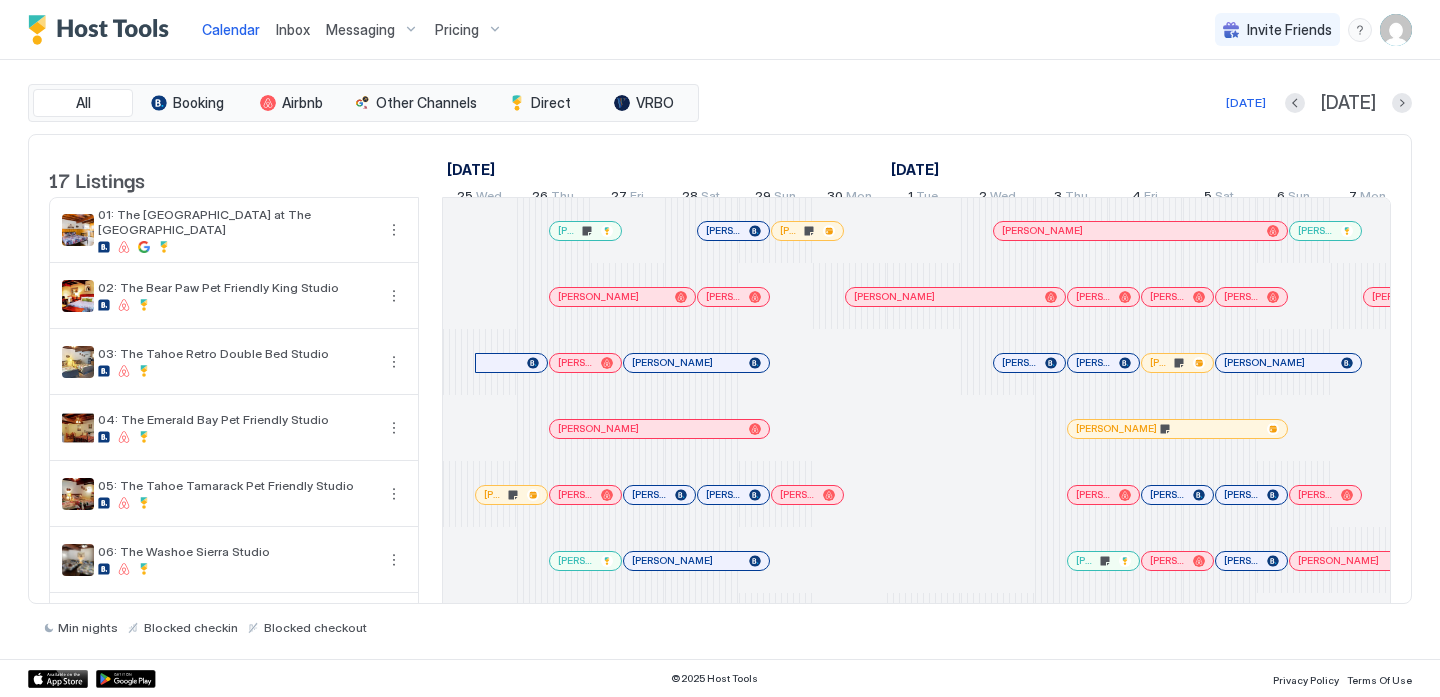 scroll, scrollTop: 0, scrollLeft: 0, axis: both 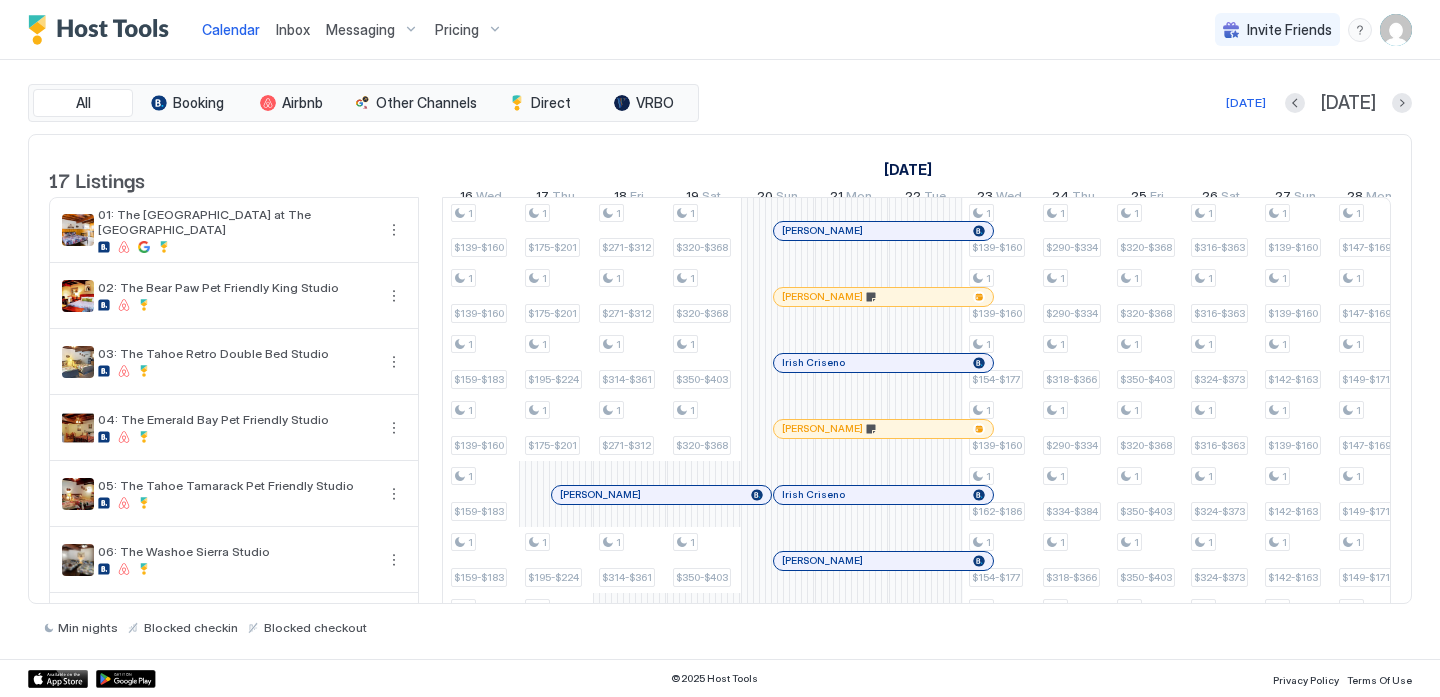 click on "Inbox" at bounding box center (293, 29) 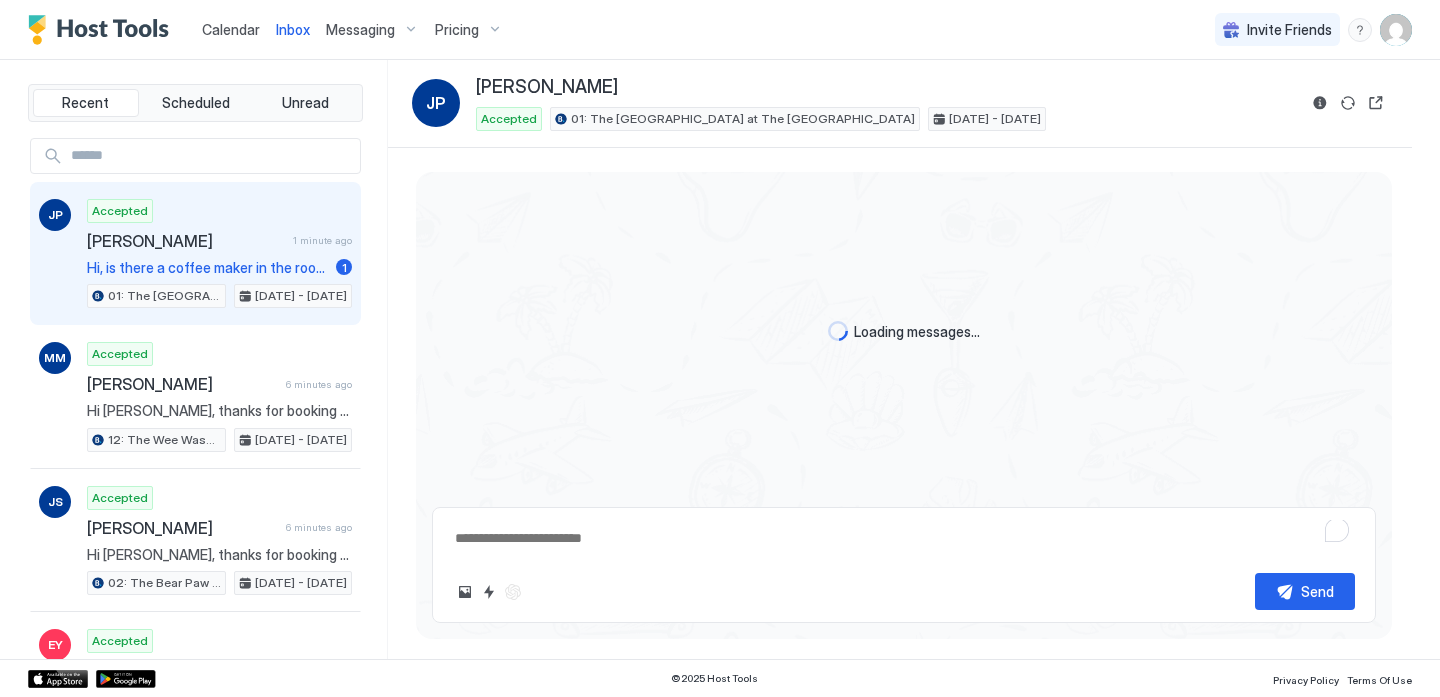 scroll, scrollTop: 490, scrollLeft: 0, axis: vertical 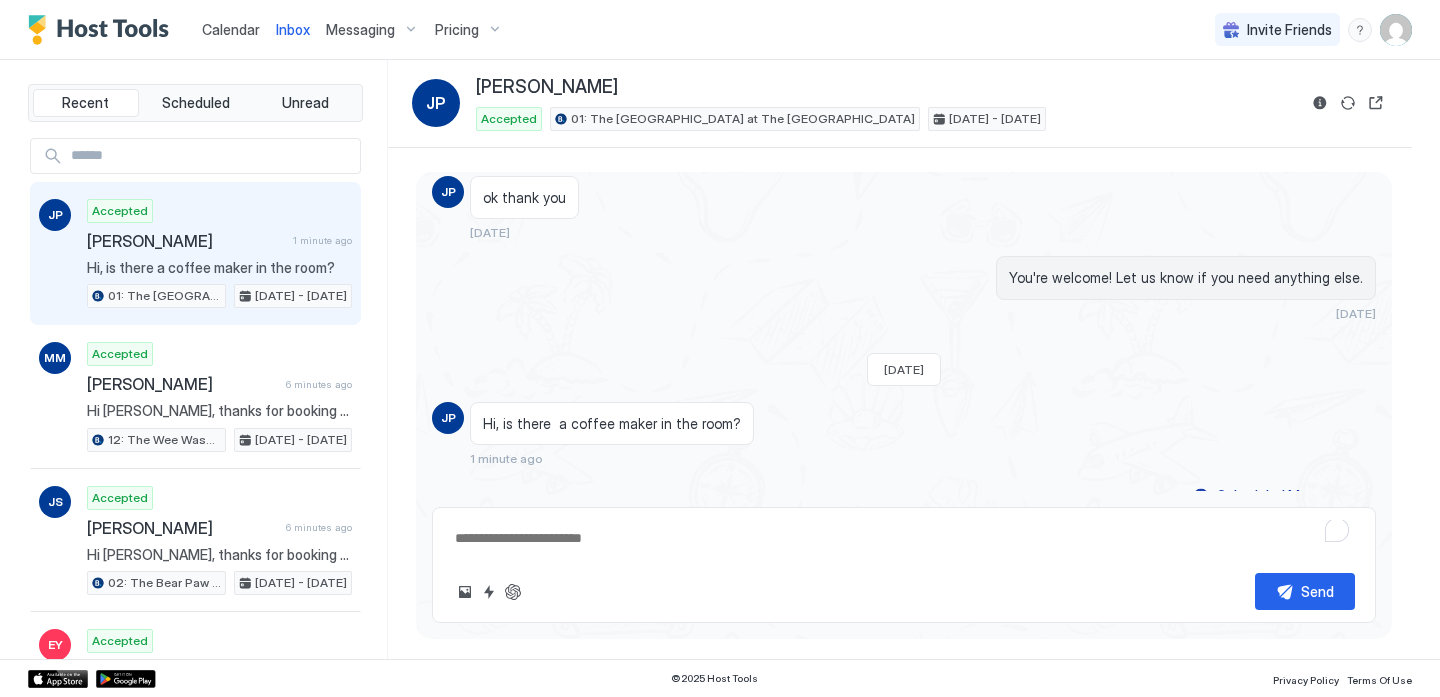 click on "Send" at bounding box center (904, 565) 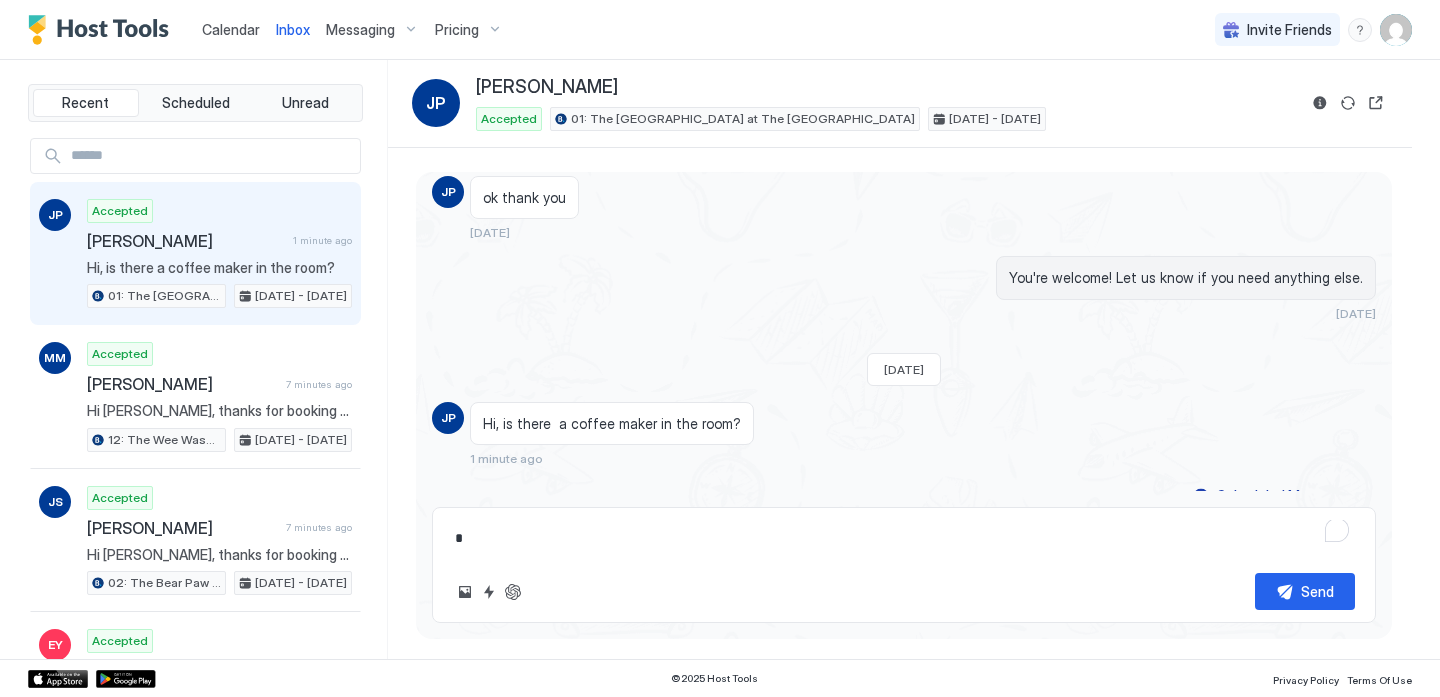 type on "*" 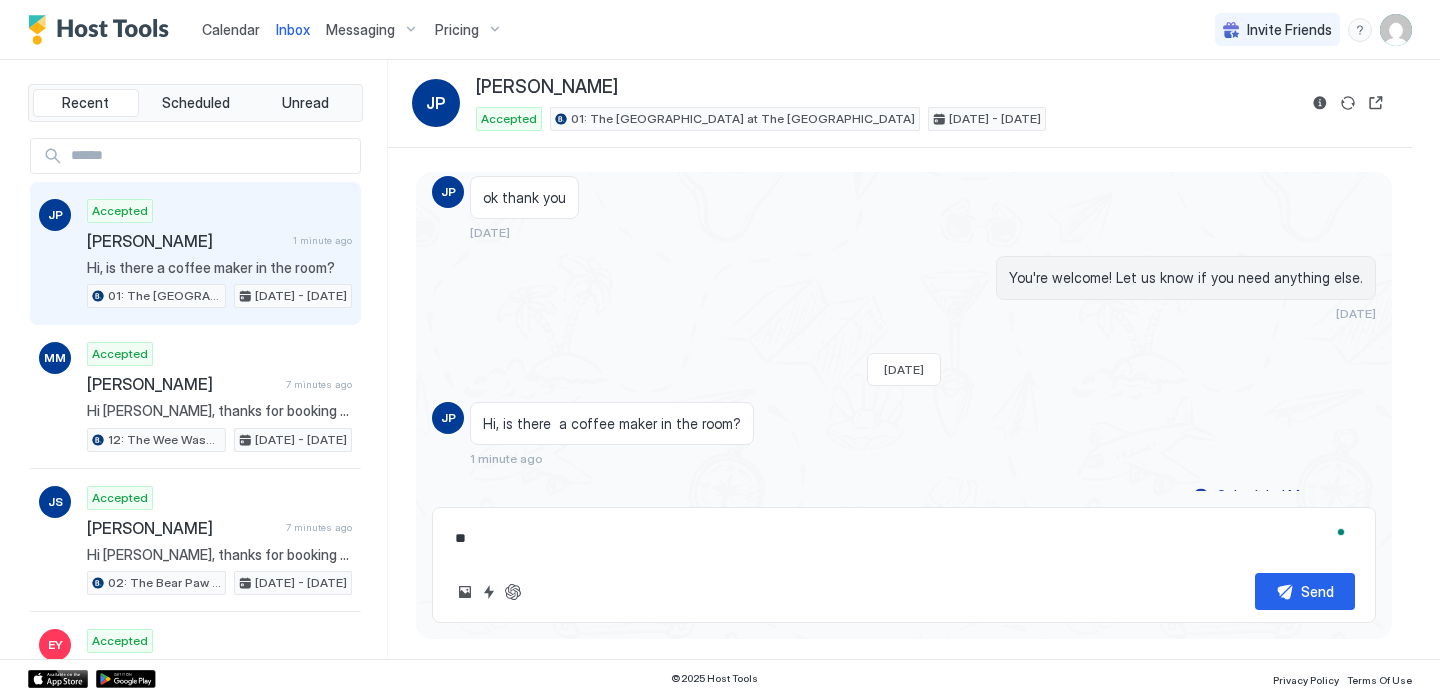 type on "*" 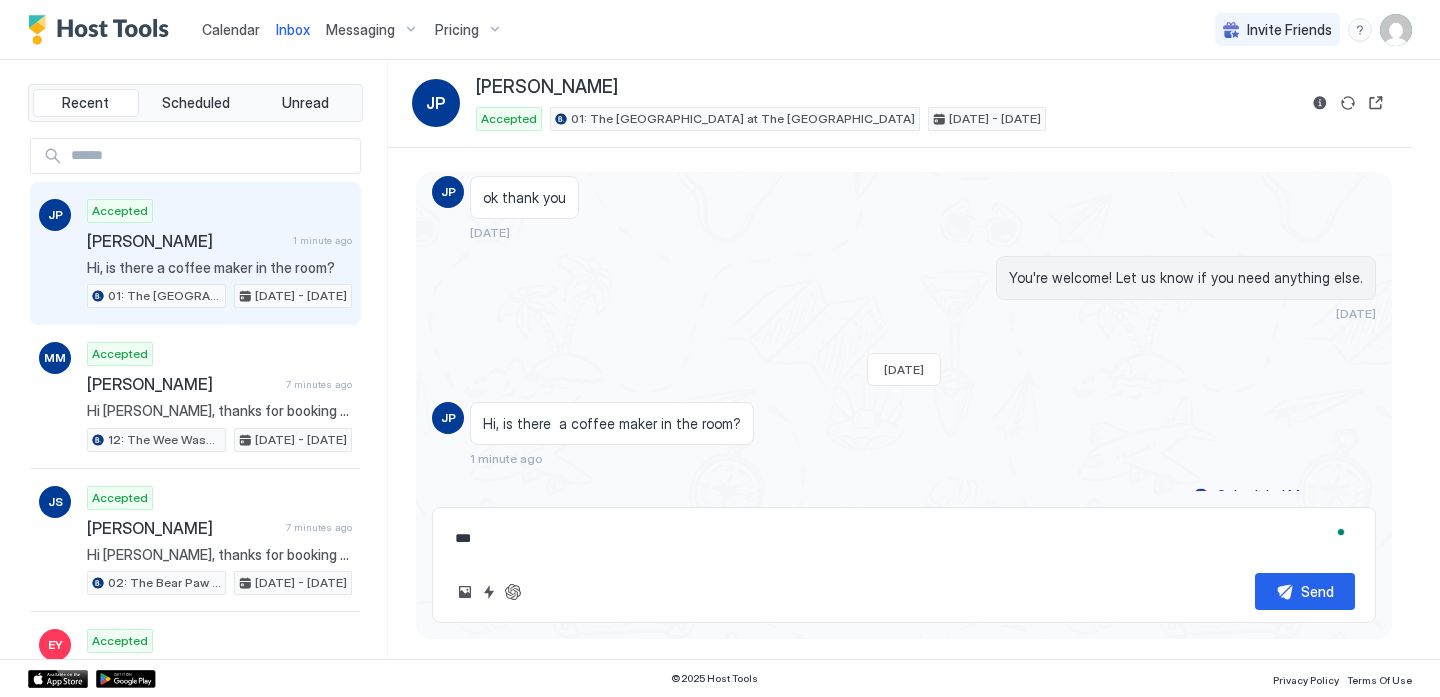 type on "*" 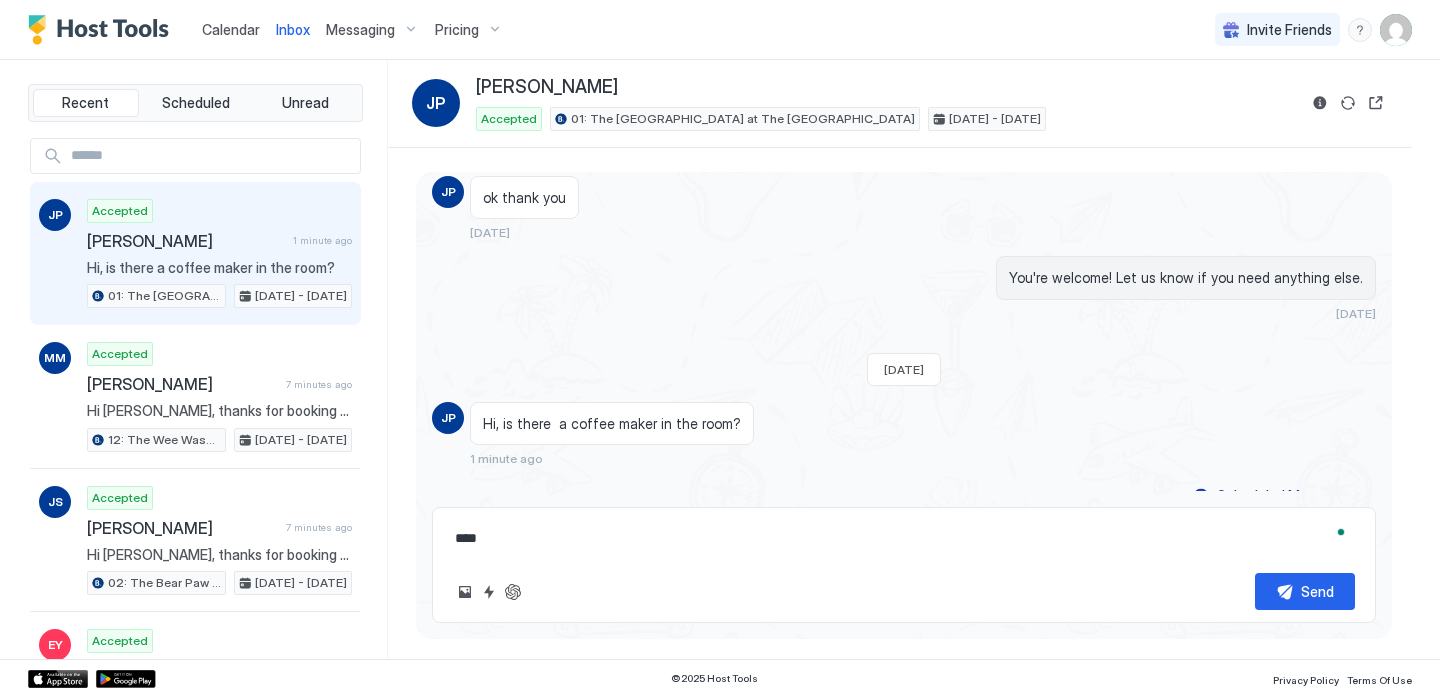 type on "*" 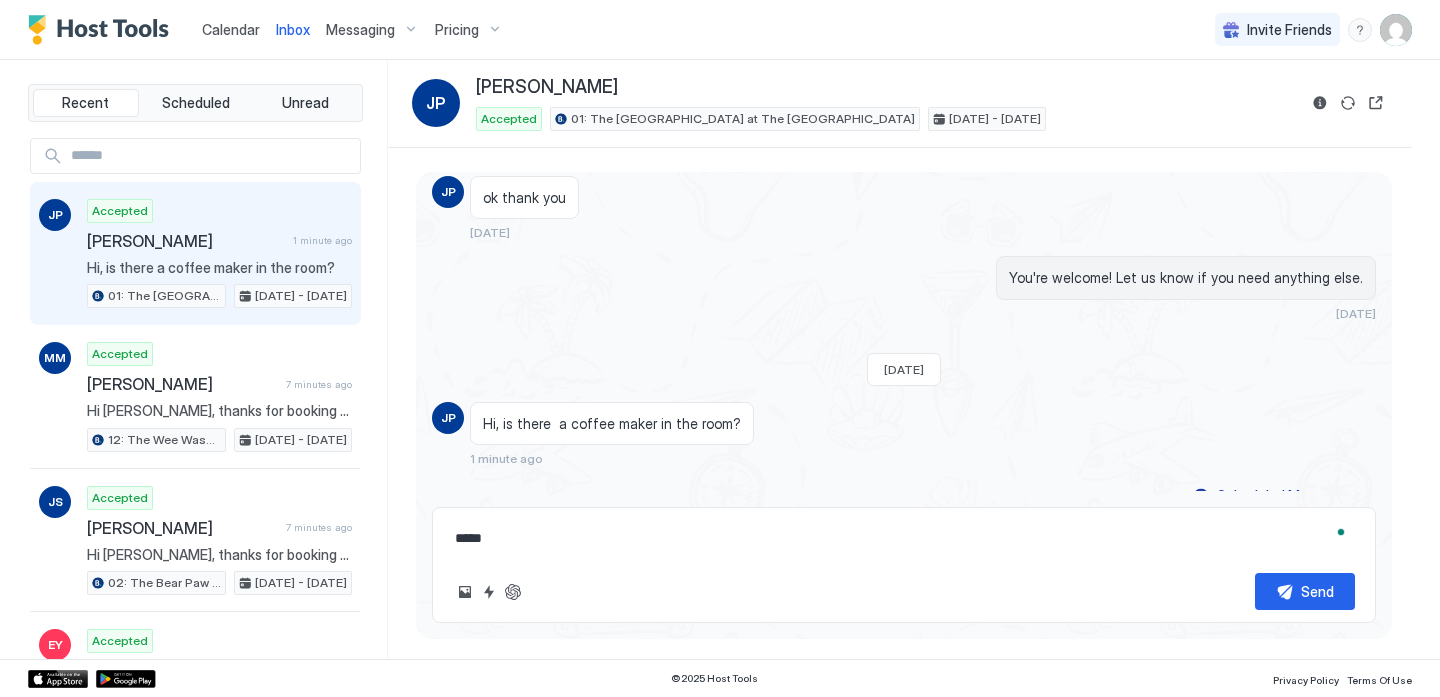 type on "*" 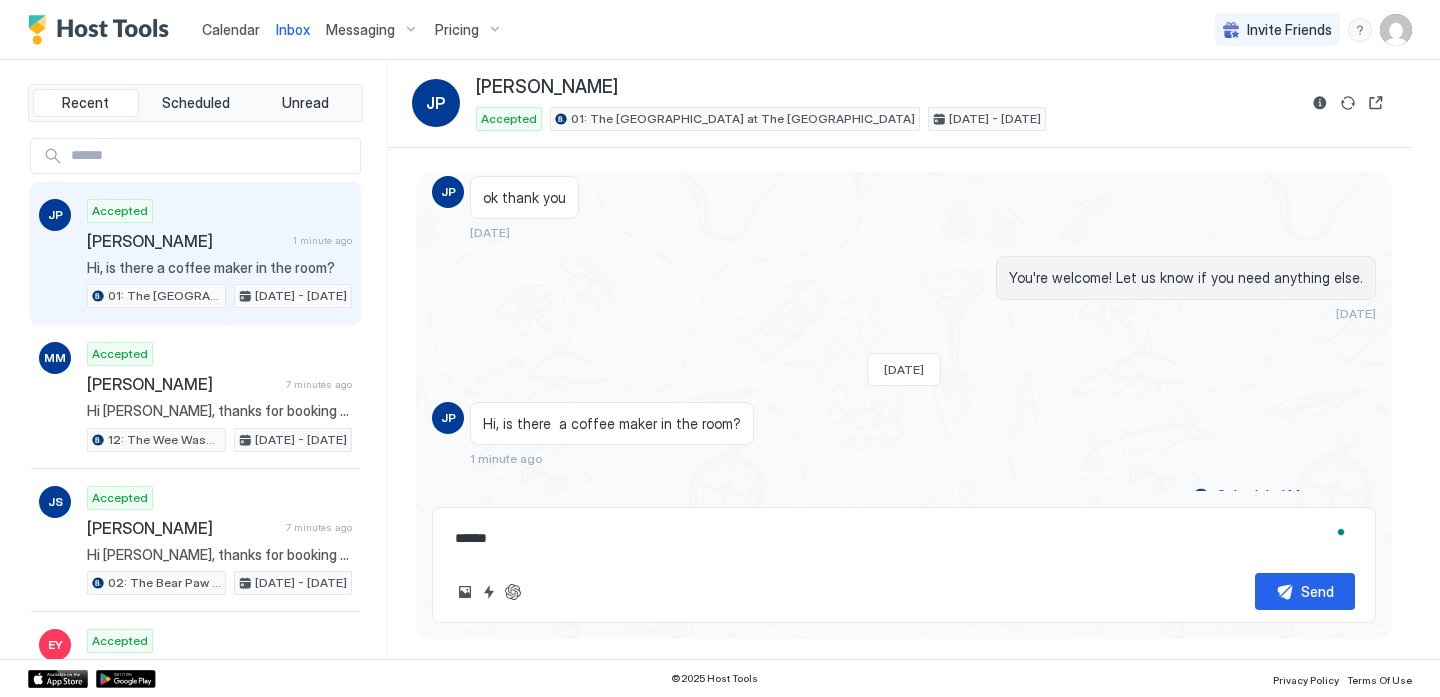 type on "*" 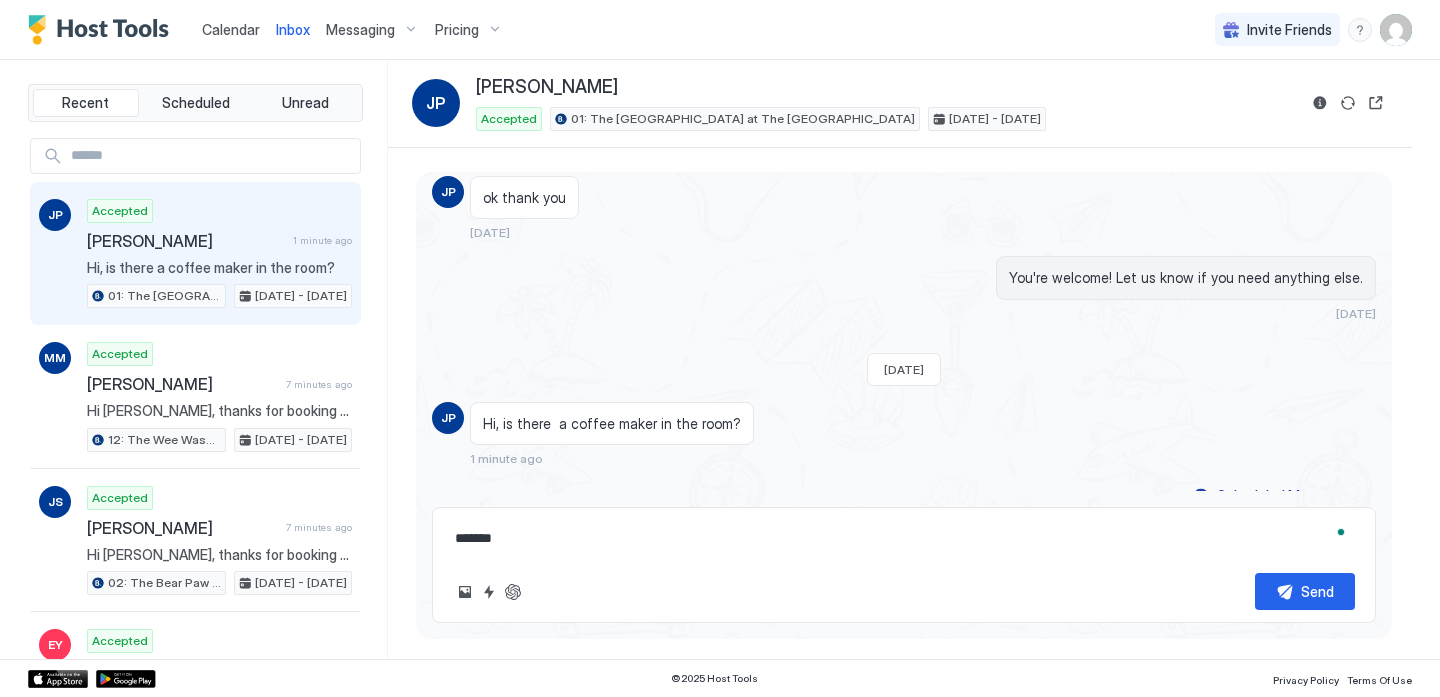 type on "*" 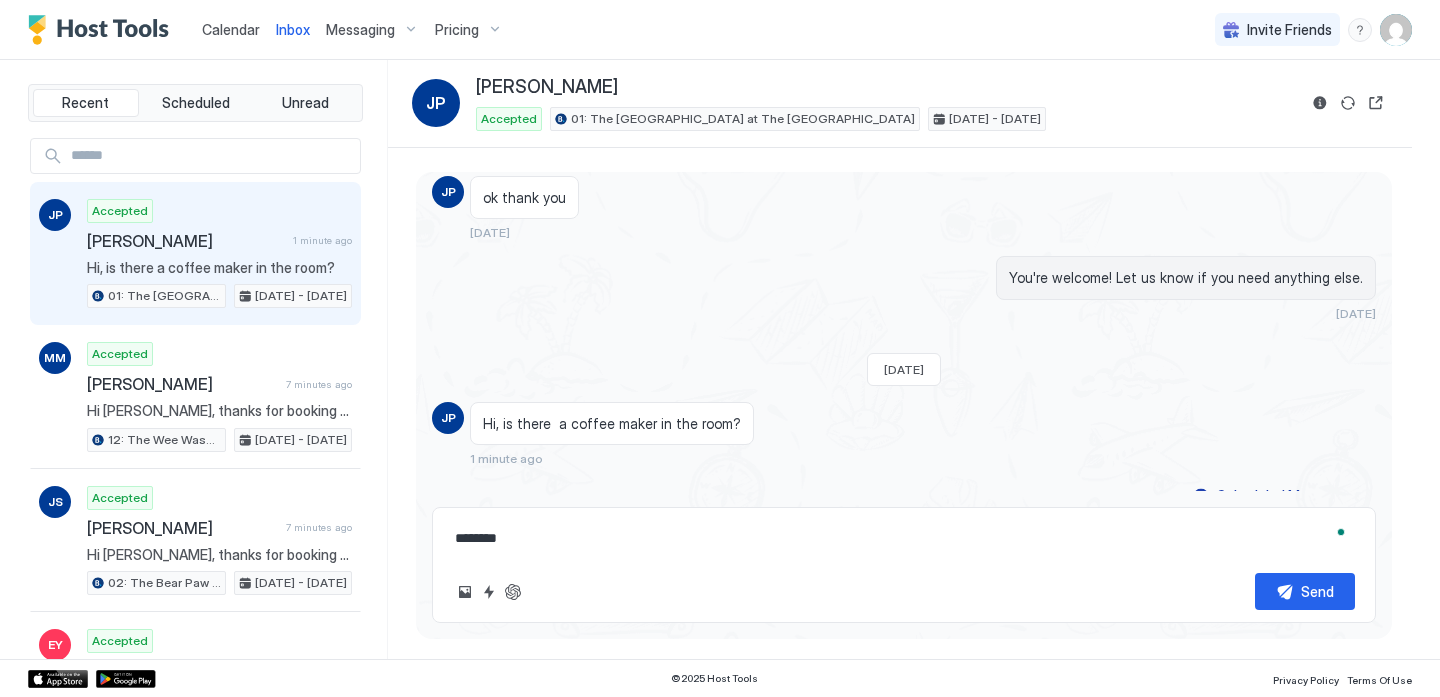 type on "*" 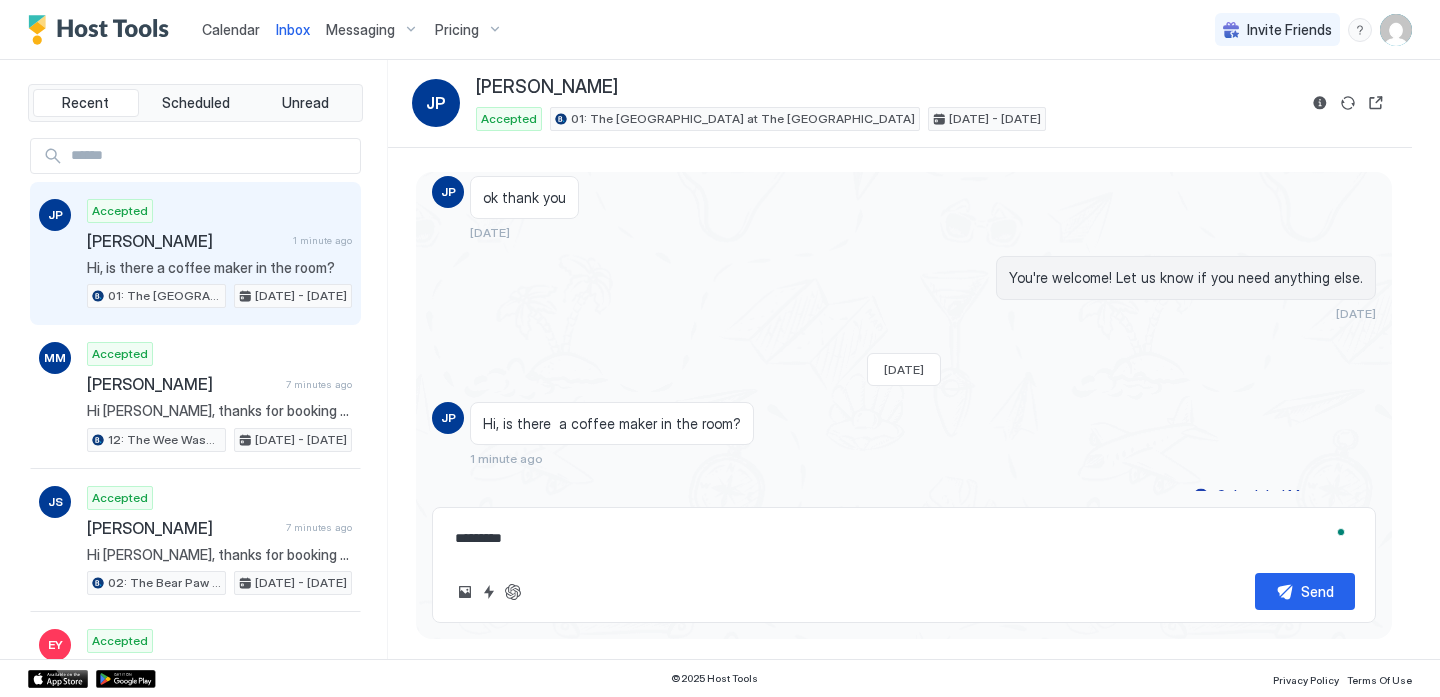 type on "*" 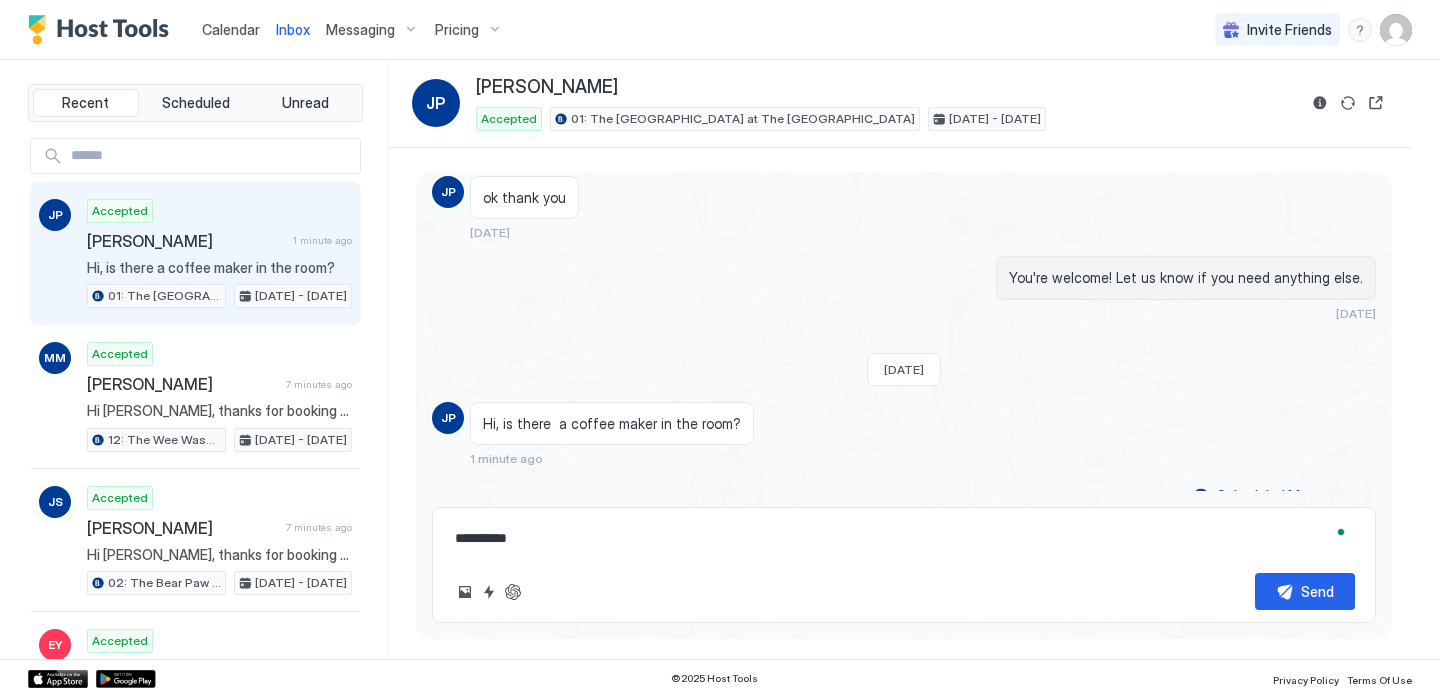 type on "*" 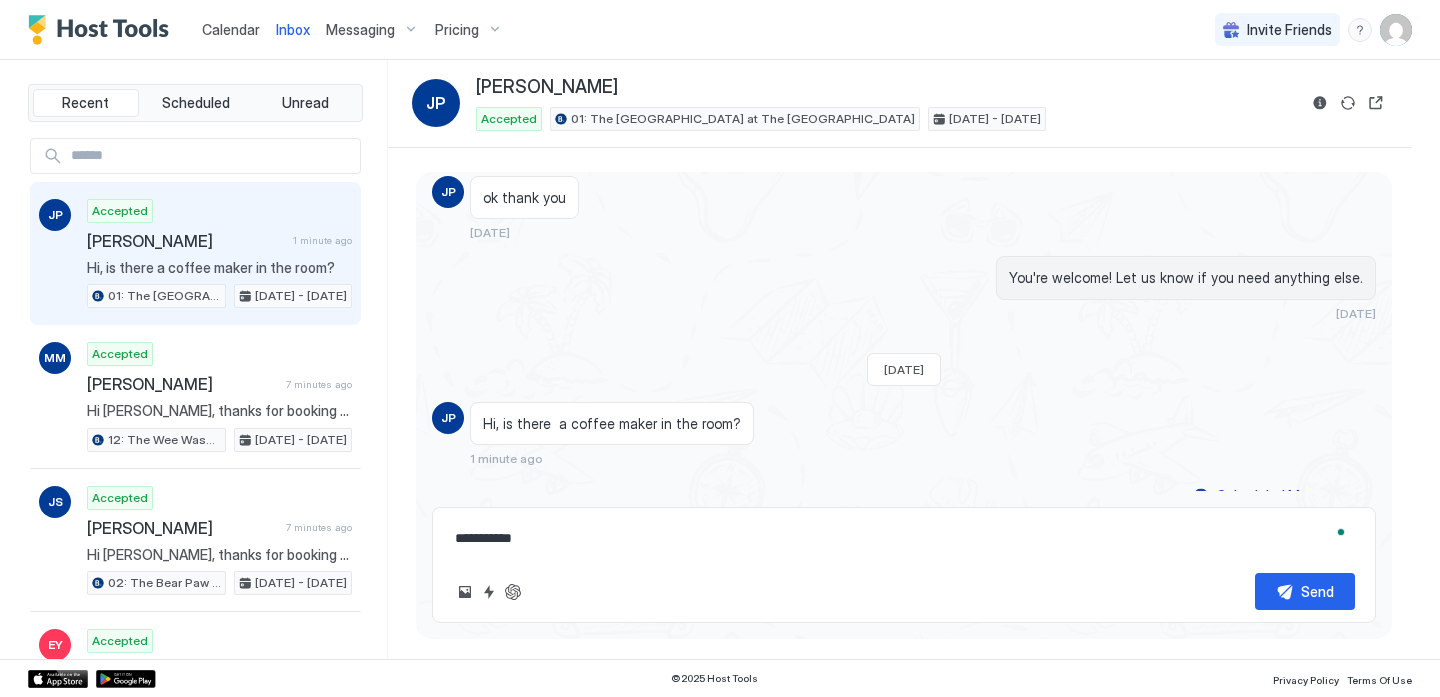 type on "*" 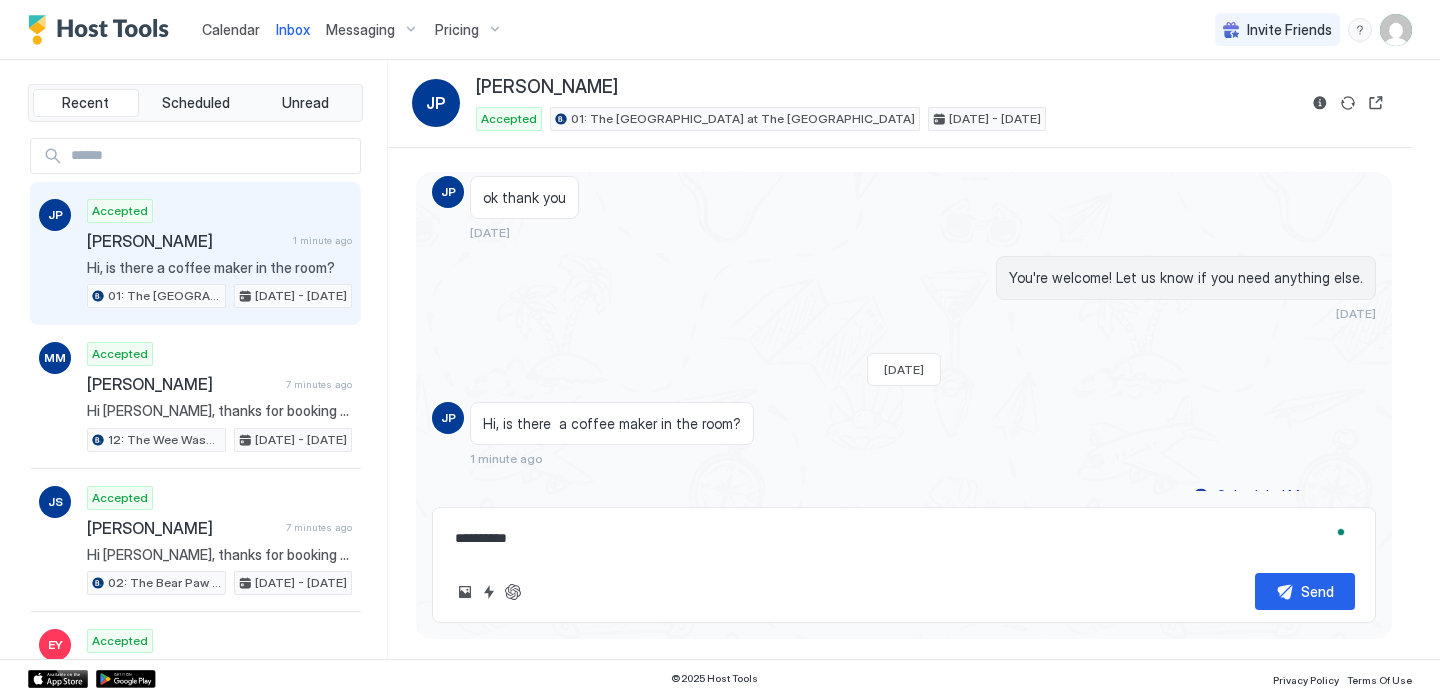 type on "*" 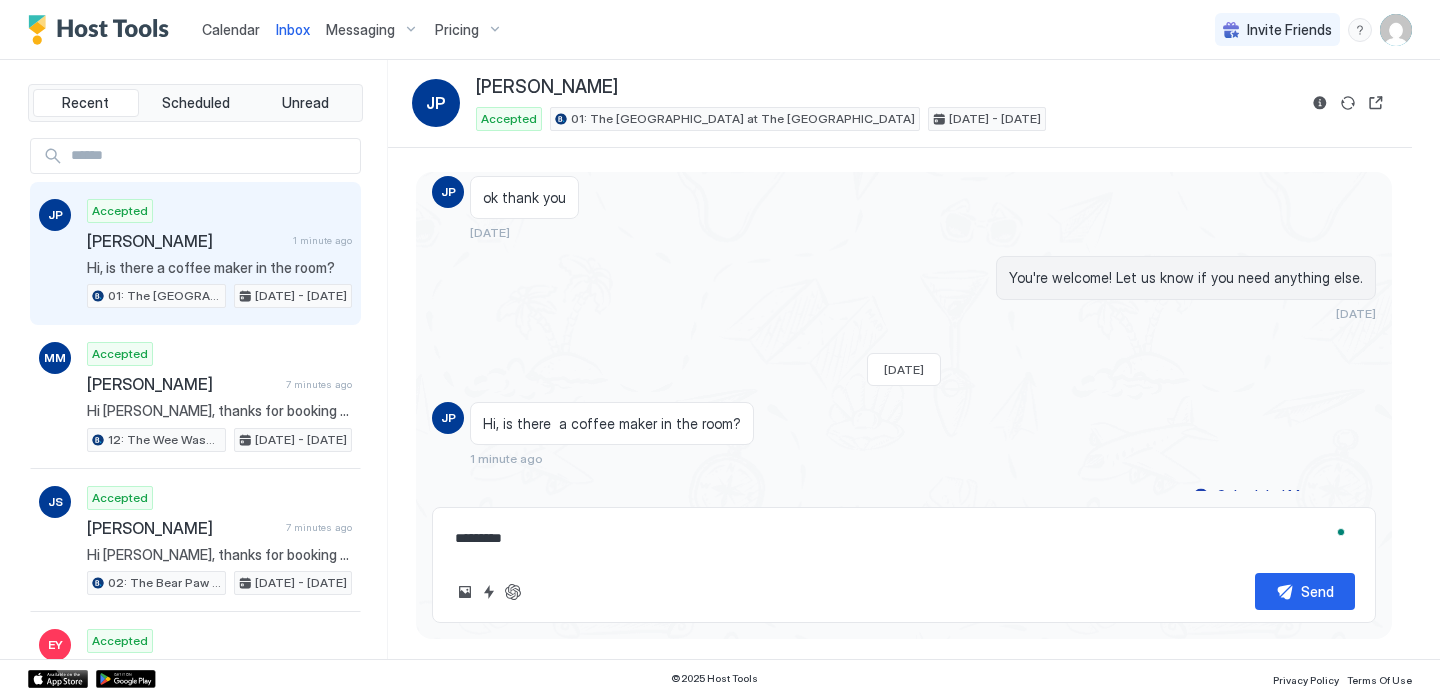 type on "*" 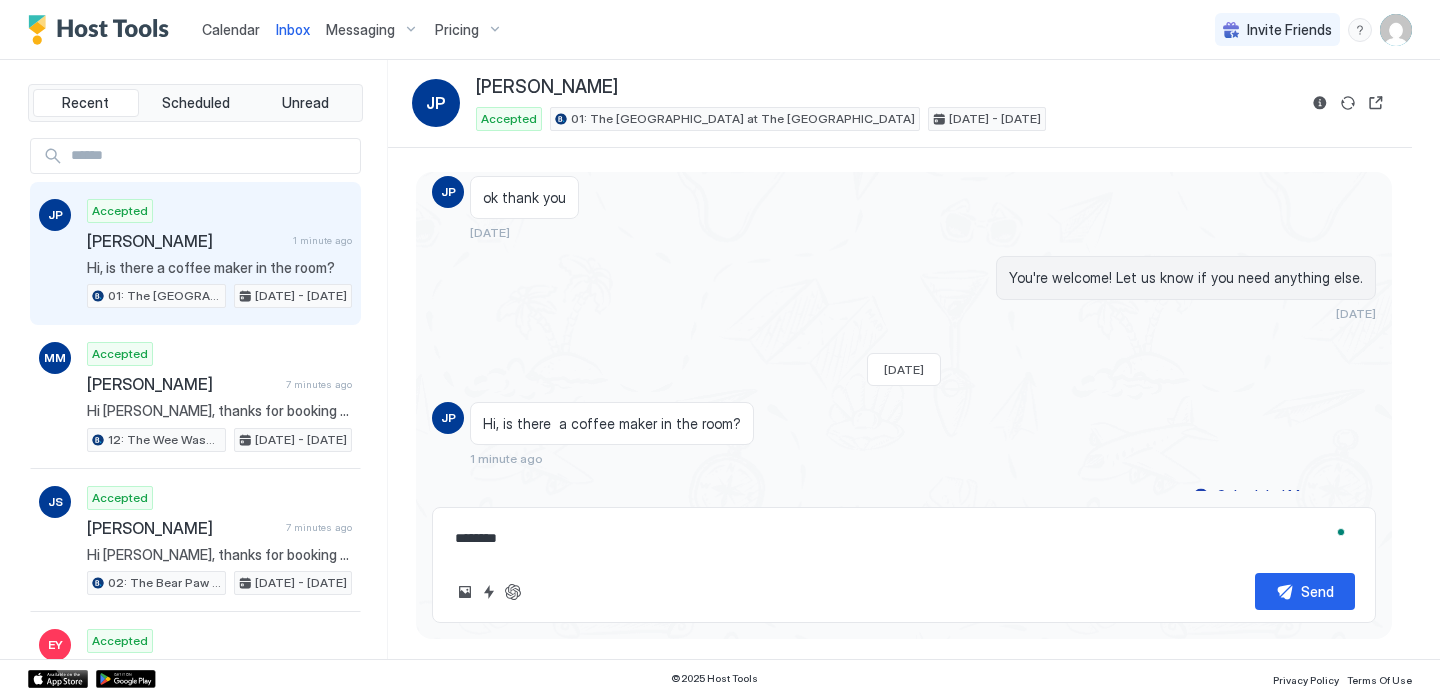 type on "*" 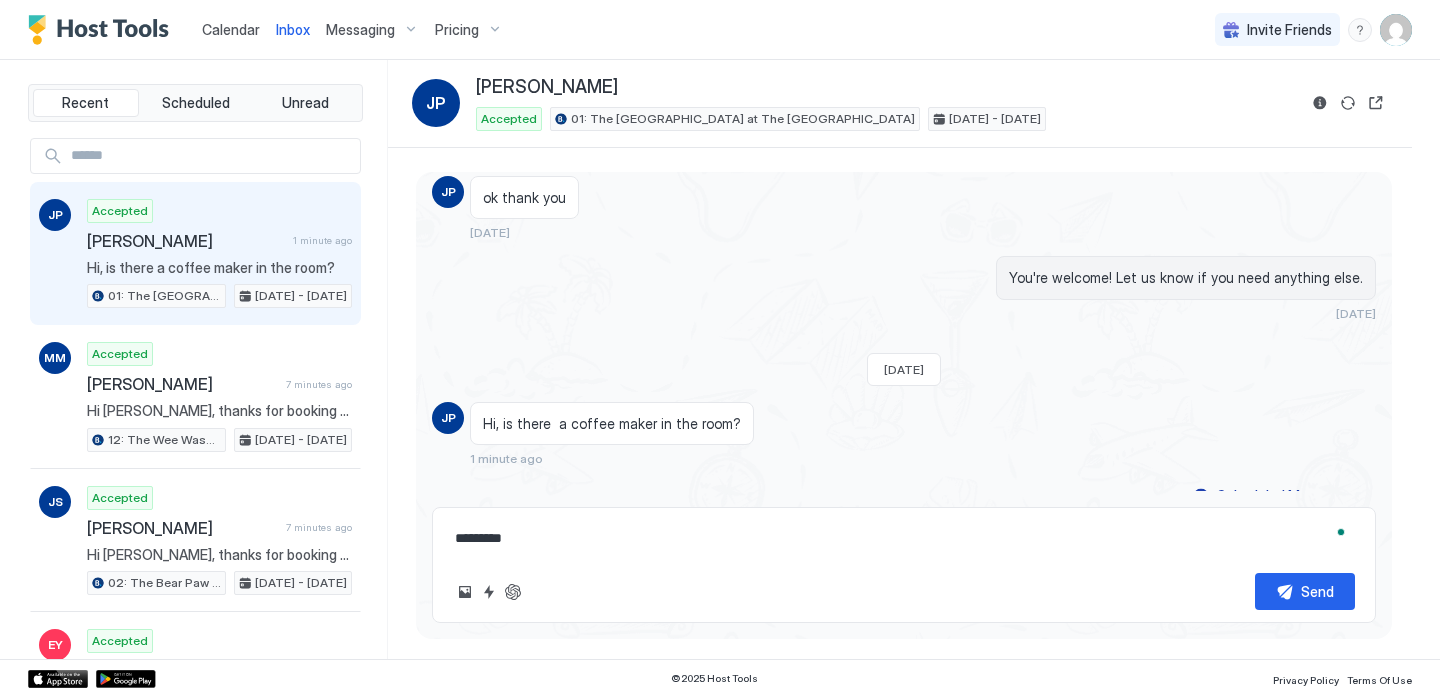 type on "**********" 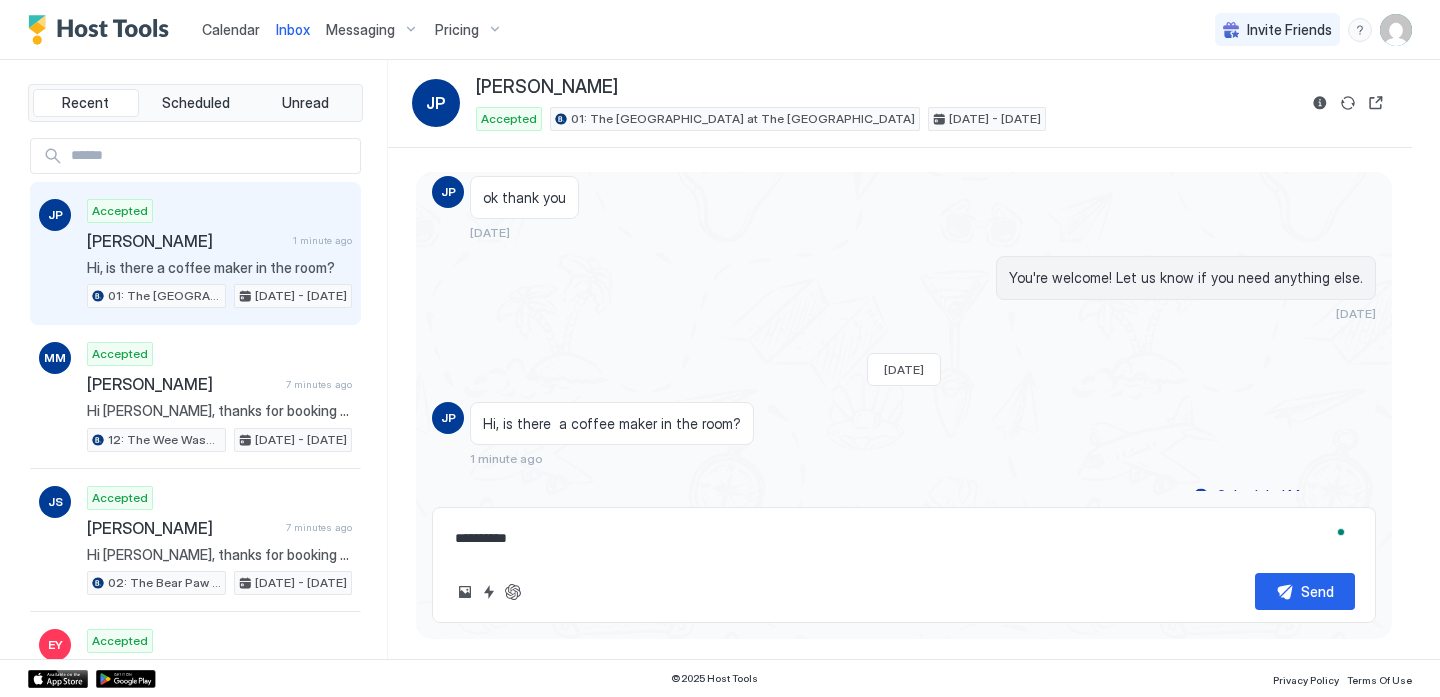 type on "*" 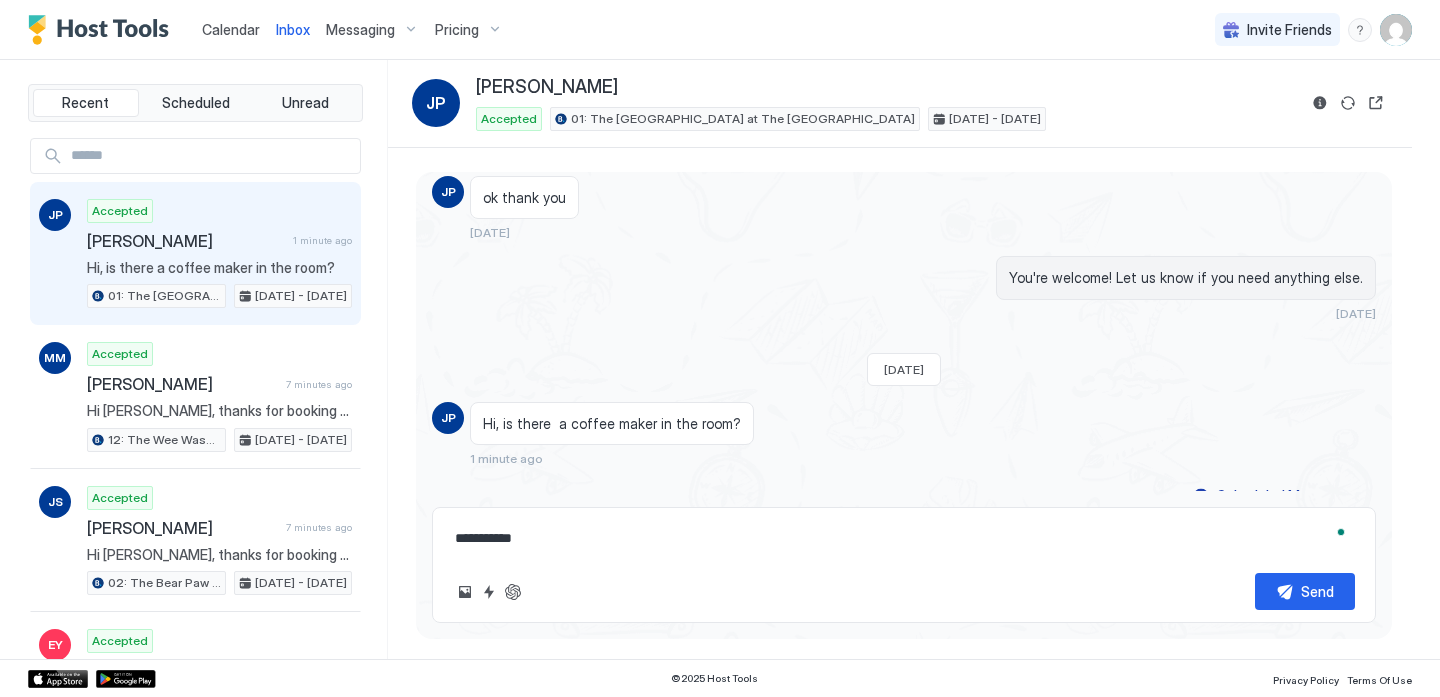 type on "*" 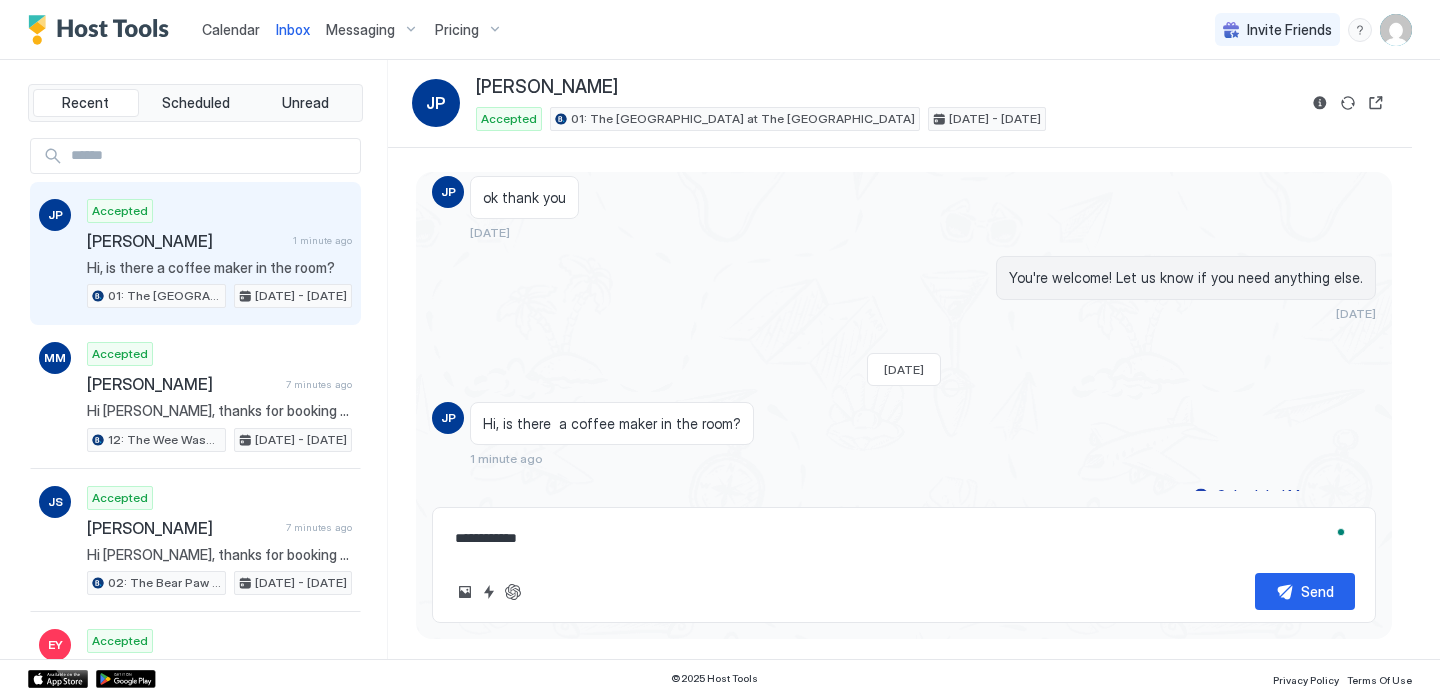type on "*" 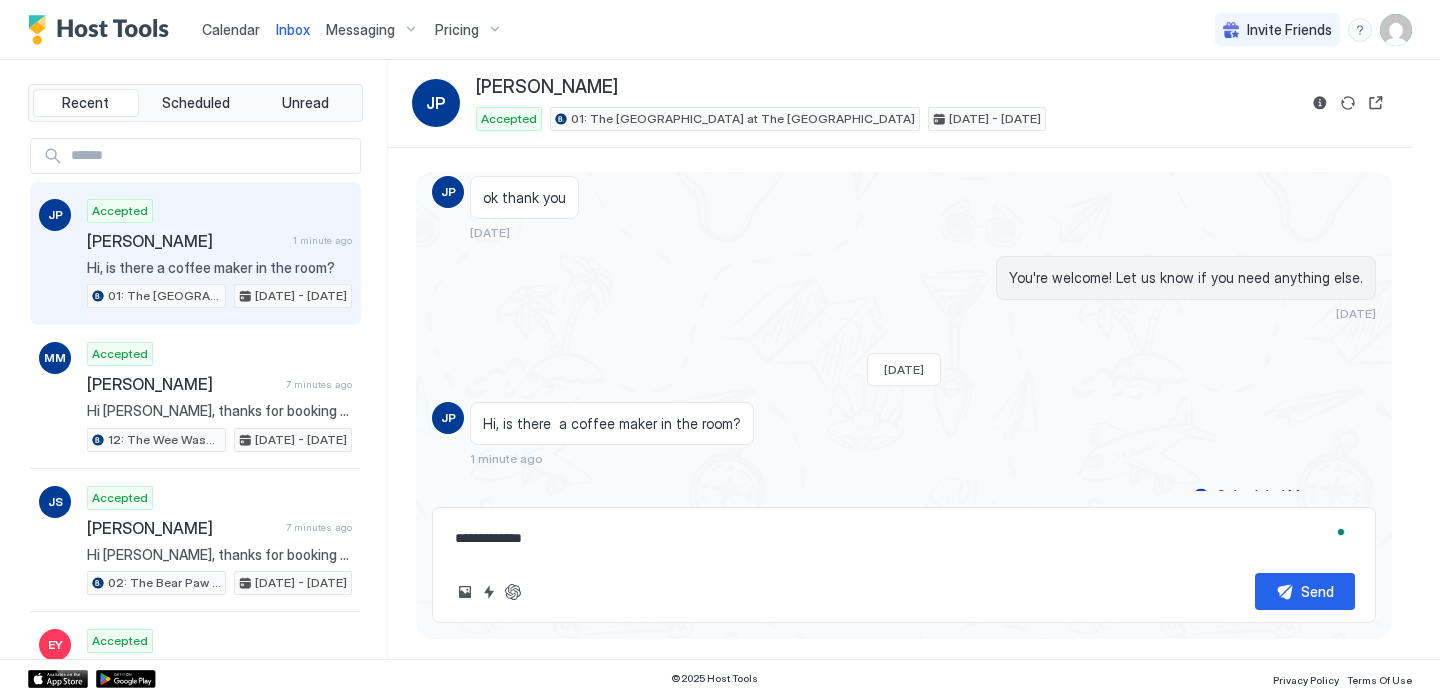 type on "*" 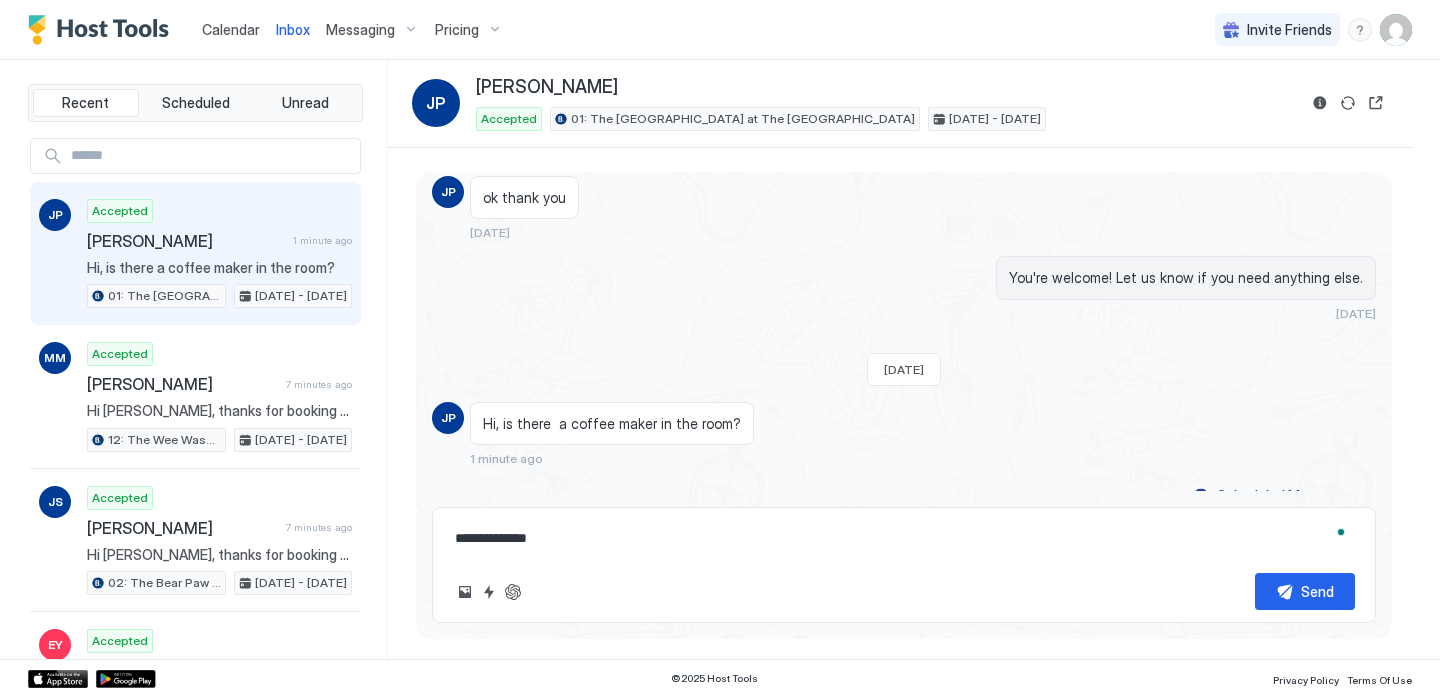 type on "*" 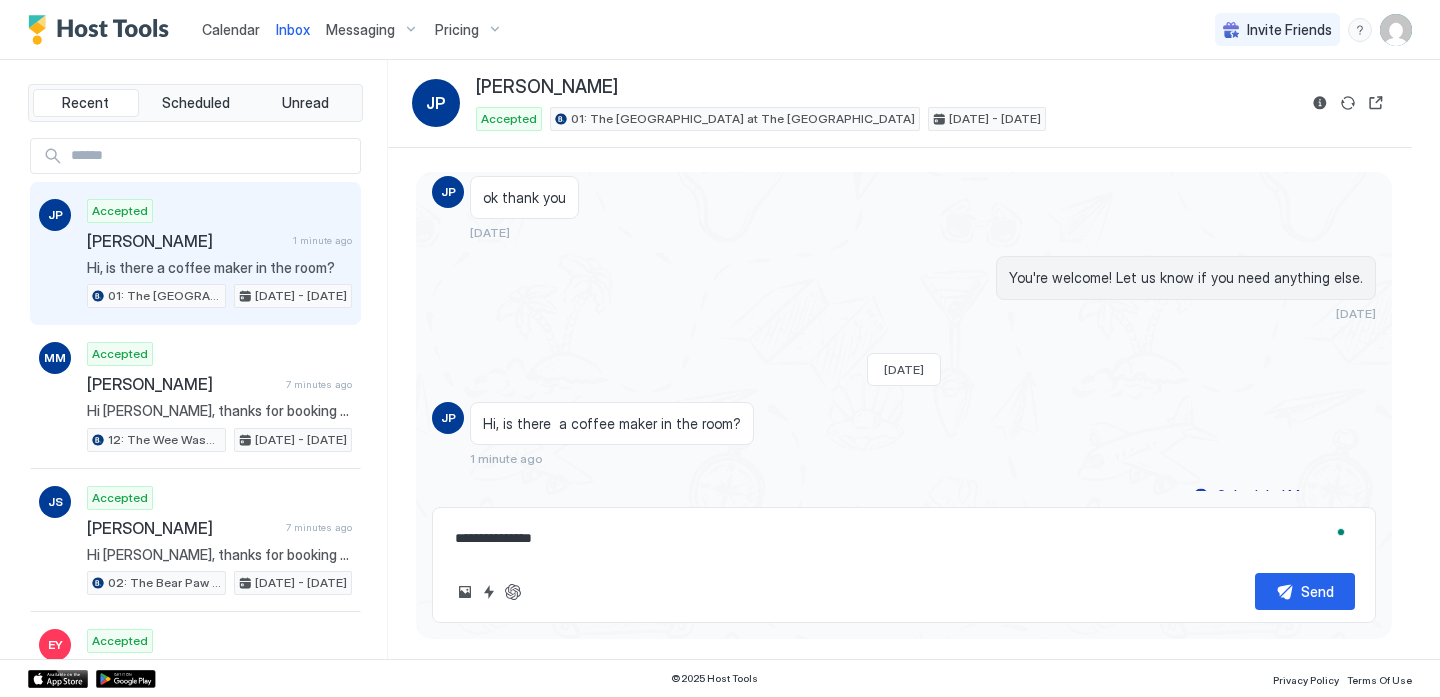 type on "*" 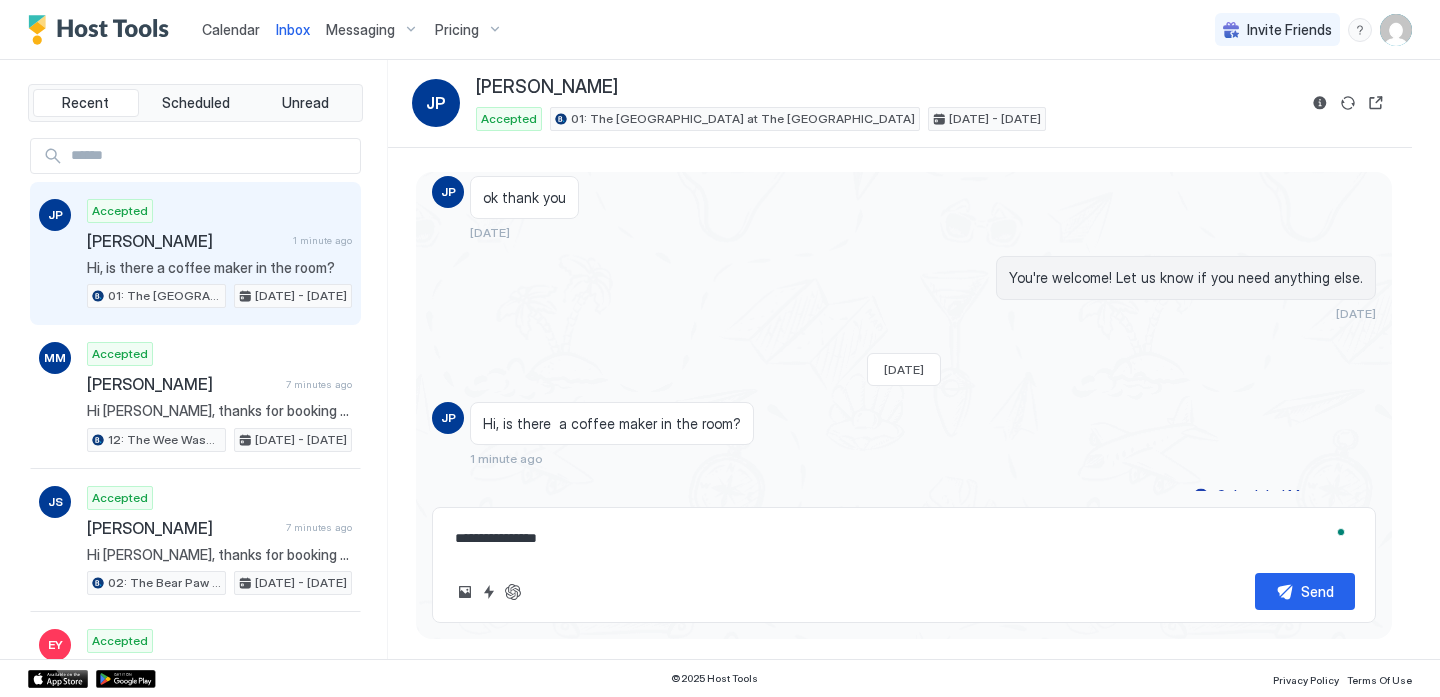 type on "*" 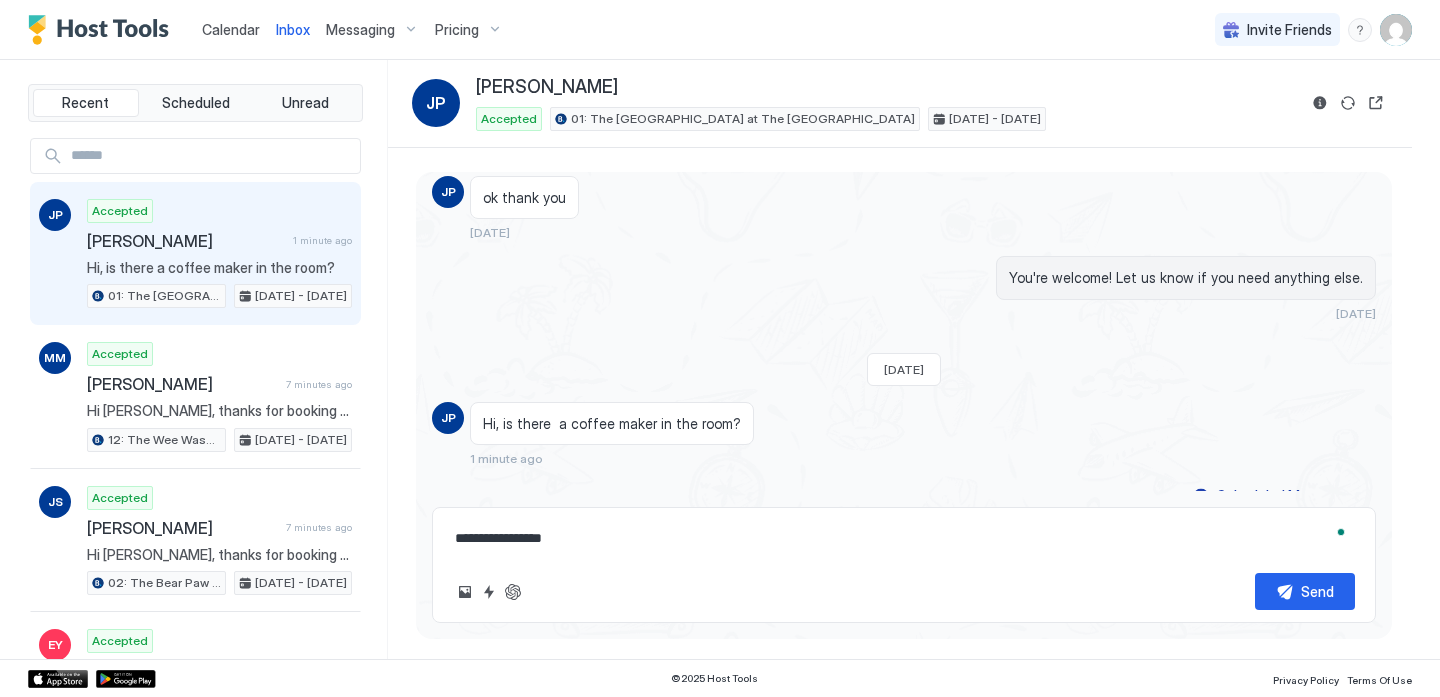 type on "*" 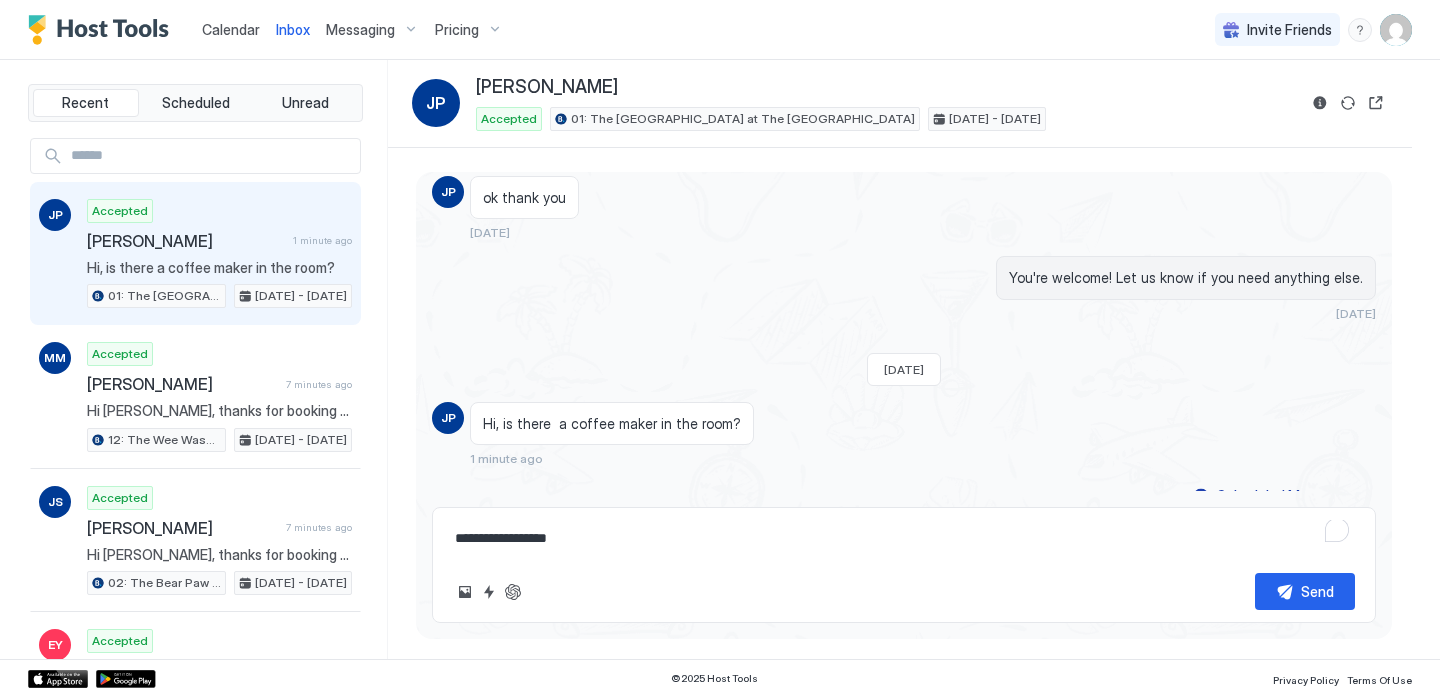 type on "**********" 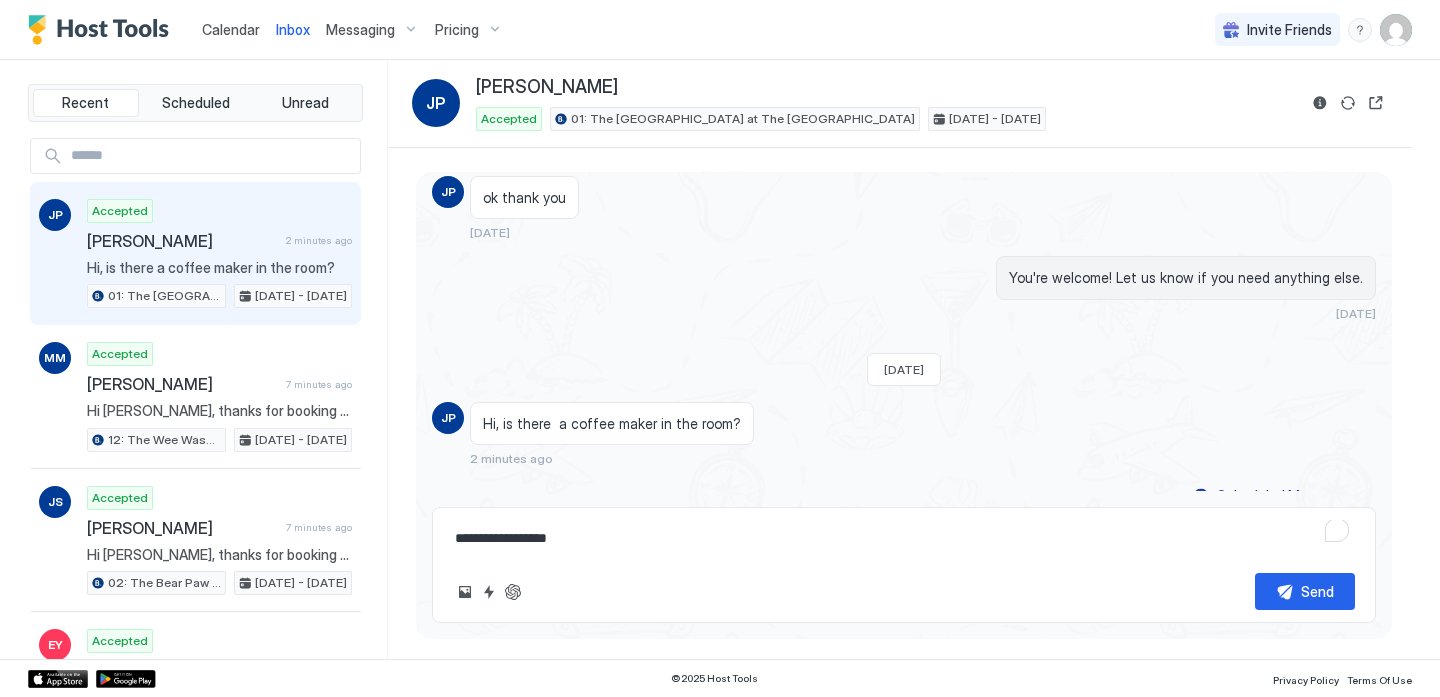 type on "*" 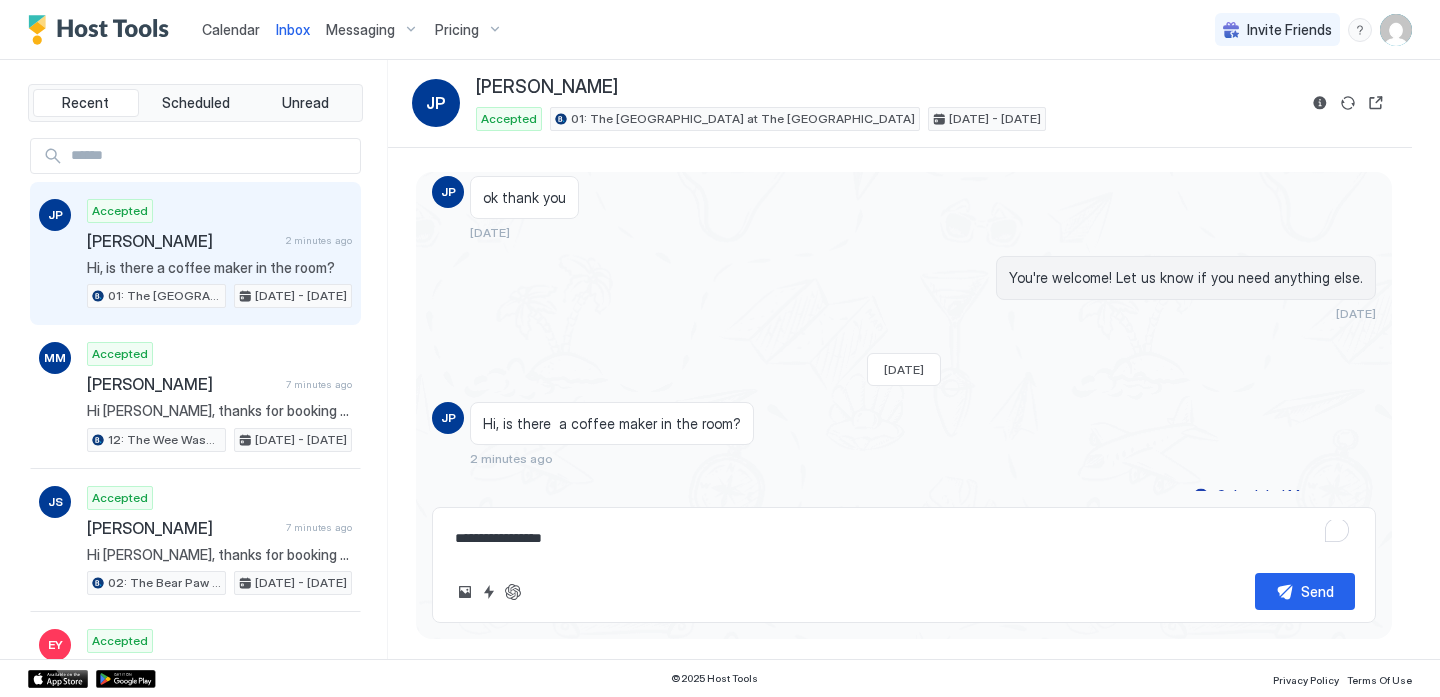 type on "*" 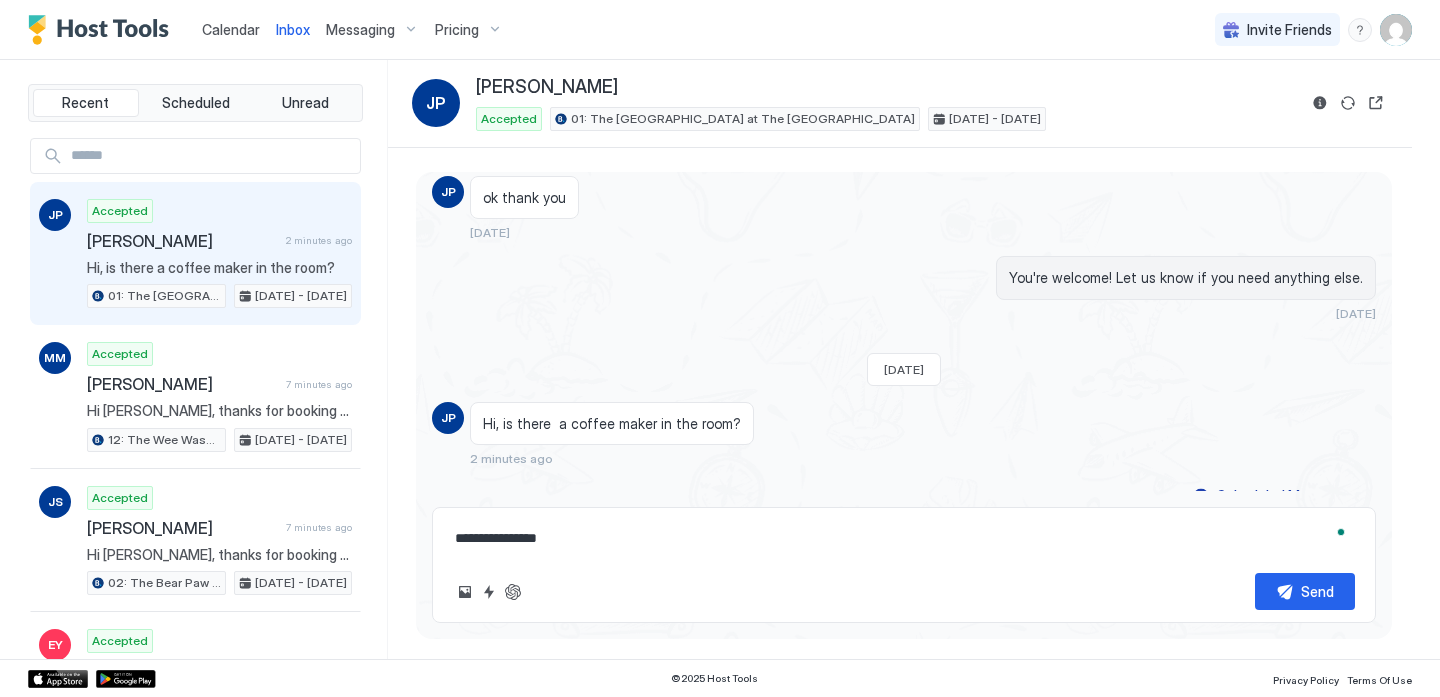 type on "*" 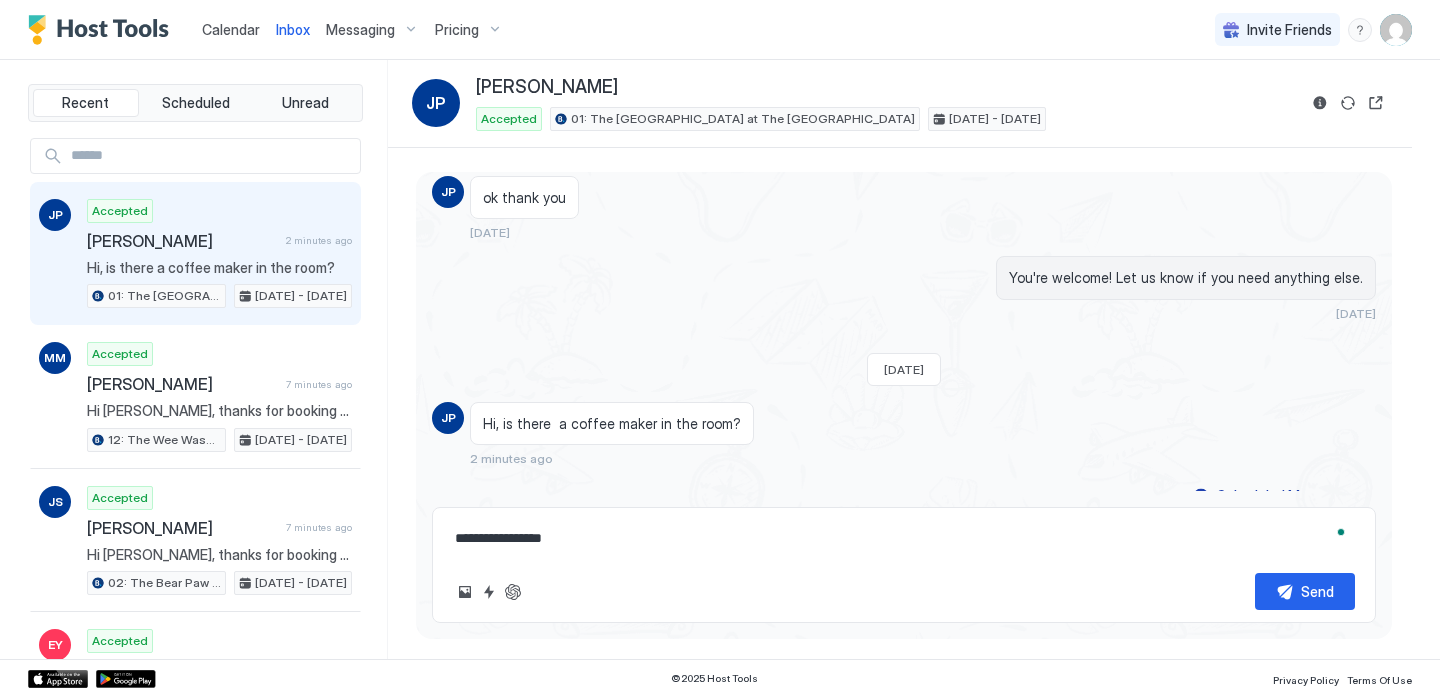 type on "*" 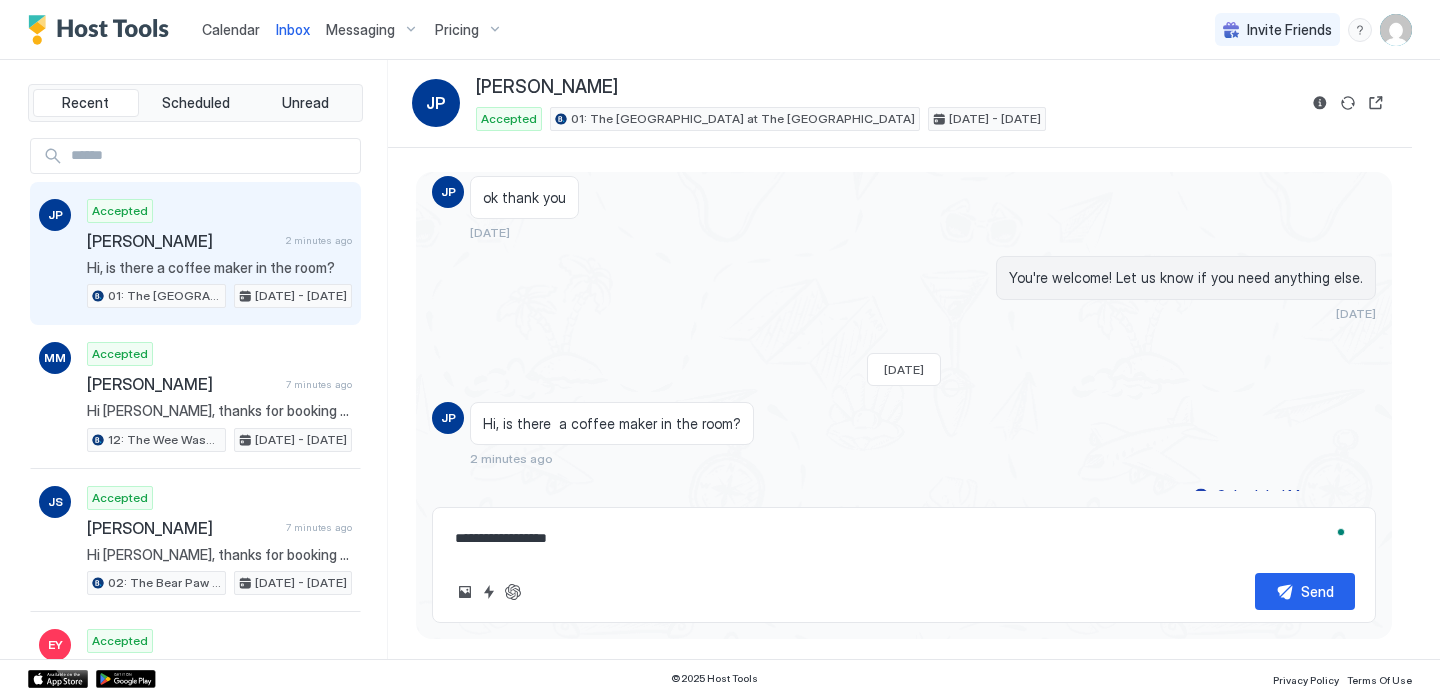 type on "*" 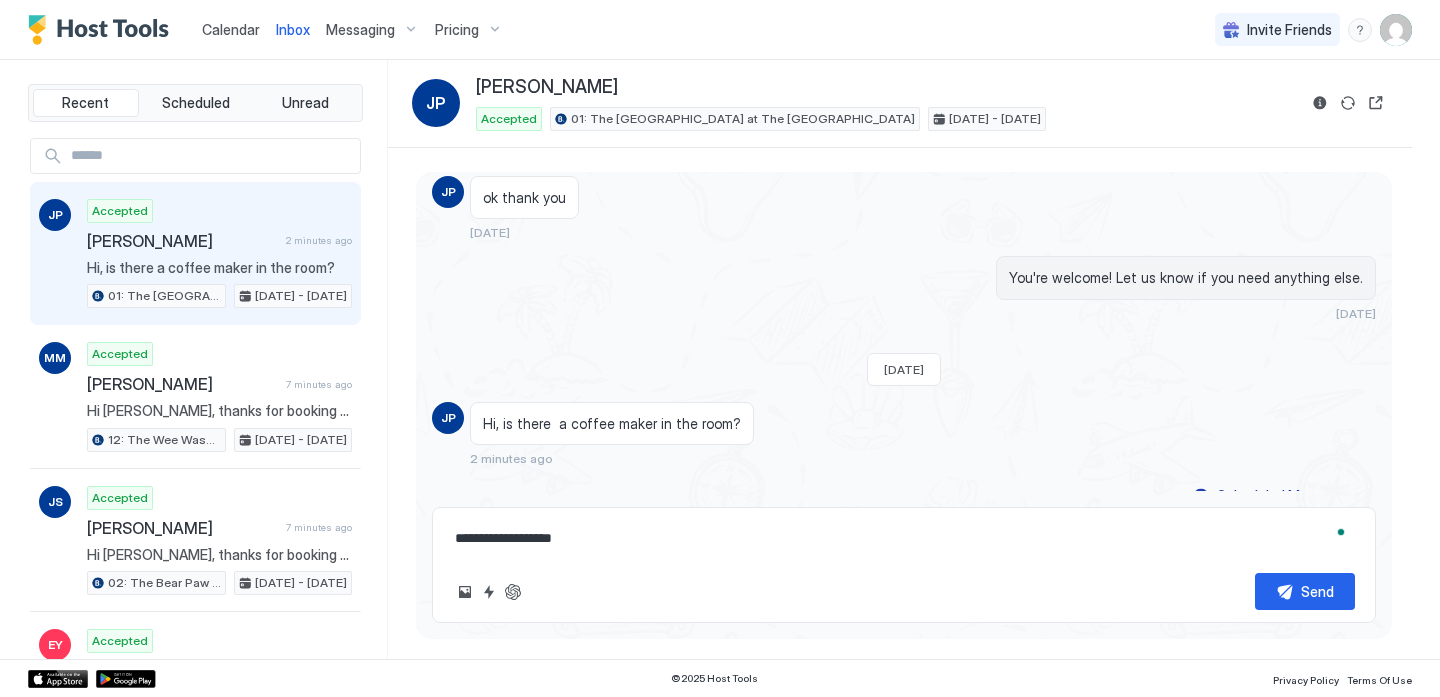 type on "*" 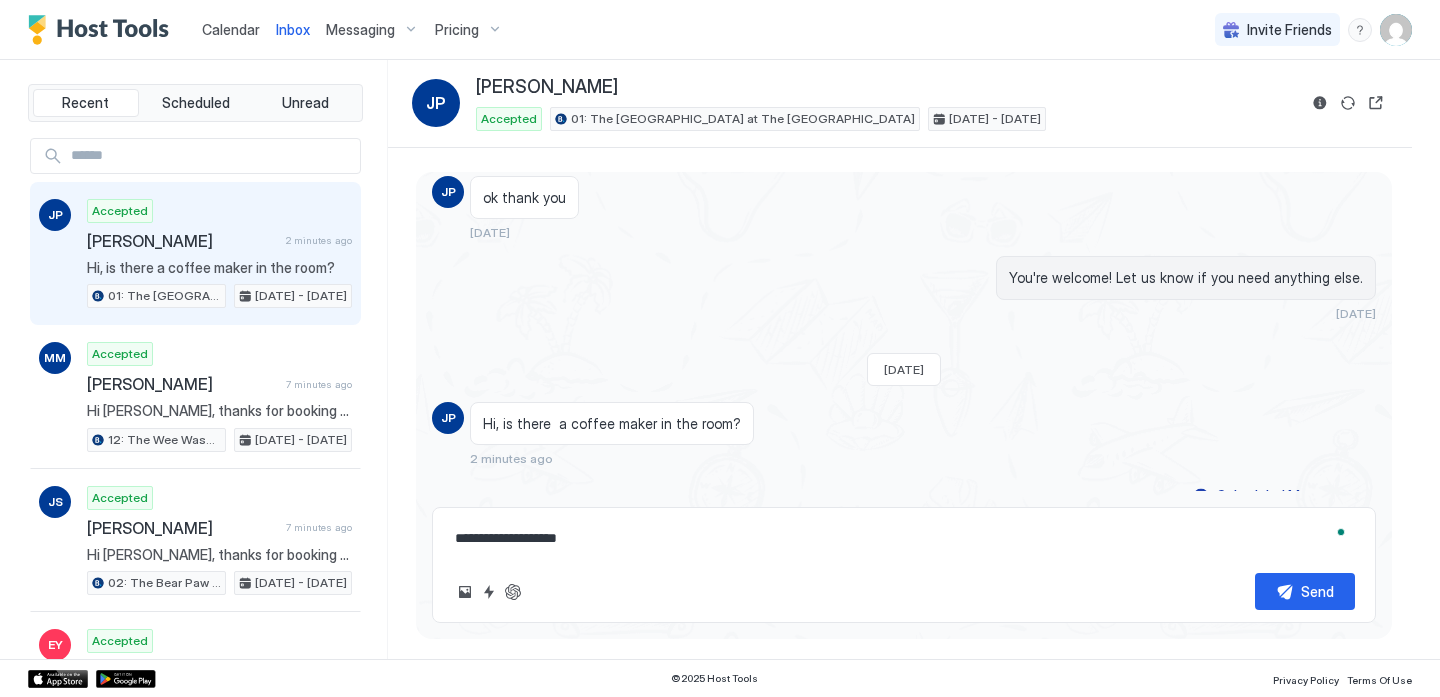 type on "*" 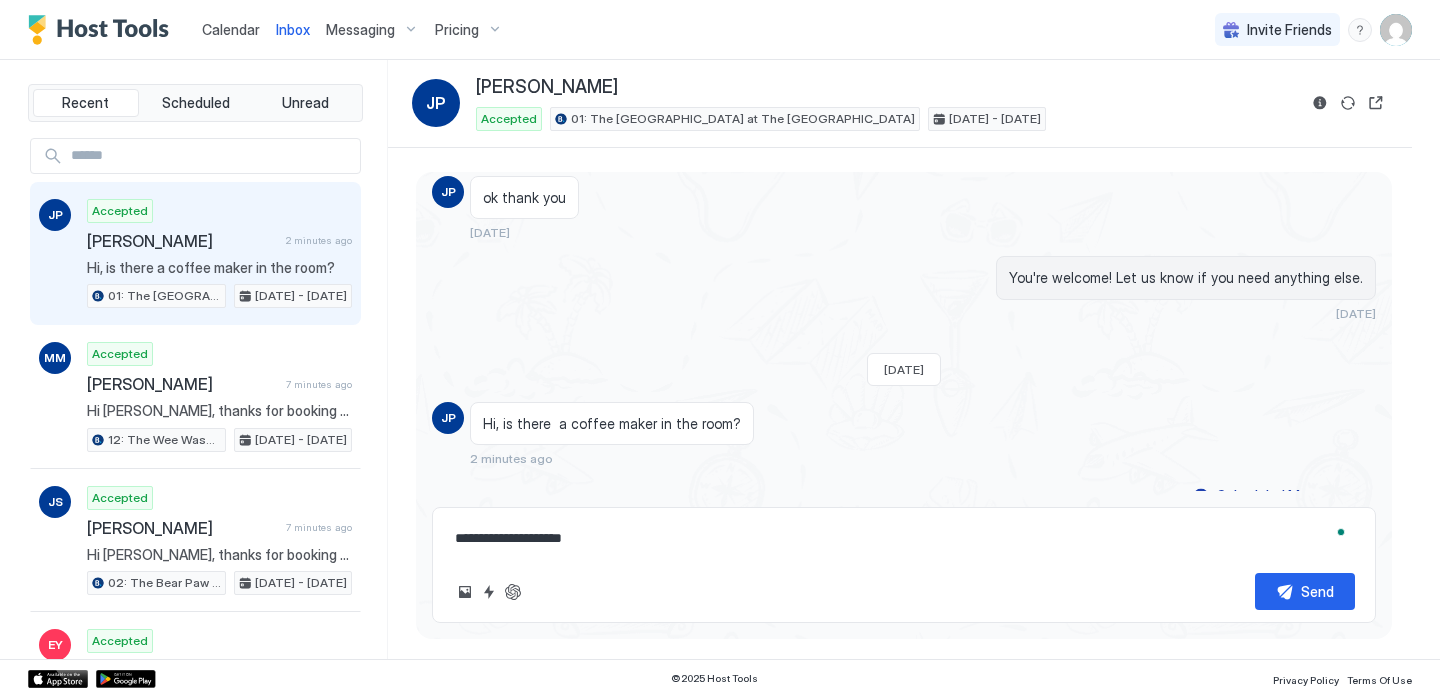 type on "*" 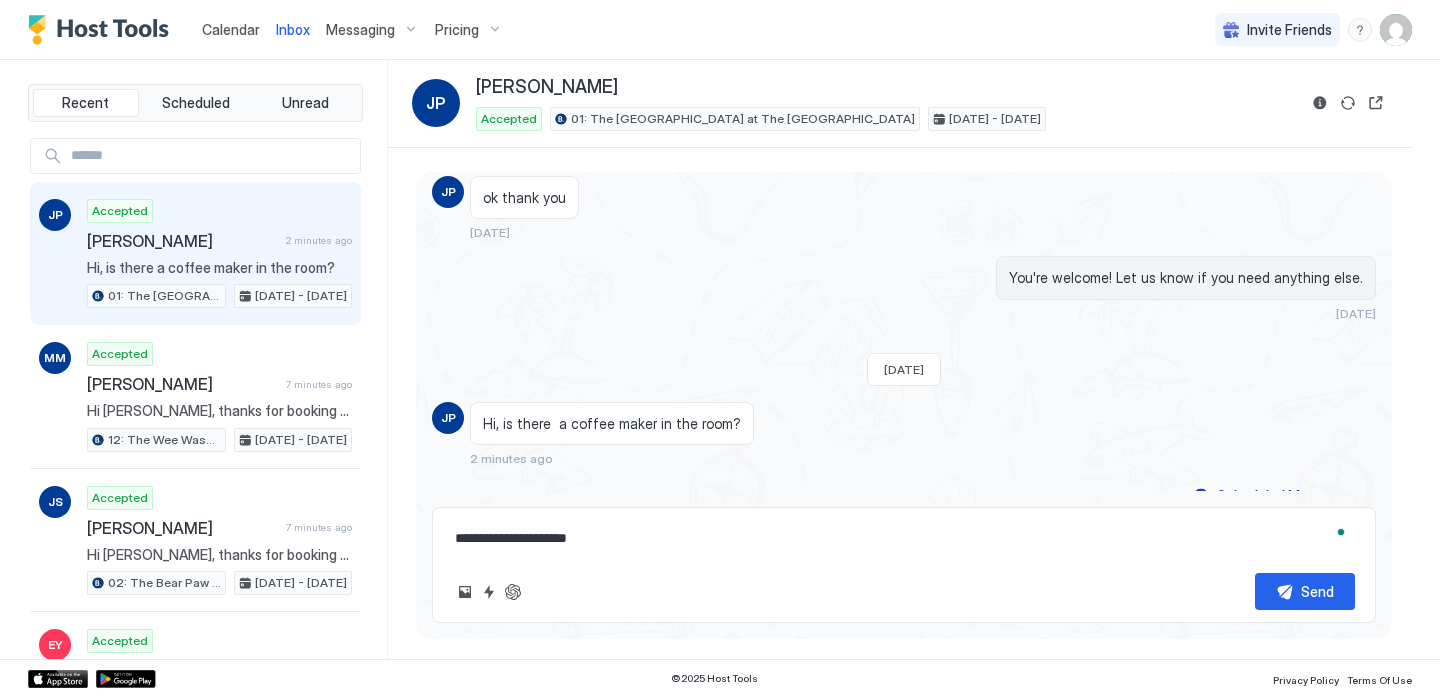 type on "*" 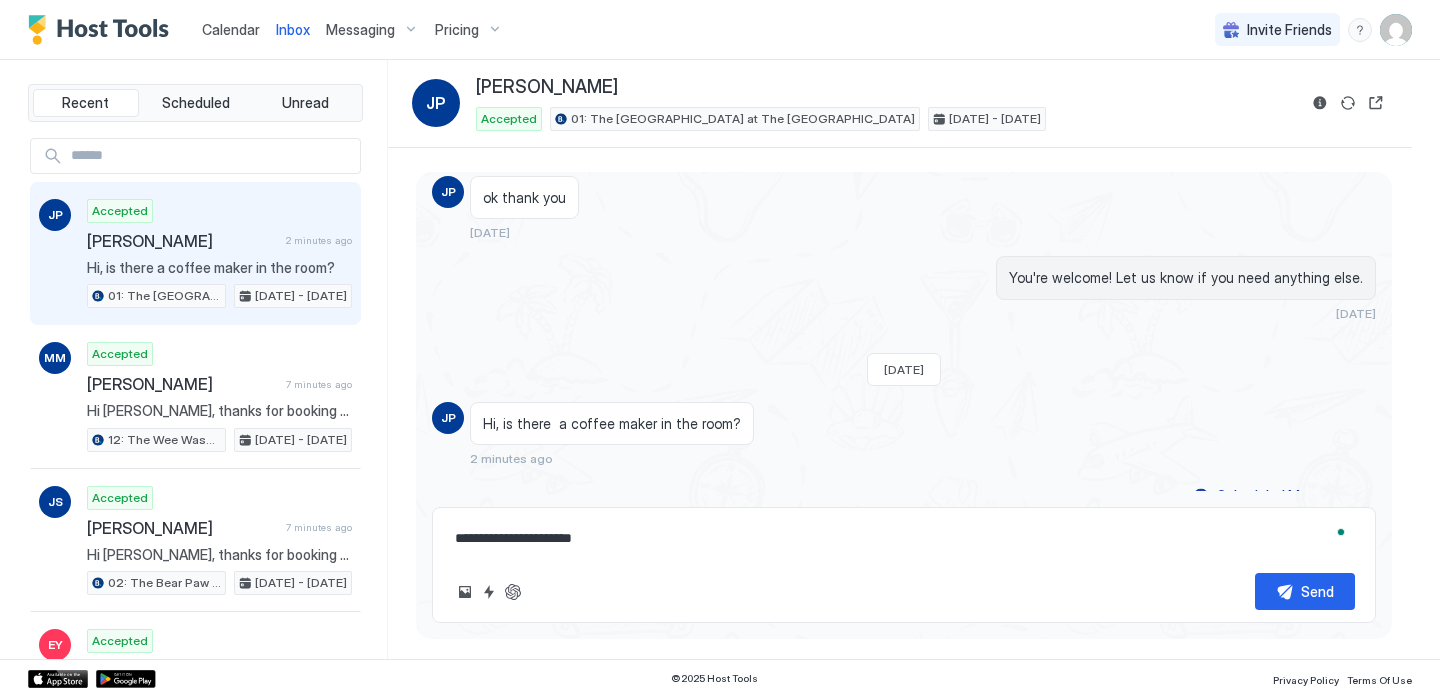 type on "*" 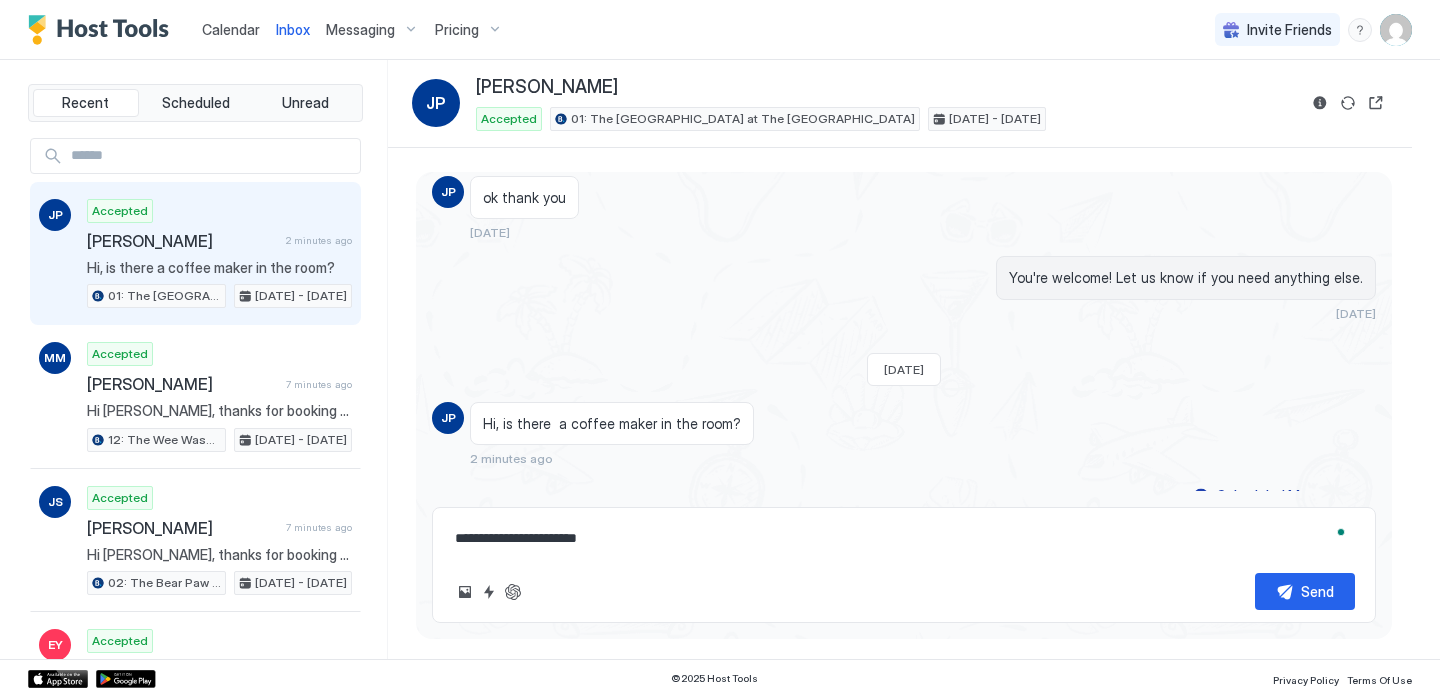 type on "*" 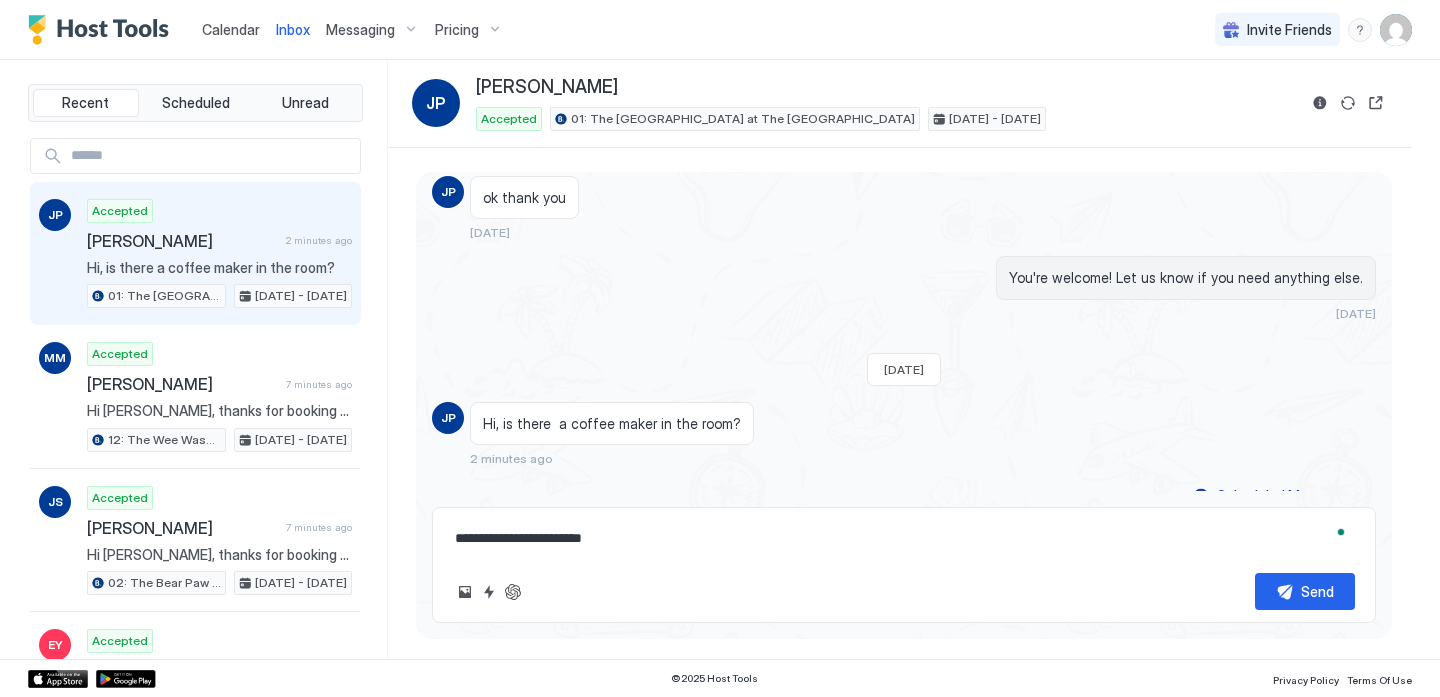 type on "*" 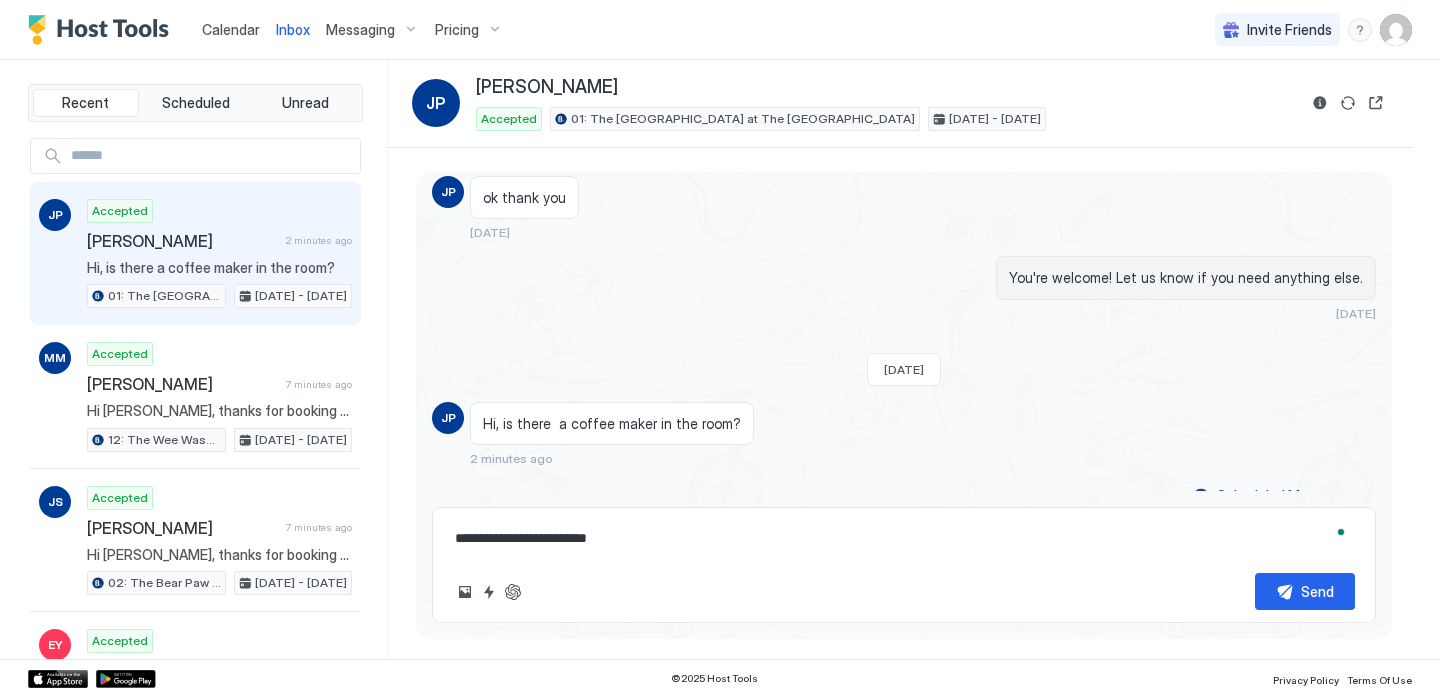 type on "*" 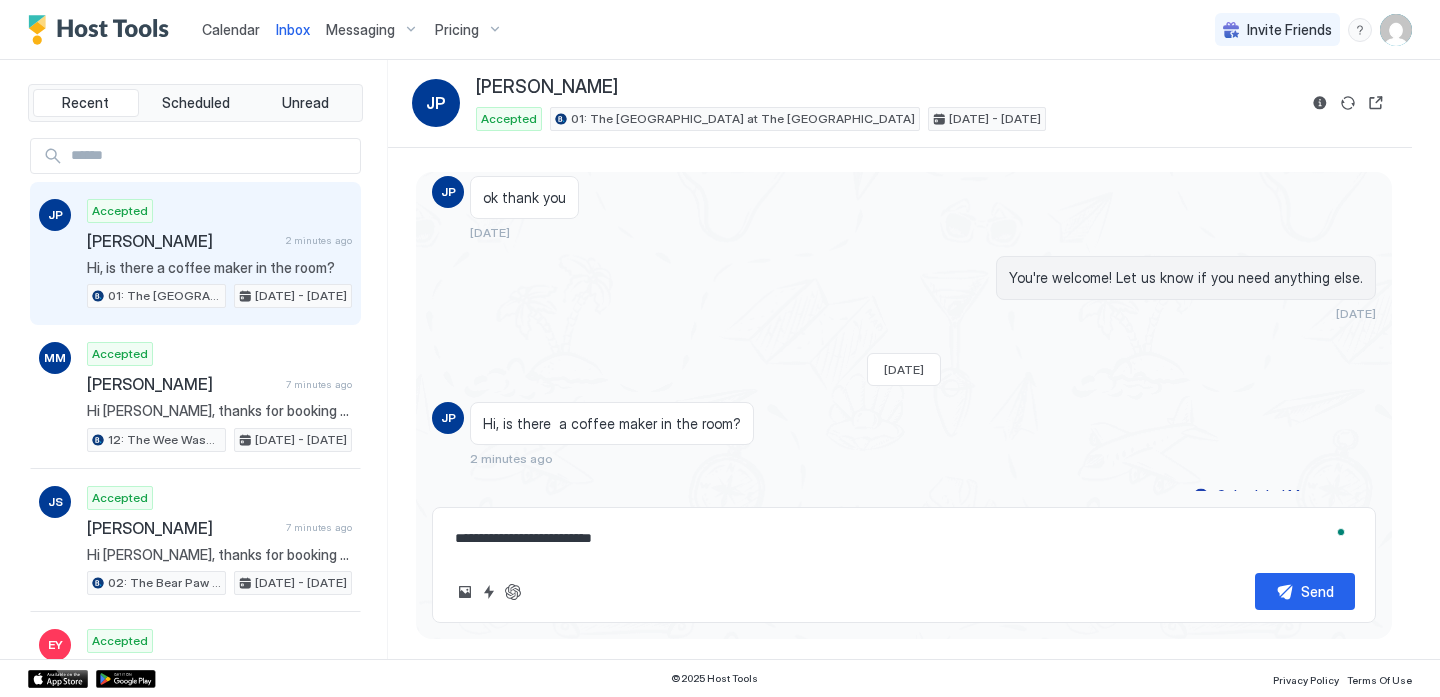 type on "*" 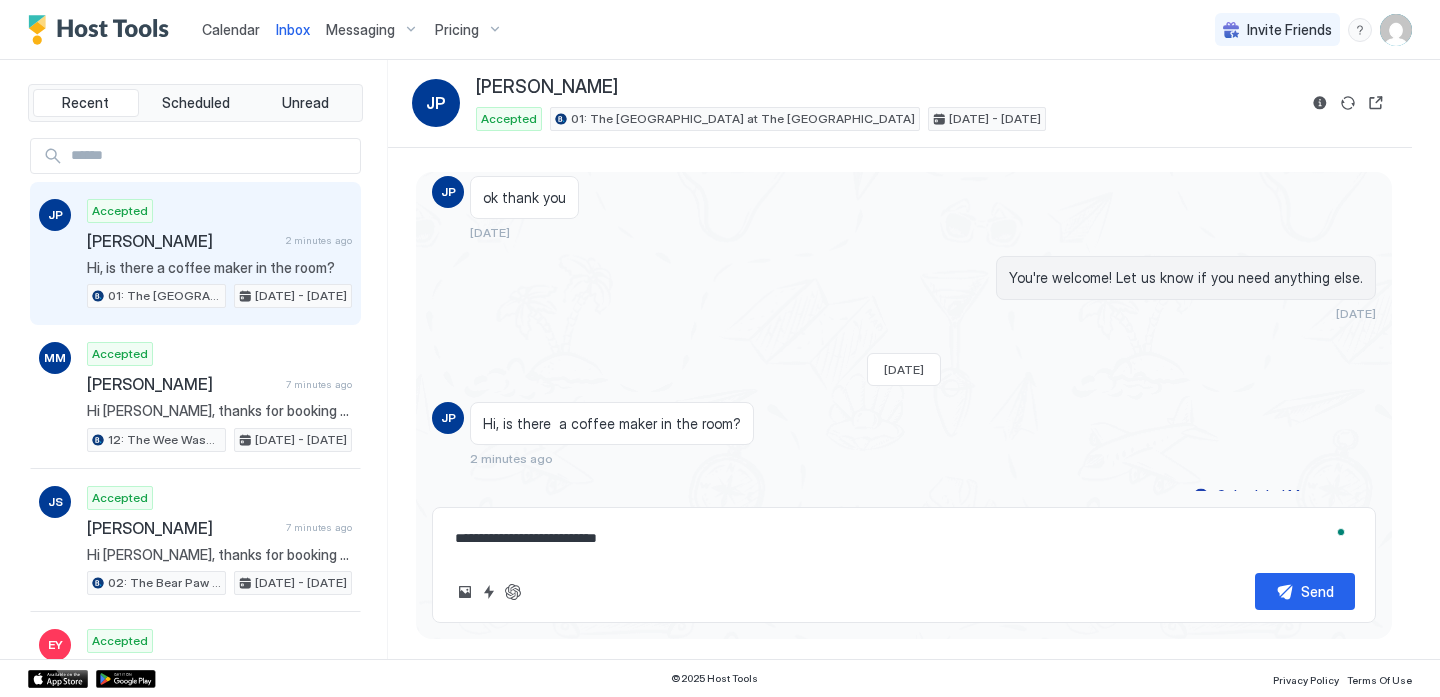 type on "**********" 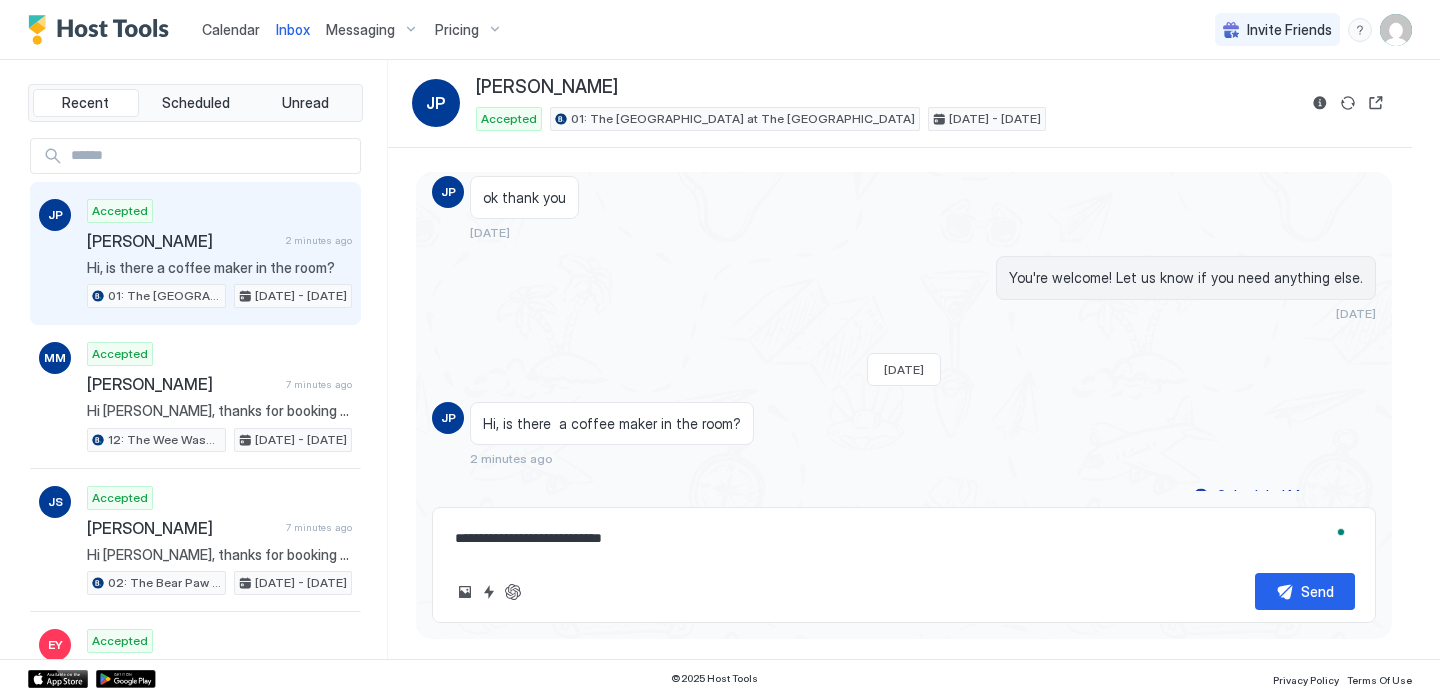 type on "*" 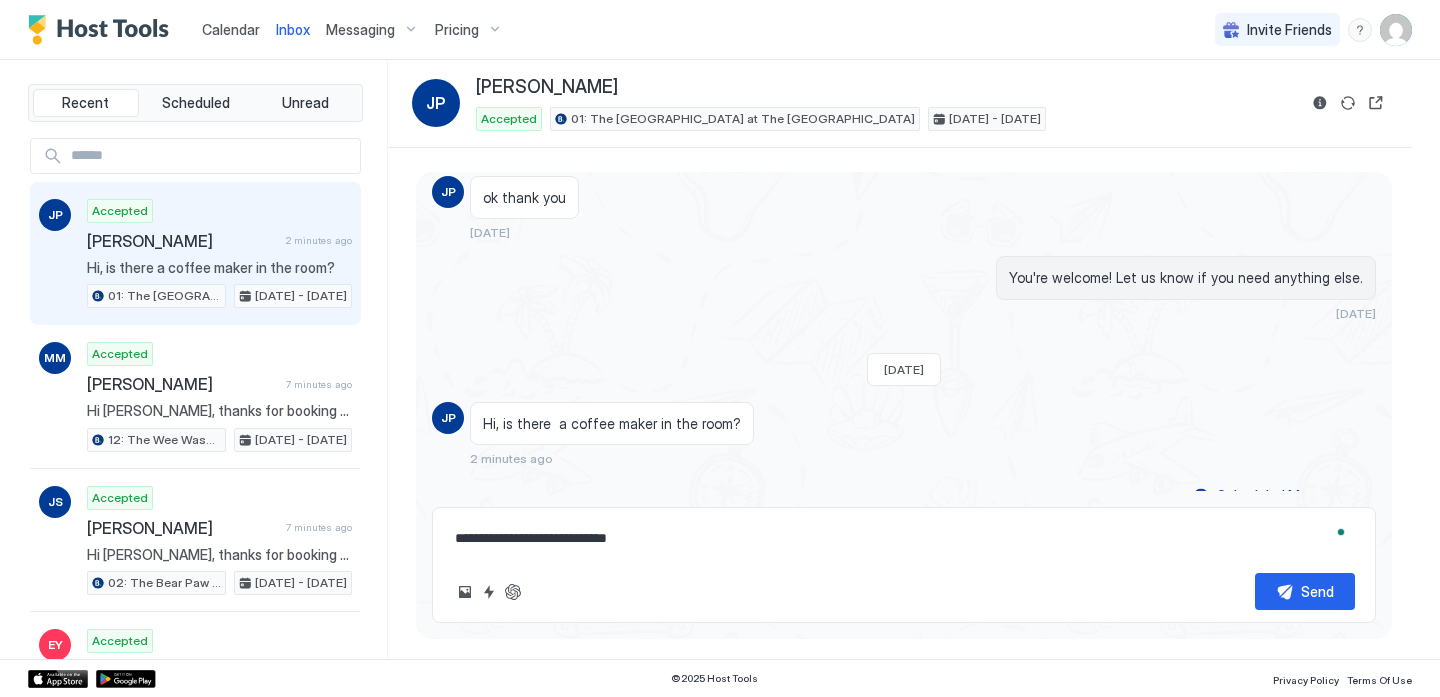 type on "**********" 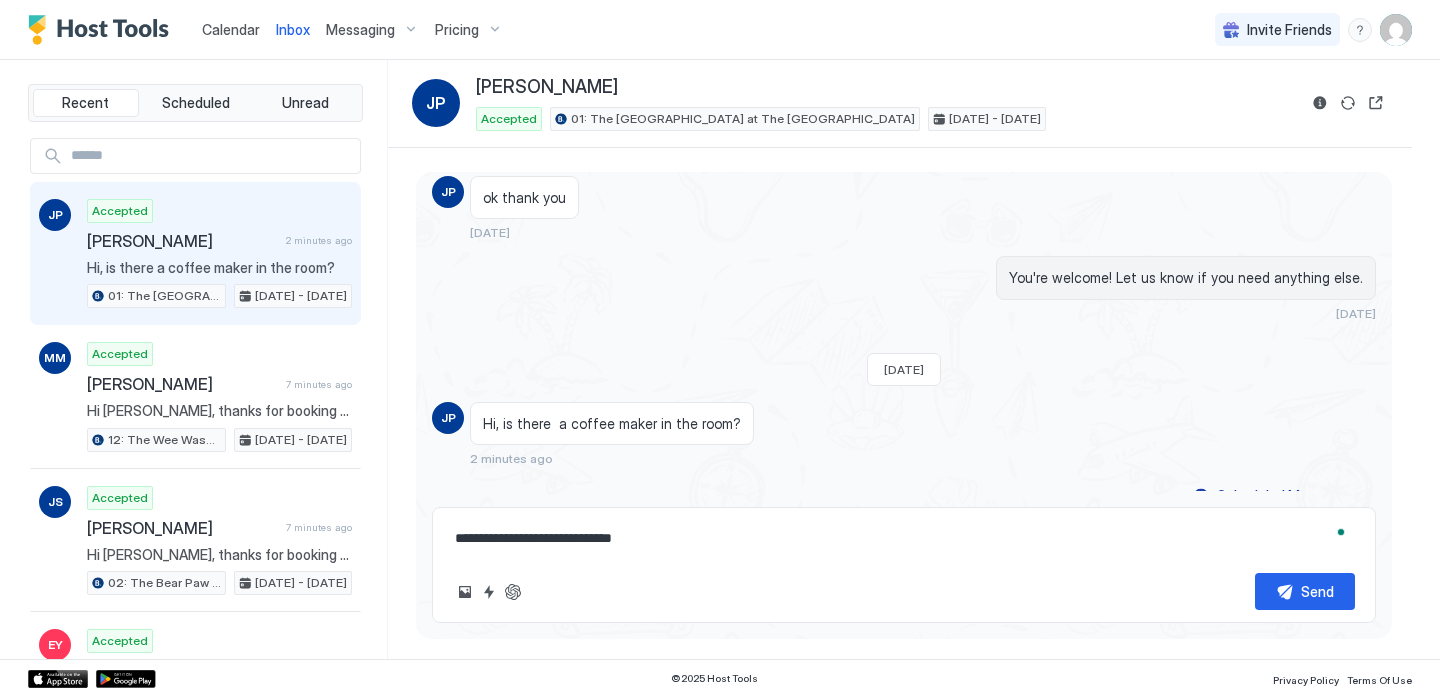 type on "*" 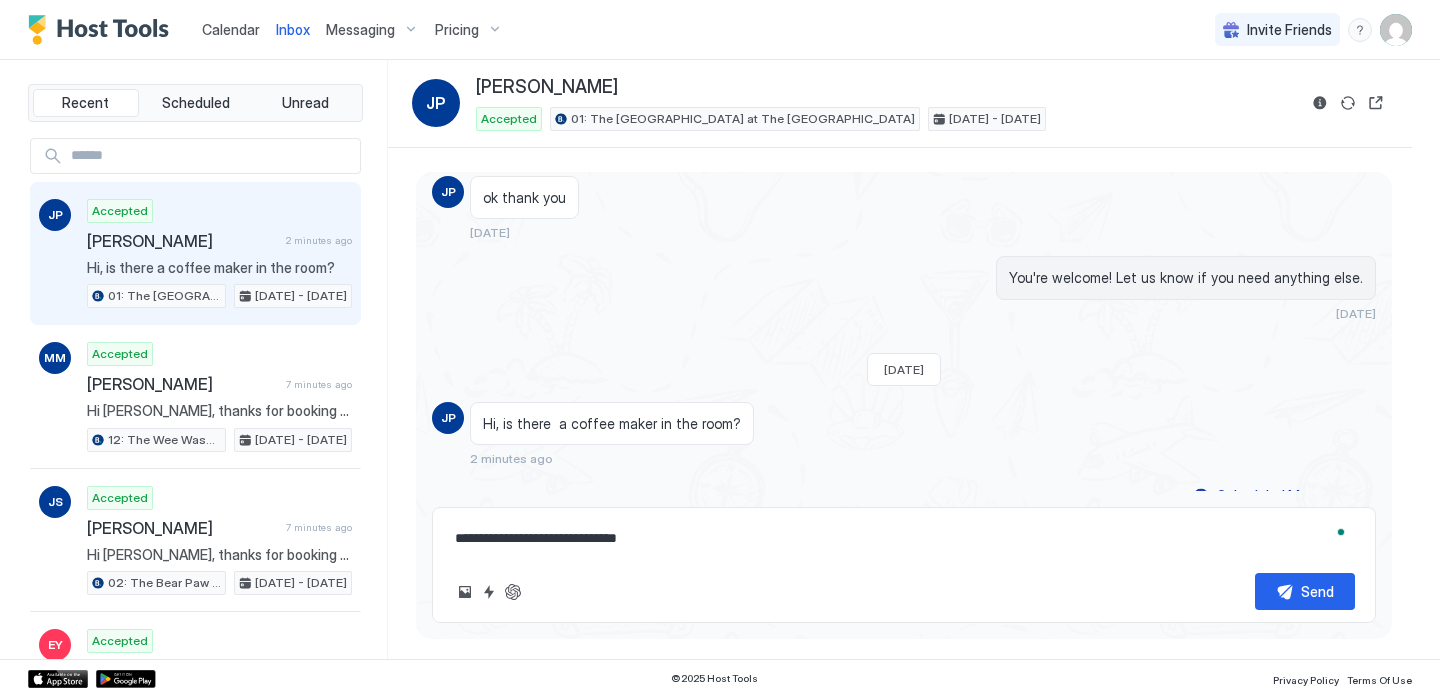 type on "*" 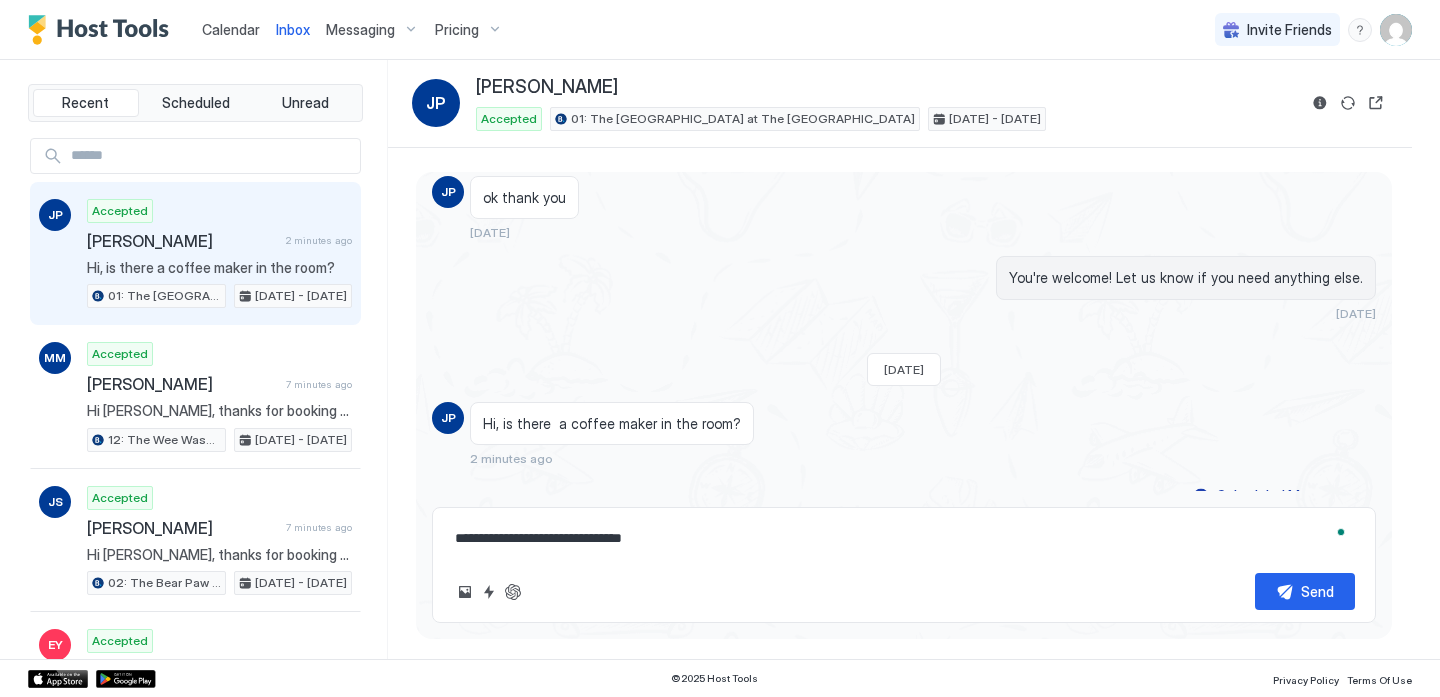 type on "*" 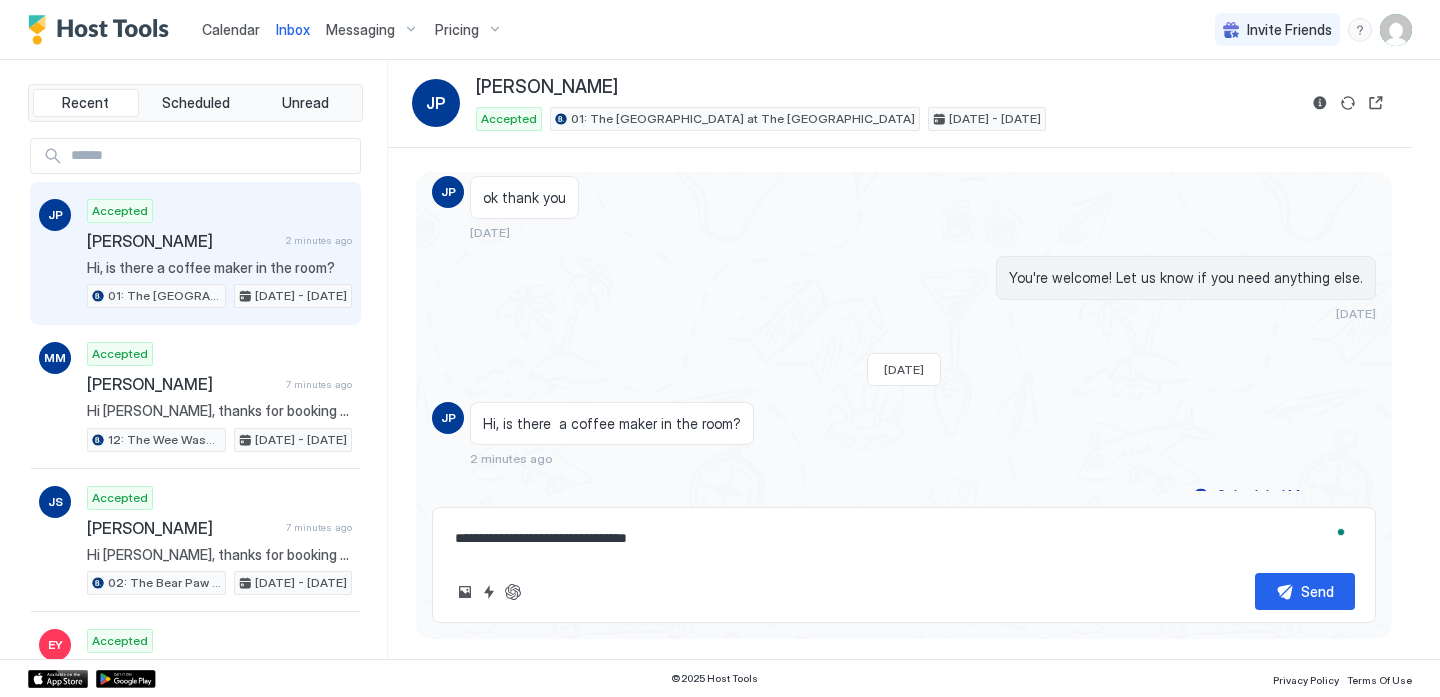 type on "*" 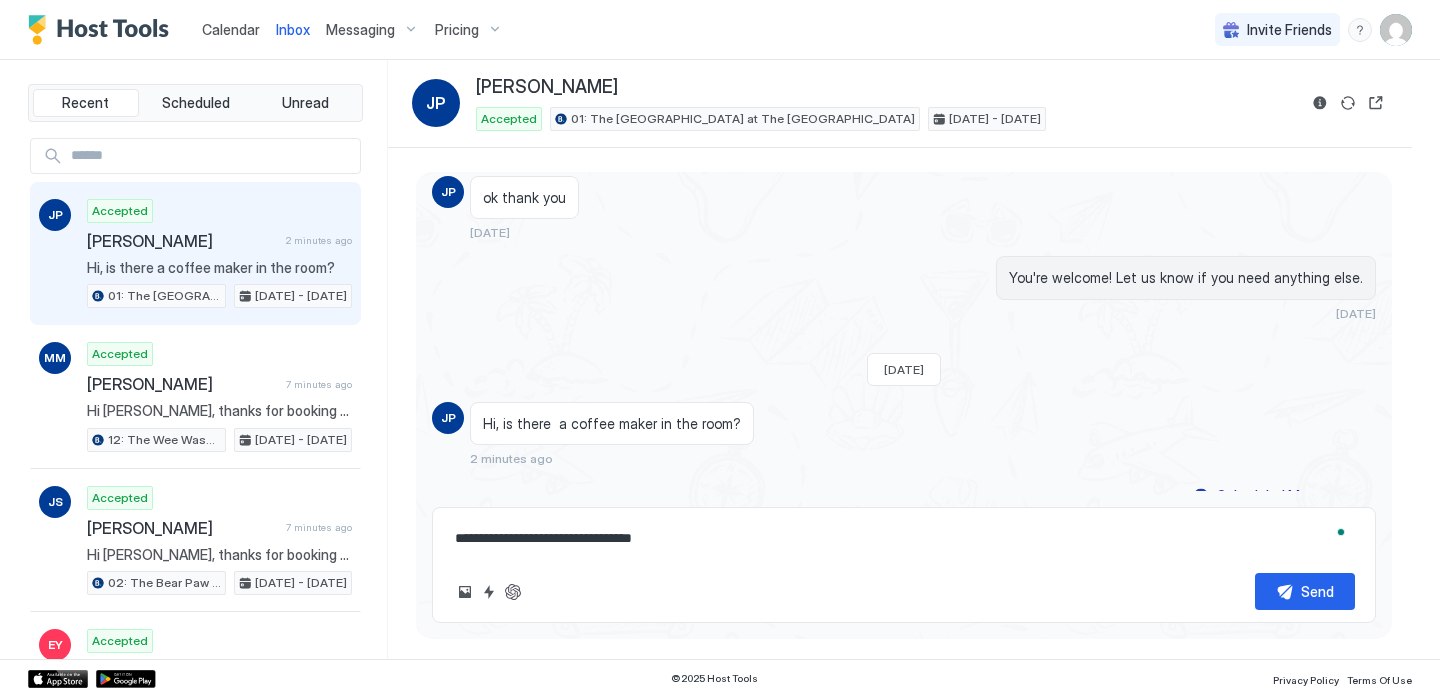 type on "*" 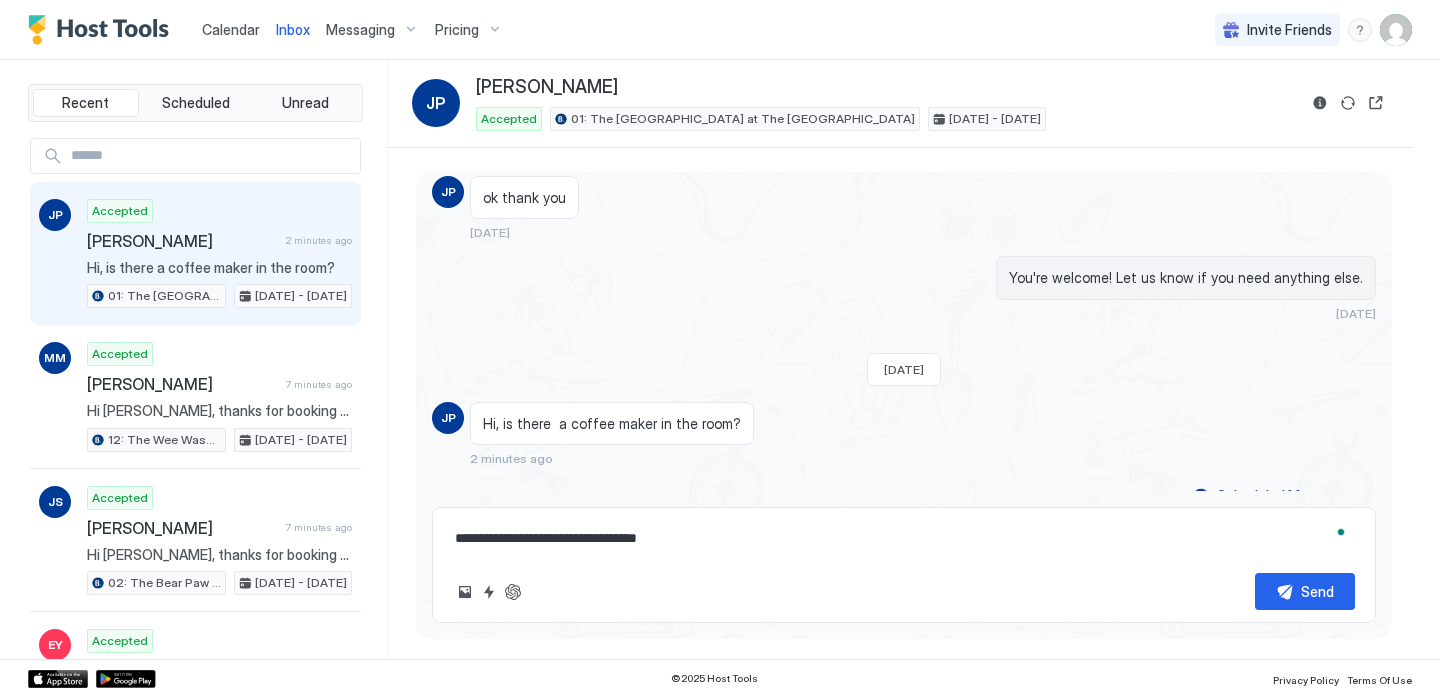 type on "*" 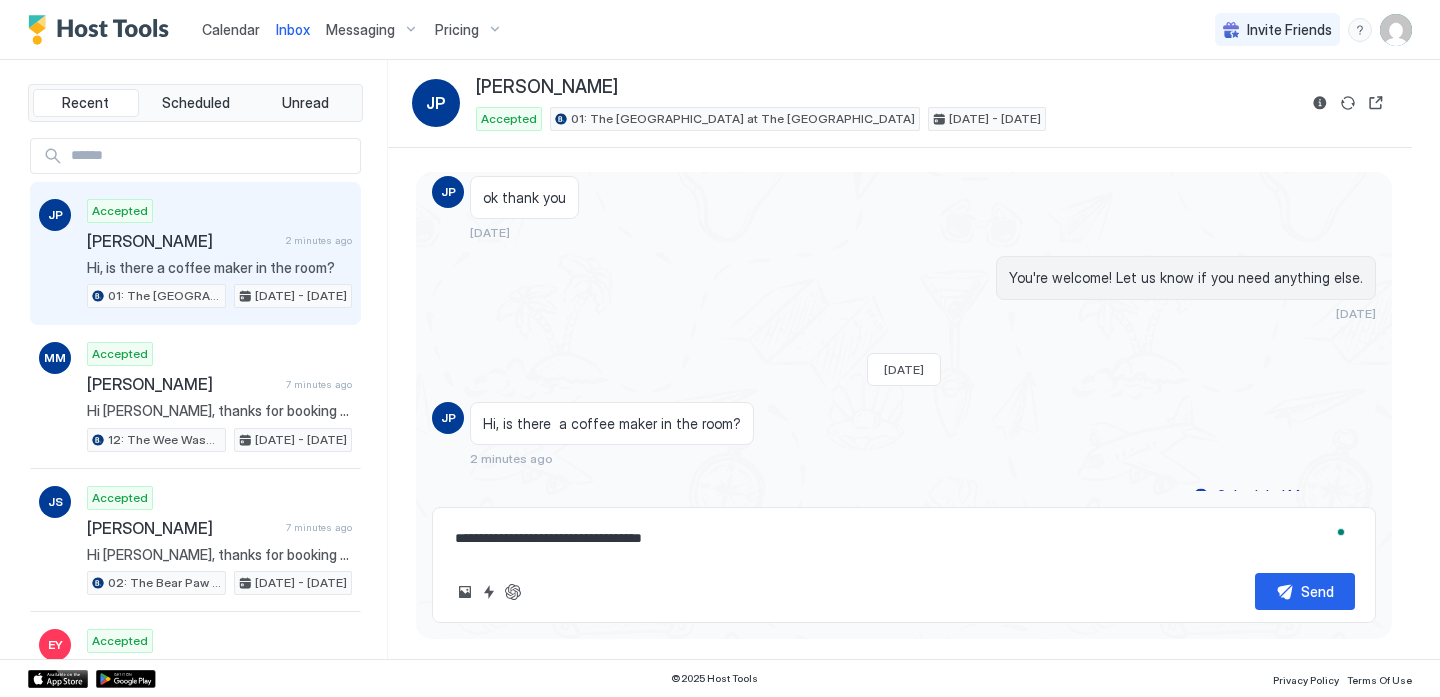 type on "*" 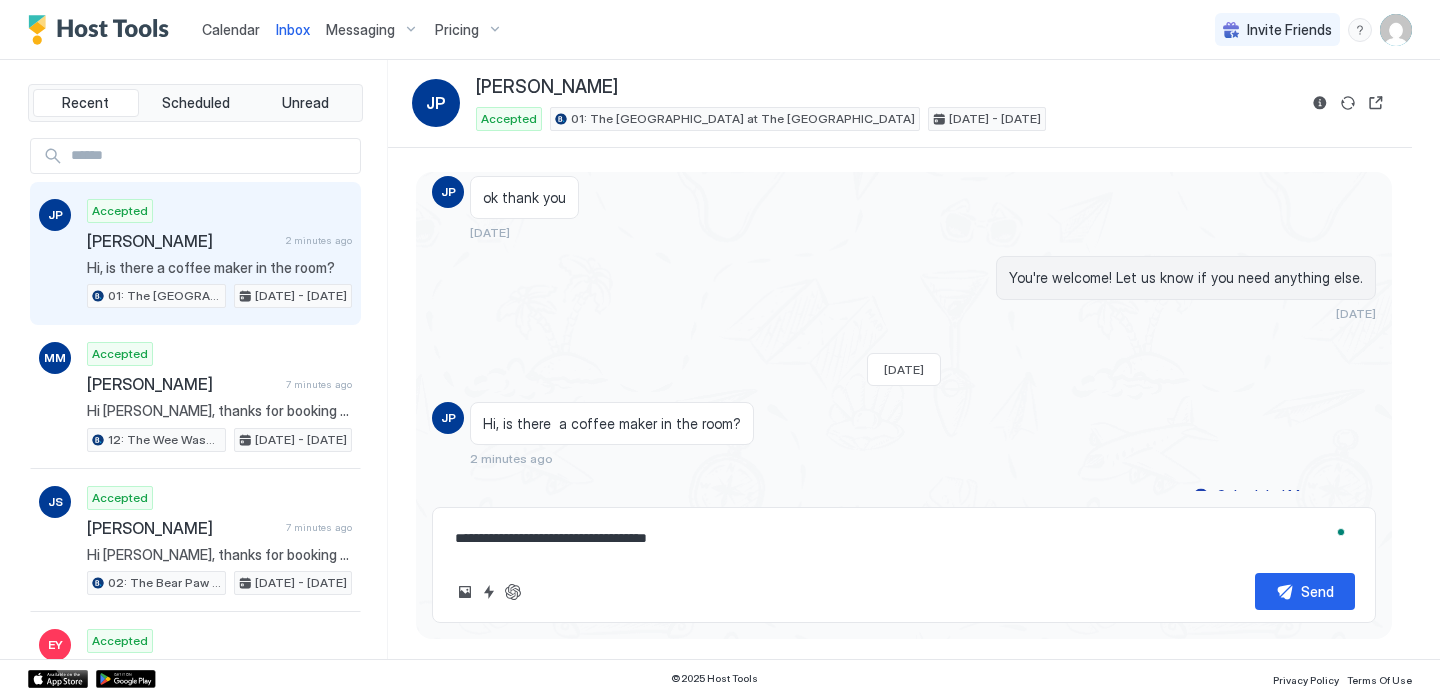 type on "*" 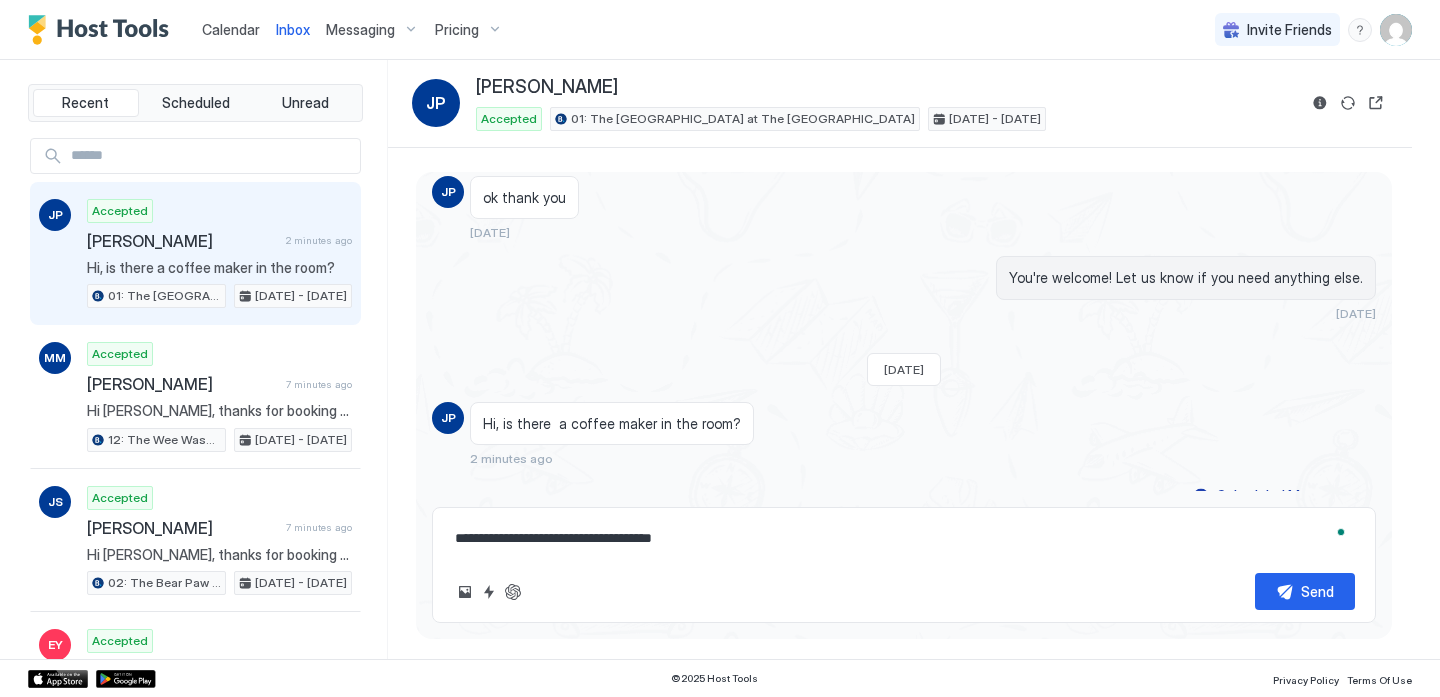 type on "**********" 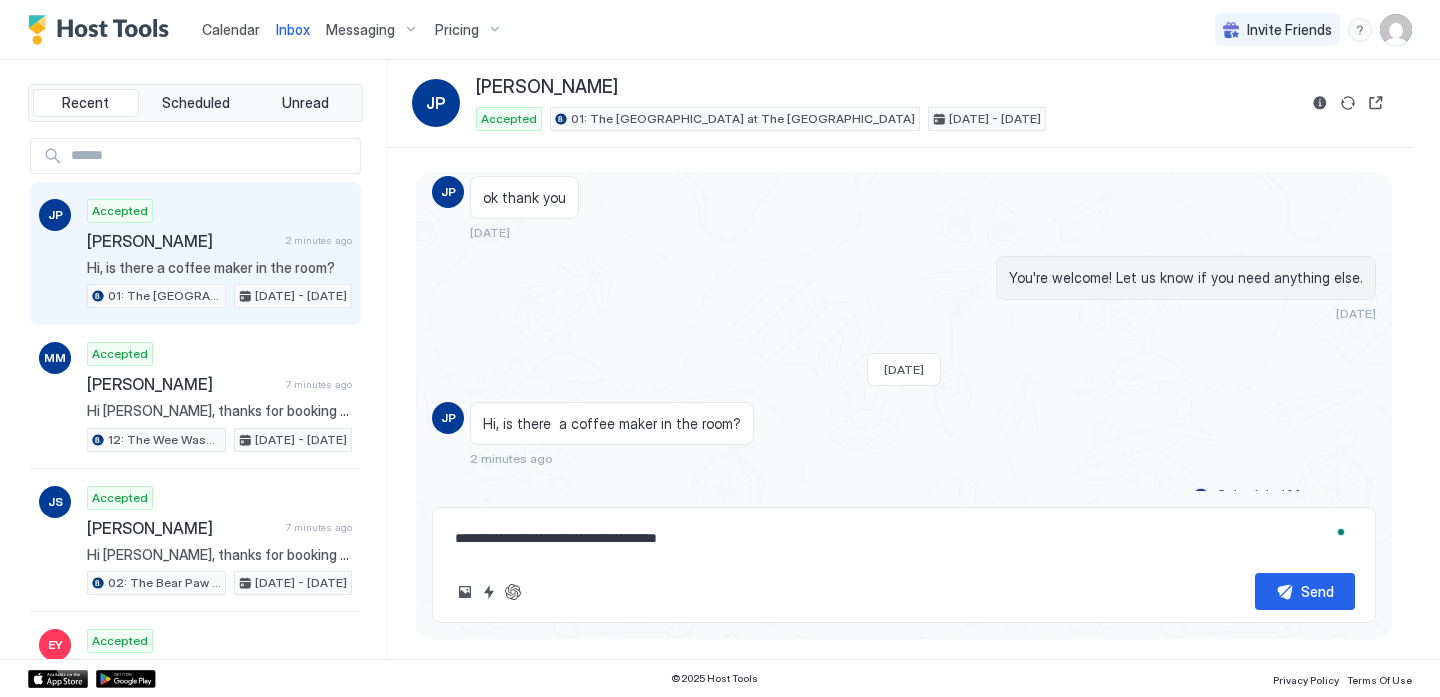type on "*" 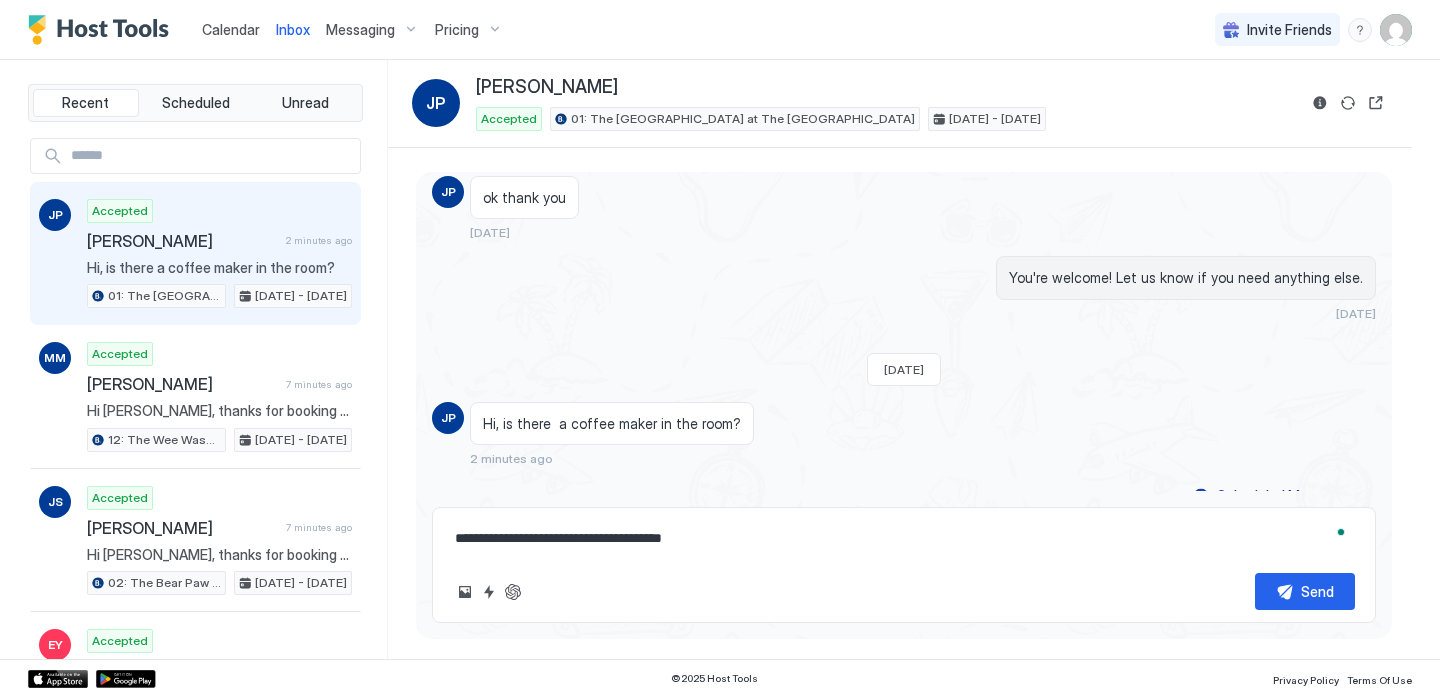 type on "*" 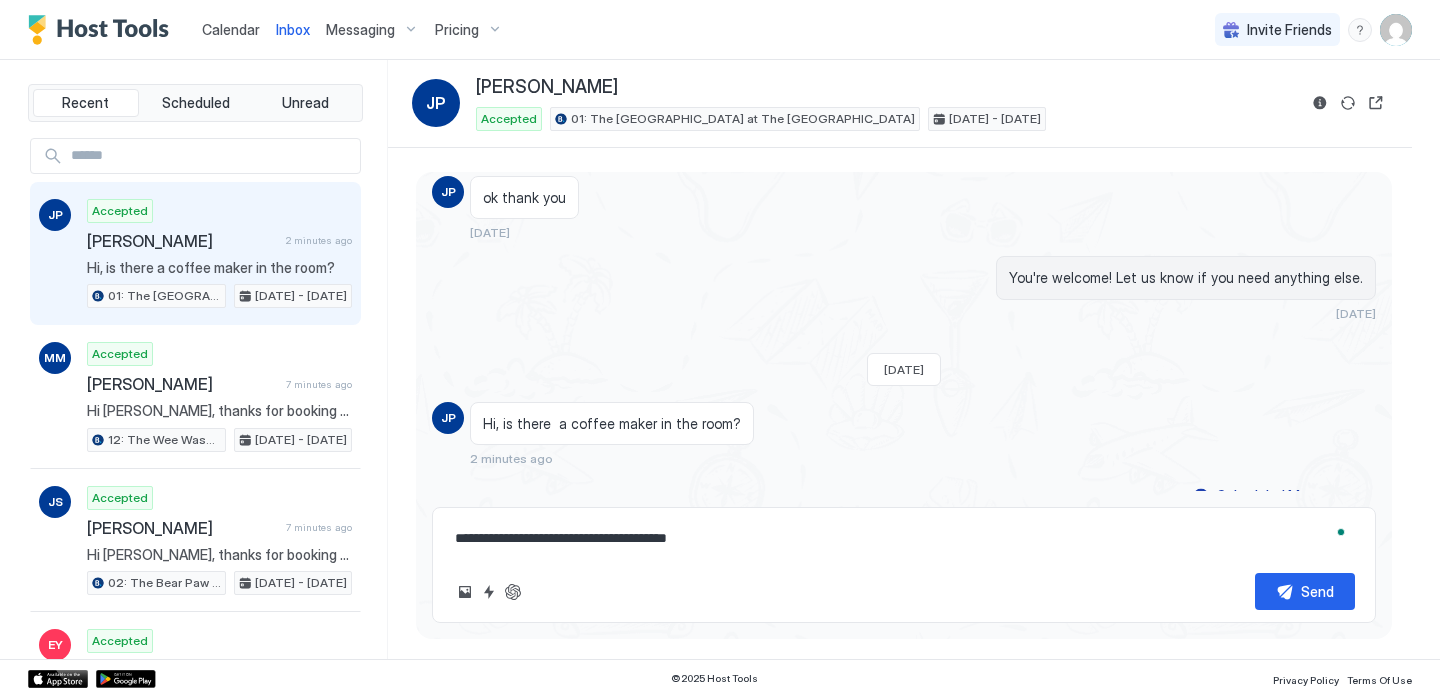 type on "*" 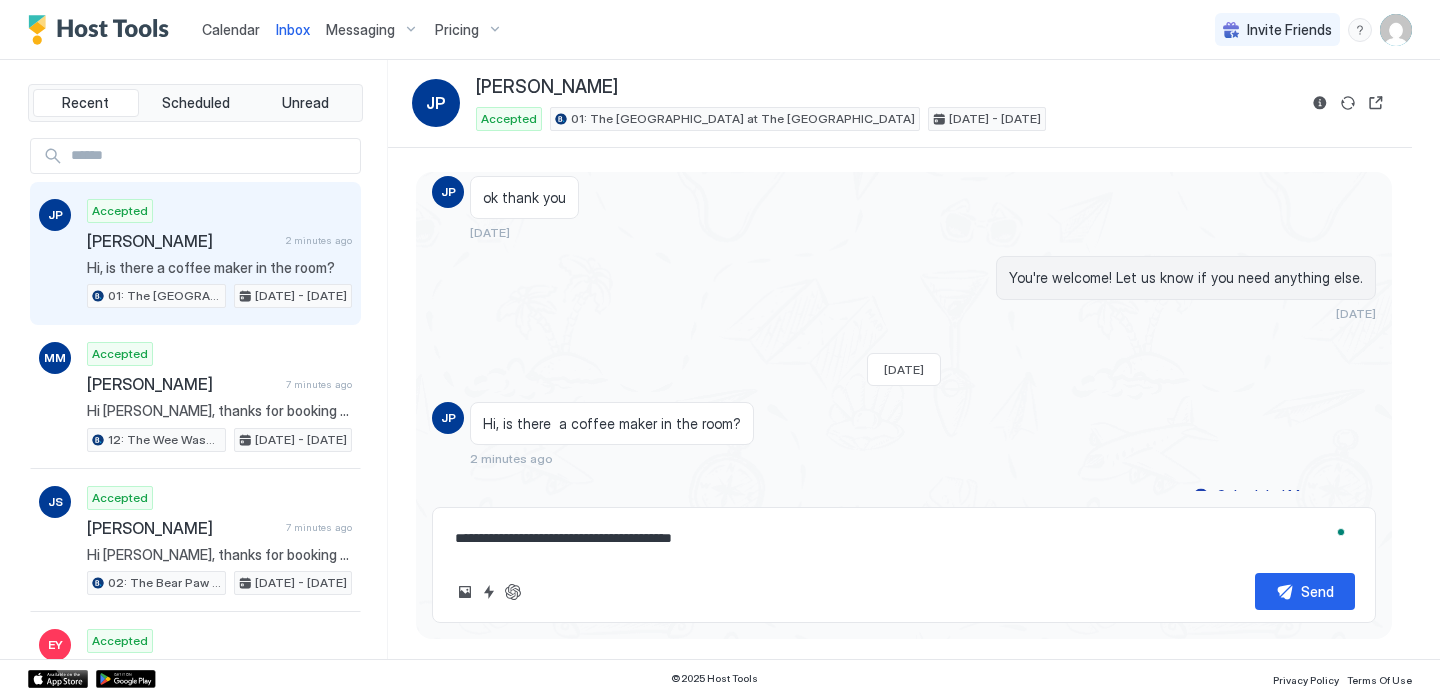 type on "*" 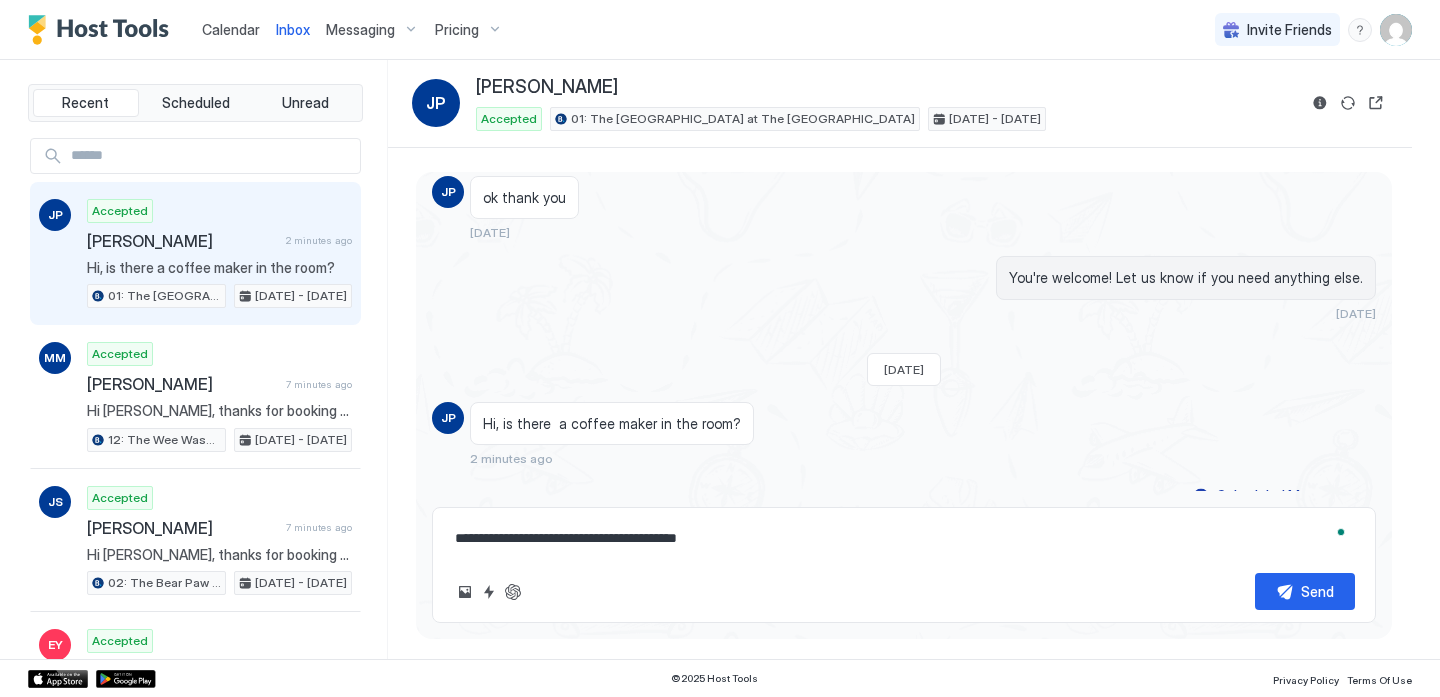 type on "*" 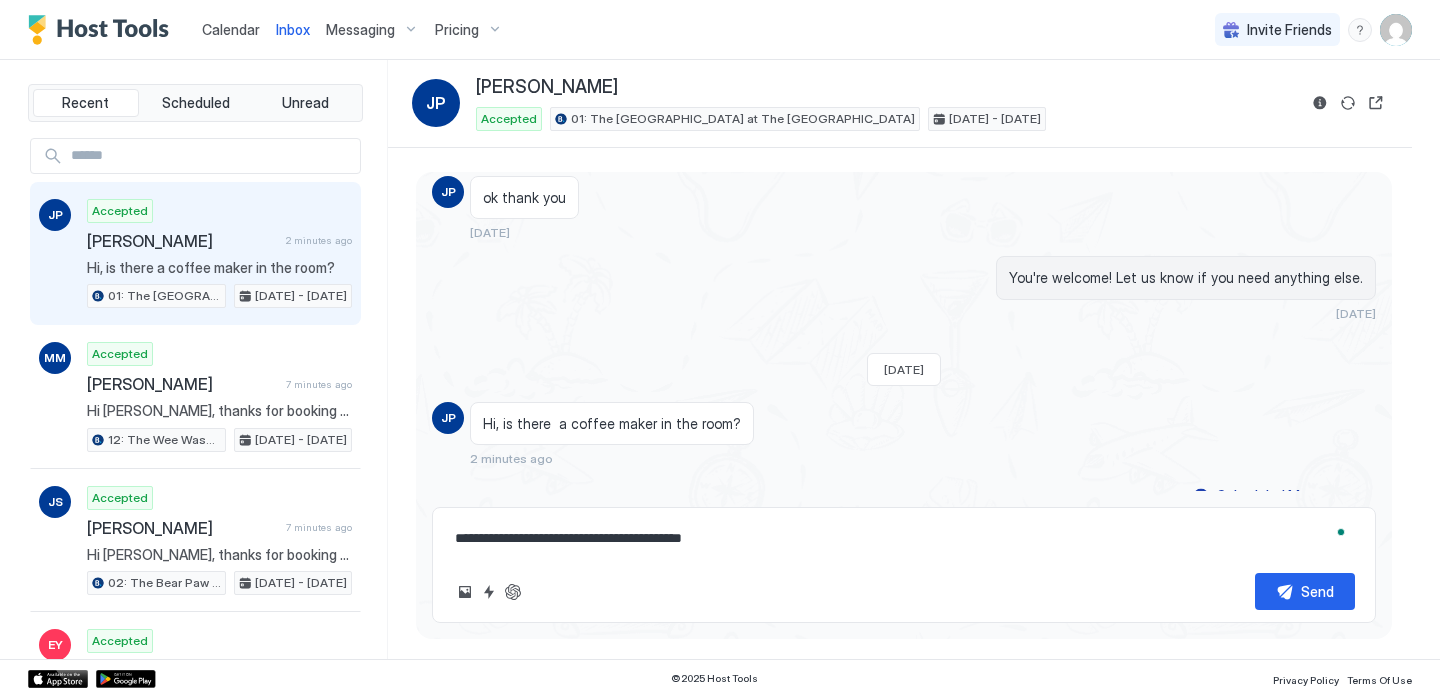 type on "*" 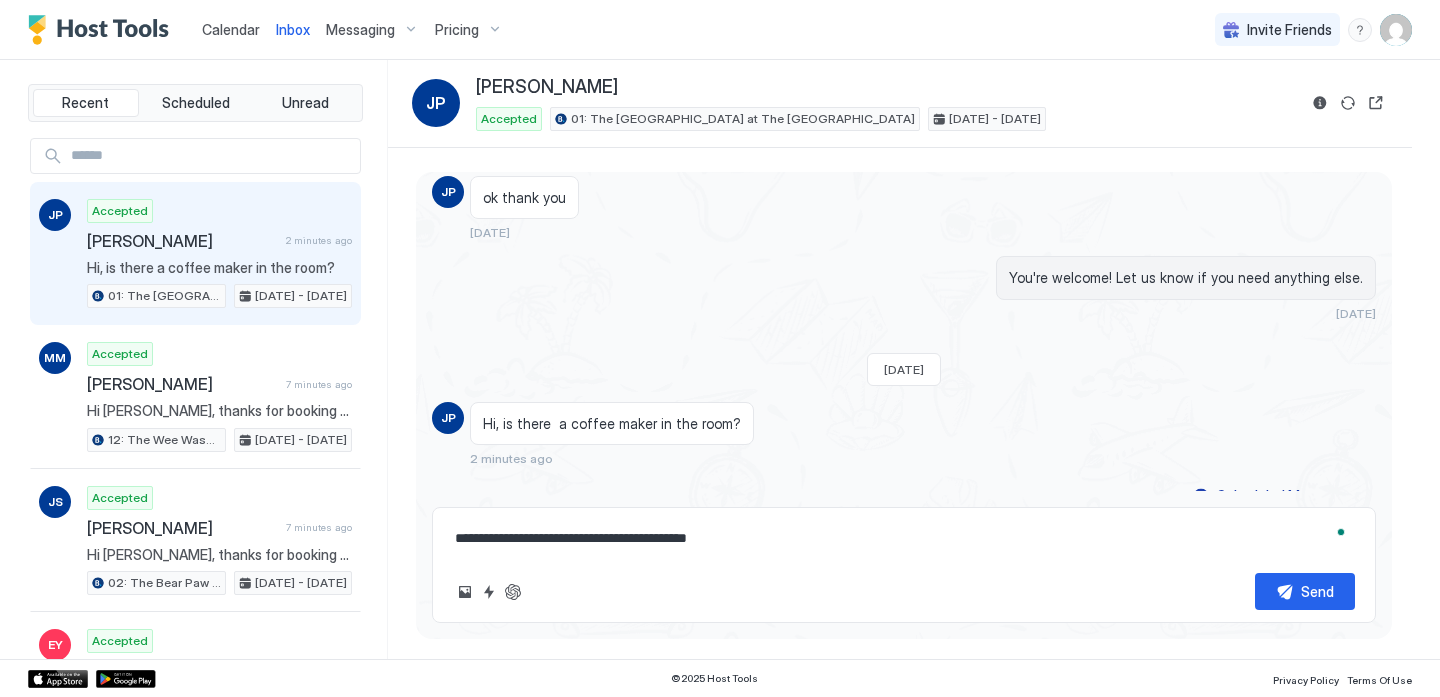 type on "**********" 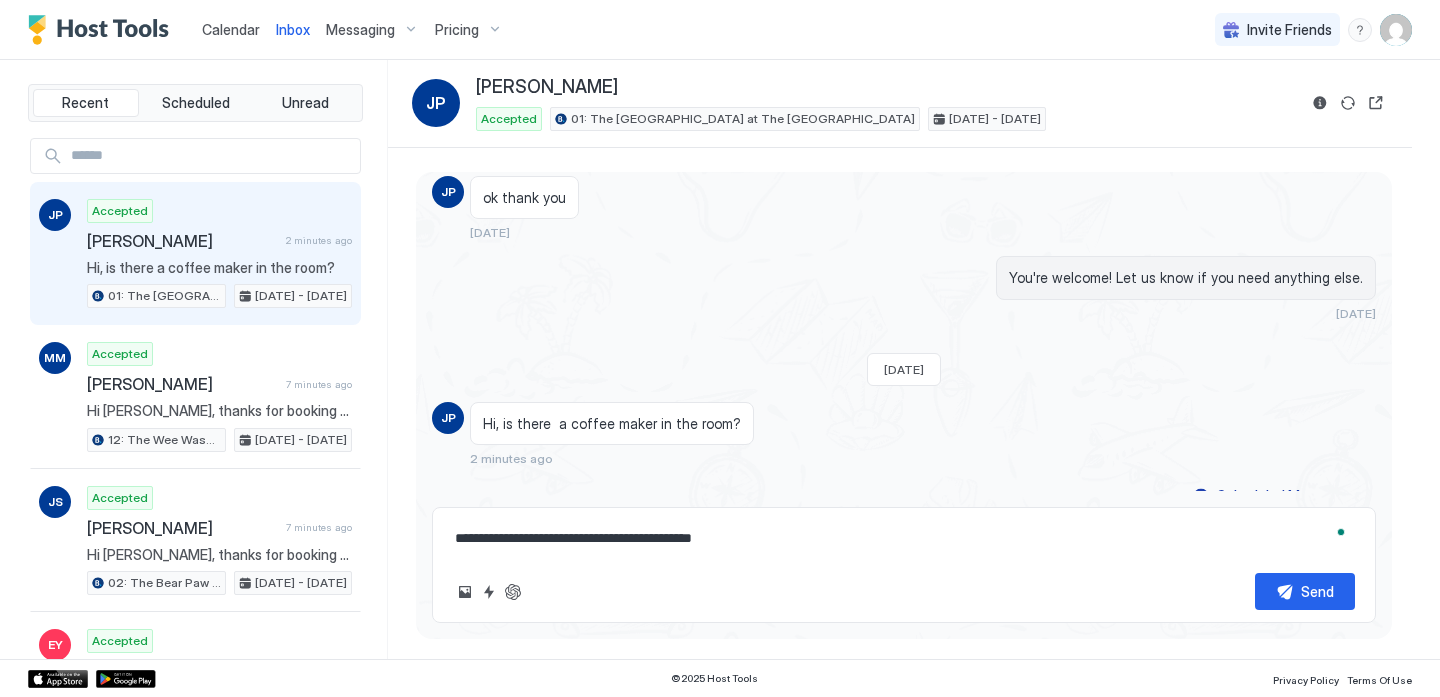 type on "*" 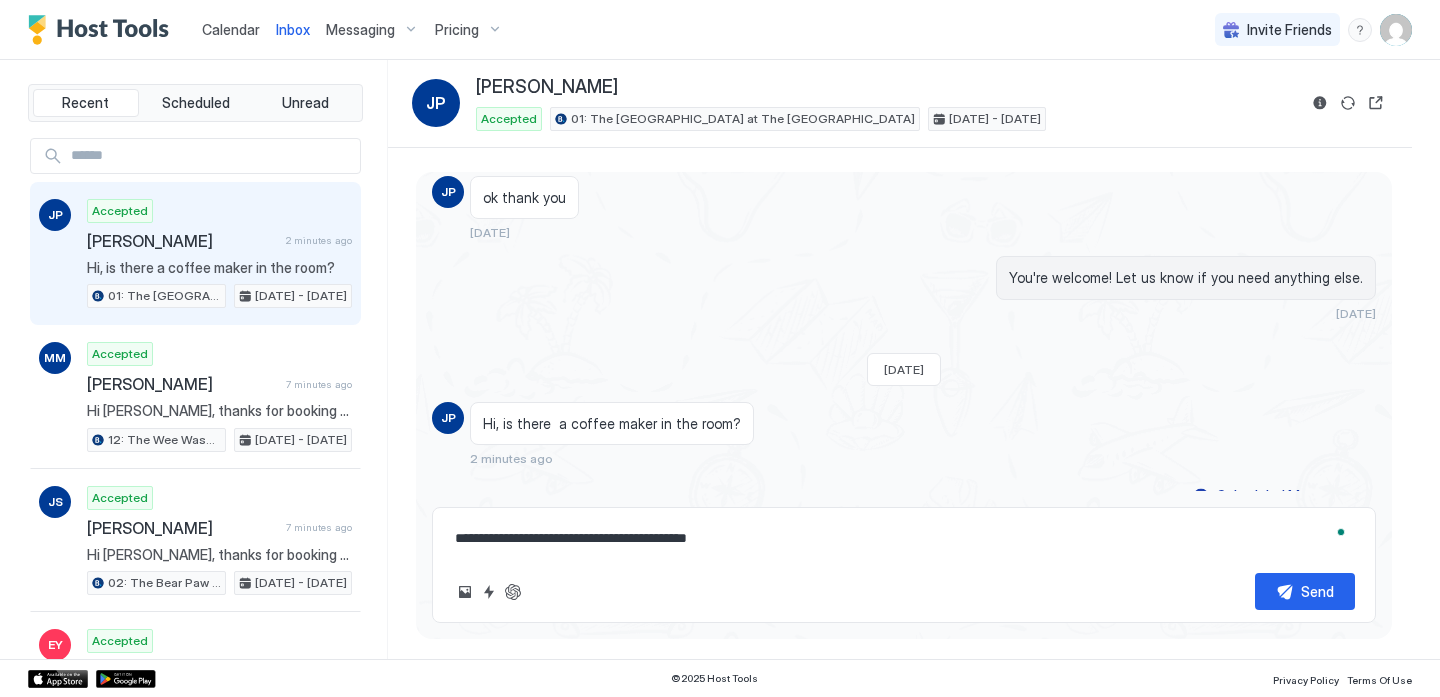 type on "*" 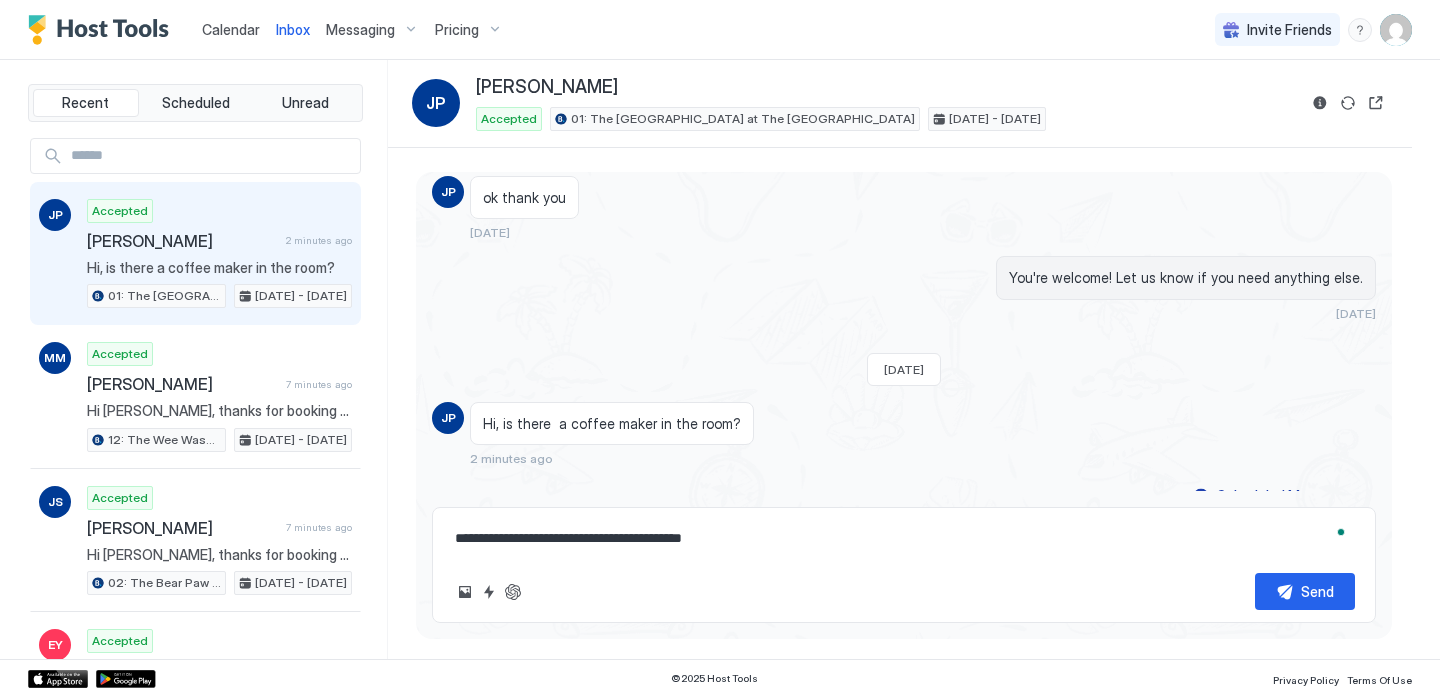 type on "*" 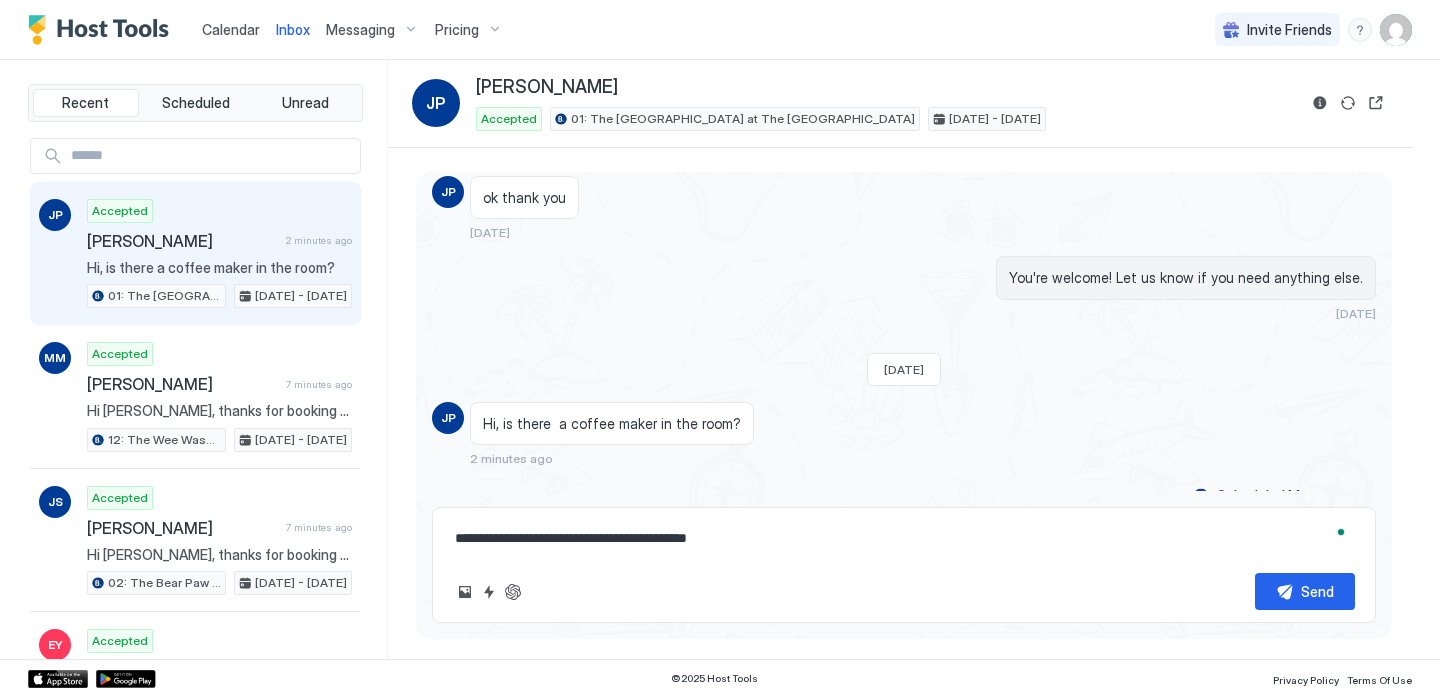 type on "*" 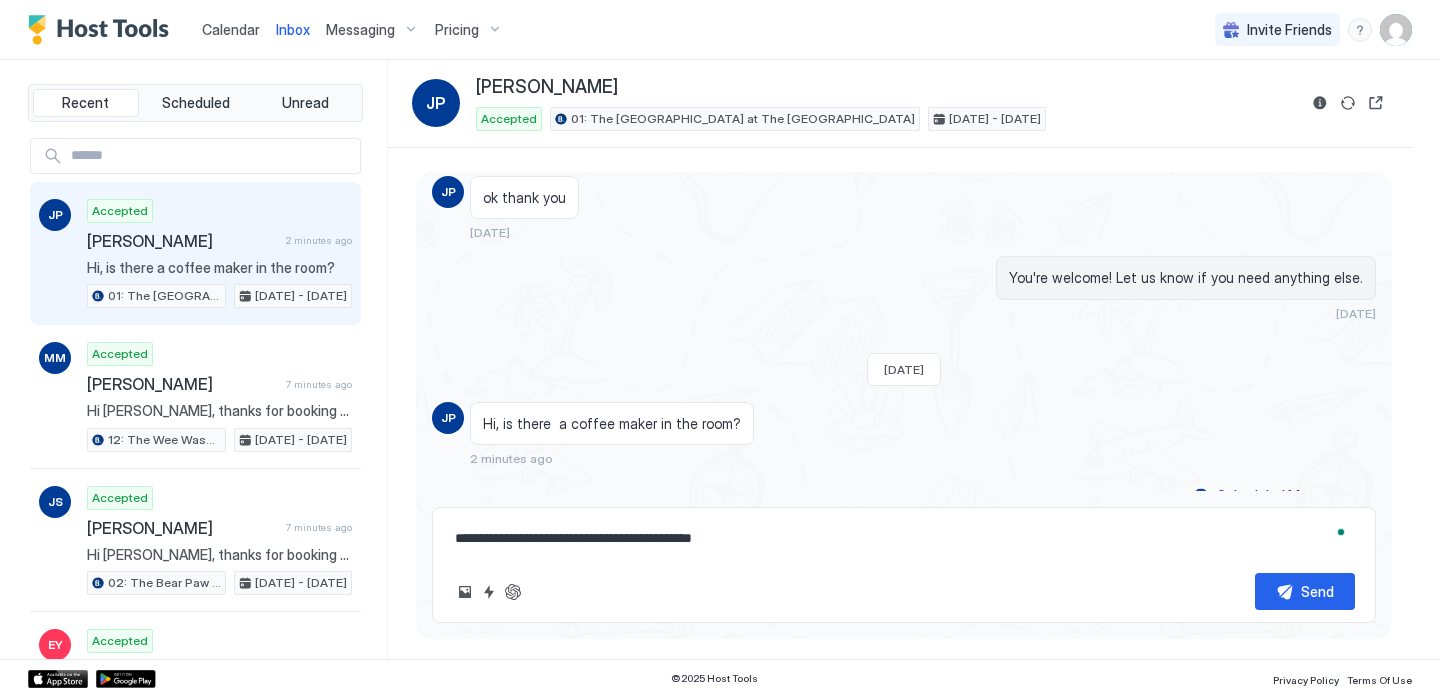 type on "*" 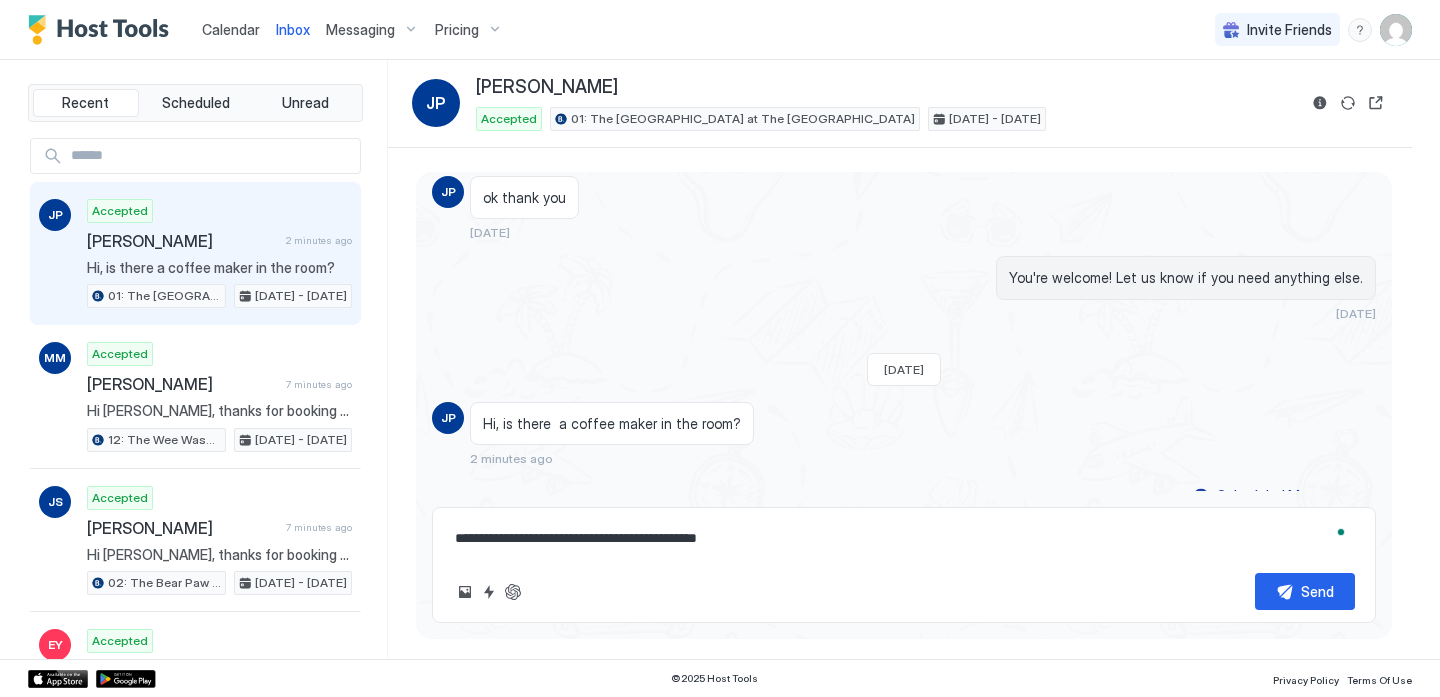 type on "*" 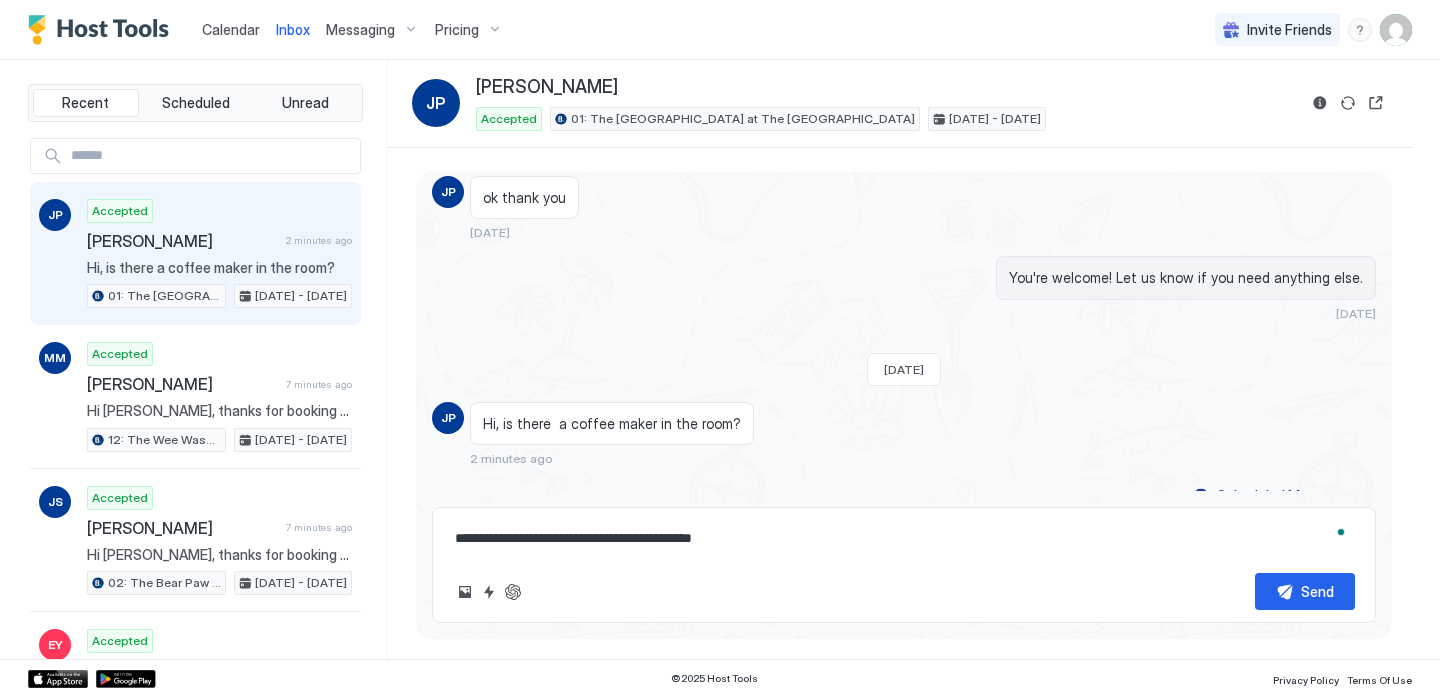 type on "*" 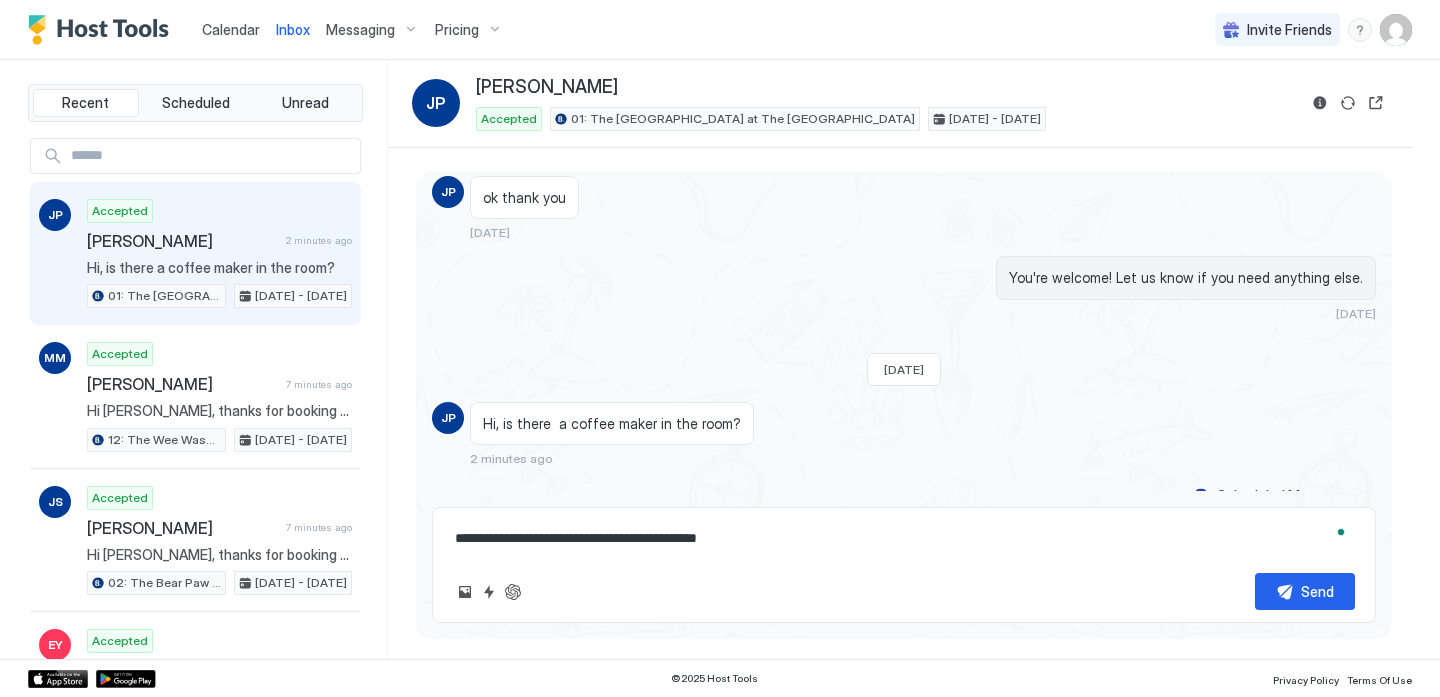 type on "*" 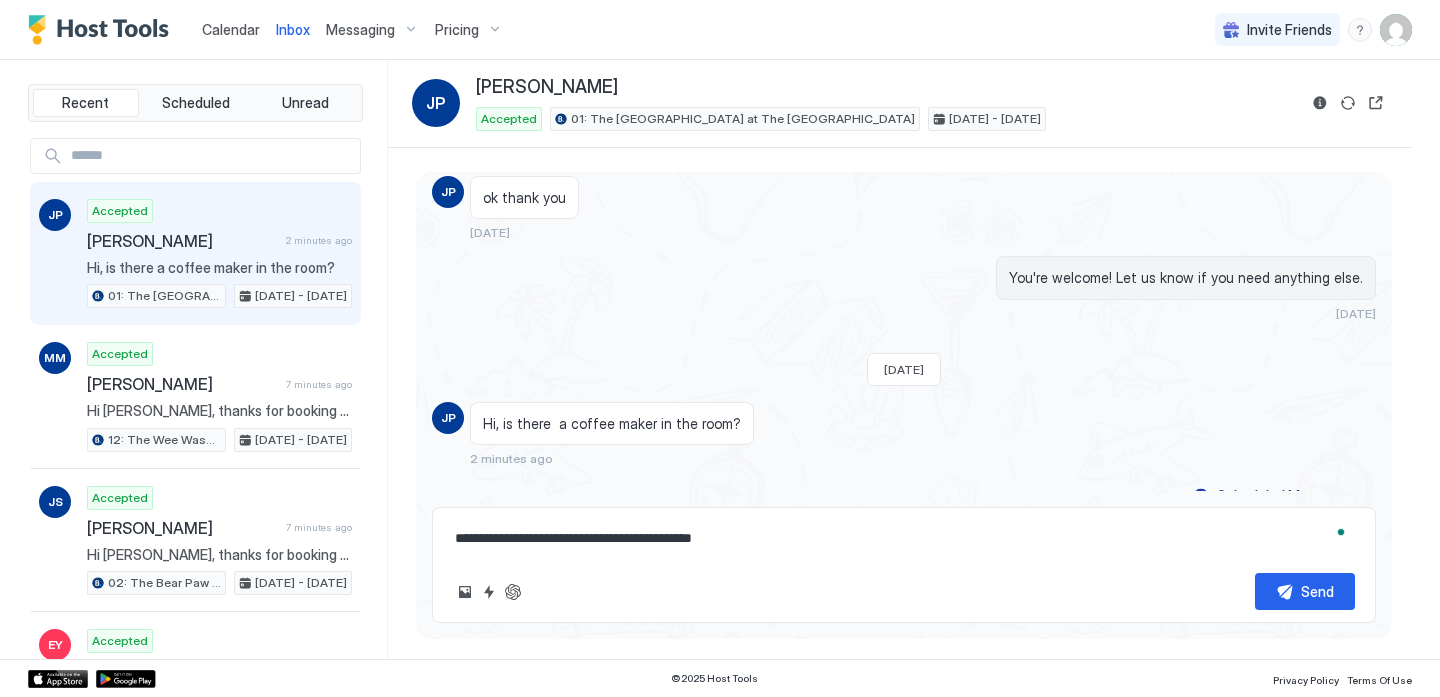 type on "*" 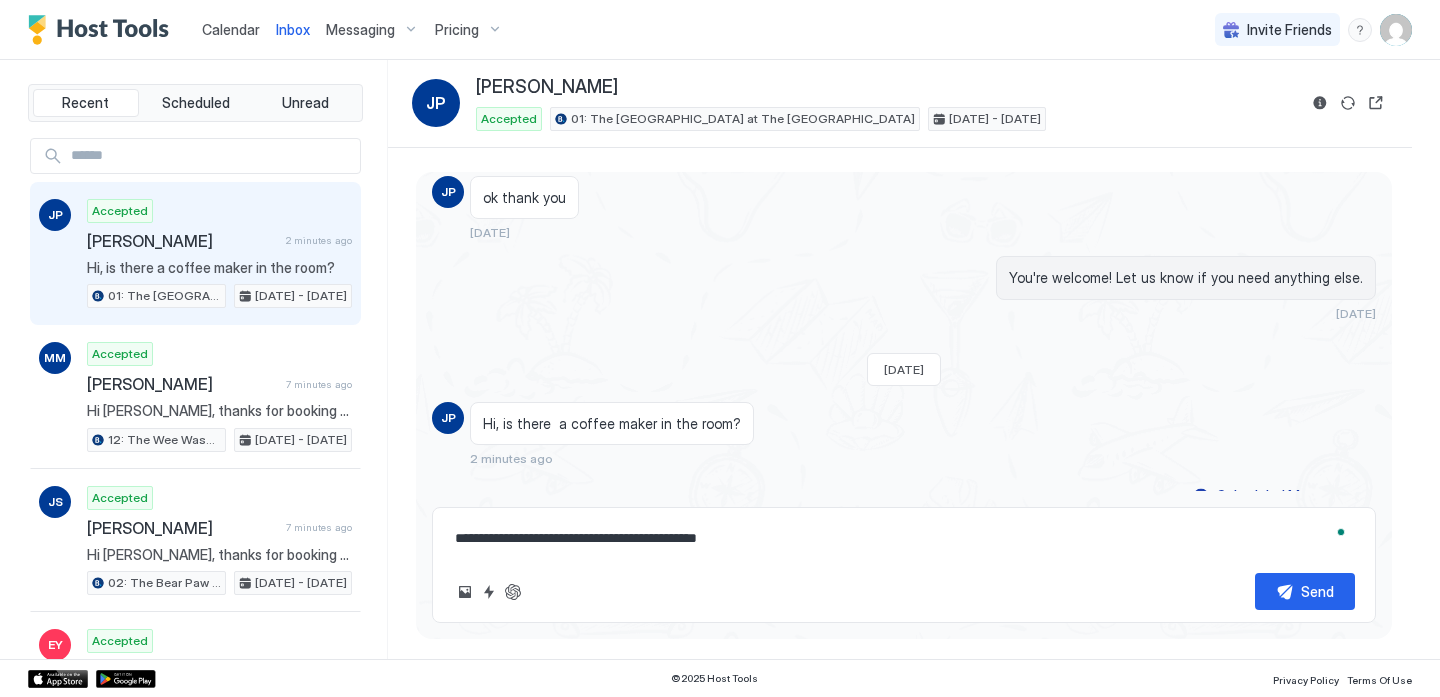 type on "*" 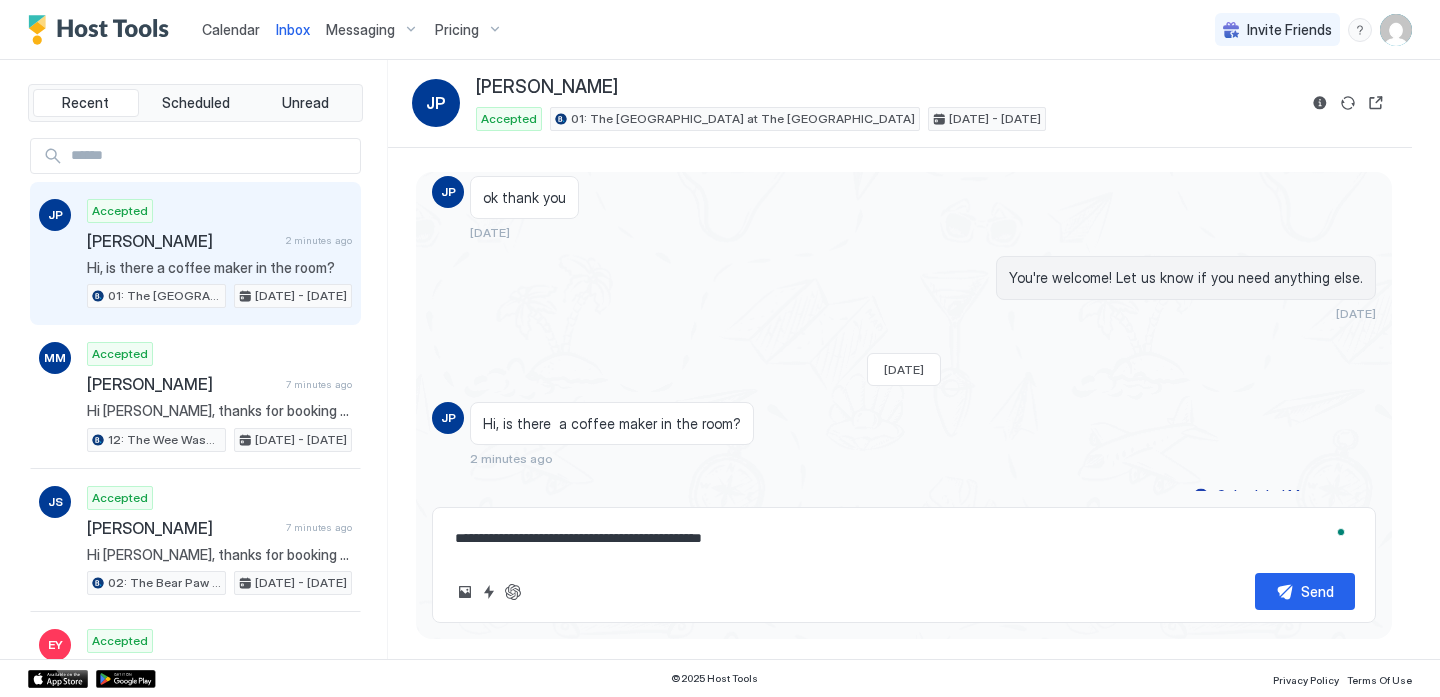 type on "*" 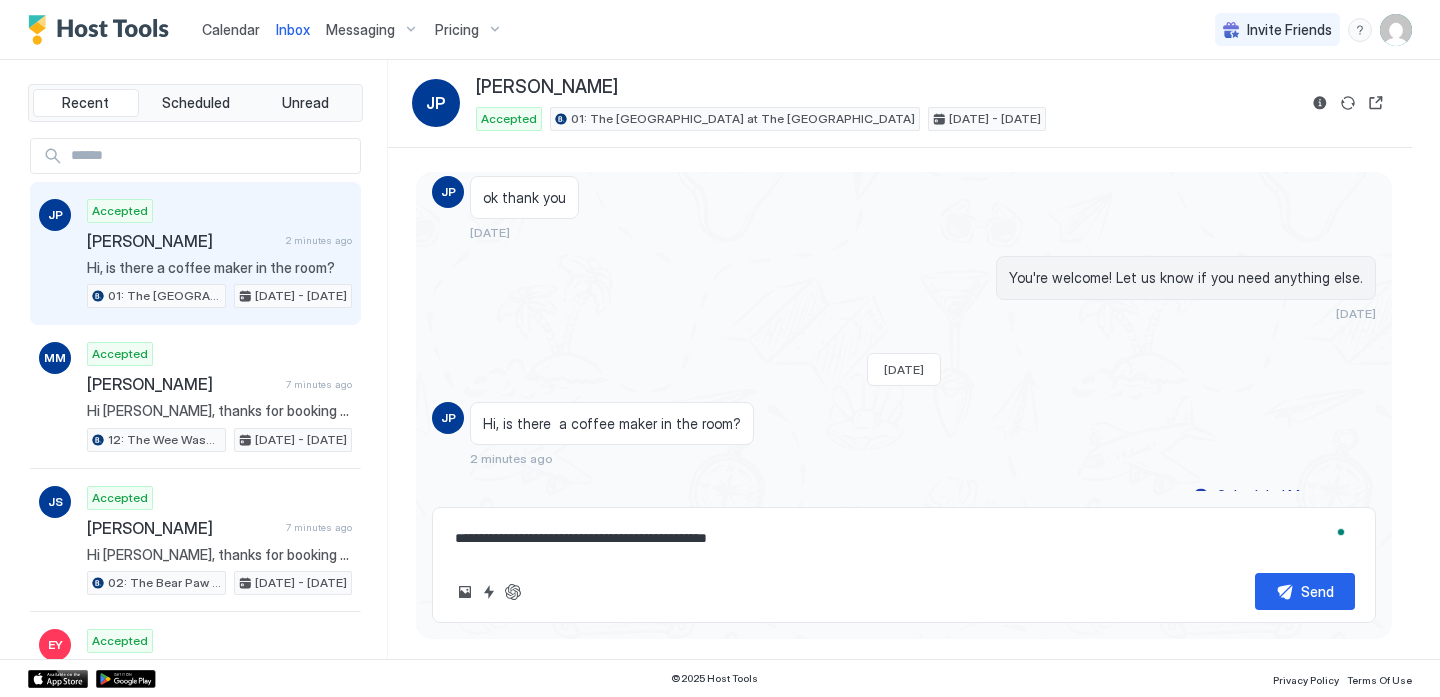 type on "*" 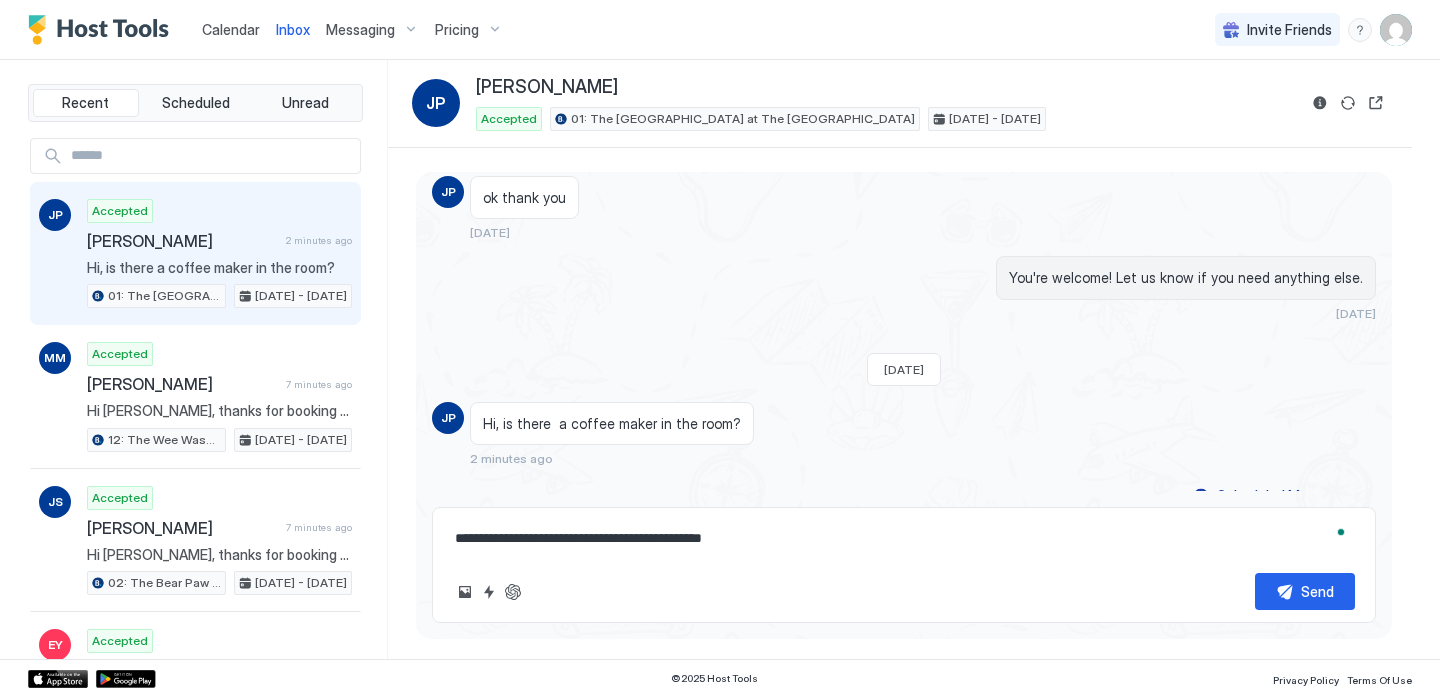 type on "*" 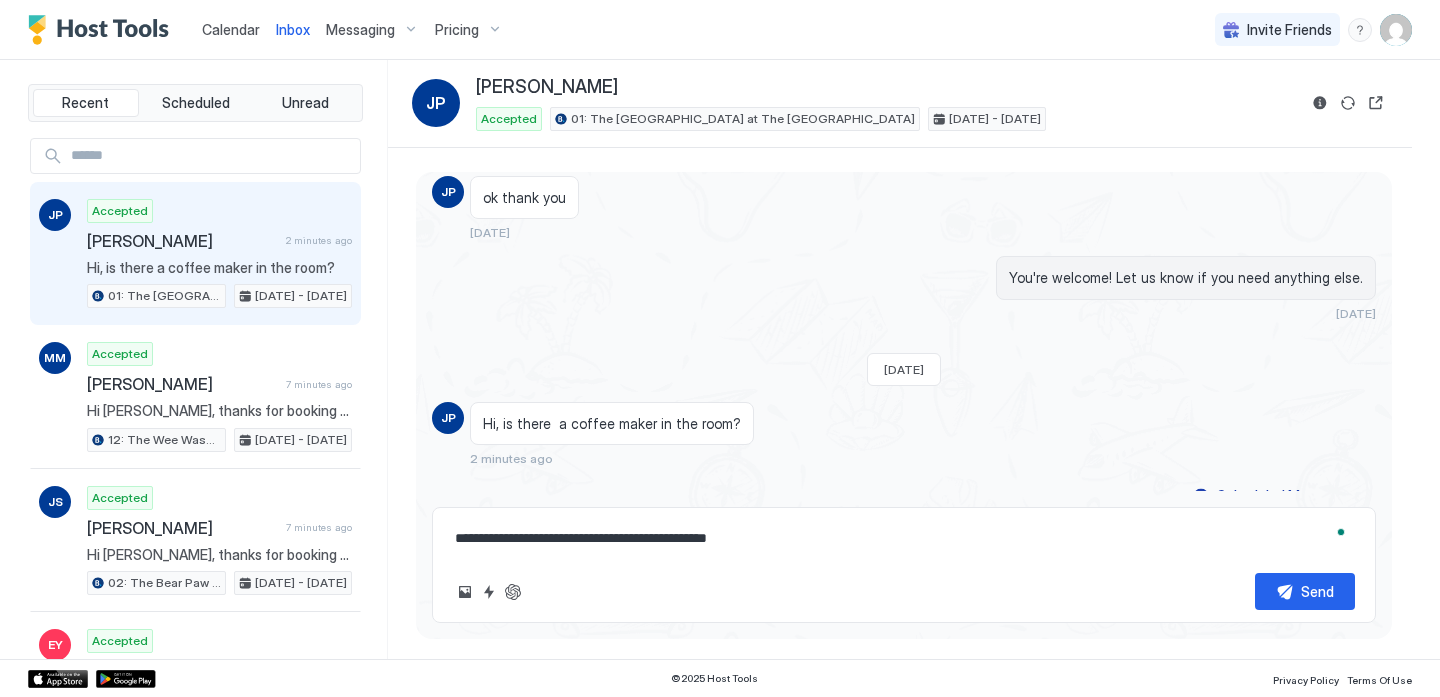 type on "*" 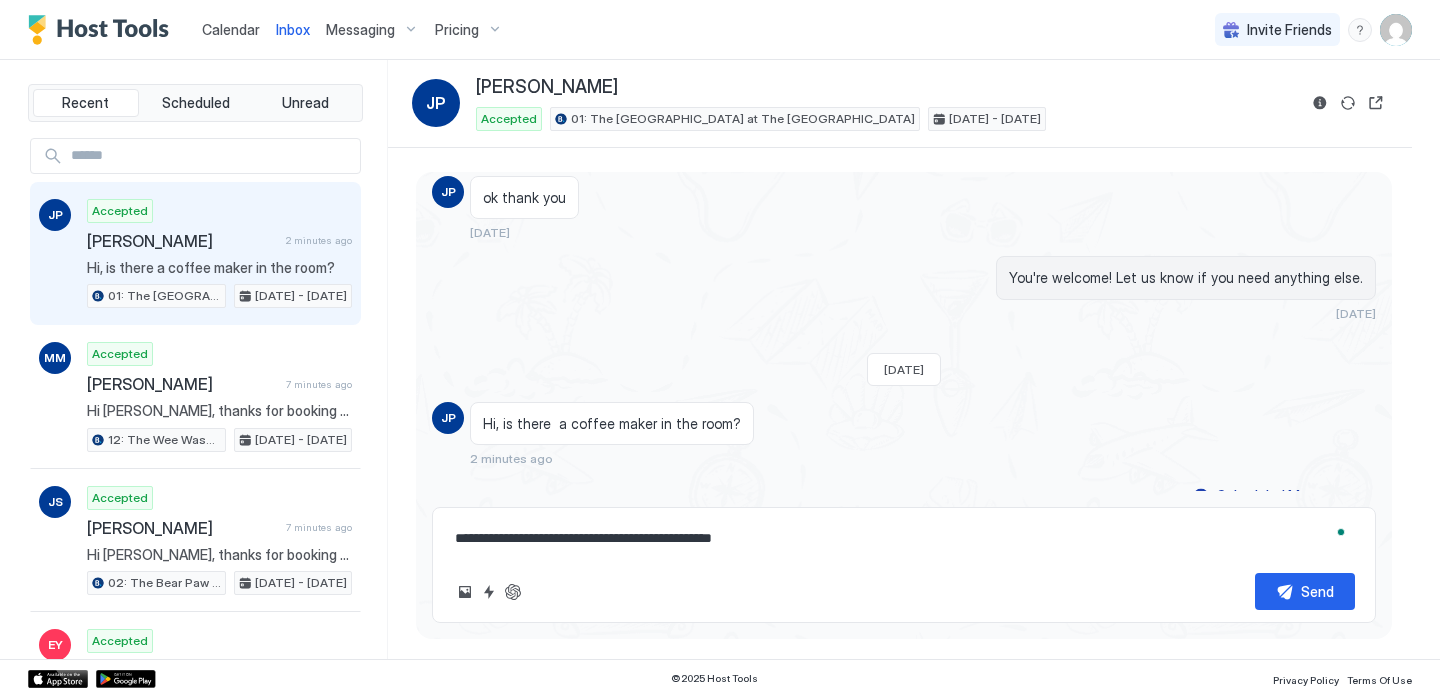 type on "*" 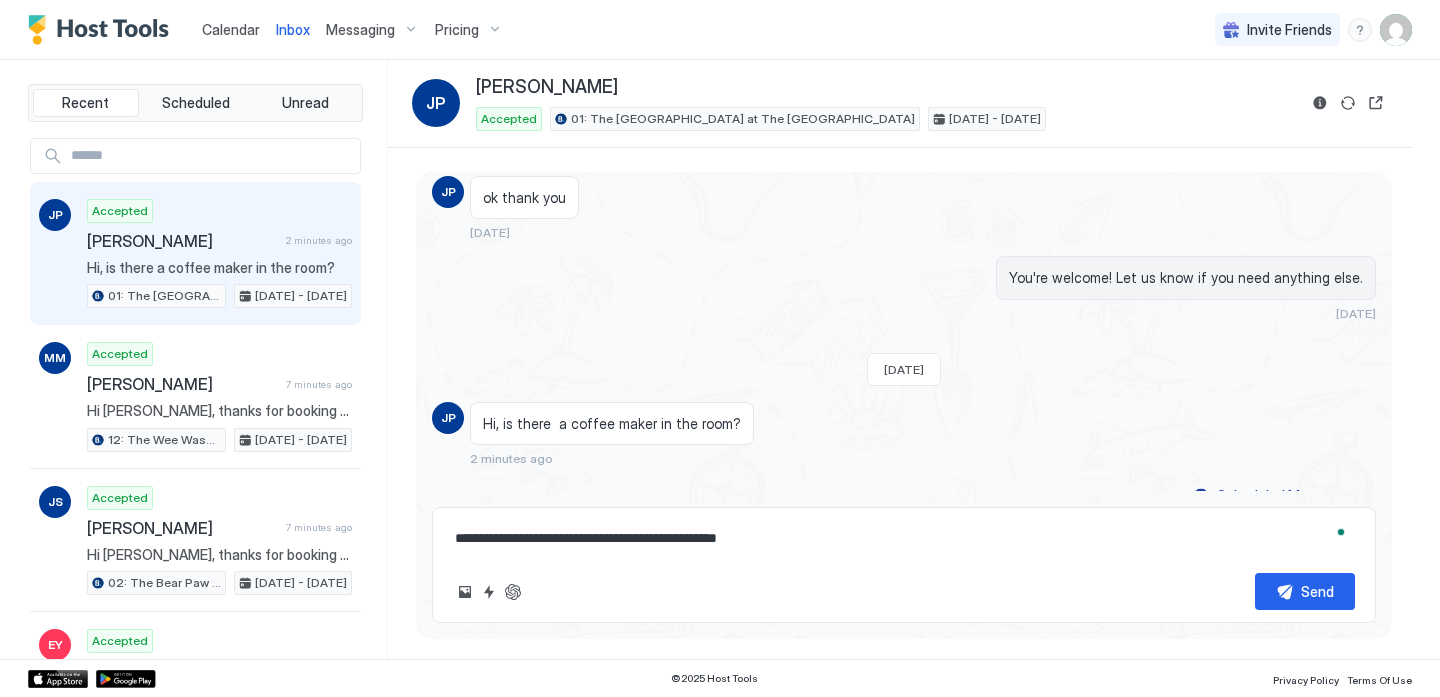 type on "*" 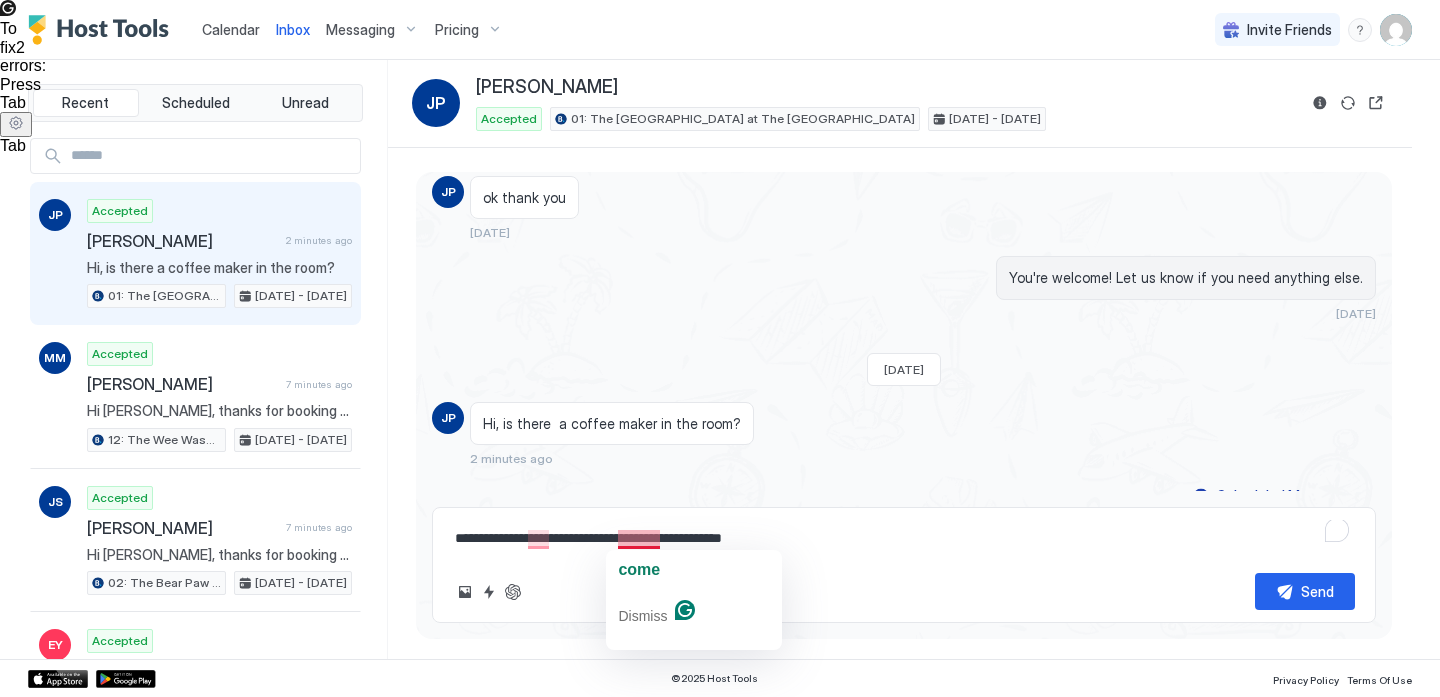 type on "*" 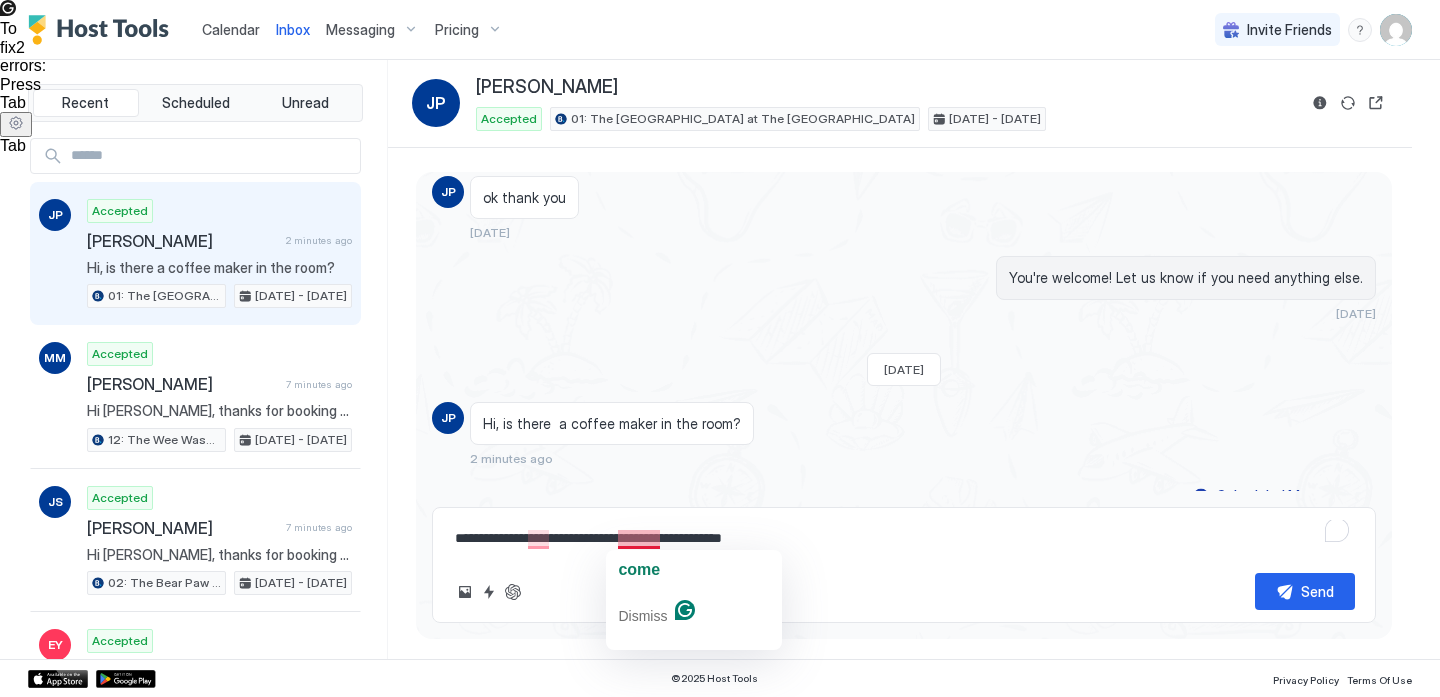 type on "**********" 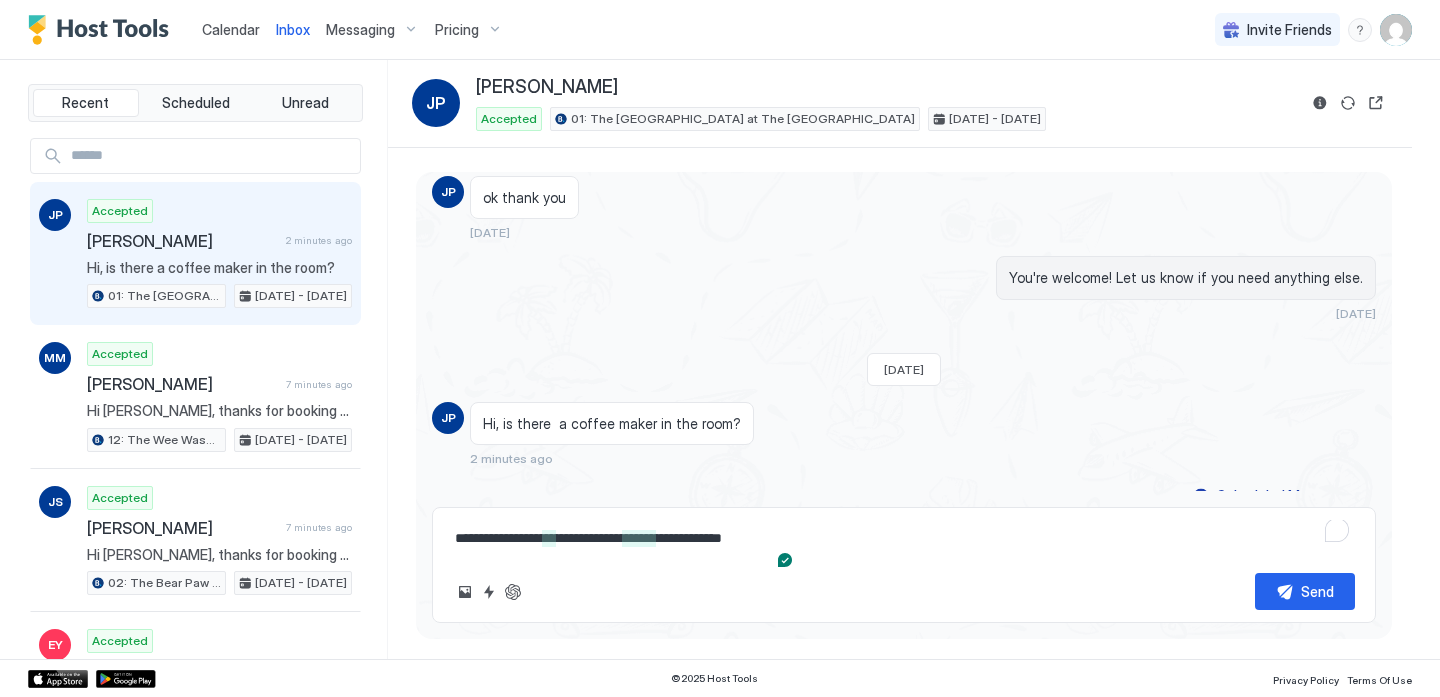 click on "**********" at bounding box center (904, 538) 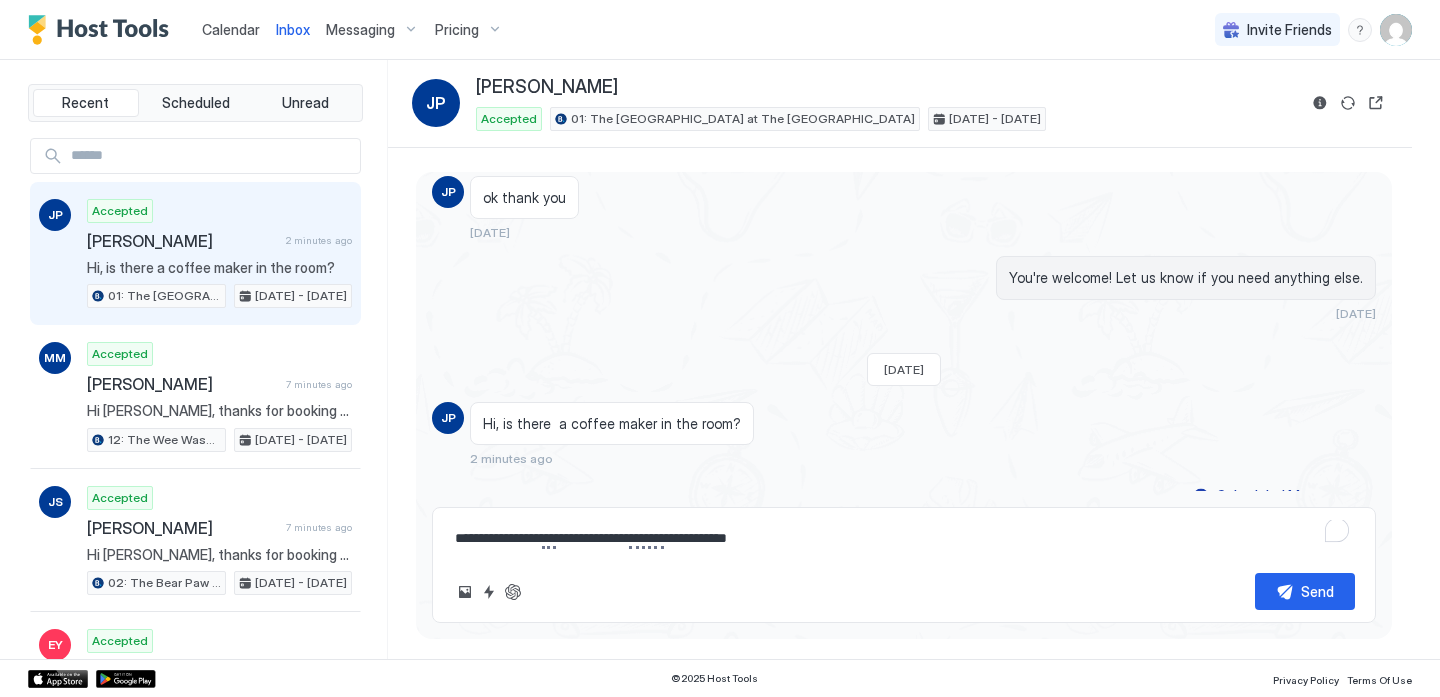 type on "*" 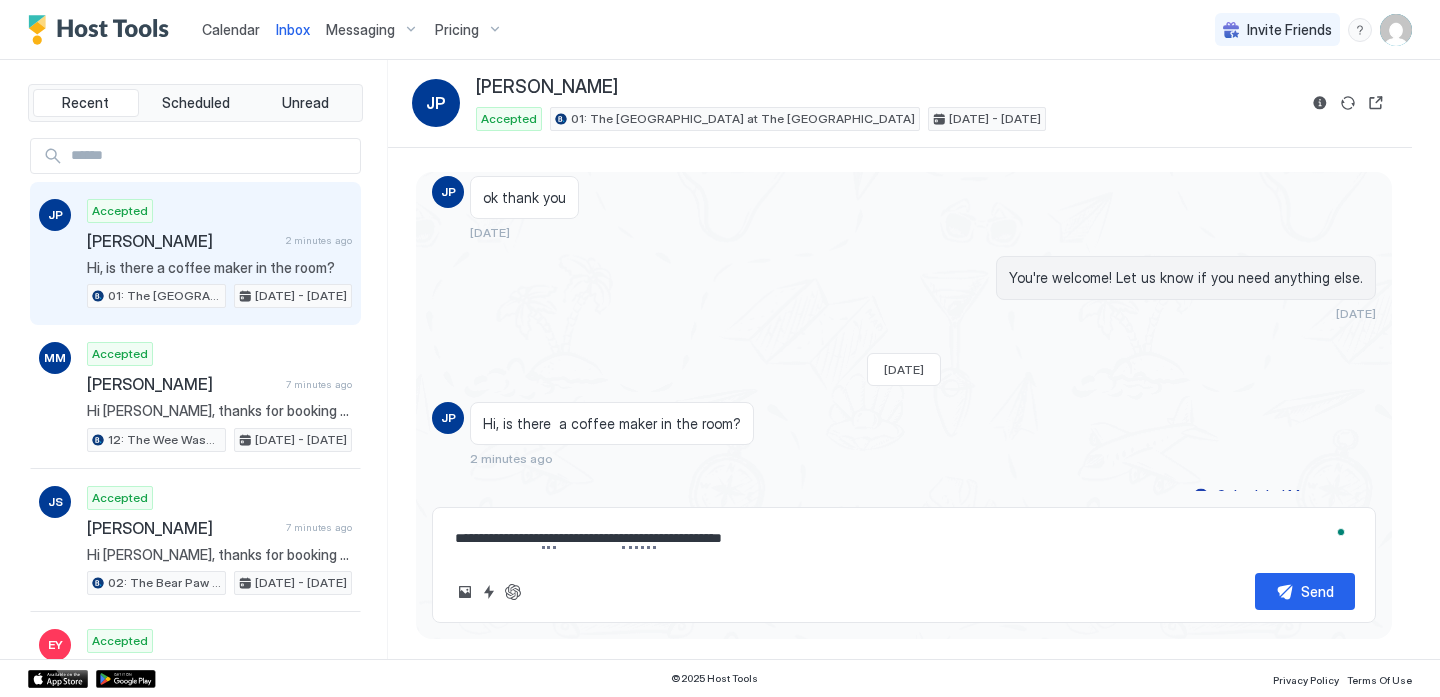 type on "*" 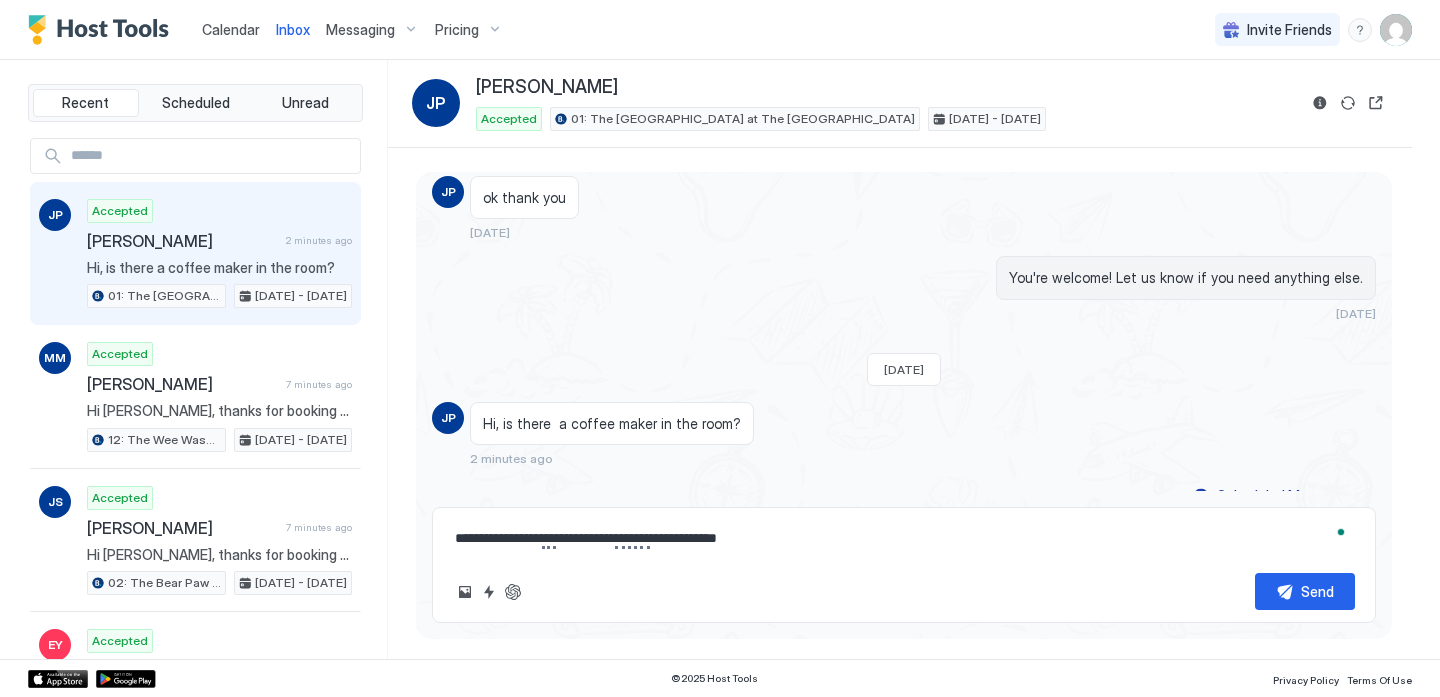 type on "*" 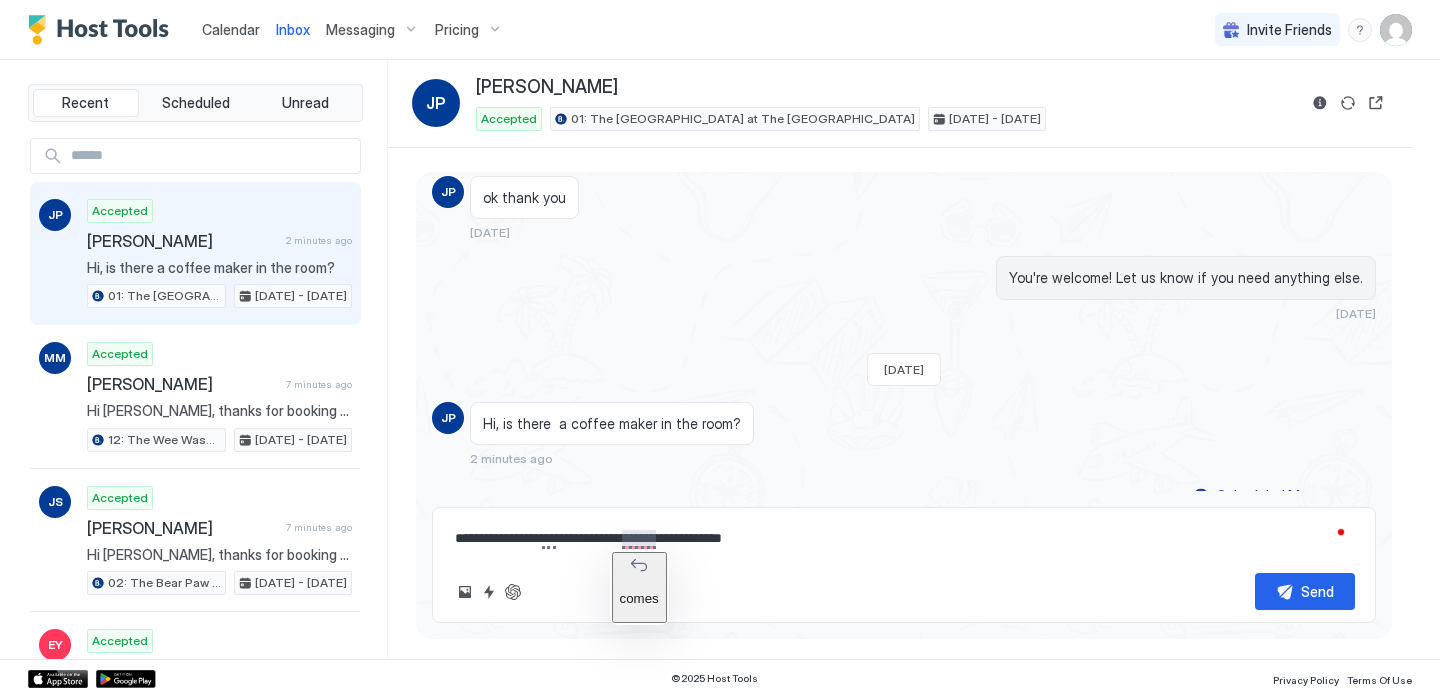type on "*" 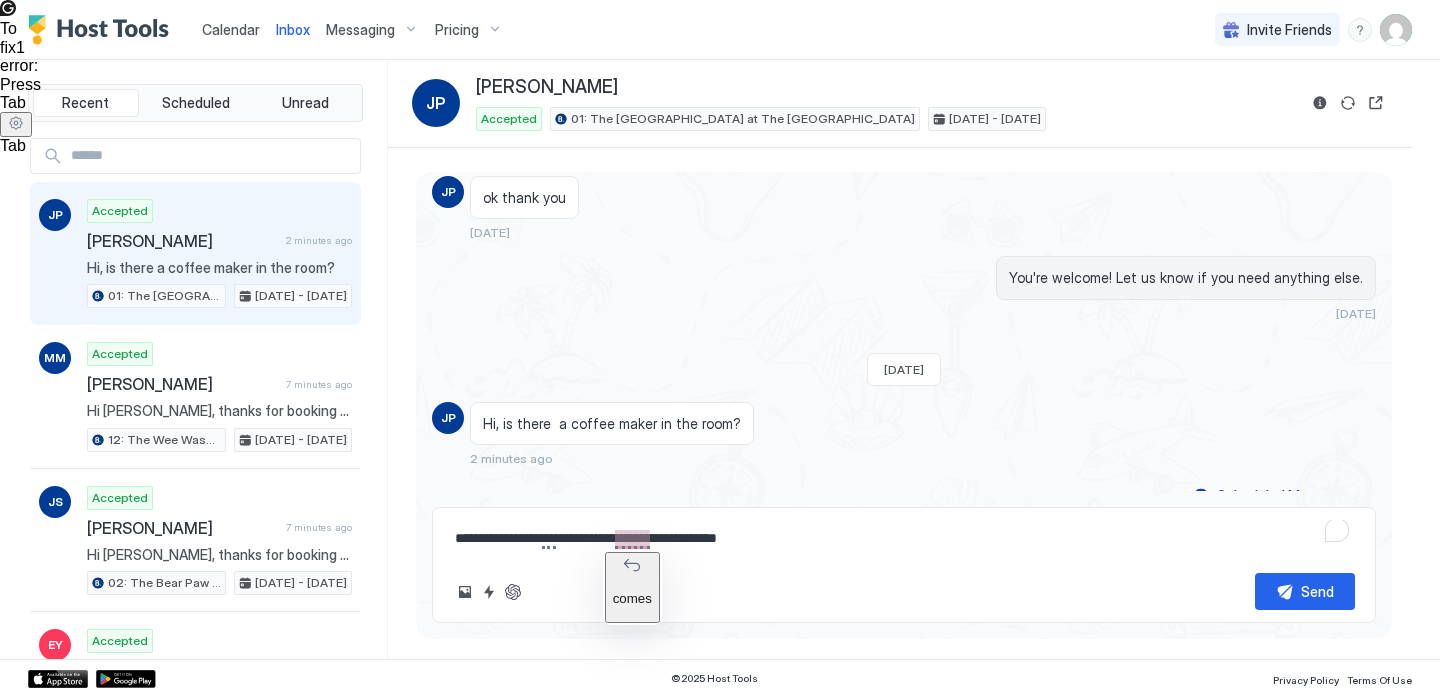 type on "**********" 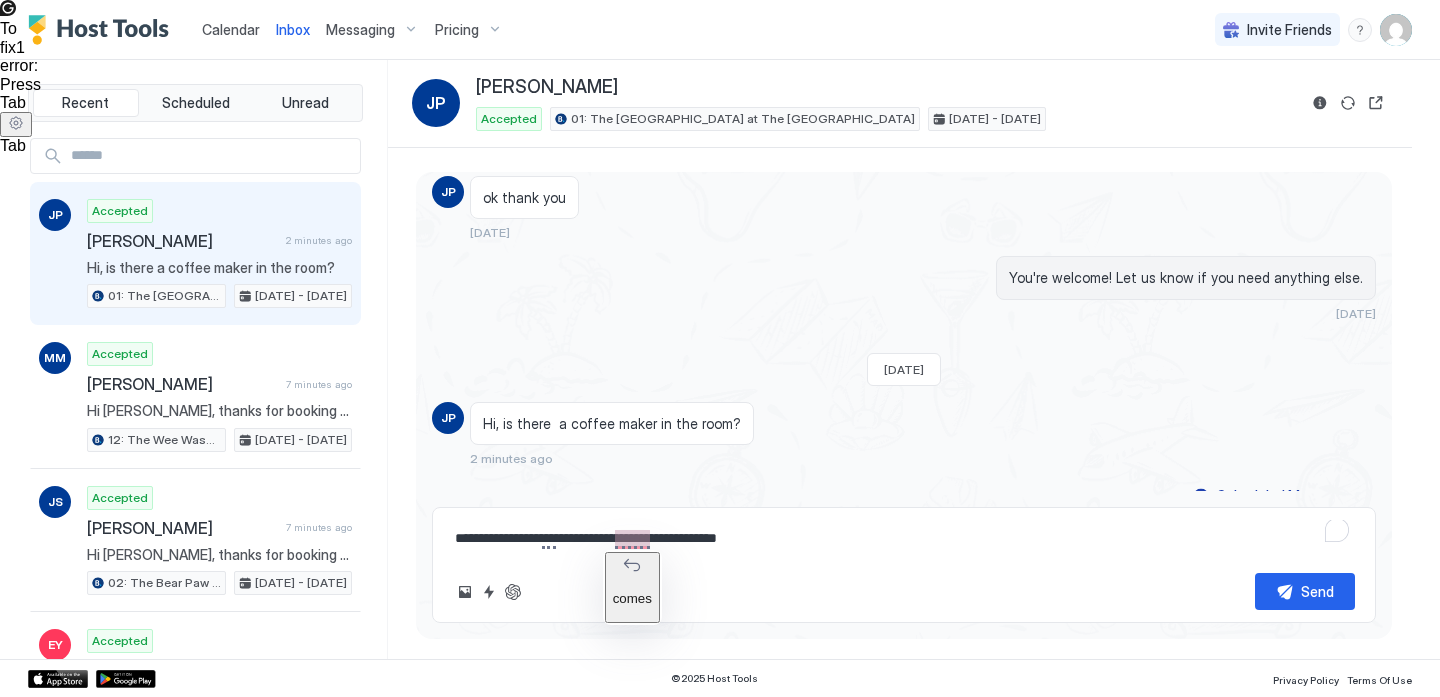 click on "comes" 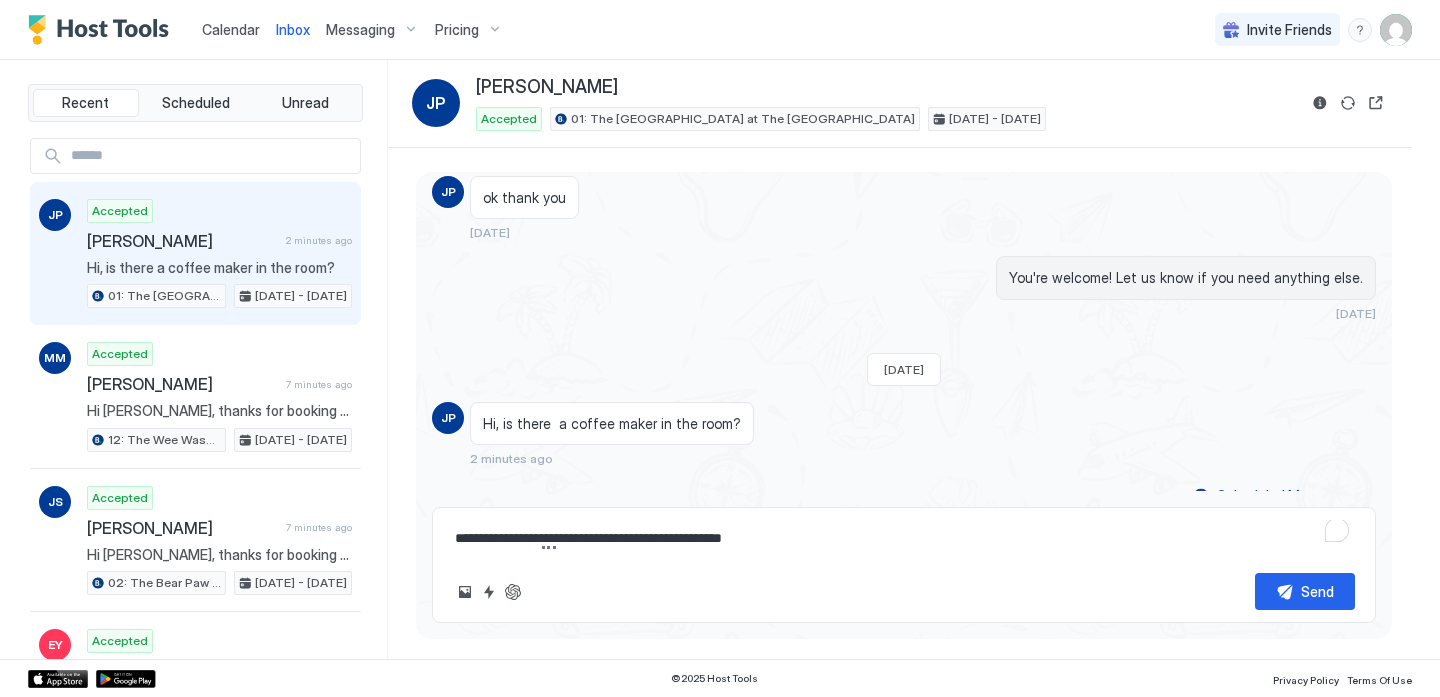 type on "*" 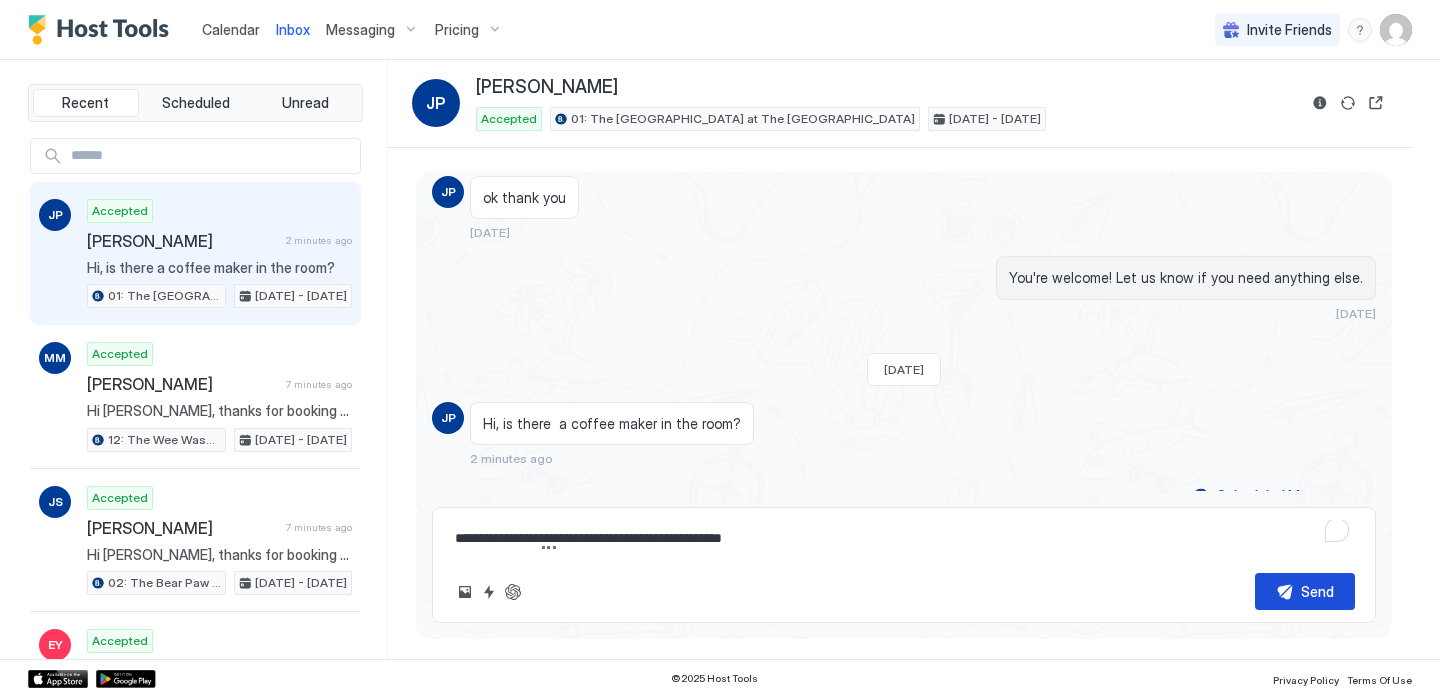 type on "**********" 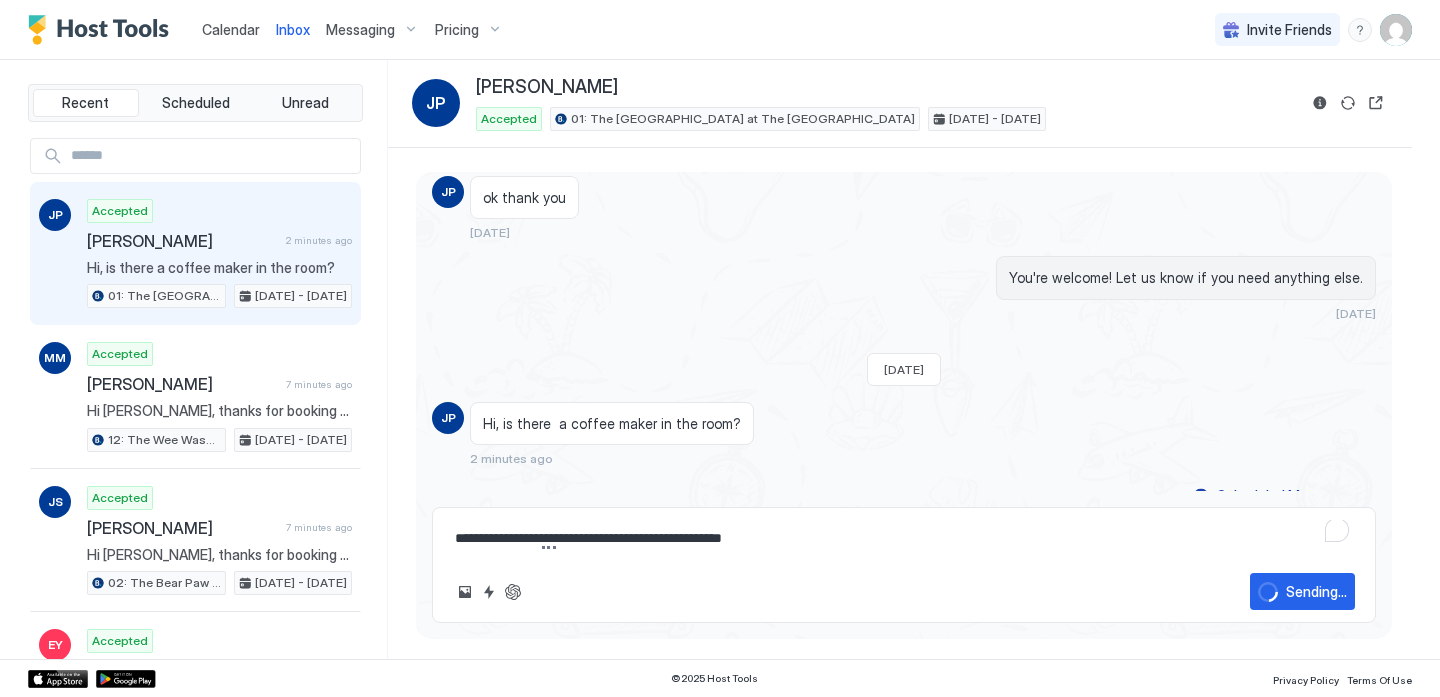 type on "*" 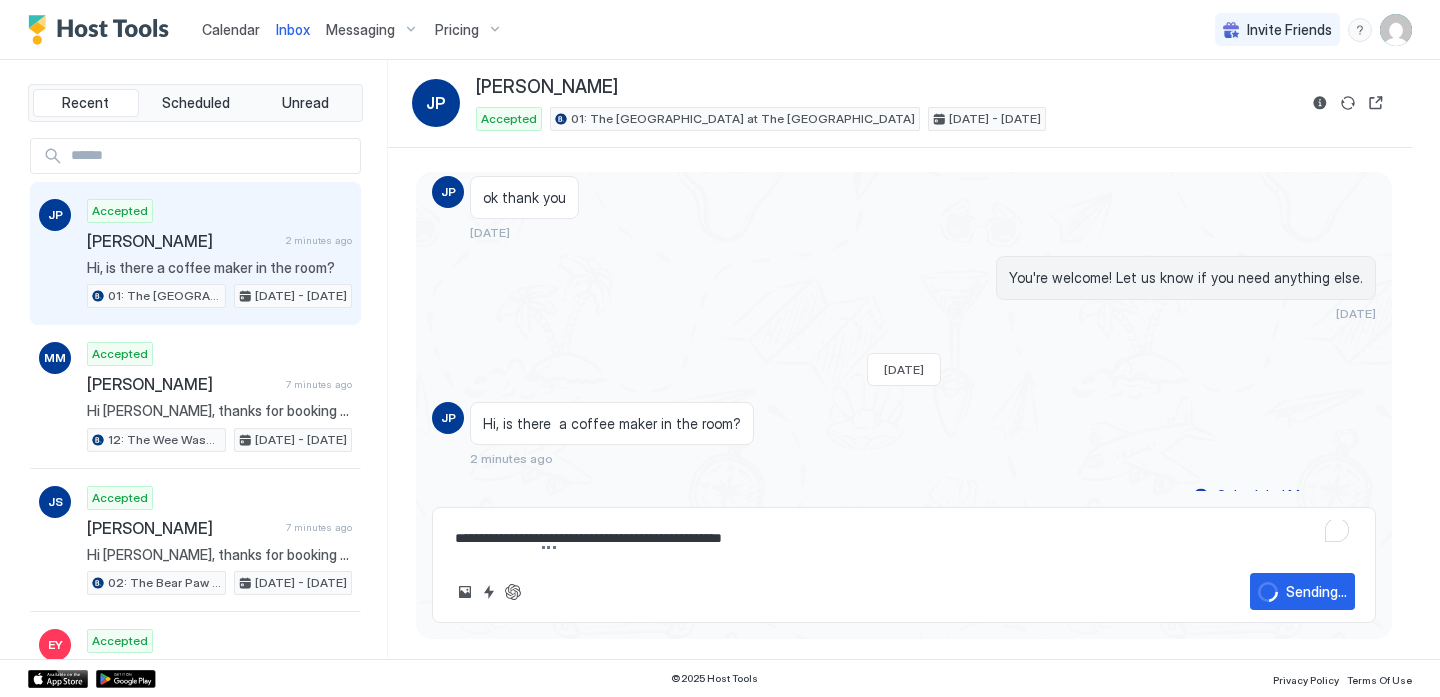 type 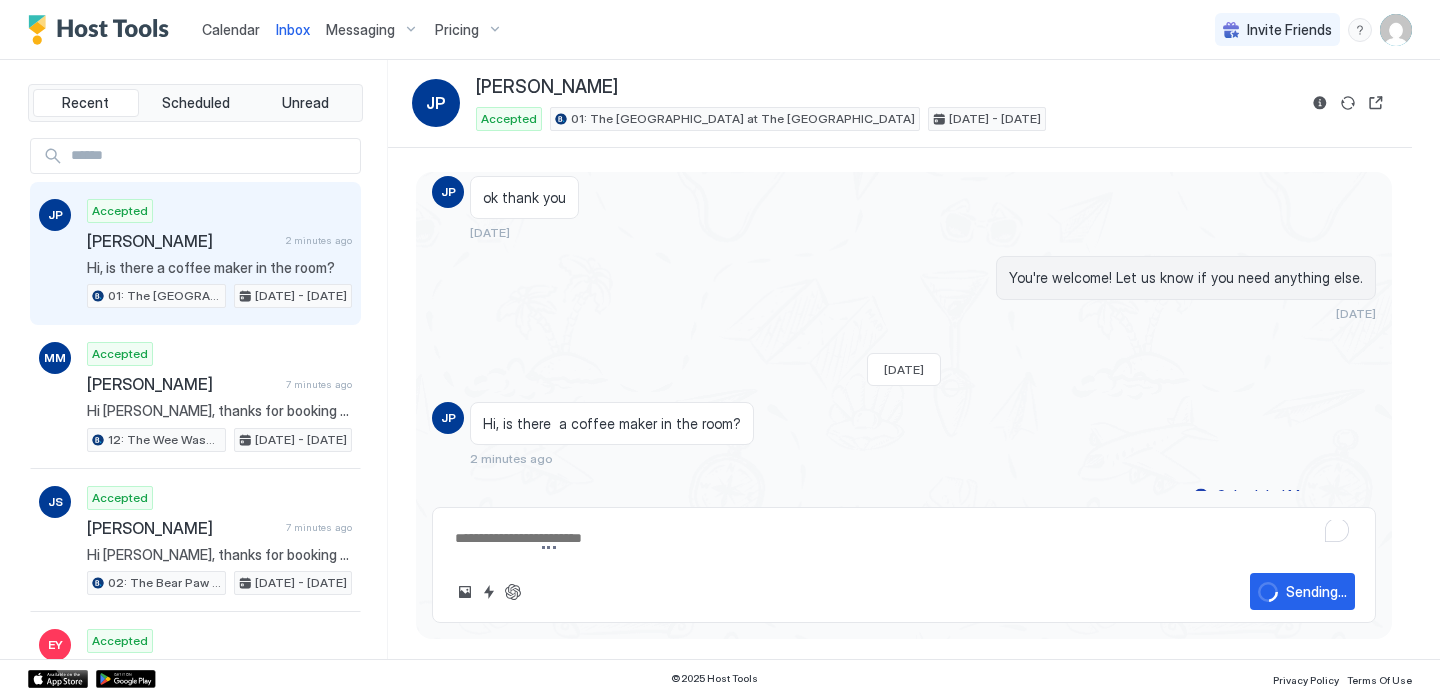 scroll, scrollTop: 571, scrollLeft: 0, axis: vertical 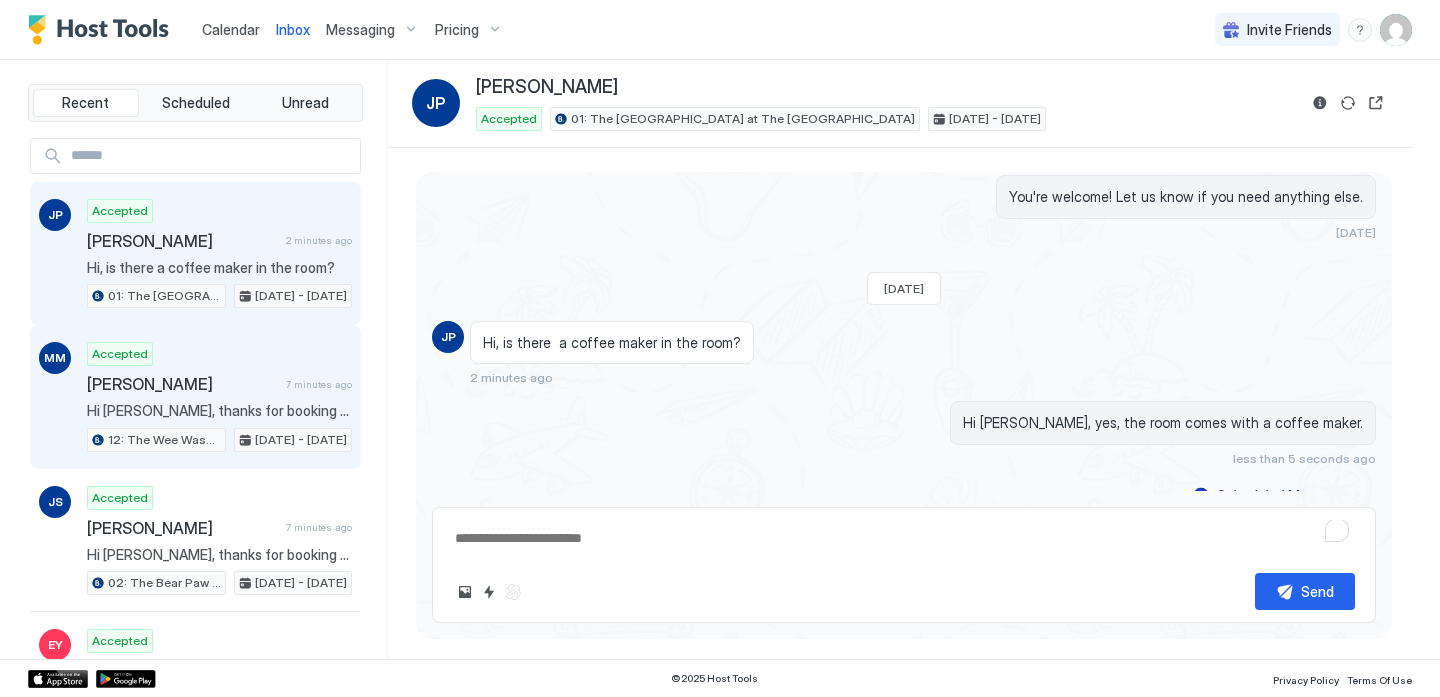 click on "Hi [PERSON_NAME], thanks for booking your stay with us!
Details of your Booking:
📍 [STREET_ADDRESS] Unit  #12
🛬 Arriving [DATE], [DATE]  after 🕓 4:00 PM onwards
🛫 Departing on [DATE], [DATE] by 🕙 11:00am.
🔐 Access to the property:
You will be staying at Unit 12 and the code is 1412.
The key will be in a lock box on the door.
Please don't forget to return the key to the lock box when you leave.
🚙 Parking:
You're welcome to park right in the front of the door or any available open spot.
🌐 WiFi Credentials:
Network Name: washoe
Passcode: washoe2017
🗑️Trash:
The dumpster is located near Unit #8. The lock code is 2017. PLEASE MAKE SURE YOU LOCK IT!!  Bears are active and will come to the trash, let’s keep them safe by locking it.
Once you're settled in, if there is anything you have concerns or questions about, please do not hesitate to contact us on this message thread or call us at [PHONE_NUMBER].
Have a lovely stay!" at bounding box center [219, 411] 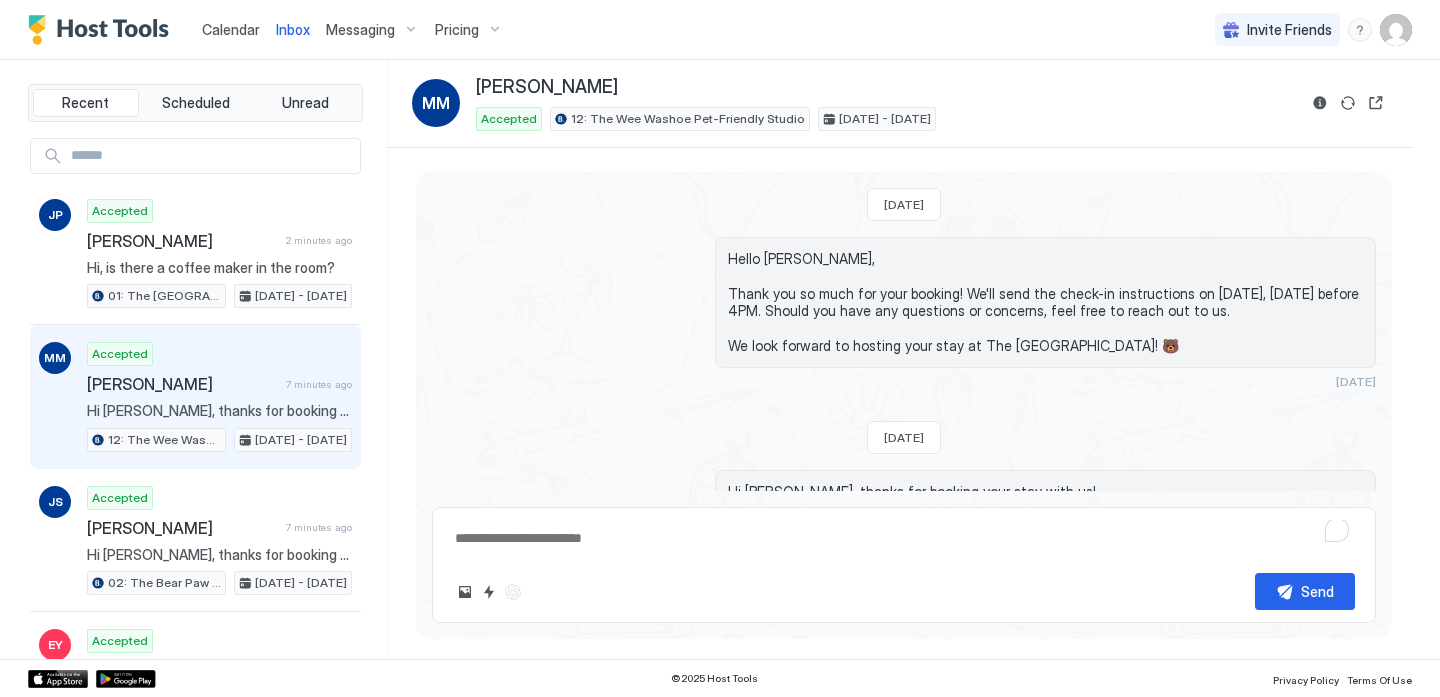 scroll, scrollTop: 498, scrollLeft: 0, axis: vertical 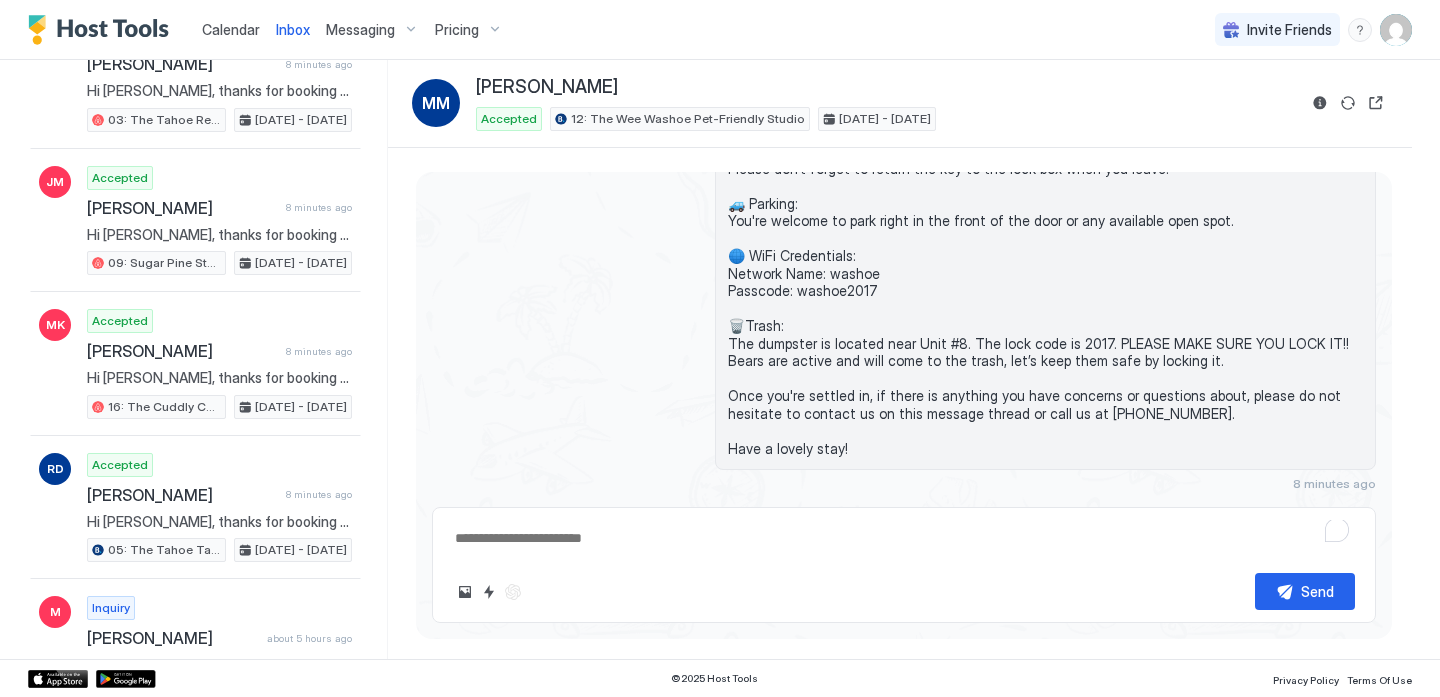 click on "Calendar" at bounding box center [231, 29] 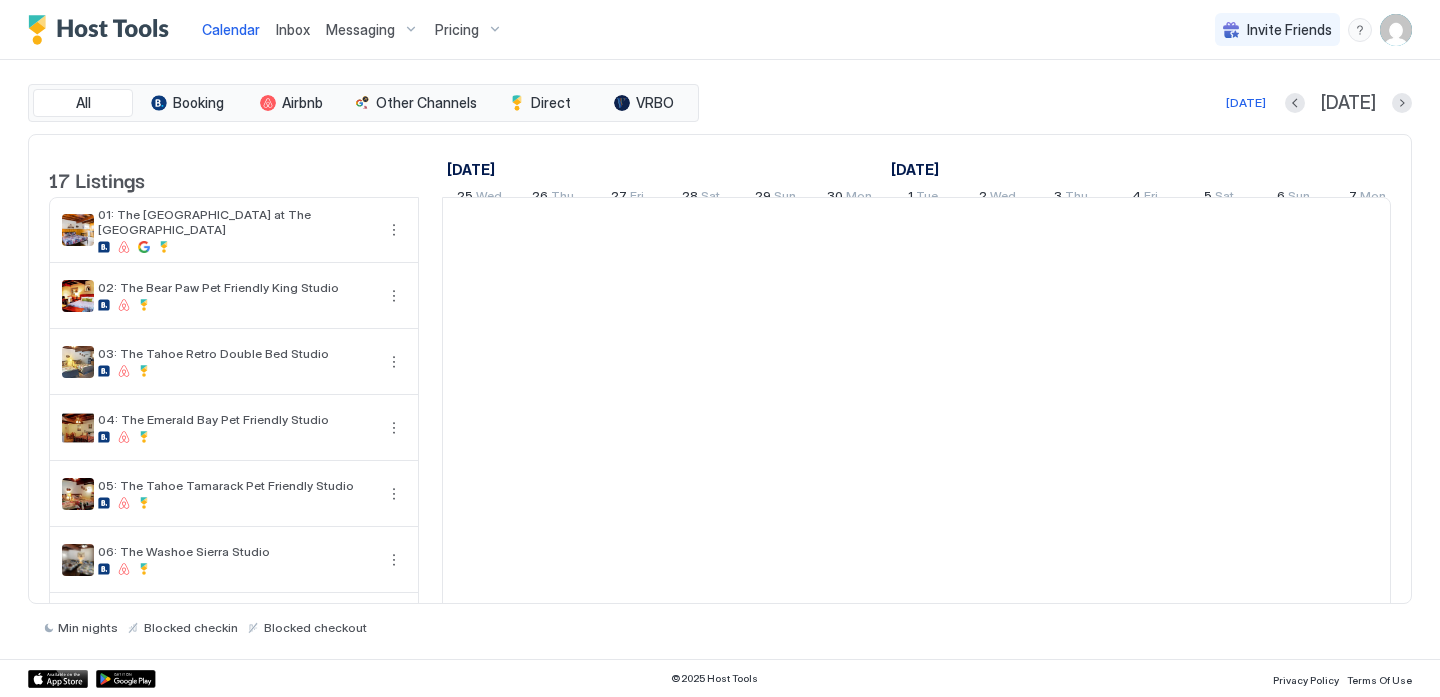 scroll, scrollTop: 0, scrollLeft: 1111, axis: horizontal 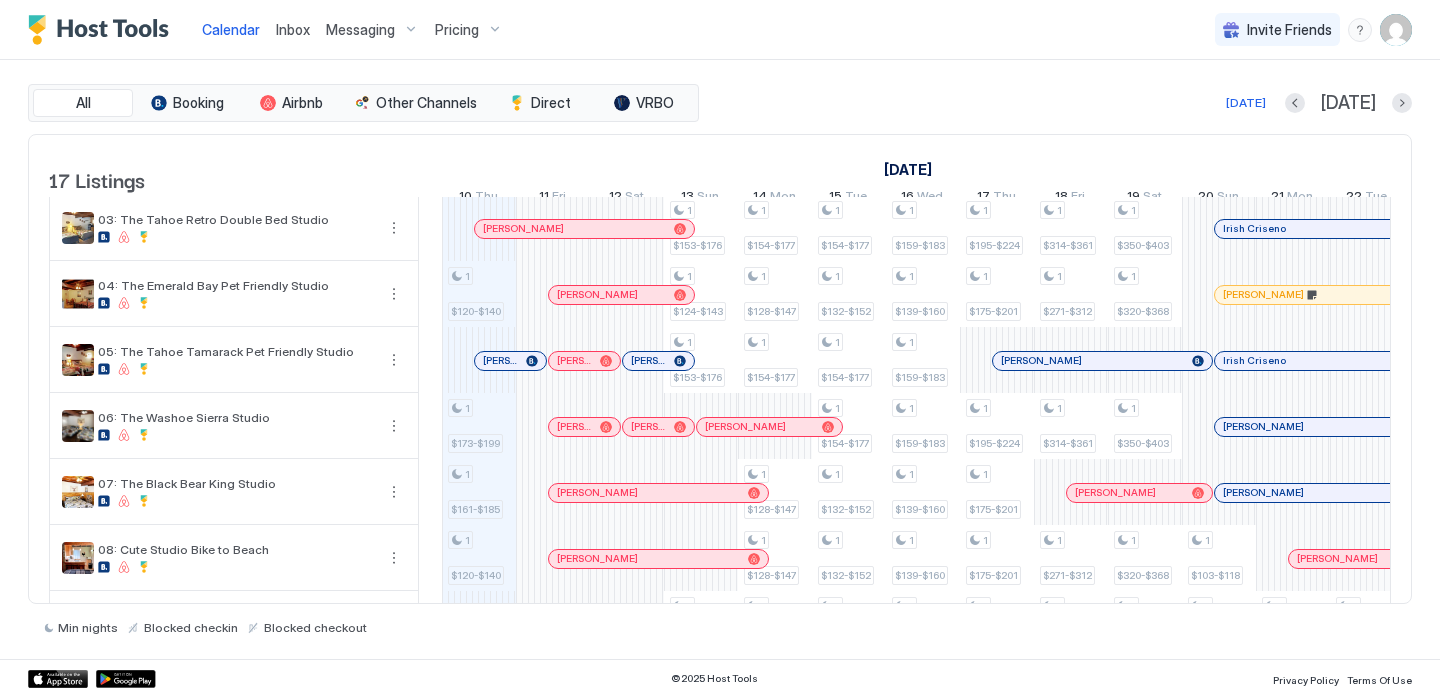 click on "[PERSON_NAME]" at bounding box center [510, 361] 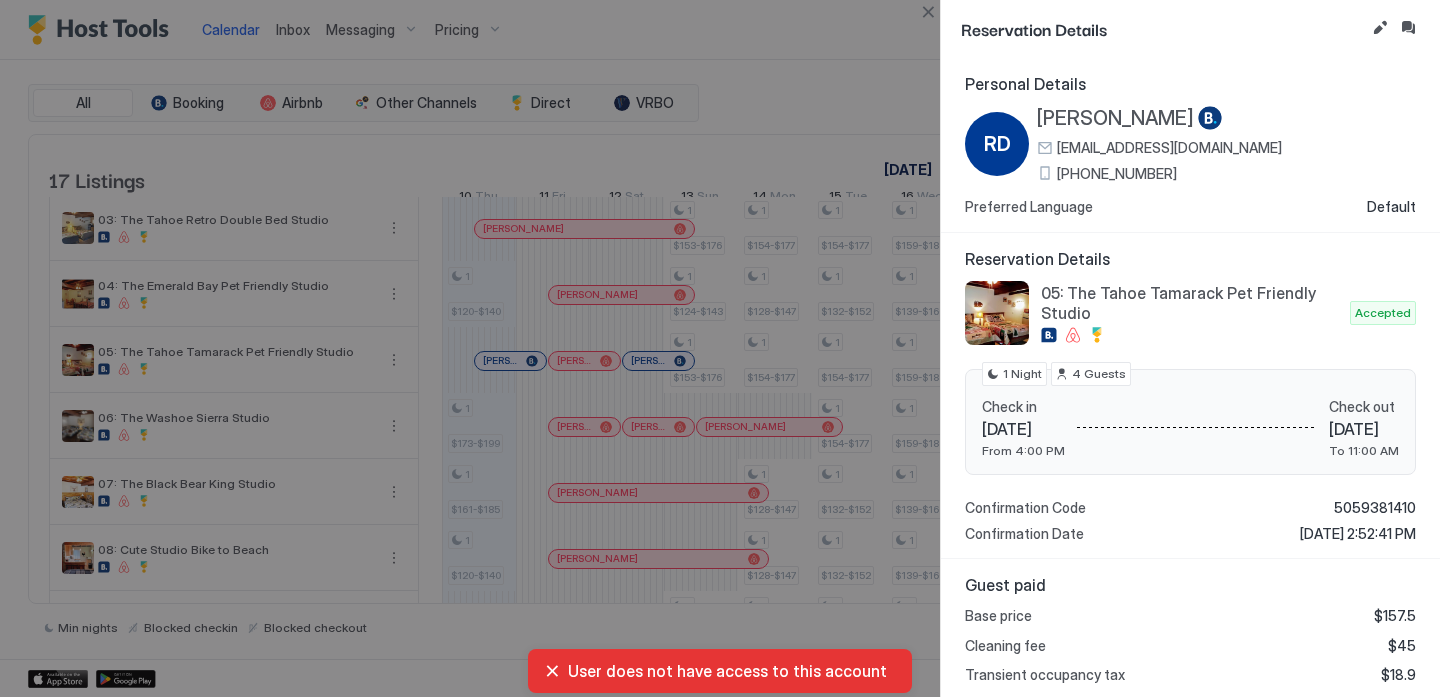 drag, startPoint x: 1125, startPoint y: 164, endPoint x: 1019, endPoint y: 77, distance: 137.13132 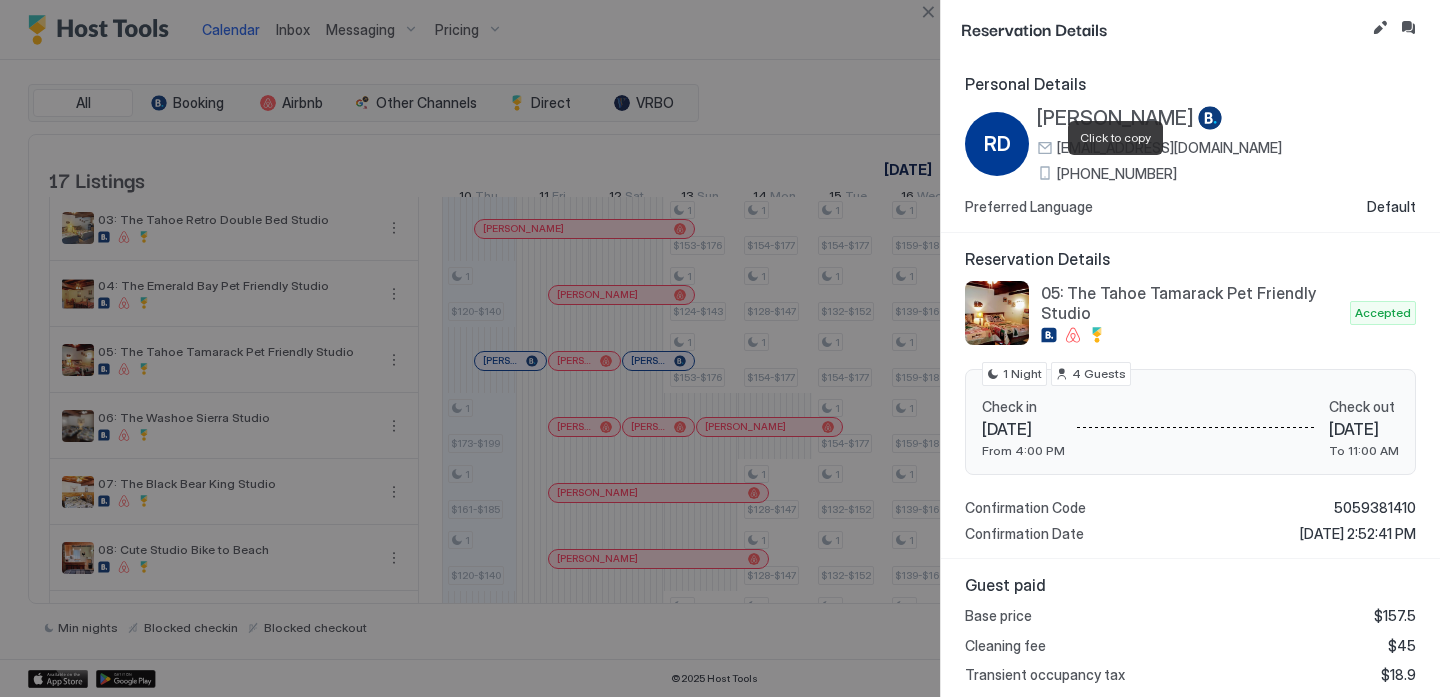 click at bounding box center [1408, 28] 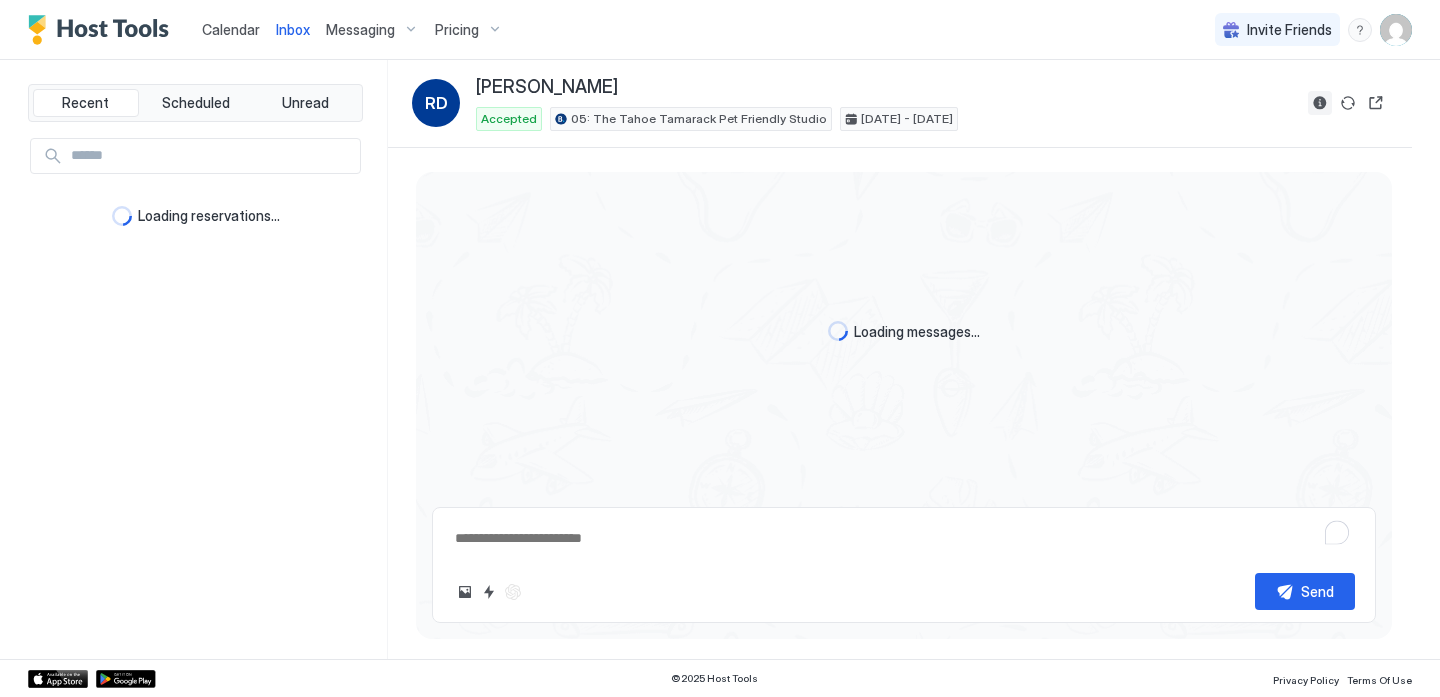 scroll, scrollTop: 578, scrollLeft: 0, axis: vertical 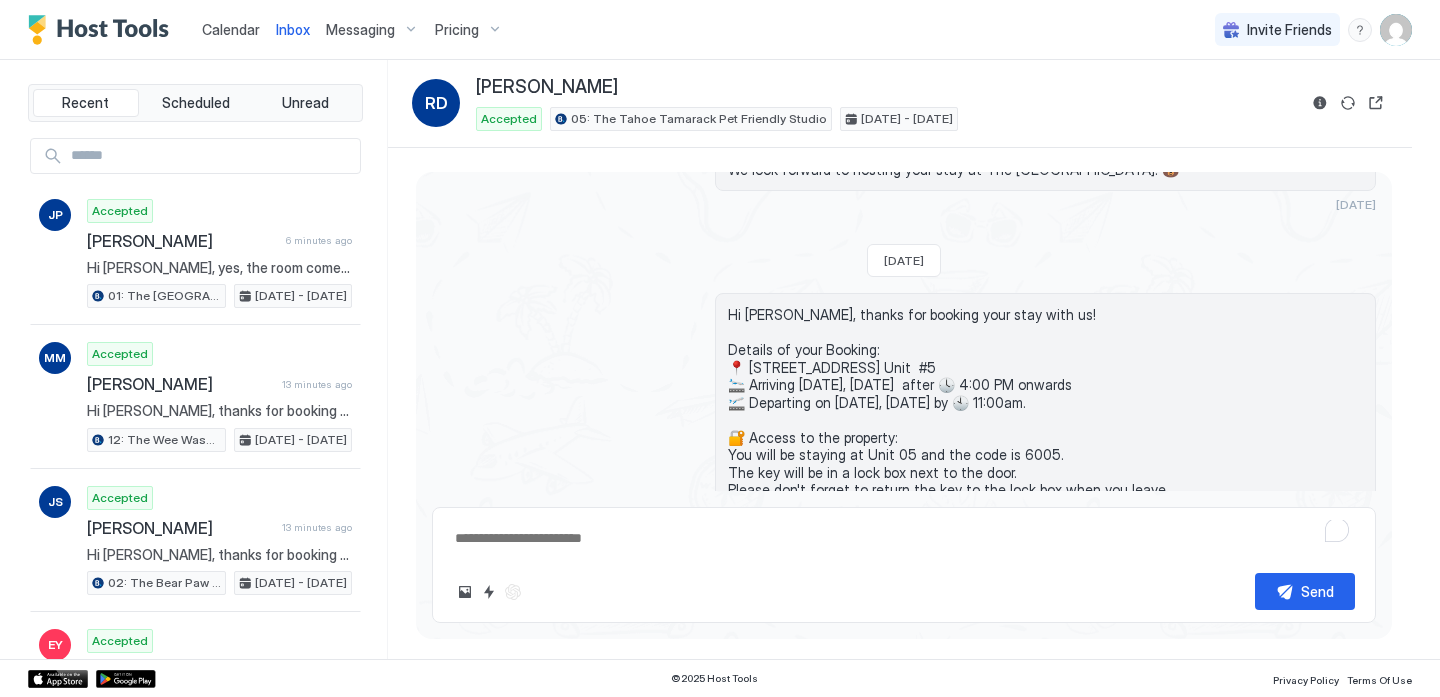 drag, startPoint x: 898, startPoint y: 439, endPoint x: 730, endPoint y: 309, distance: 212.4241 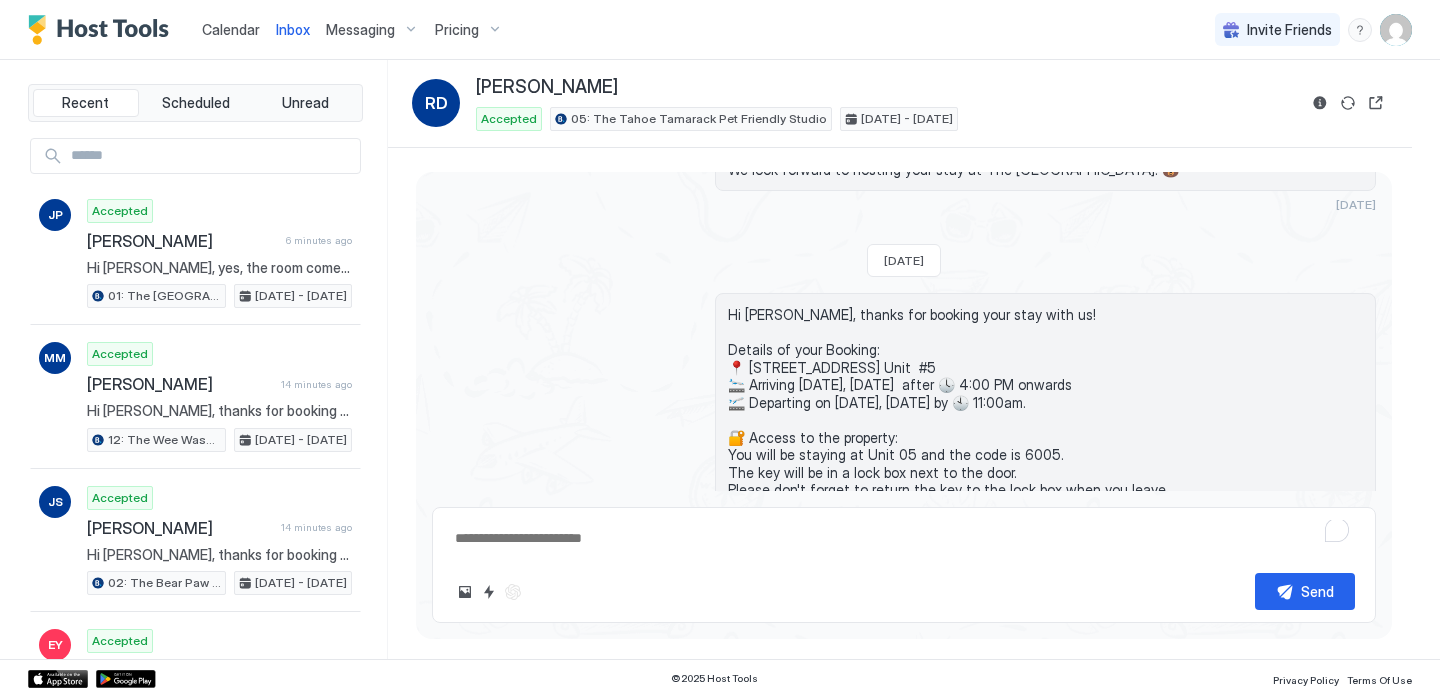 click on "[PERSON_NAME]" at bounding box center (547, 87) 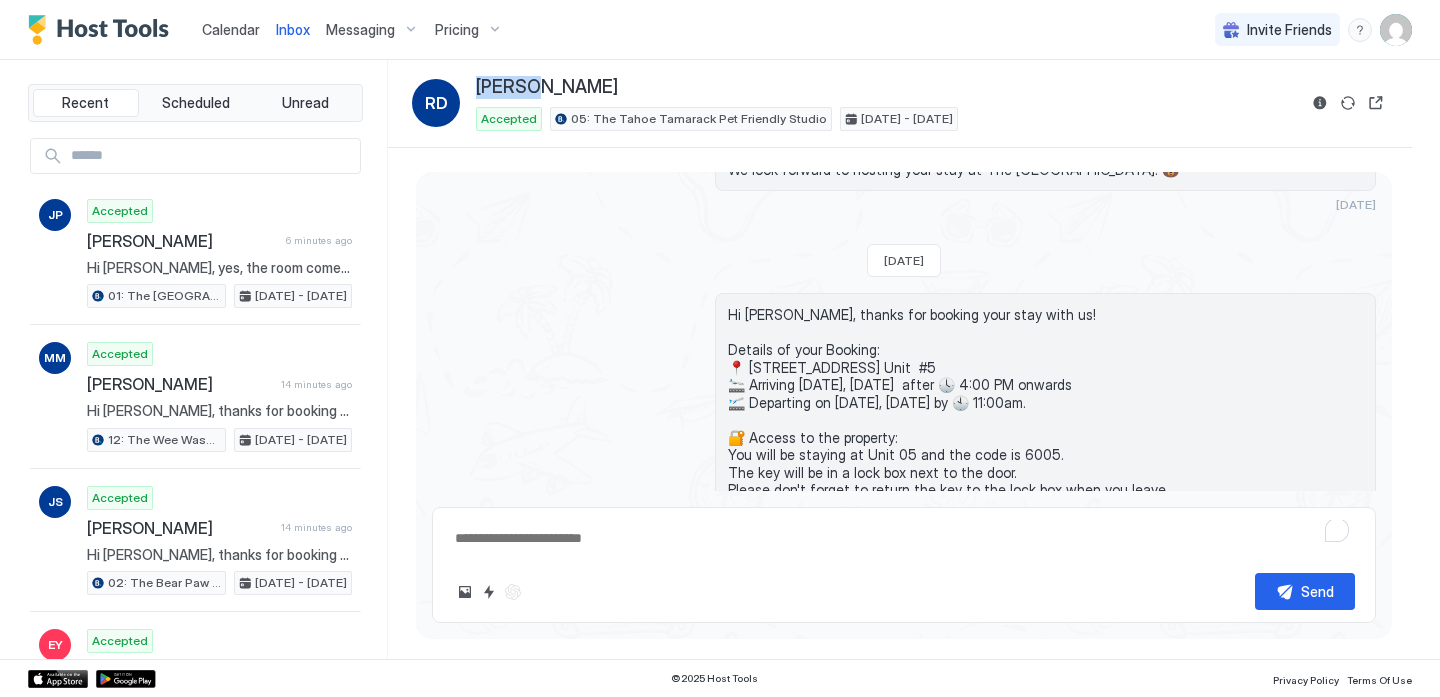 click on "[PERSON_NAME]" at bounding box center (547, 87) 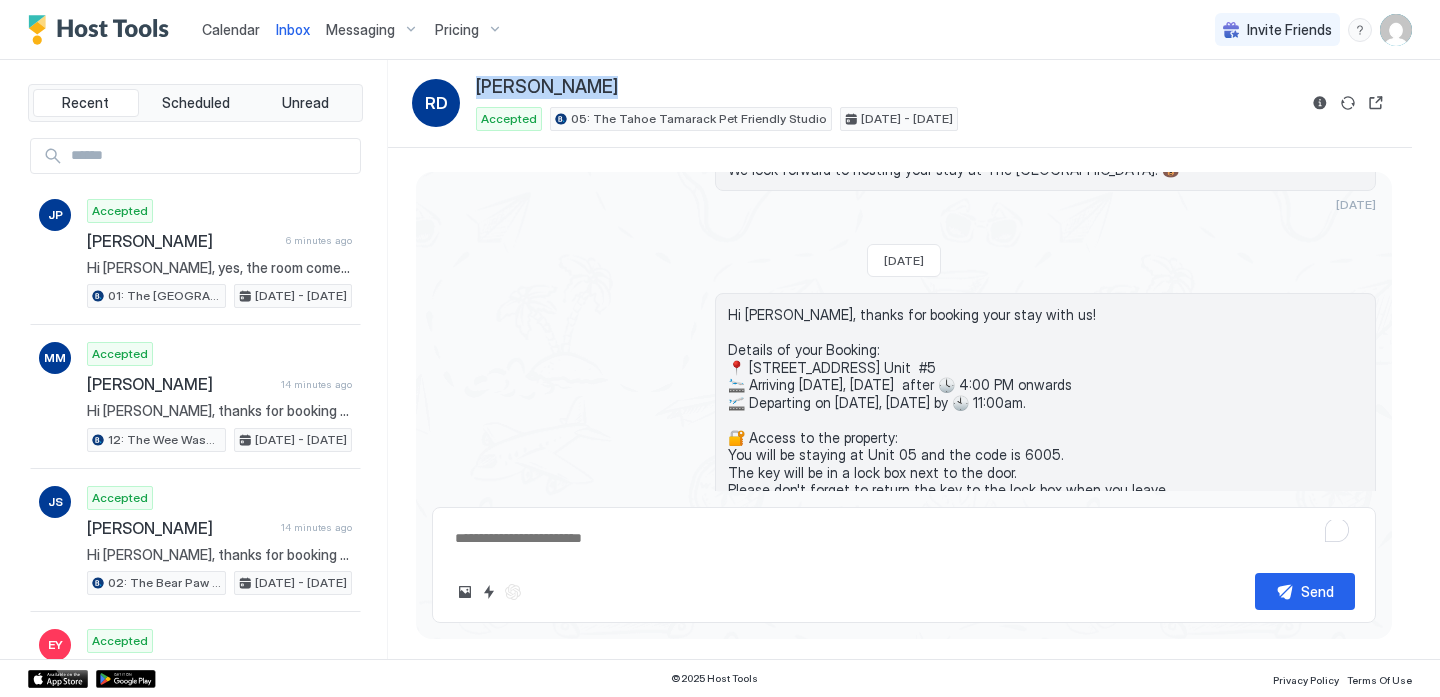click on "[PERSON_NAME]" at bounding box center [547, 87] 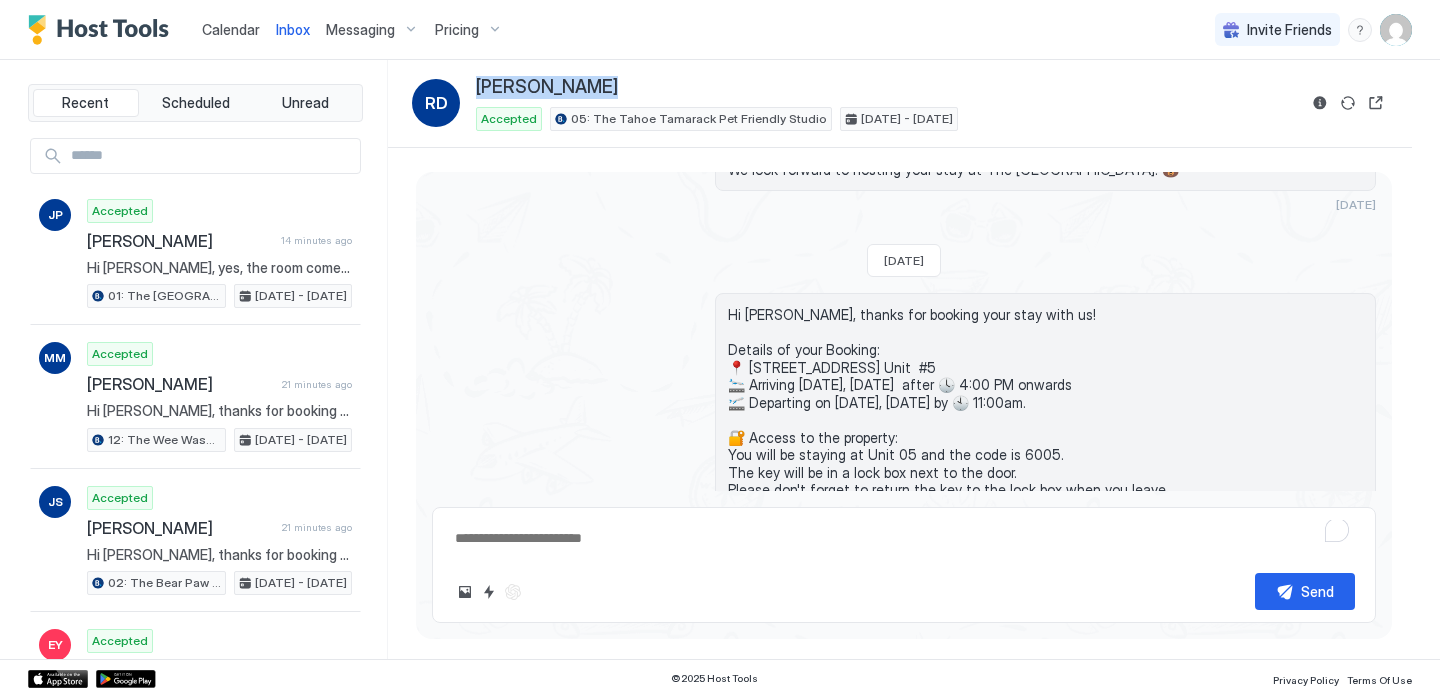 click on "Calendar" at bounding box center (231, 29) 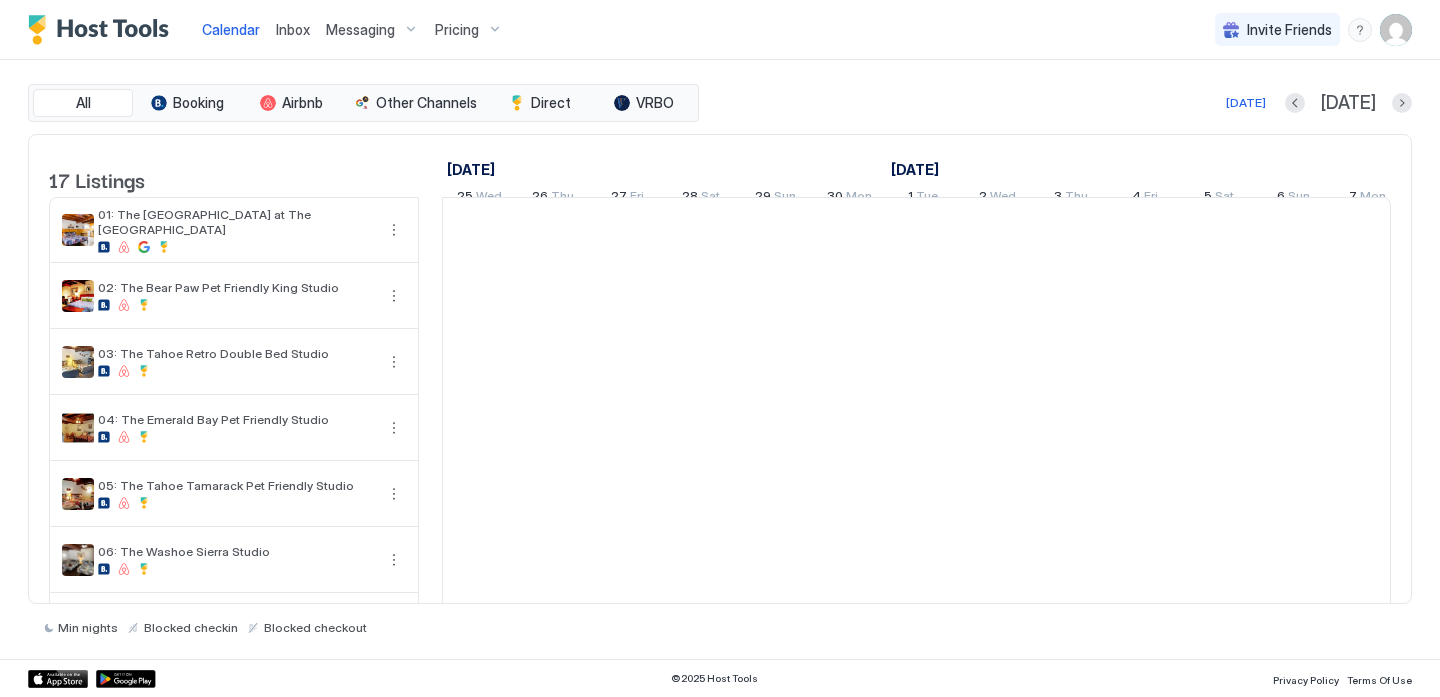 scroll, scrollTop: 0, scrollLeft: 1111, axis: horizontal 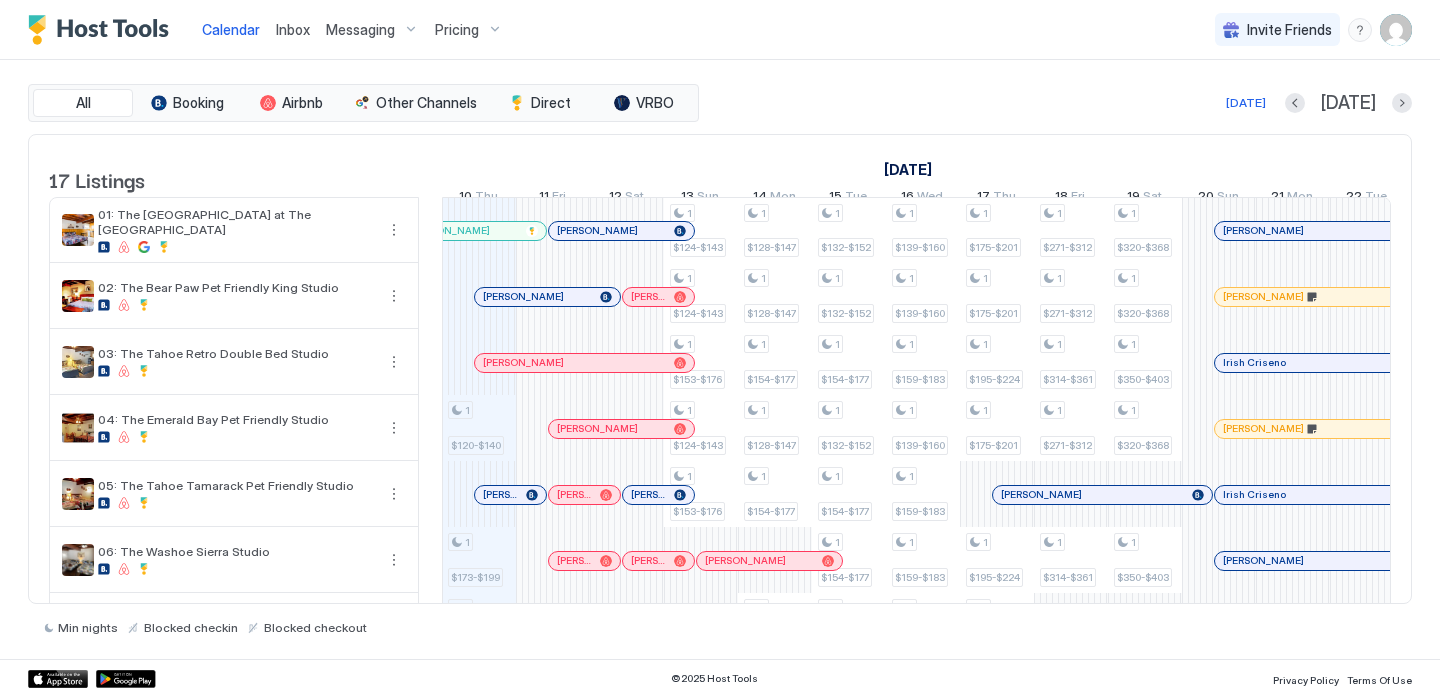 click at bounding box center (510, 297) 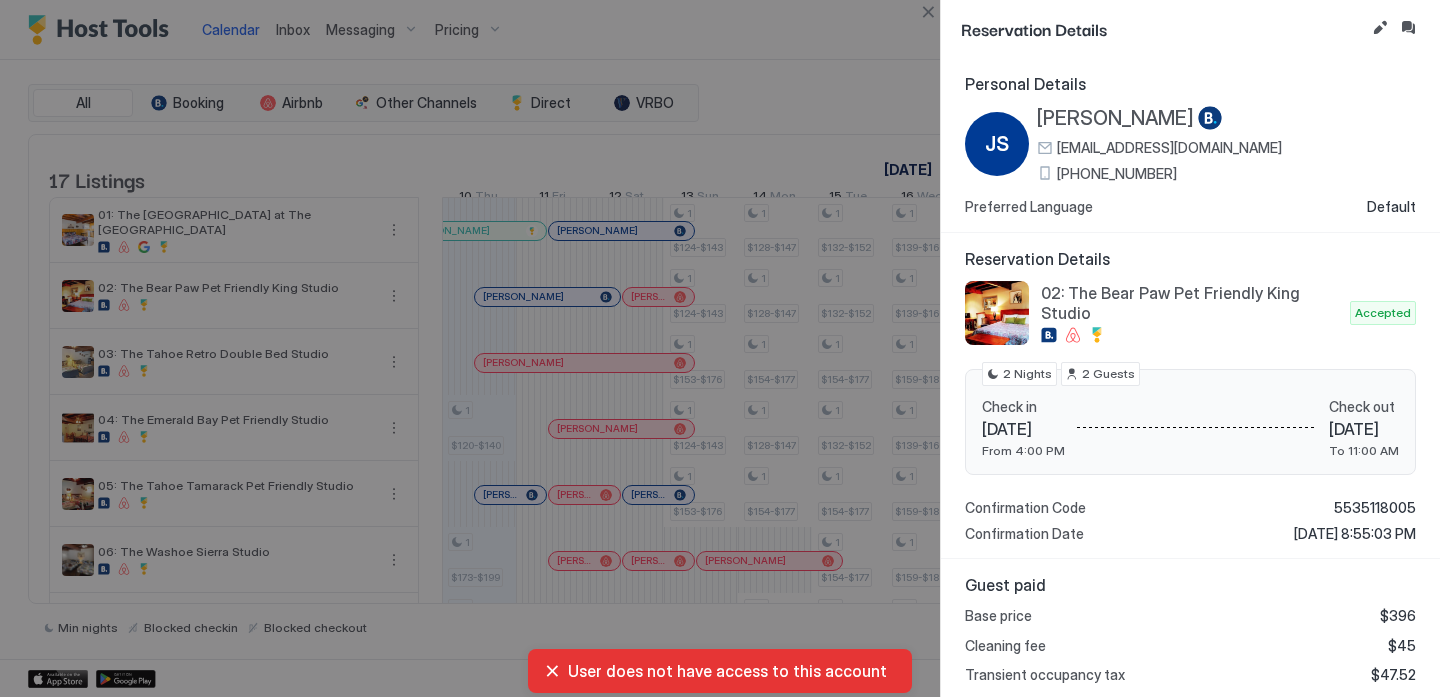 click on "+1 (707) 800-2895" at bounding box center (1117, 174) 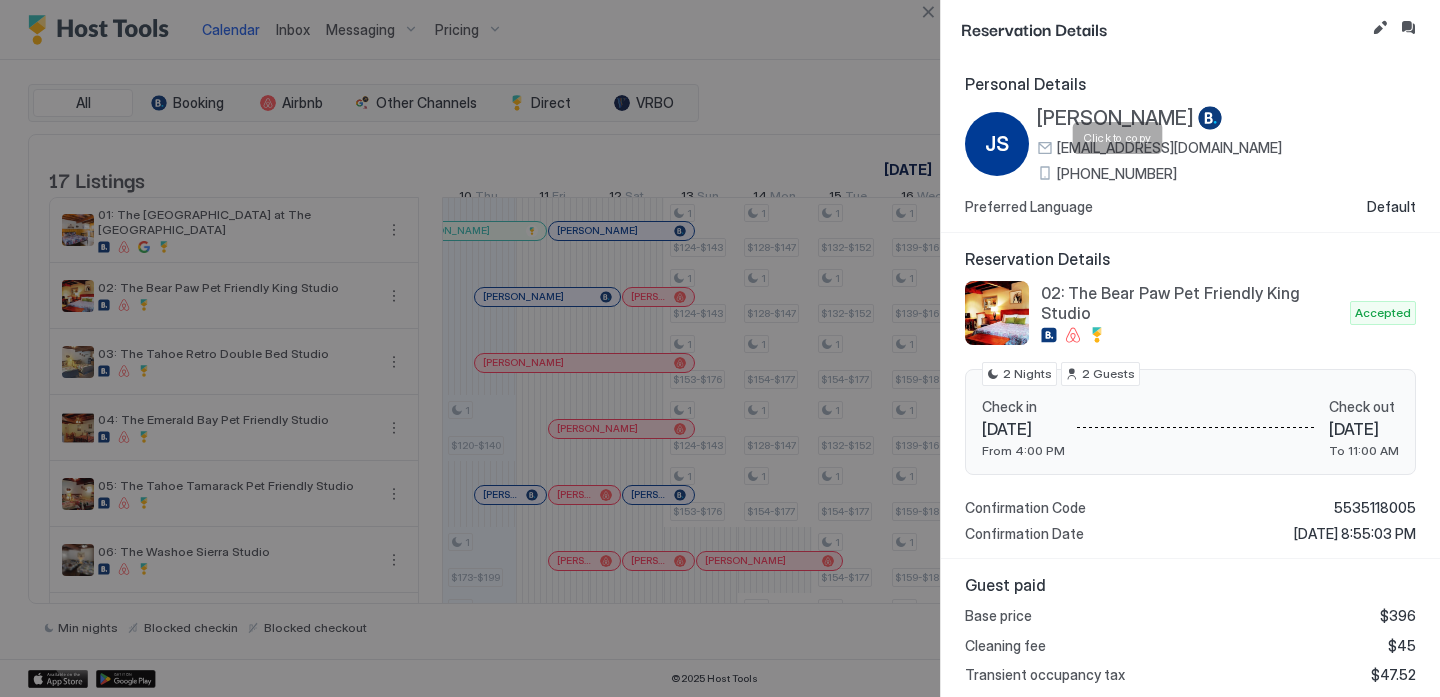 click at bounding box center [720, 348] 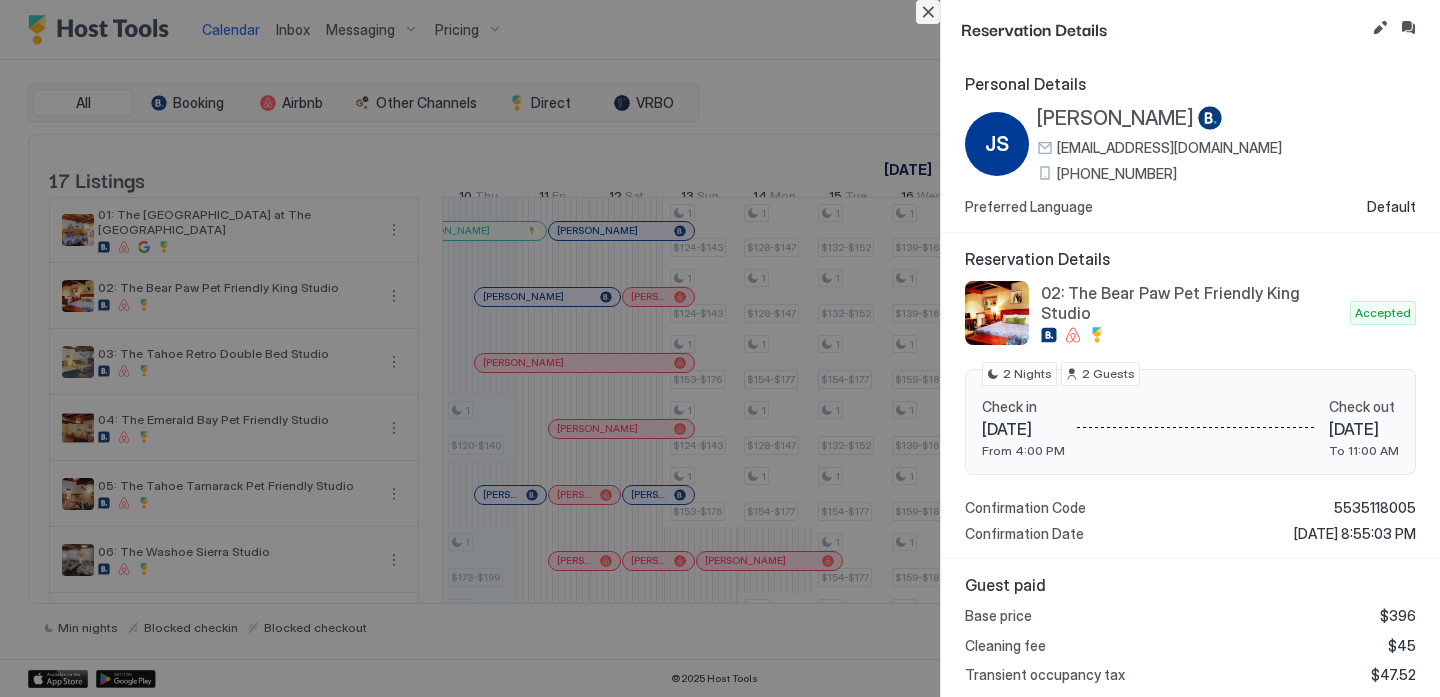 click at bounding box center [928, 12] 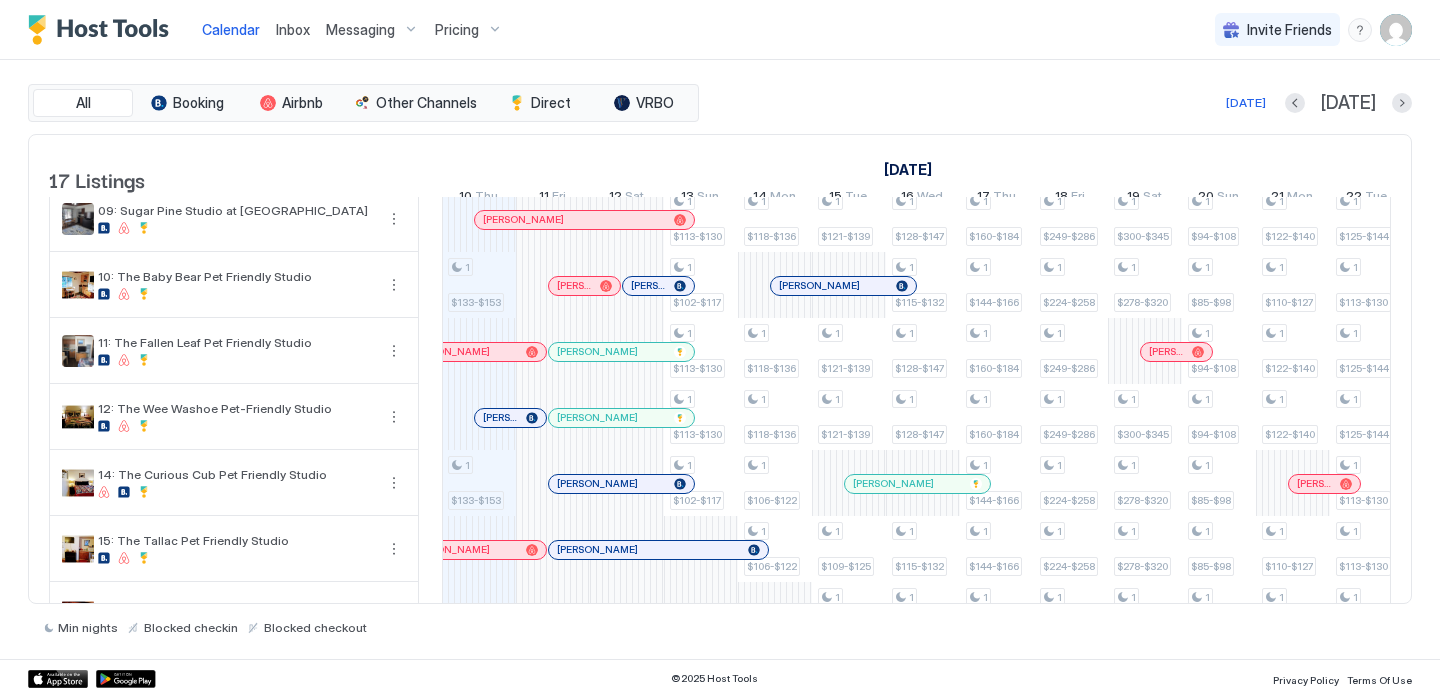 scroll, scrollTop: 561, scrollLeft: 0, axis: vertical 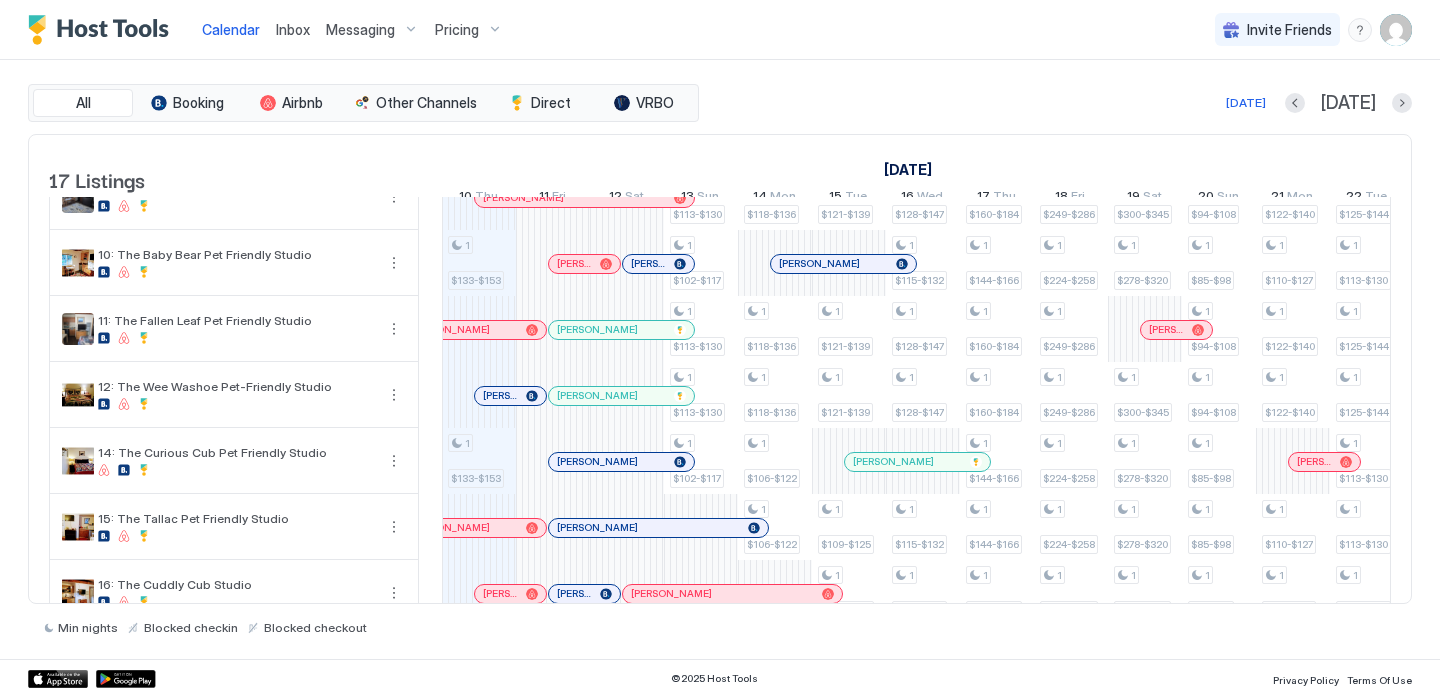 click at bounding box center (512, 396) 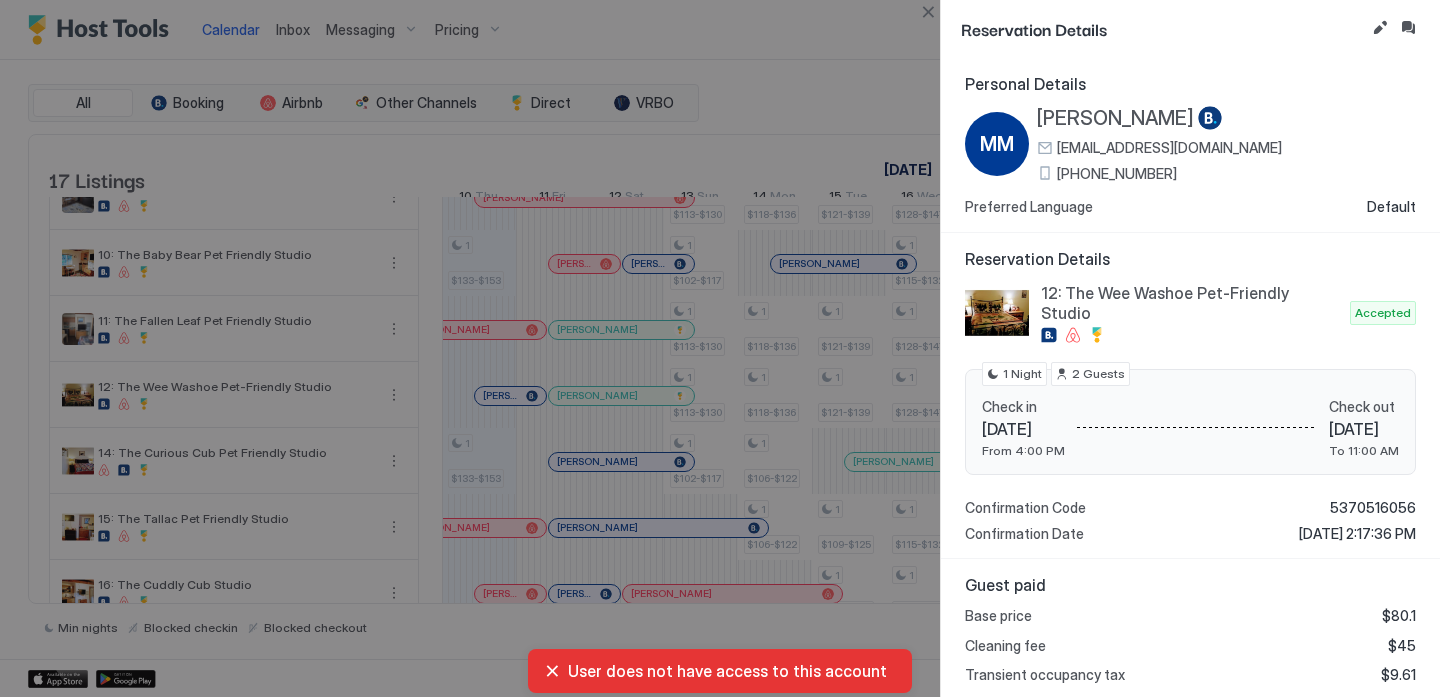 click on "+1 (510) 260-7826" at bounding box center [1117, 174] 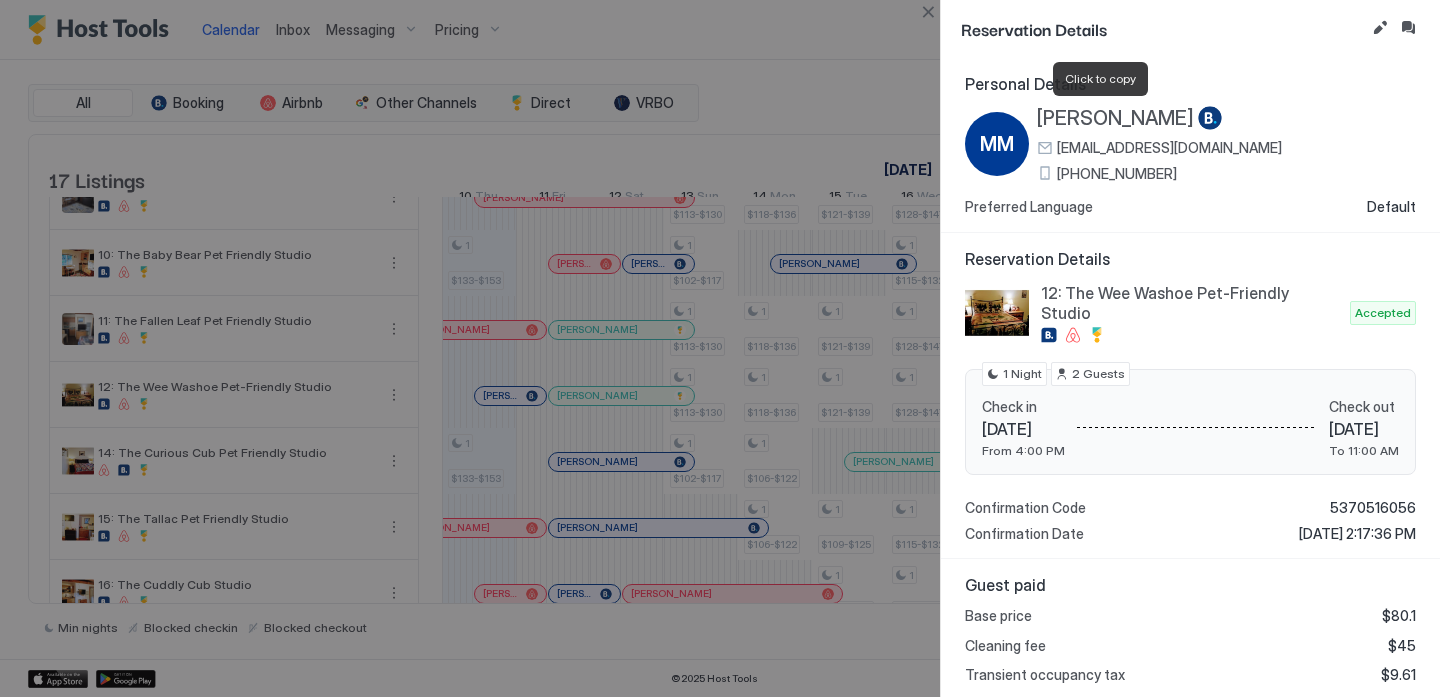 click on "[PERSON_NAME]" at bounding box center [1115, 118] 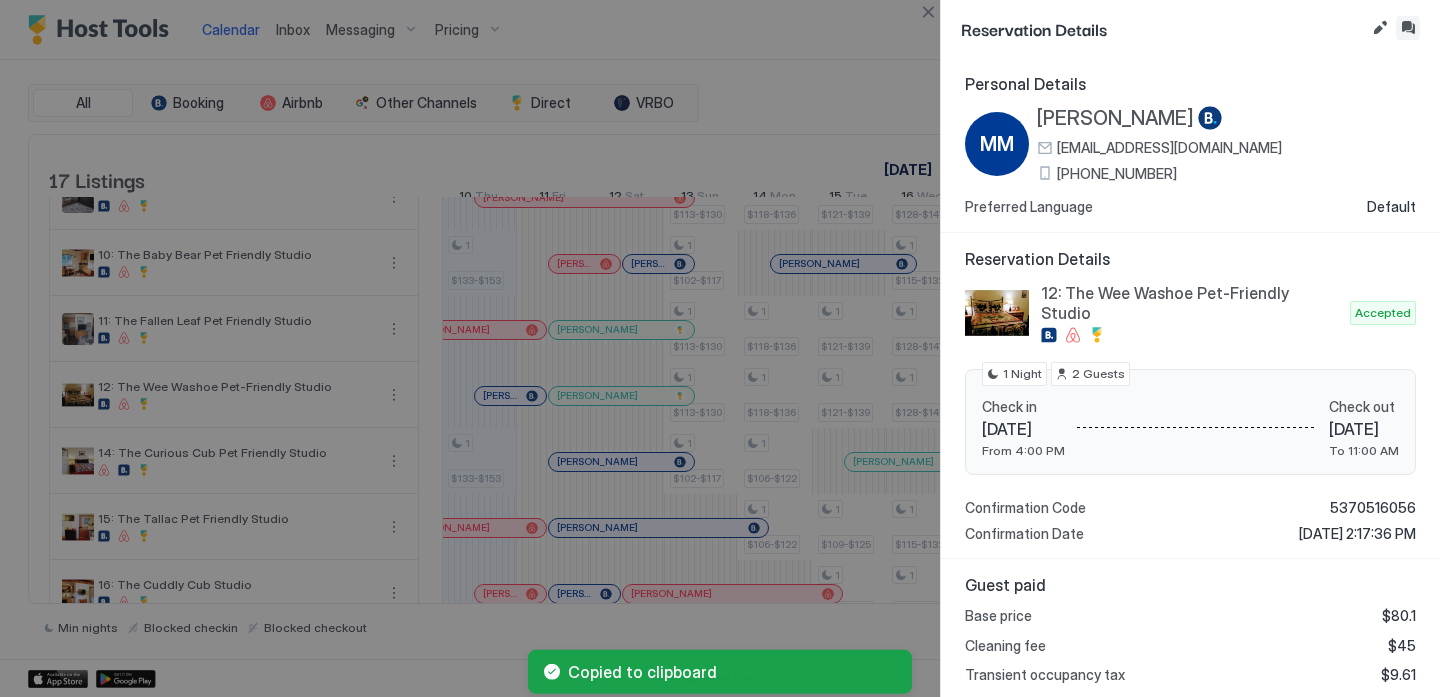 click at bounding box center (1408, 28) 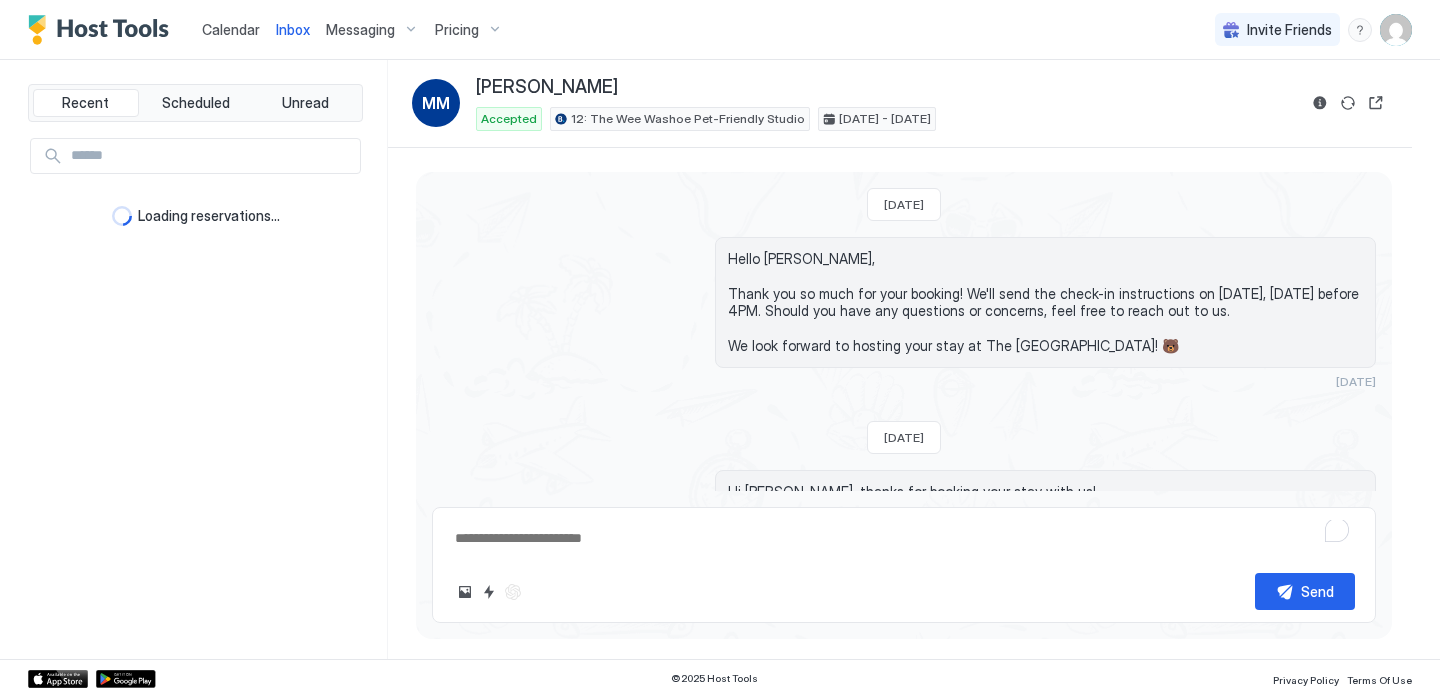 scroll, scrollTop: 498, scrollLeft: 0, axis: vertical 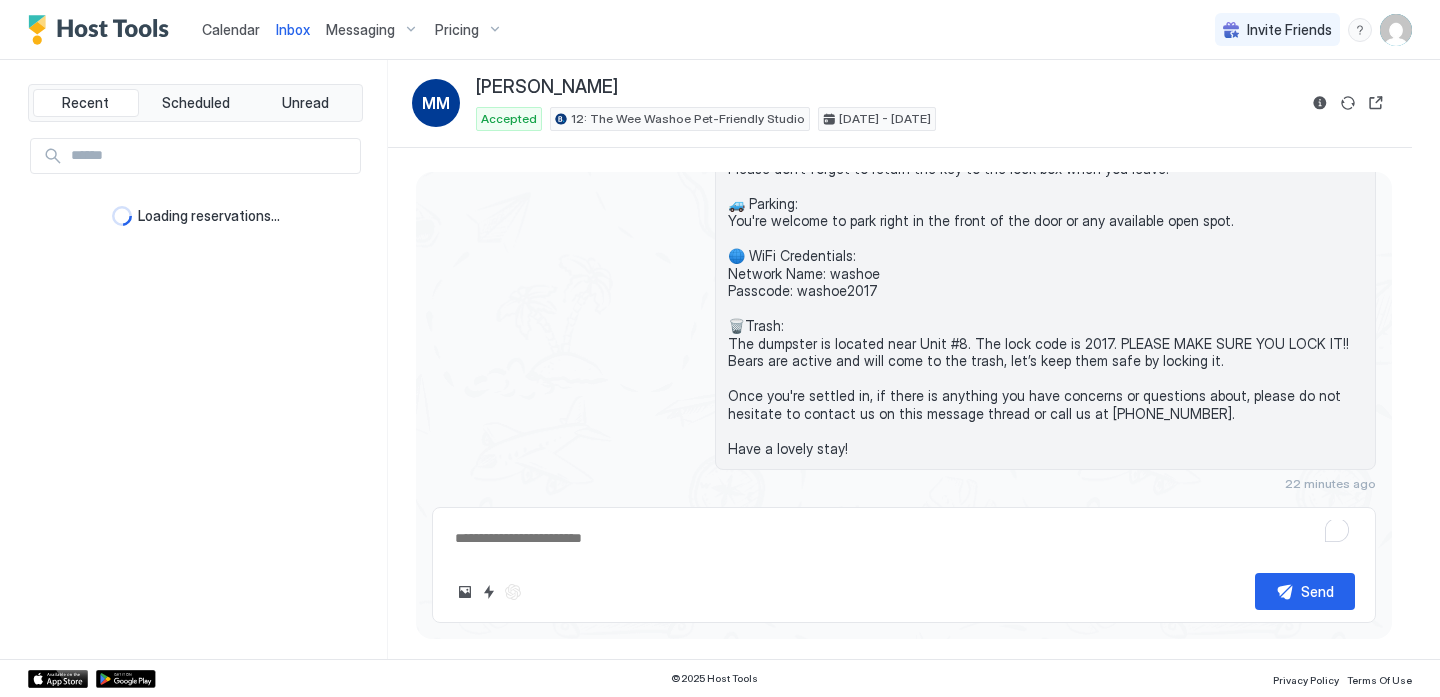 type on "*" 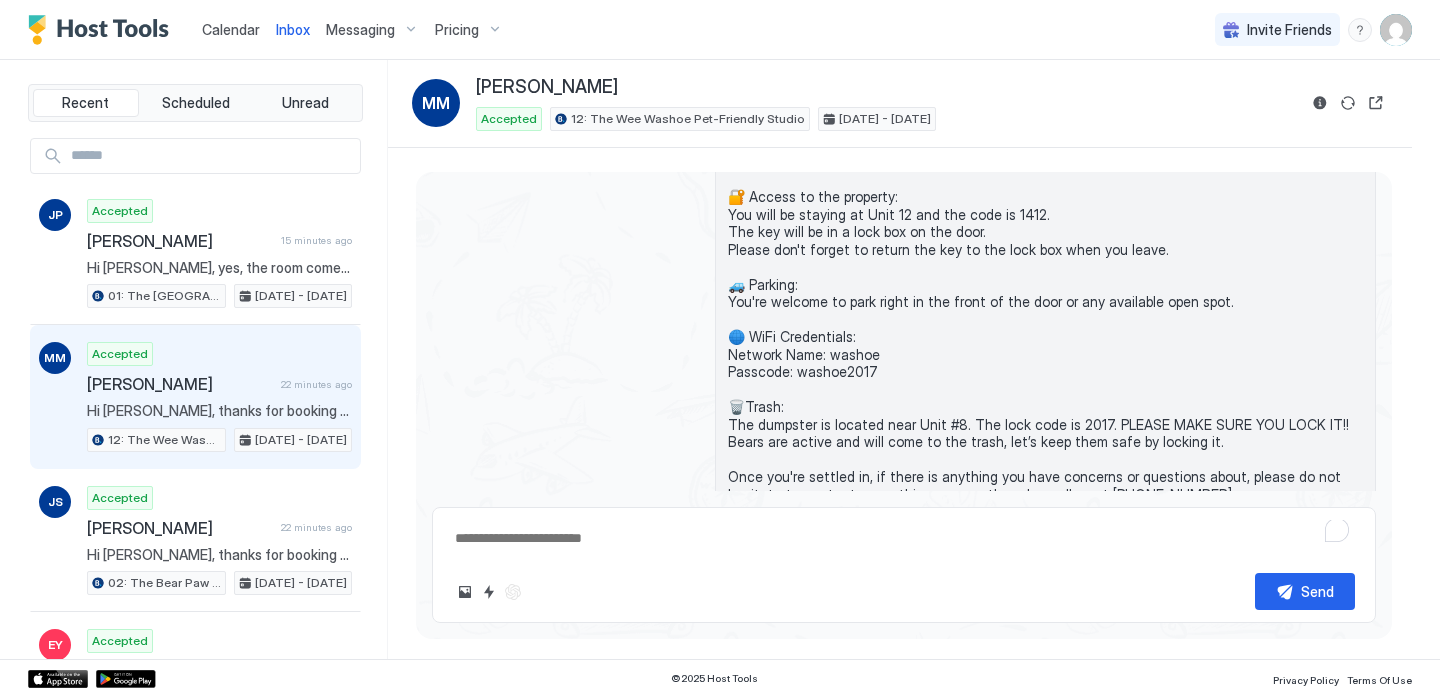 scroll, scrollTop: 498, scrollLeft: 0, axis: vertical 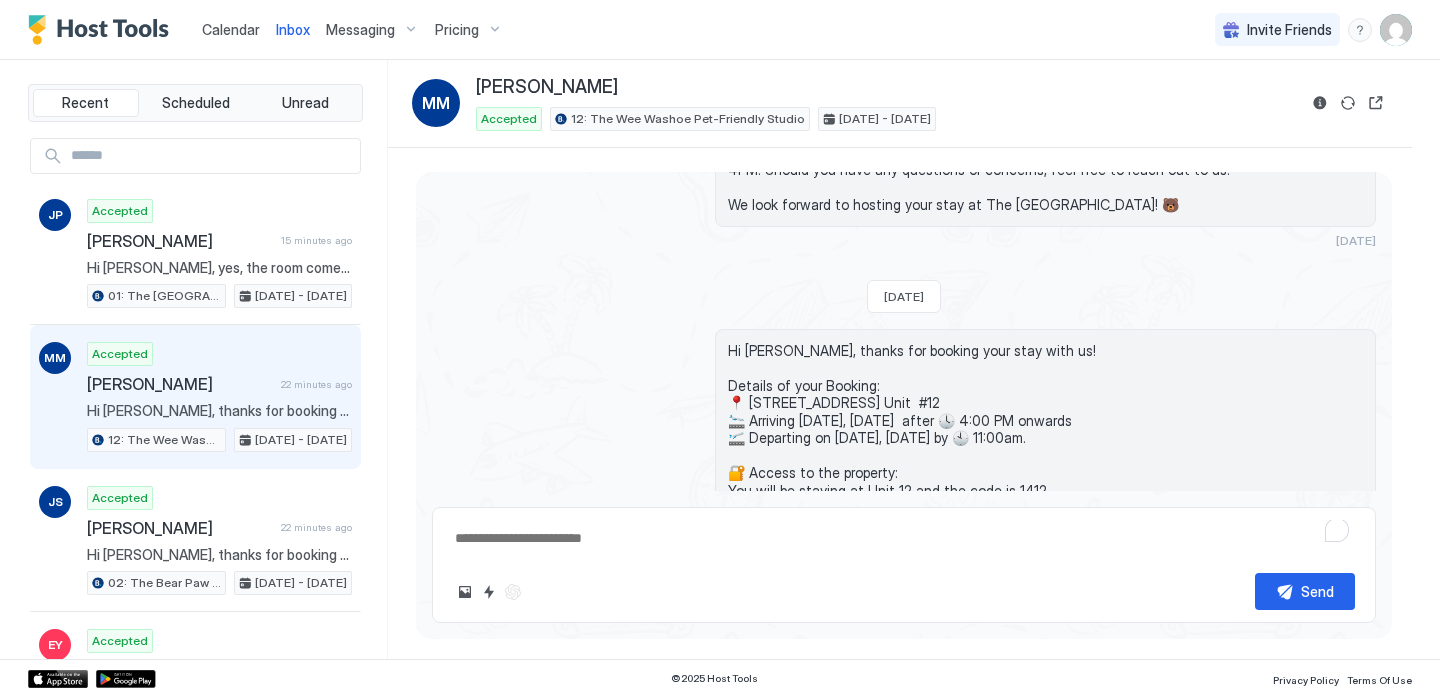 drag, startPoint x: 846, startPoint y: 448, endPoint x: 723, endPoint y: 352, distance: 156.02884 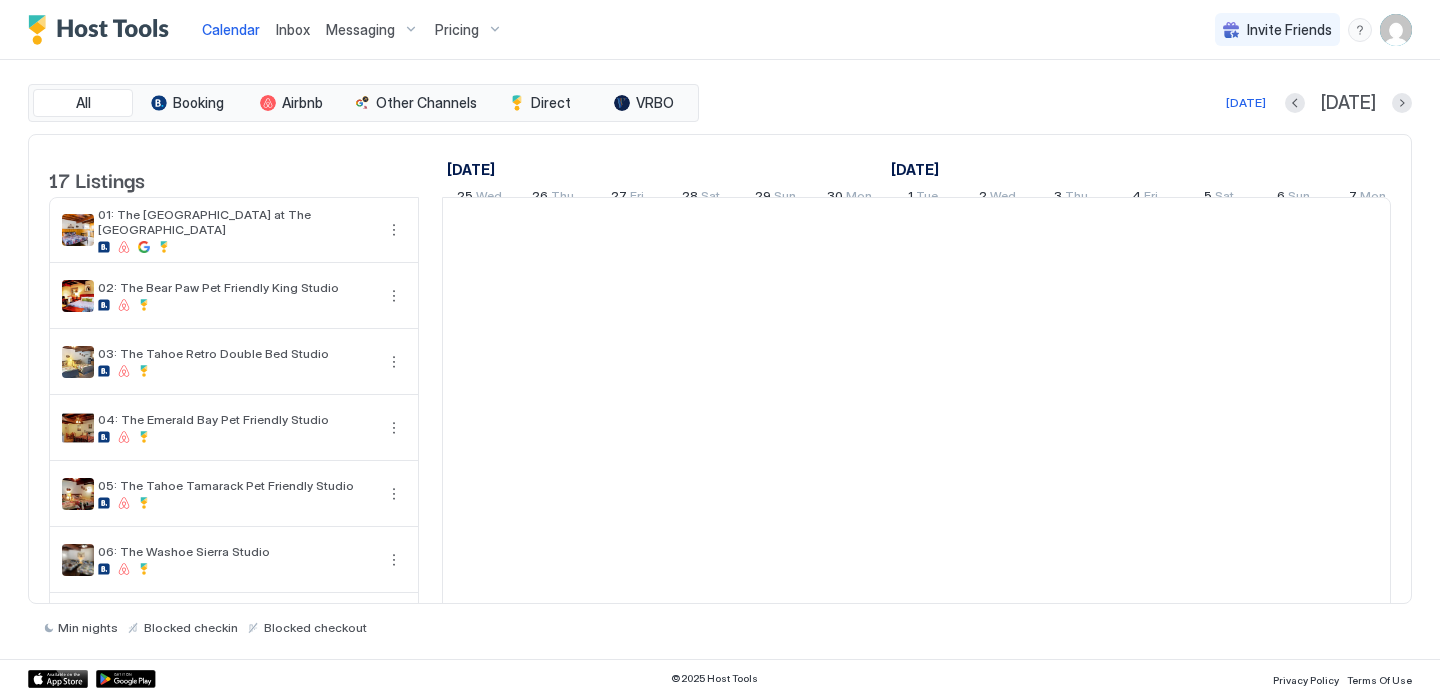 scroll, scrollTop: 0, scrollLeft: 1111, axis: horizontal 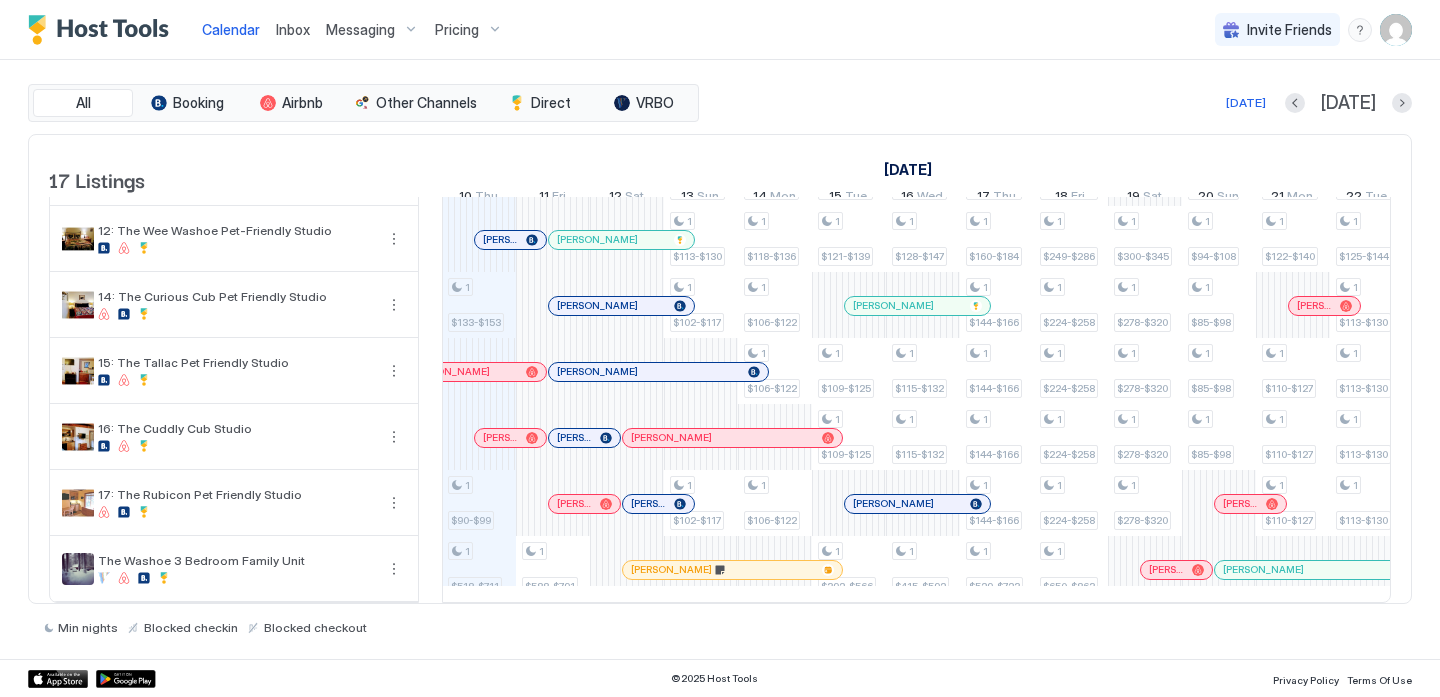 click at bounding box center [655, 504] 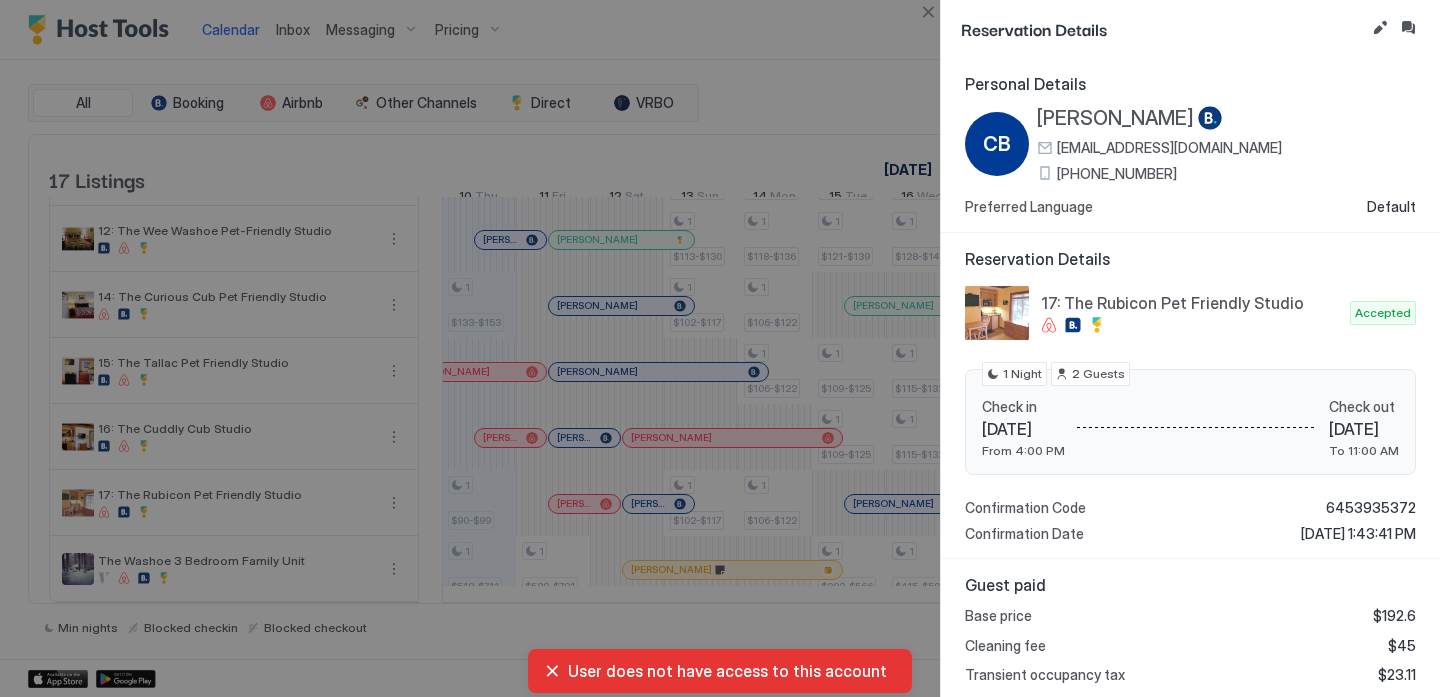 click on "[PHONE_NUMBER]" at bounding box center [1117, 174] 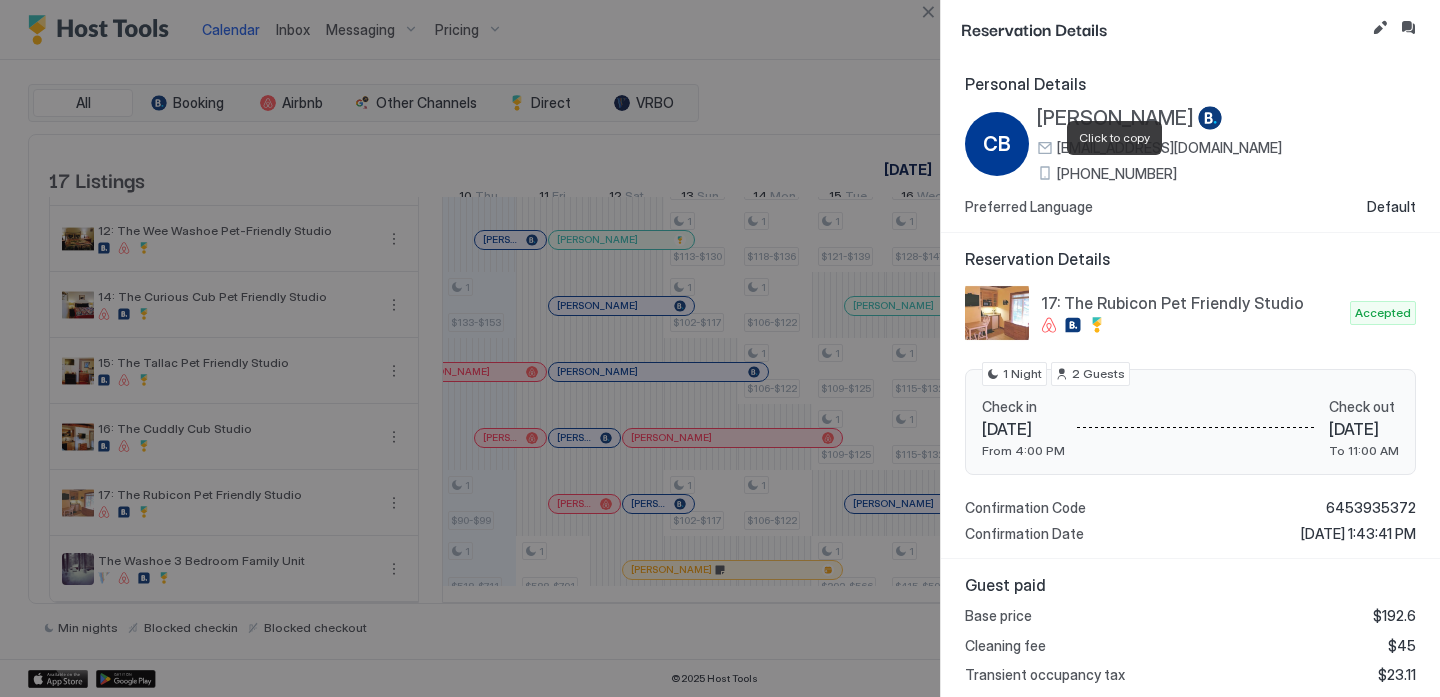 click at bounding box center (720, 348) 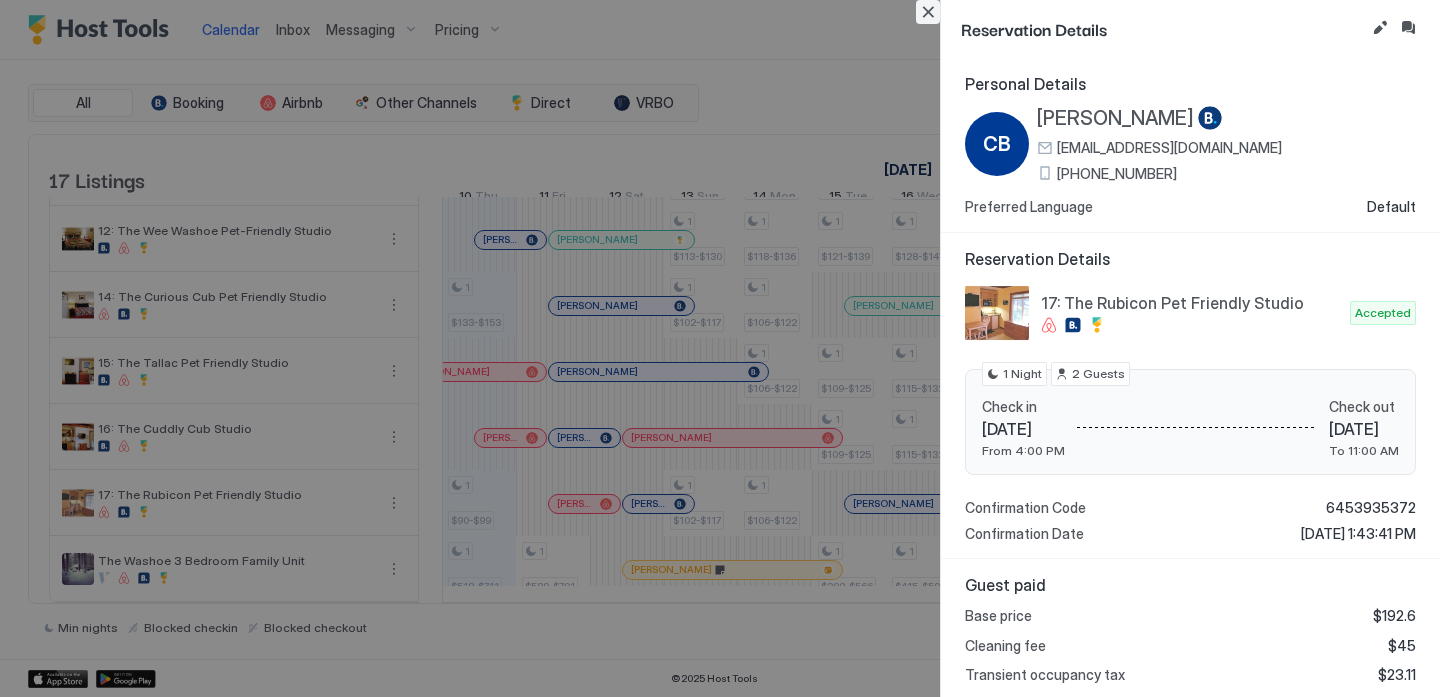 click at bounding box center [928, 12] 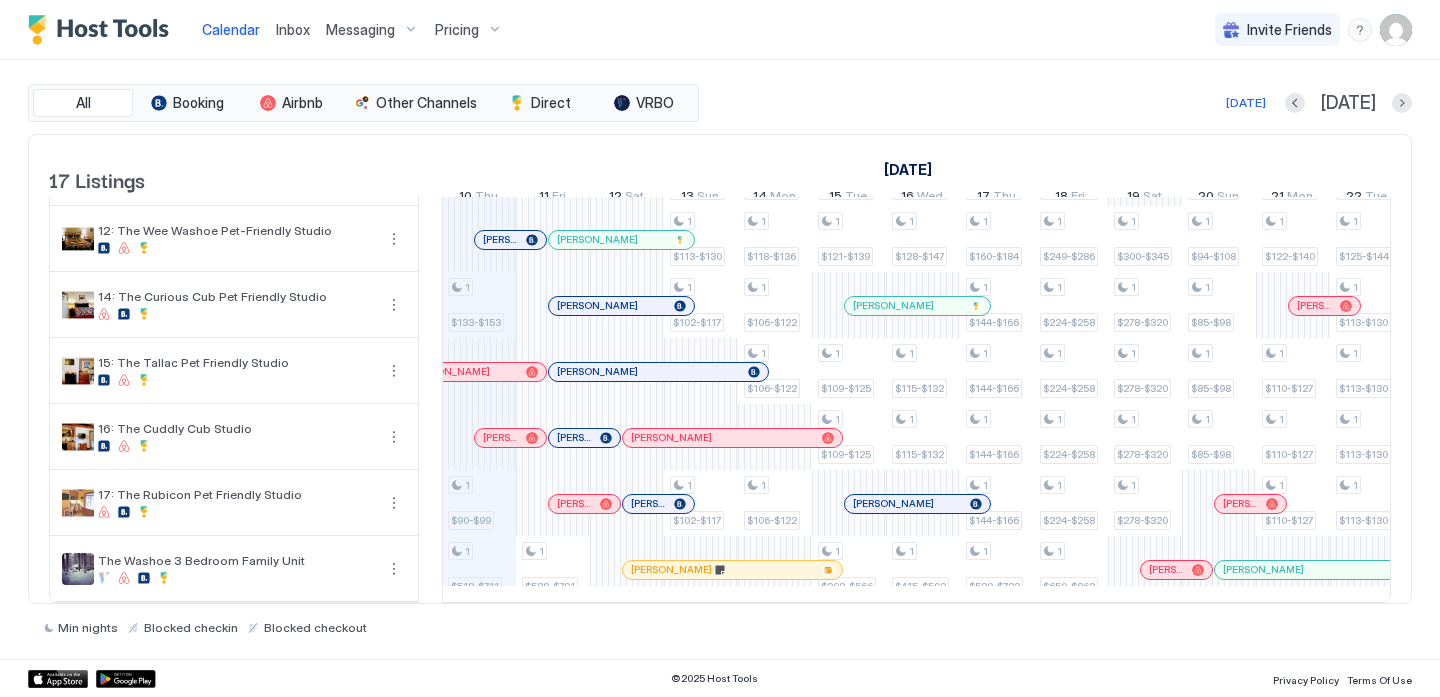 click at bounding box center [574, 438] 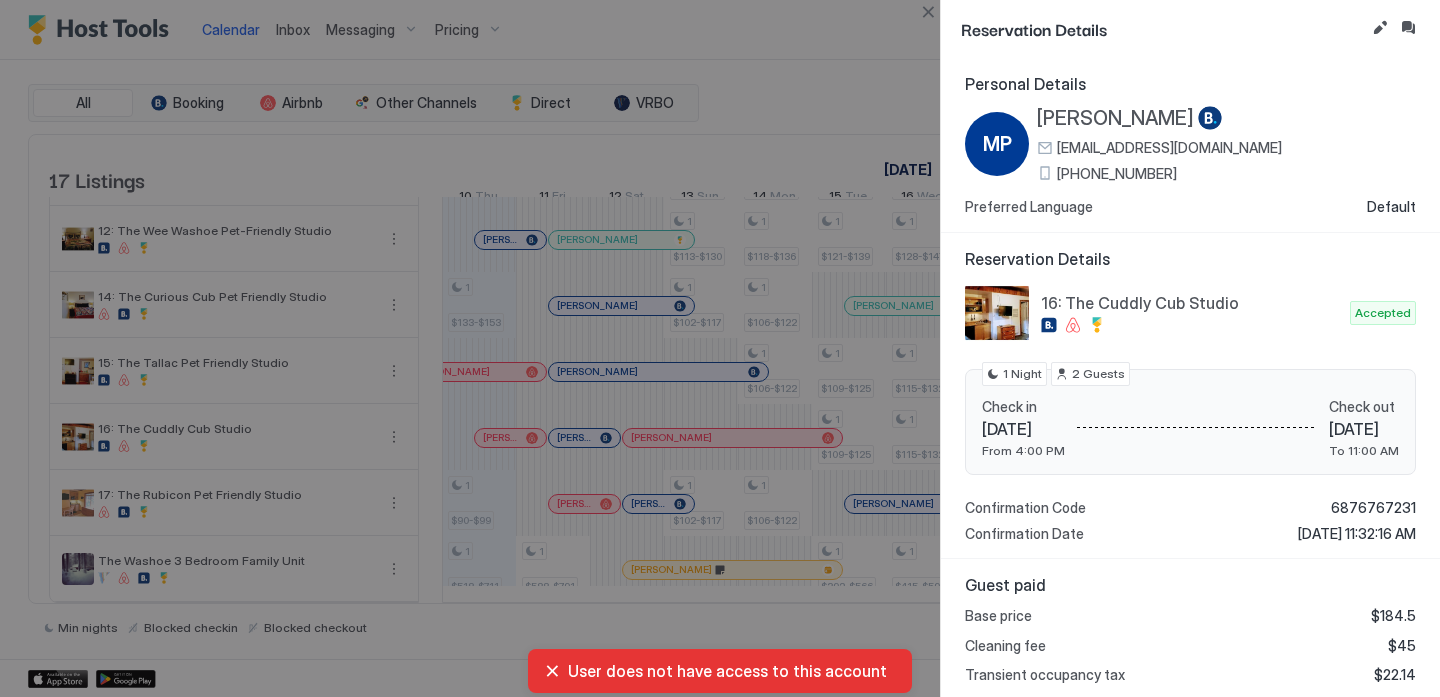click on "+1 (209) 630-1742" at bounding box center (1117, 174) 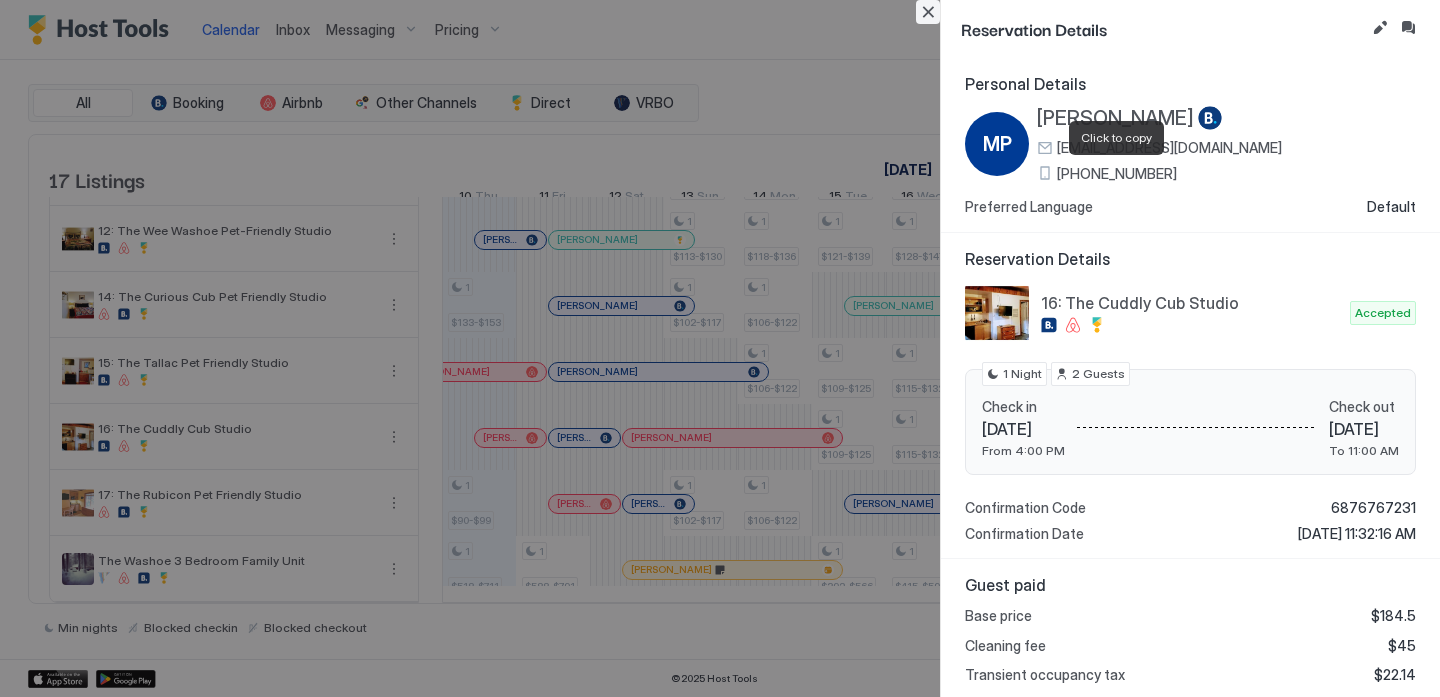 click at bounding box center [928, 12] 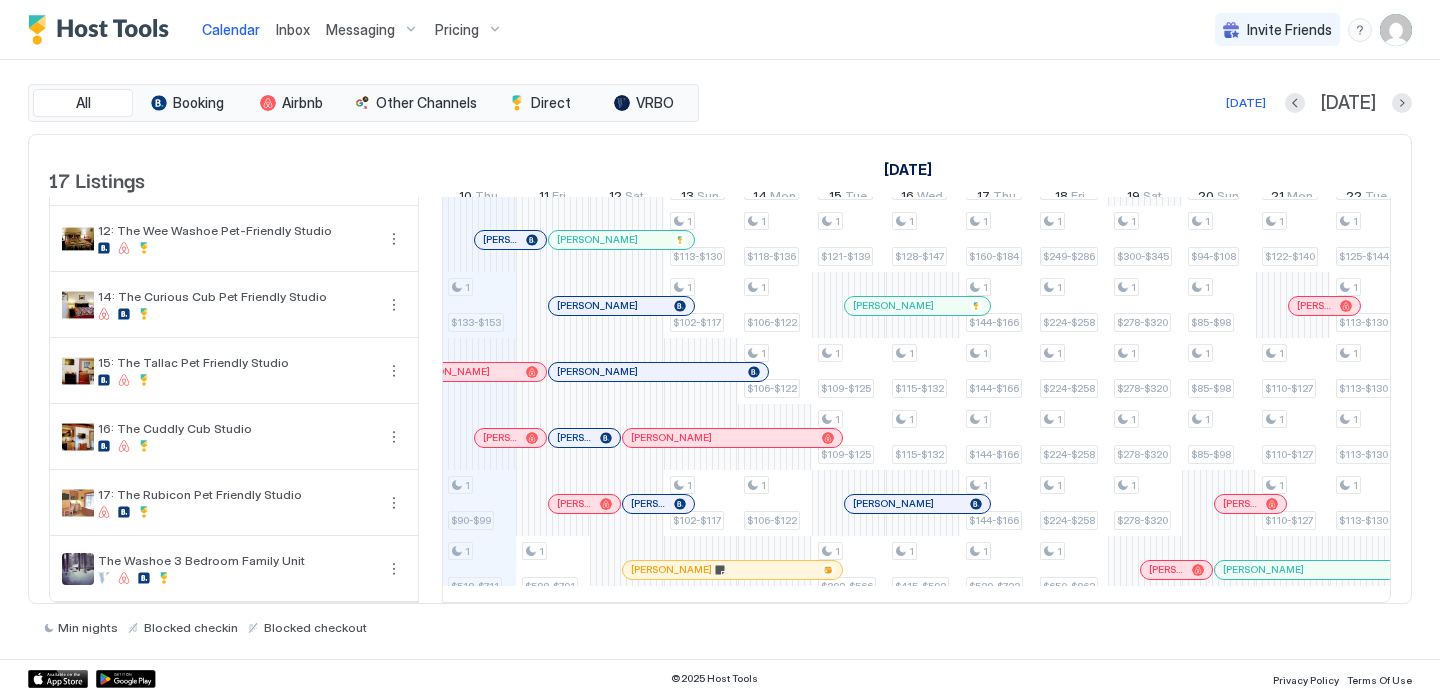 click at bounding box center [599, 372] 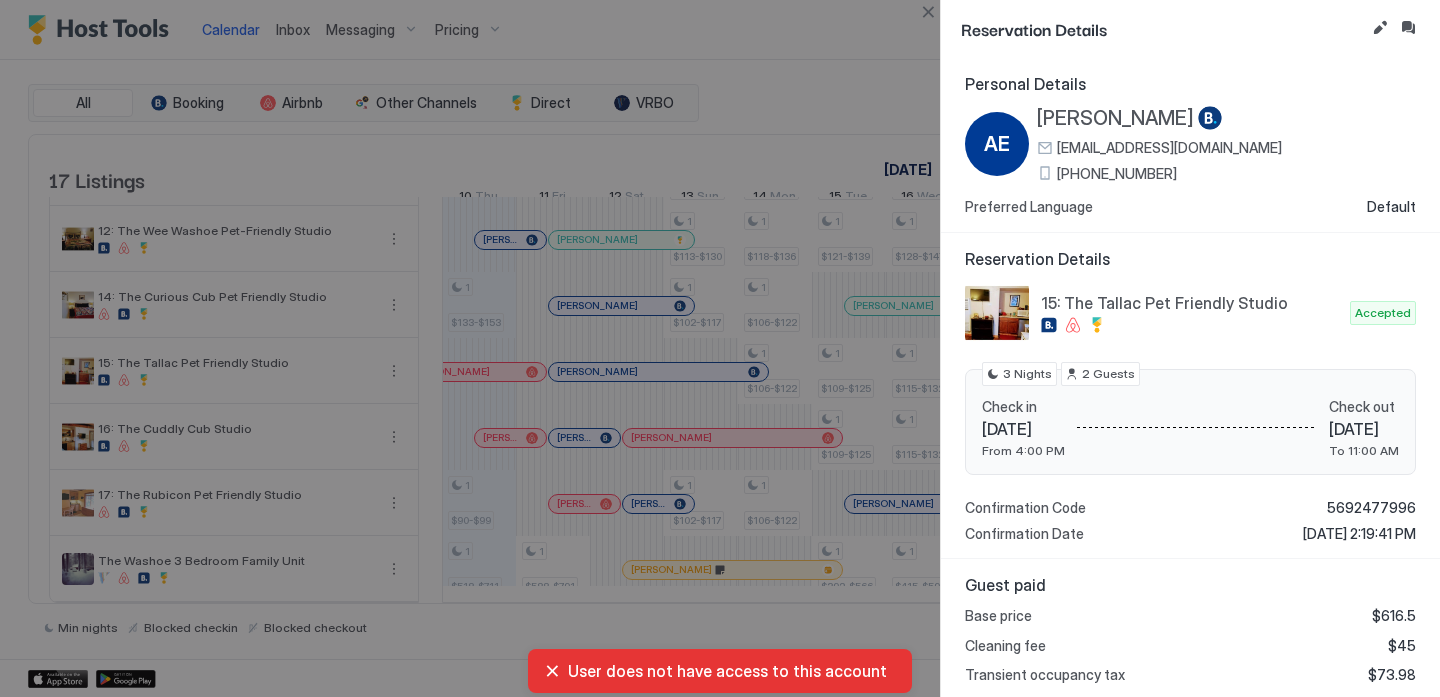 click on "+1 (541) 226-8458" at bounding box center (1117, 174) 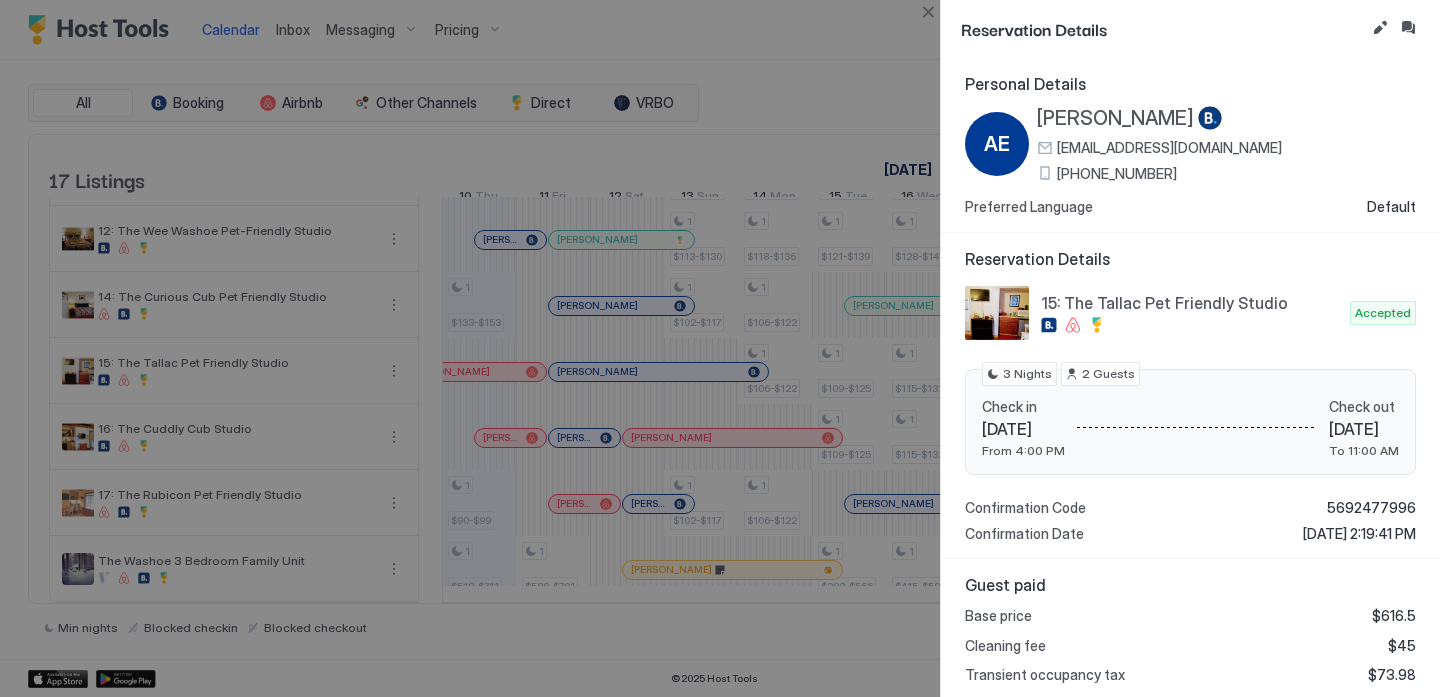 click at bounding box center (720, 348) 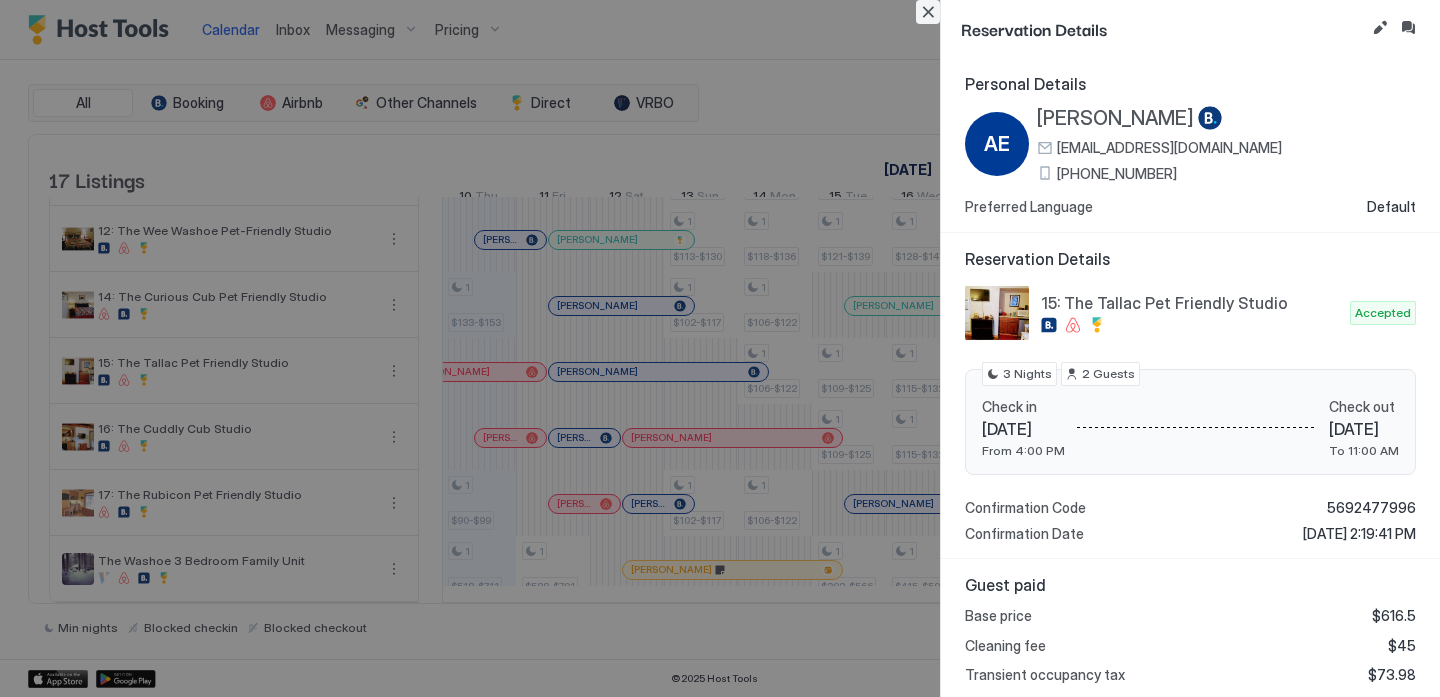 click at bounding box center (928, 12) 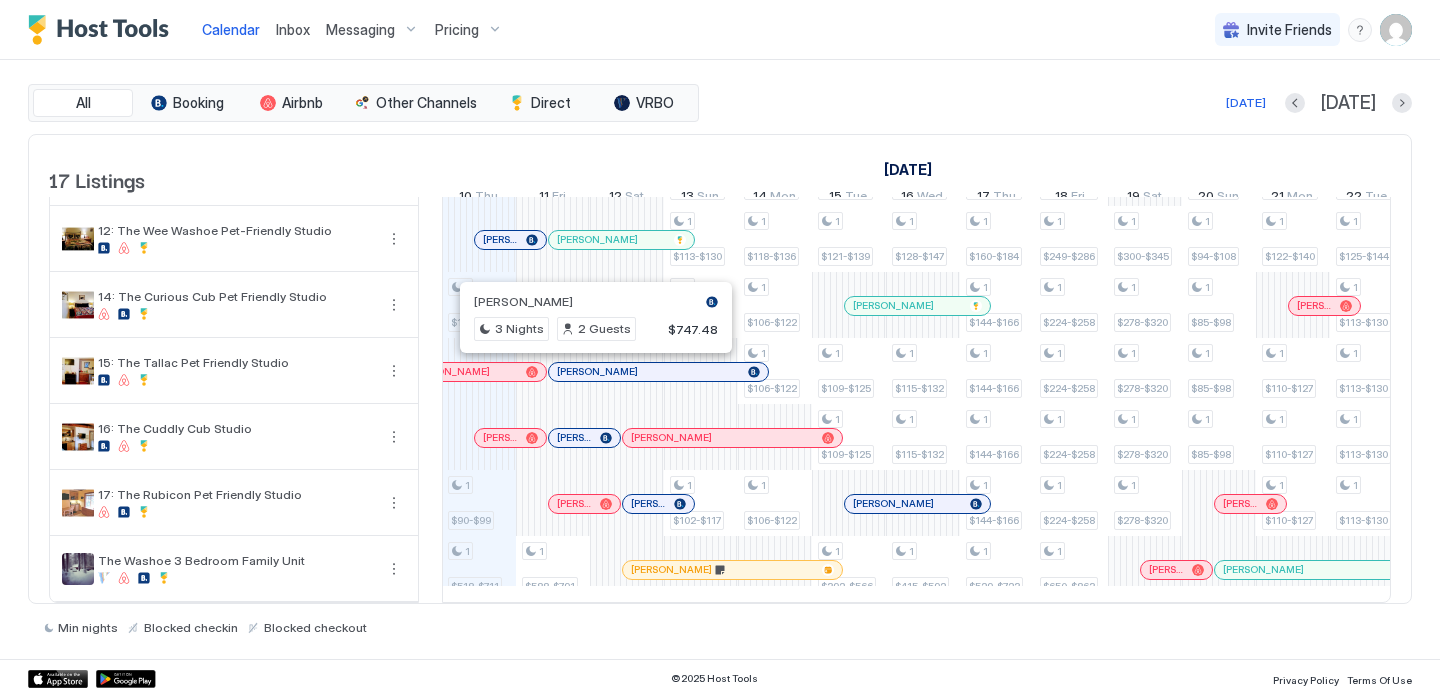 click on "[PERSON_NAME]" at bounding box center [596, 301] 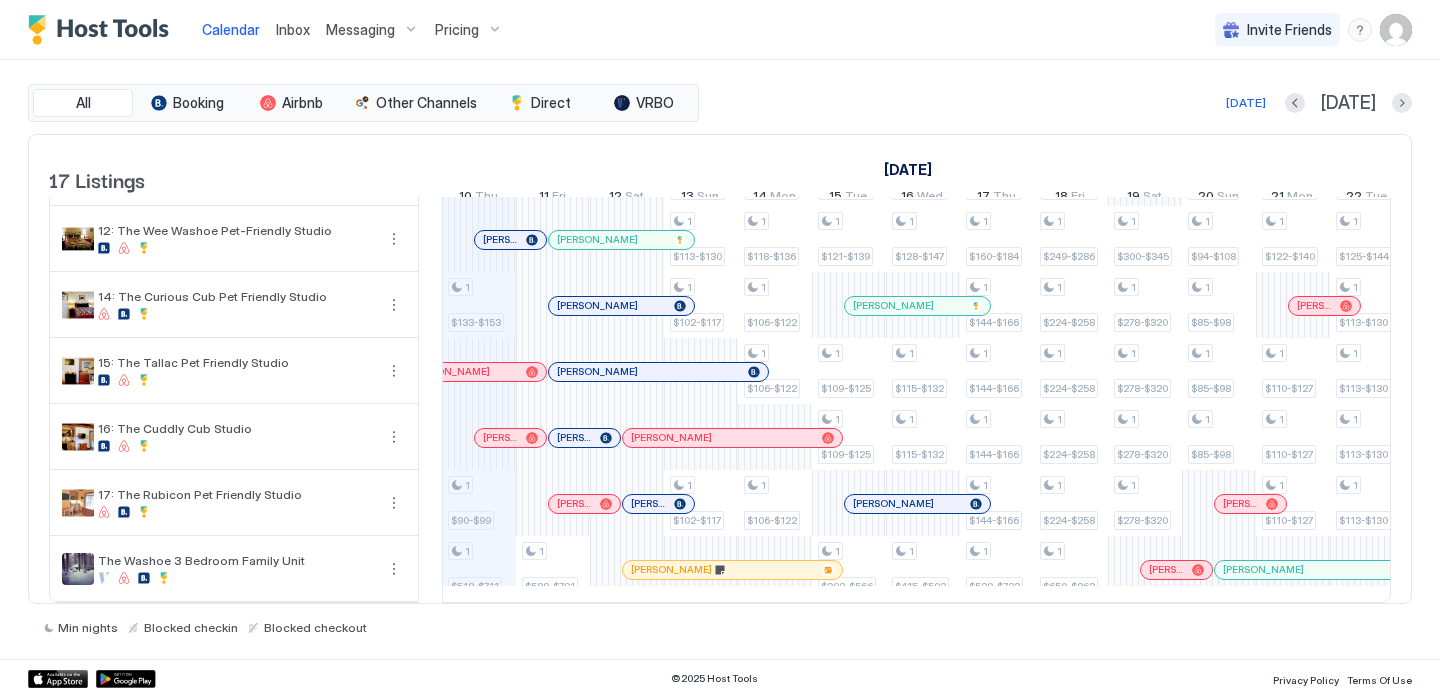 click at bounding box center (596, 306) 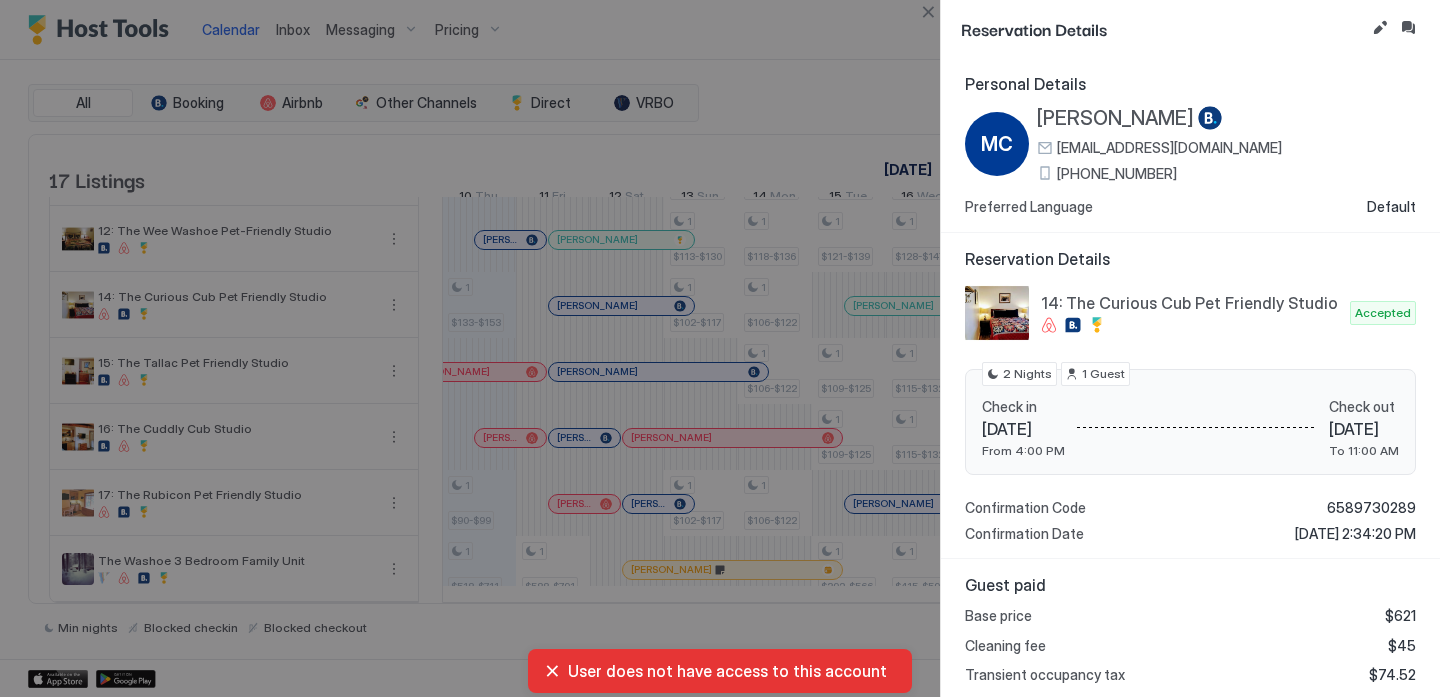 click on "+1 (917) 913-4022" at bounding box center [1117, 174] 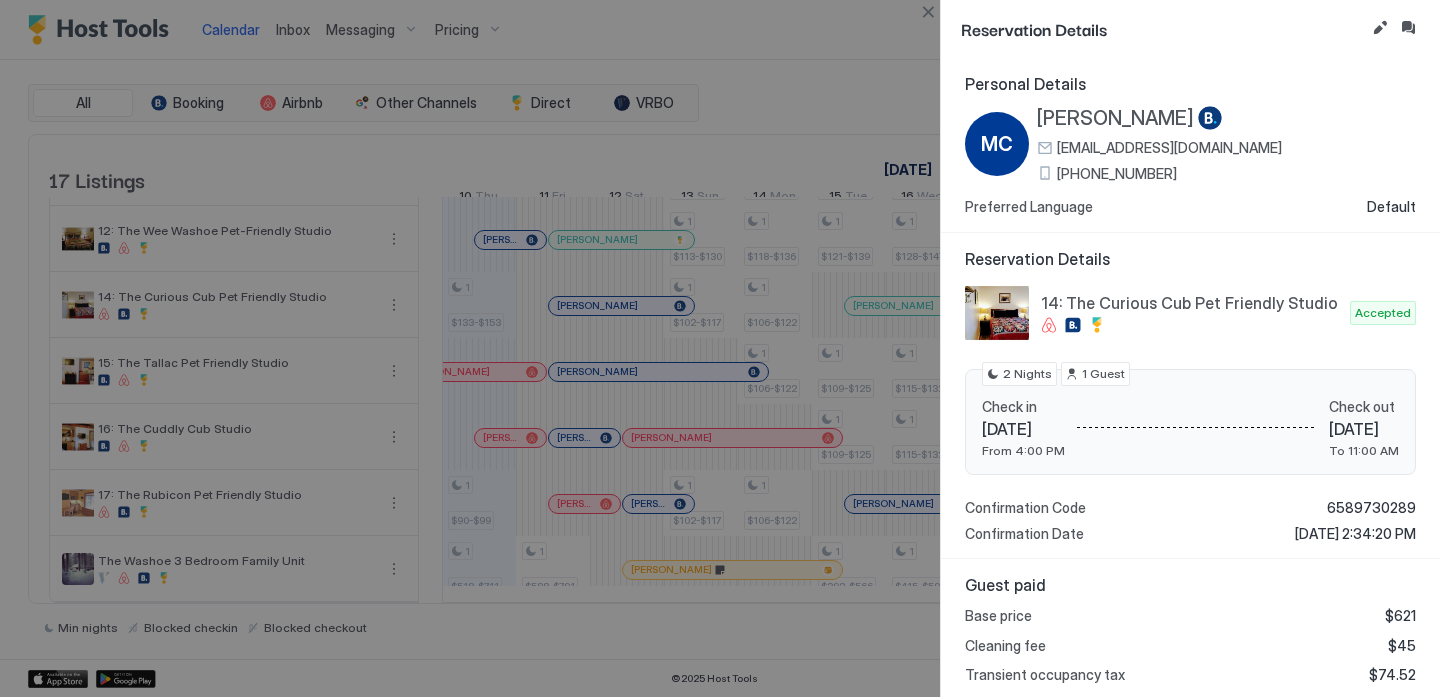 click at bounding box center [720, 348] 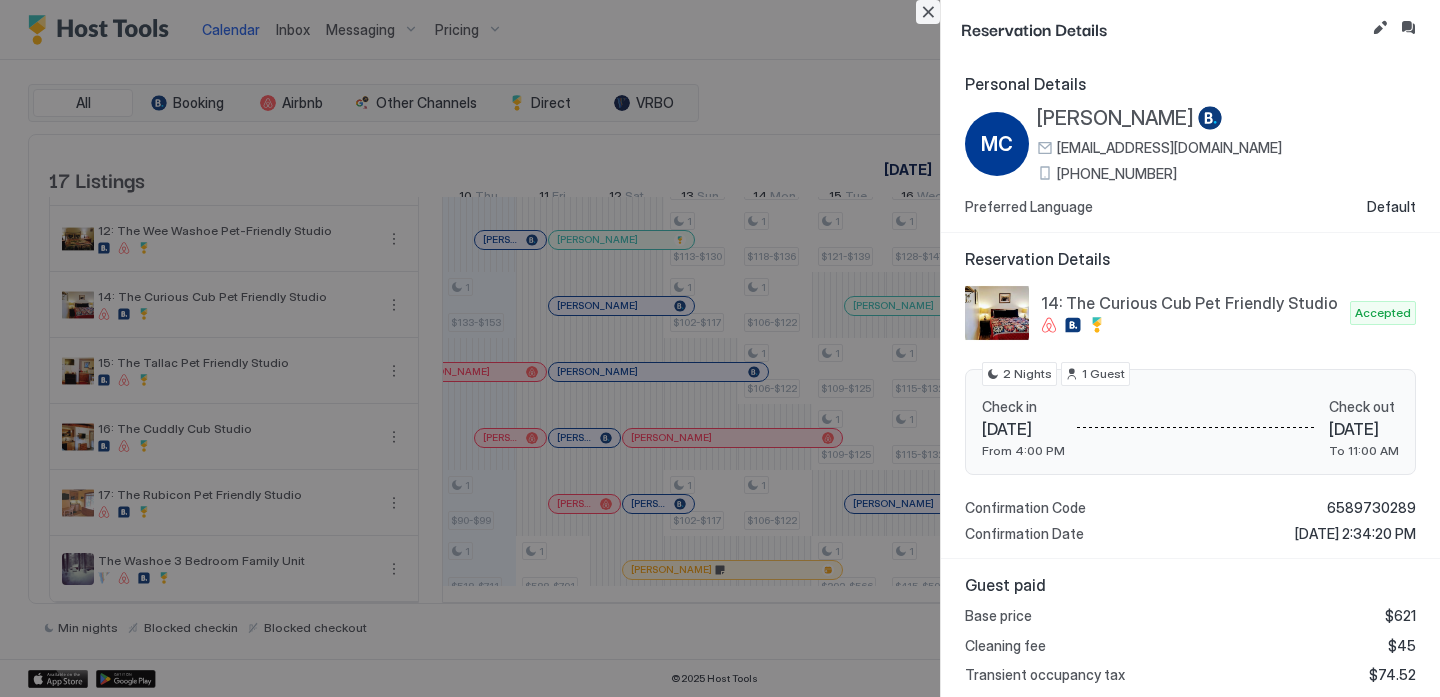 click at bounding box center (928, 12) 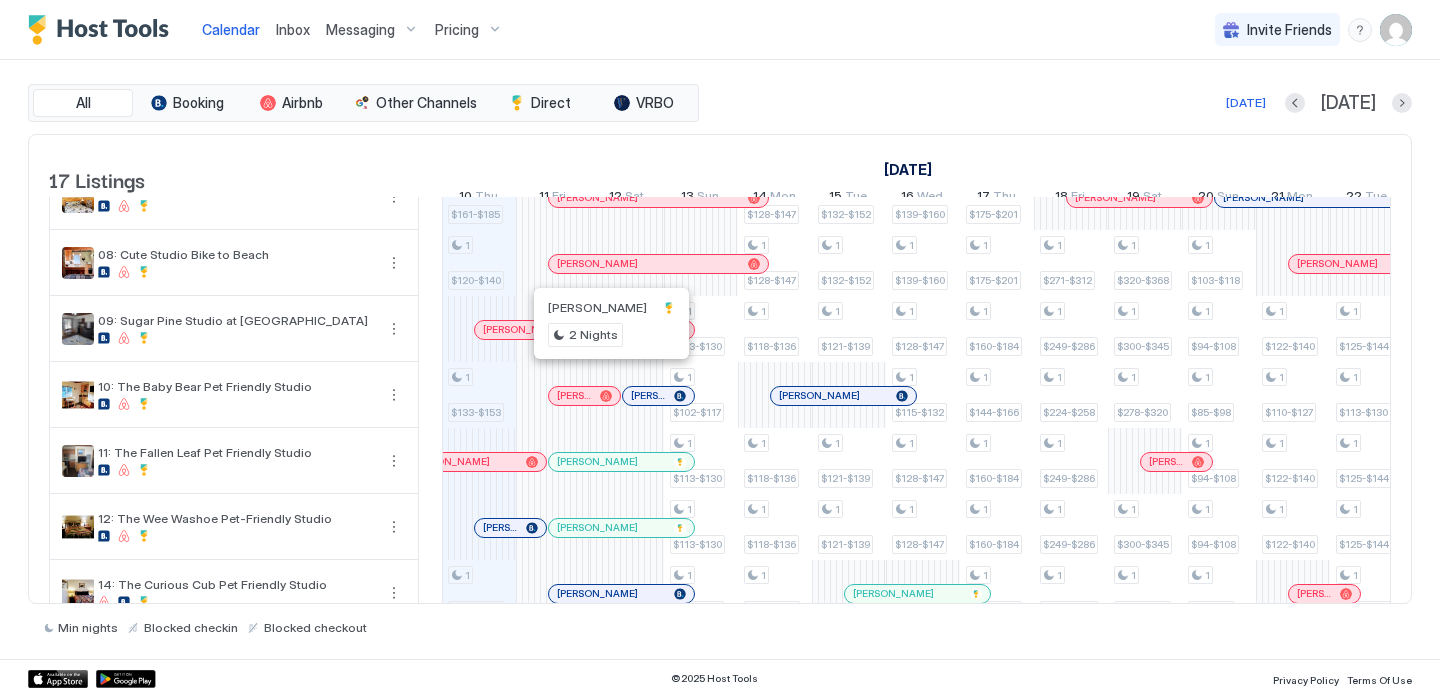 scroll, scrollTop: 426, scrollLeft: 0, axis: vertical 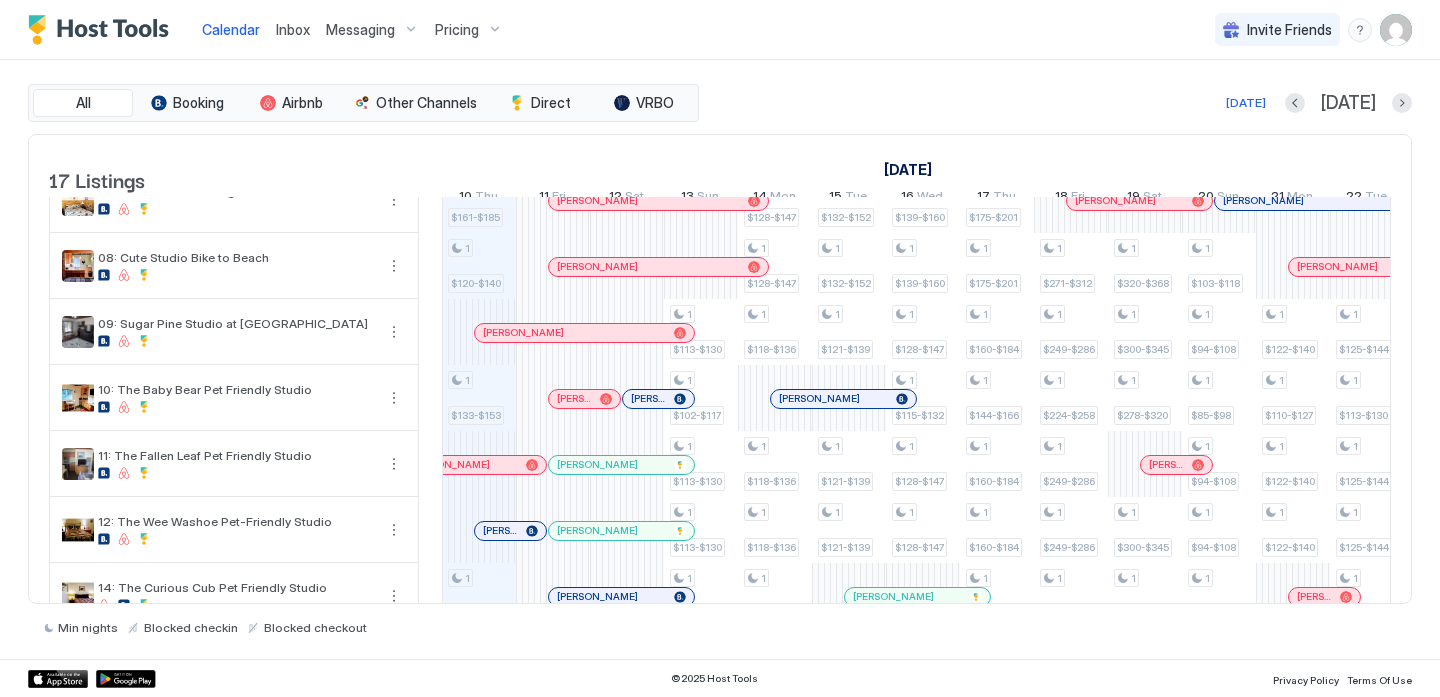 click at bounding box center (609, 465) 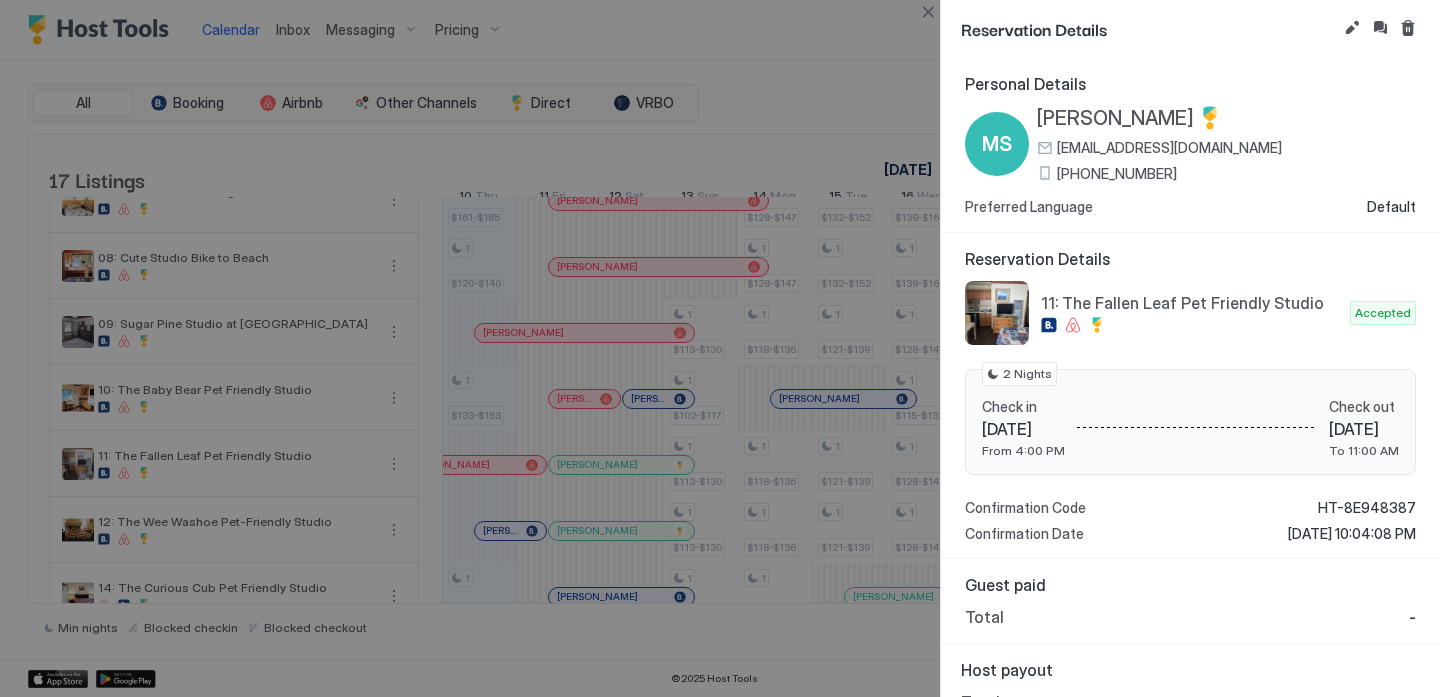 click on "[PHONE_NUMBER]" at bounding box center (1117, 174) 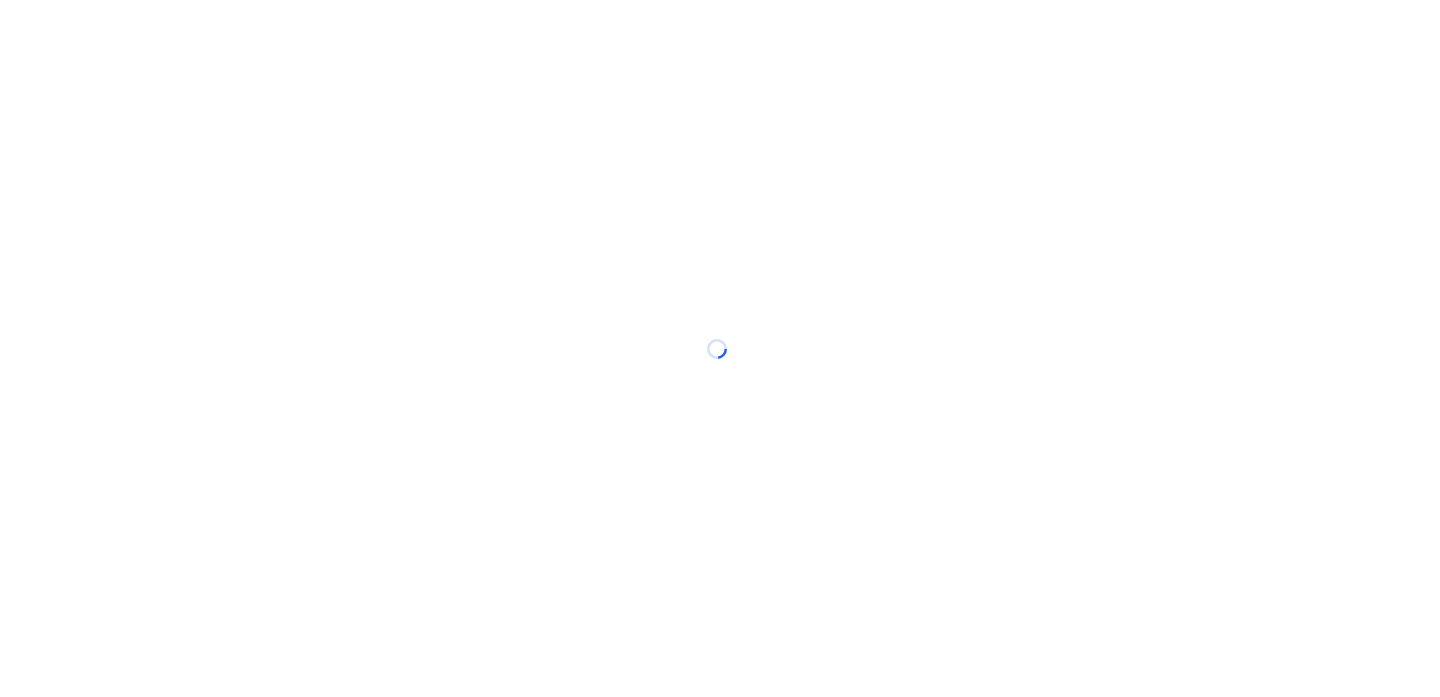 scroll, scrollTop: 0, scrollLeft: 0, axis: both 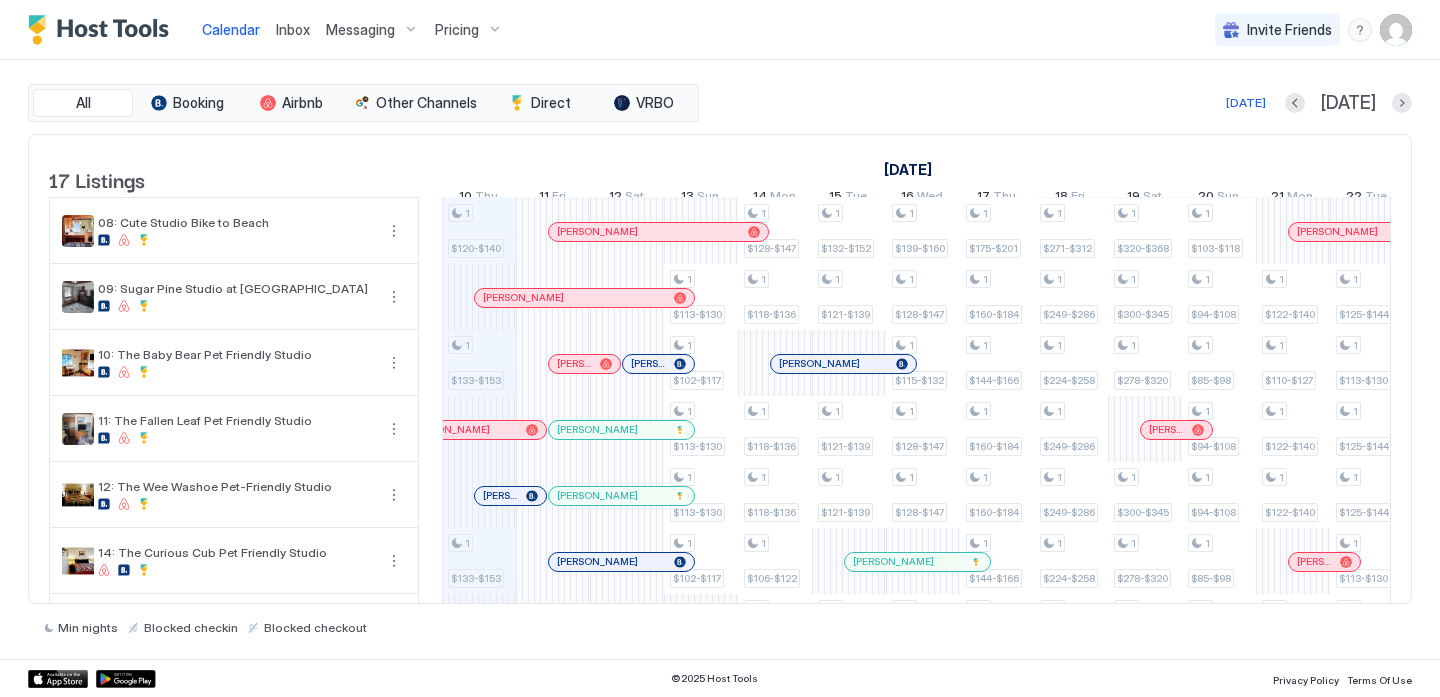 click at bounding box center [586, 496] 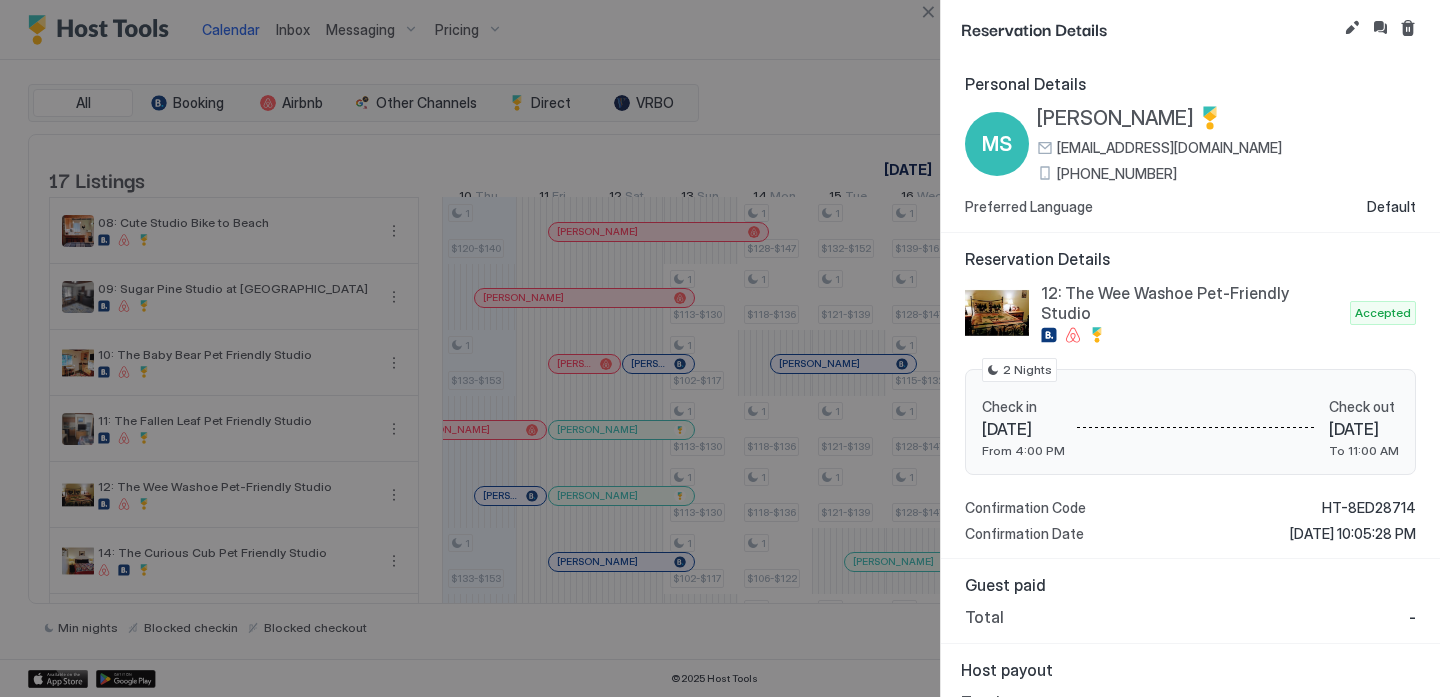 click at bounding box center (720, 348) 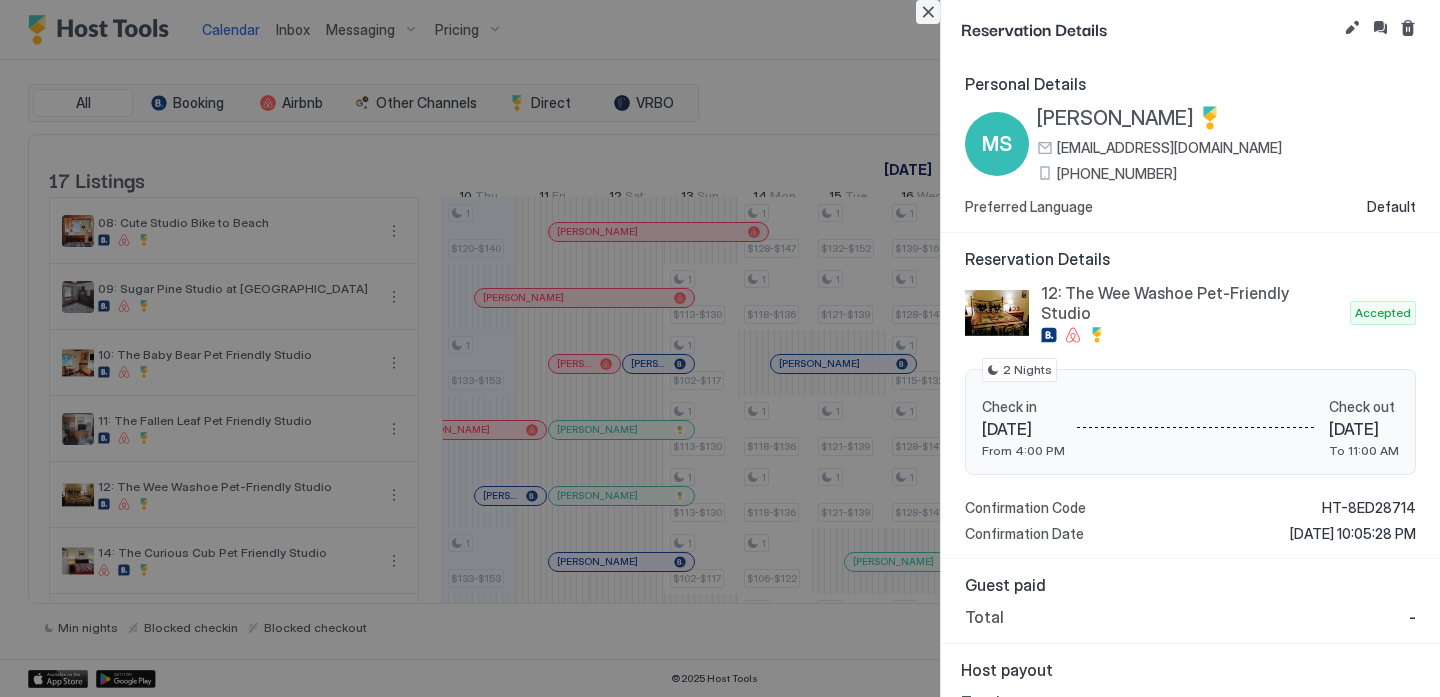 click at bounding box center [928, 12] 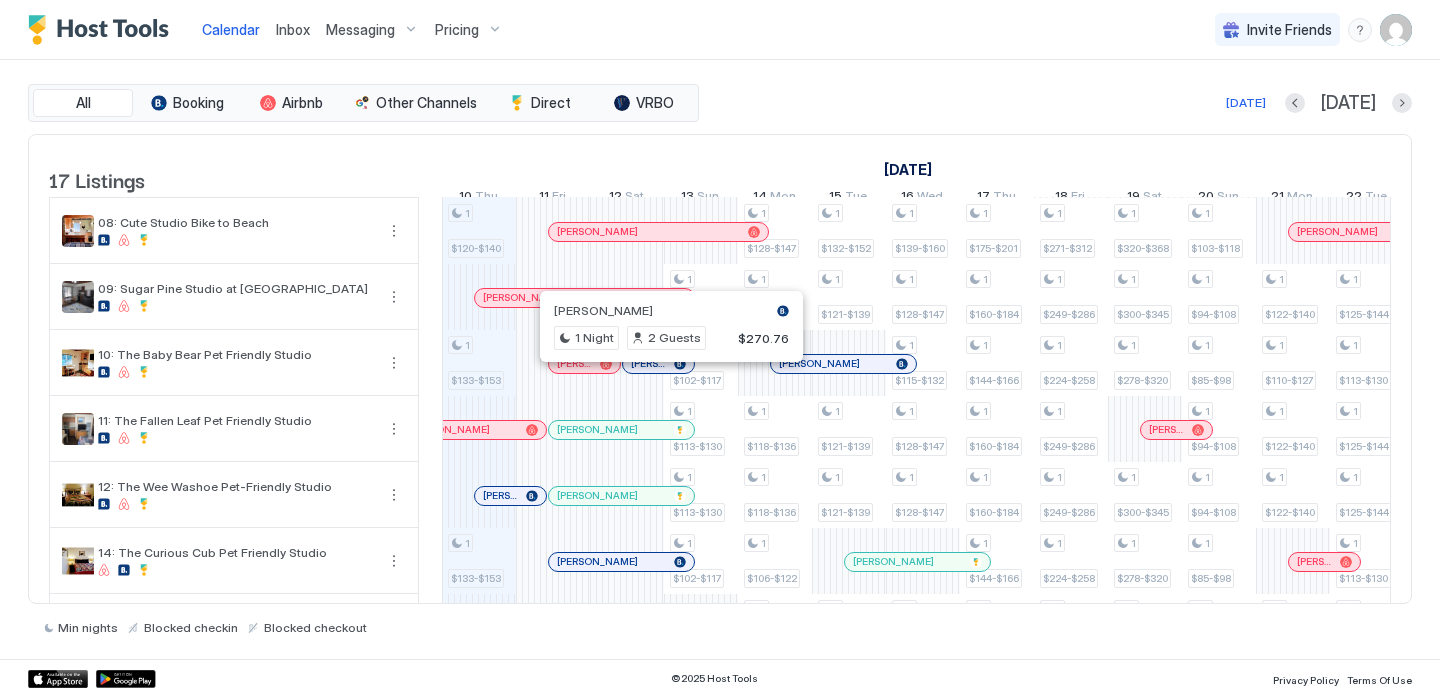 click at bounding box center (664, 364) 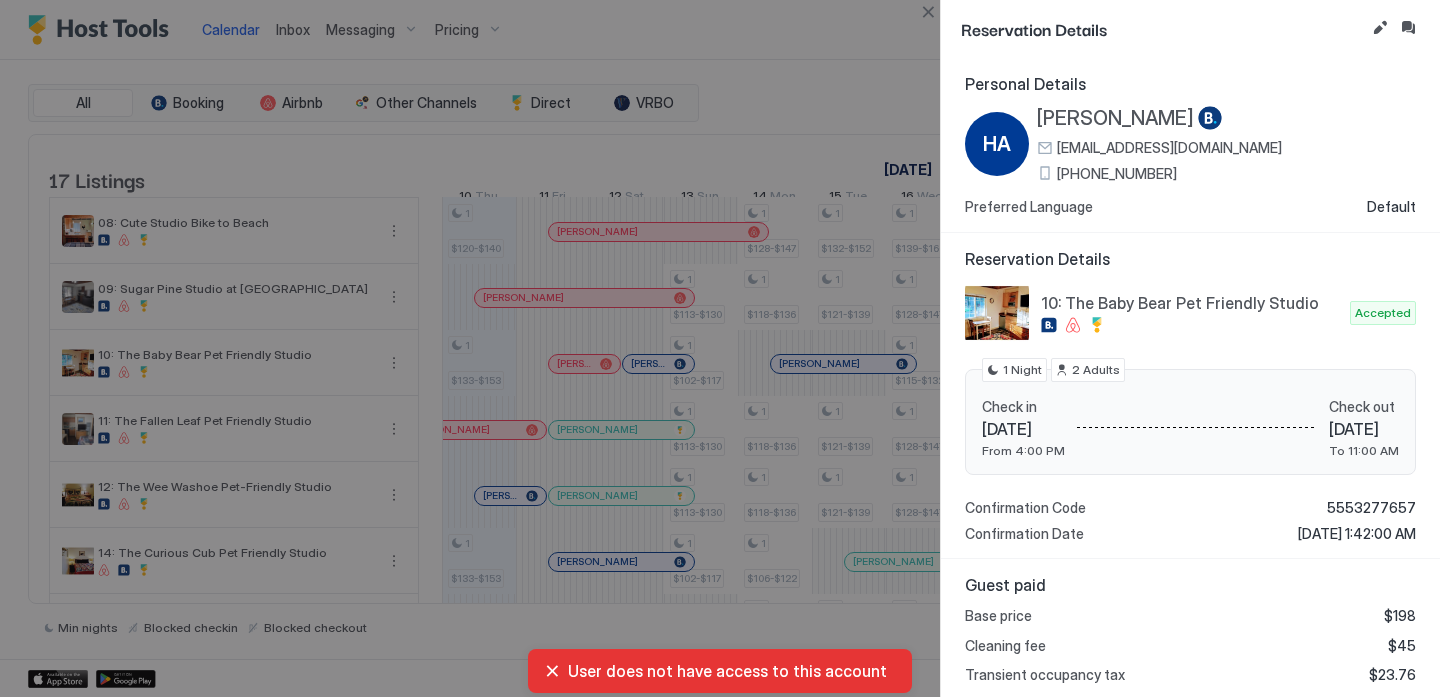 click on "[PHONE_NUMBER]" at bounding box center [1117, 174] 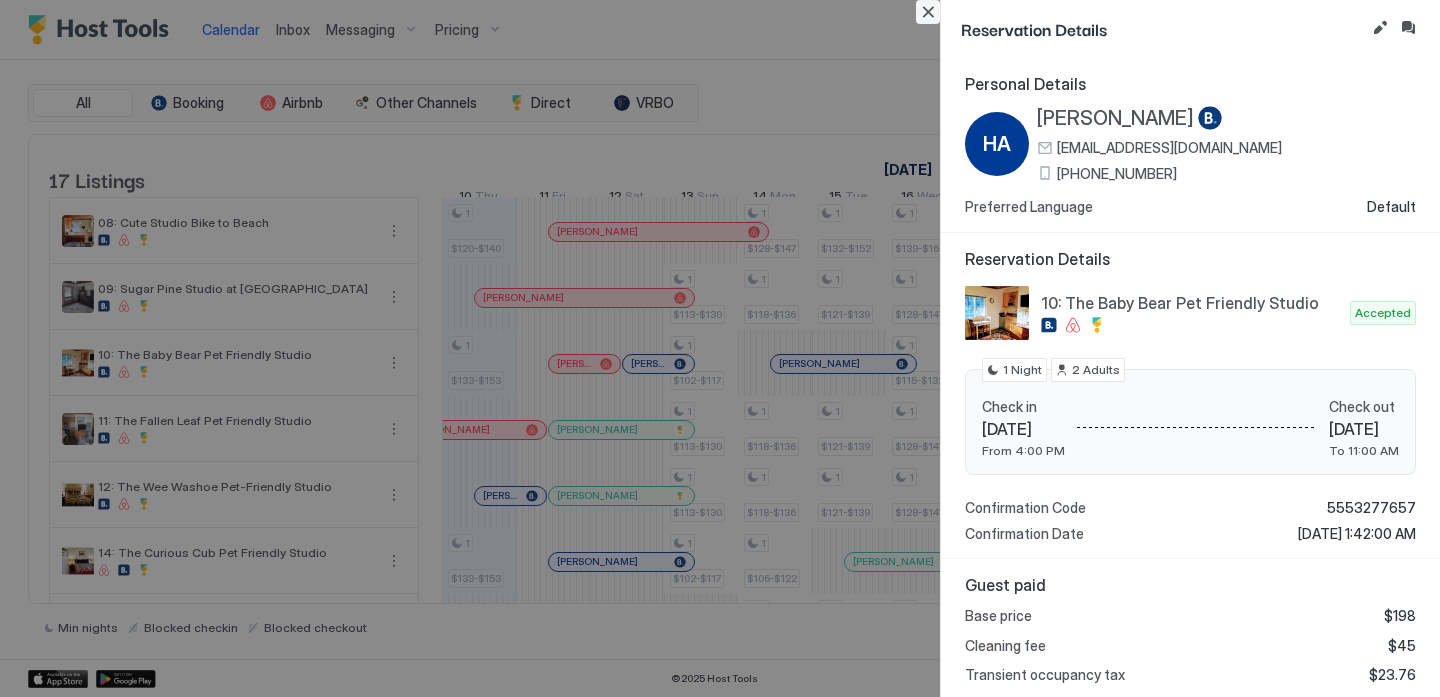 click at bounding box center [928, 12] 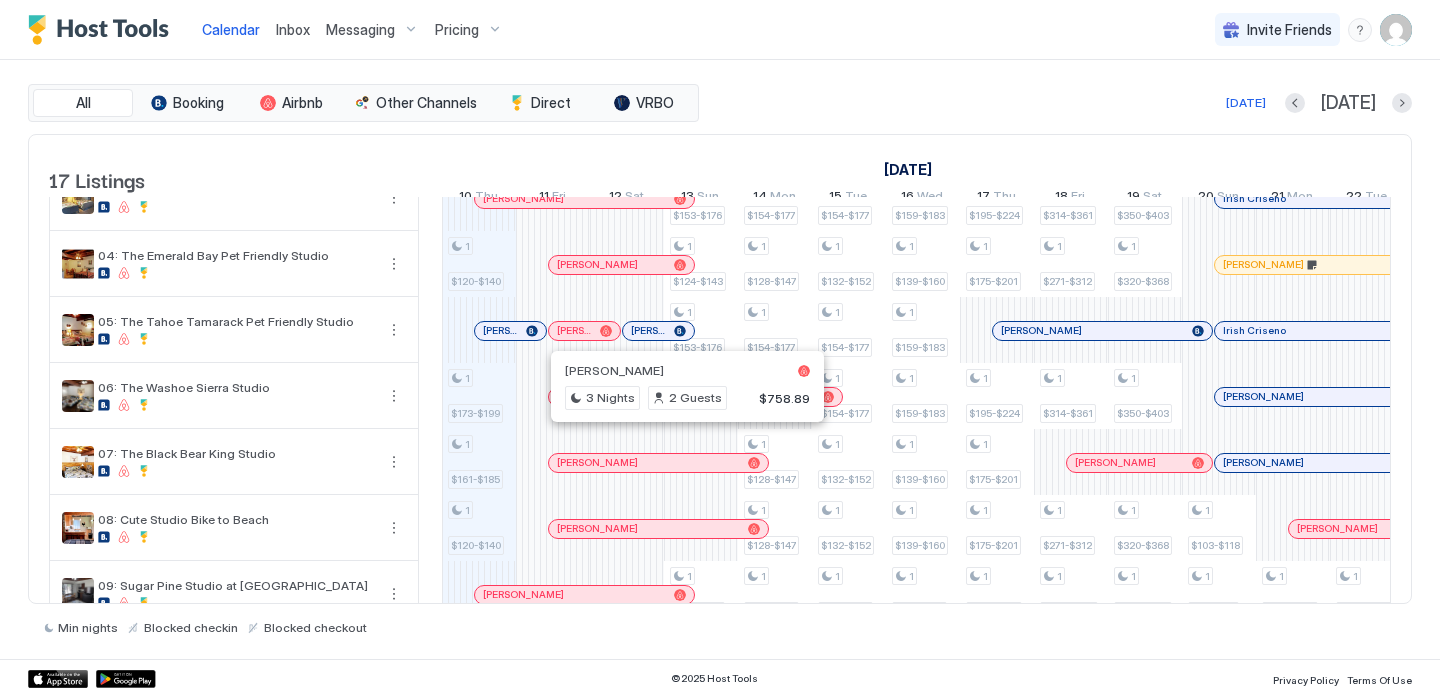 scroll, scrollTop: 147, scrollLeft: 0, axis: vertical 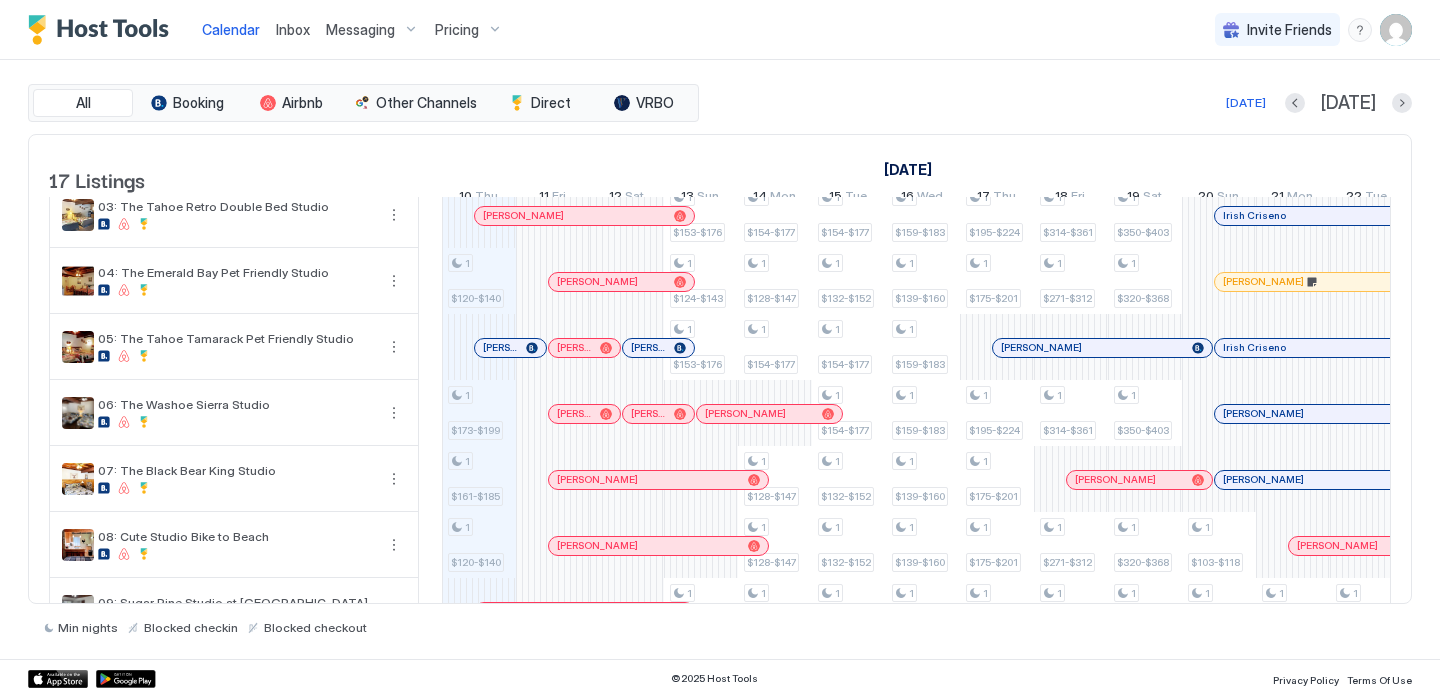 click on "[PERSON_NAME]" at bounding box center (648, 347) 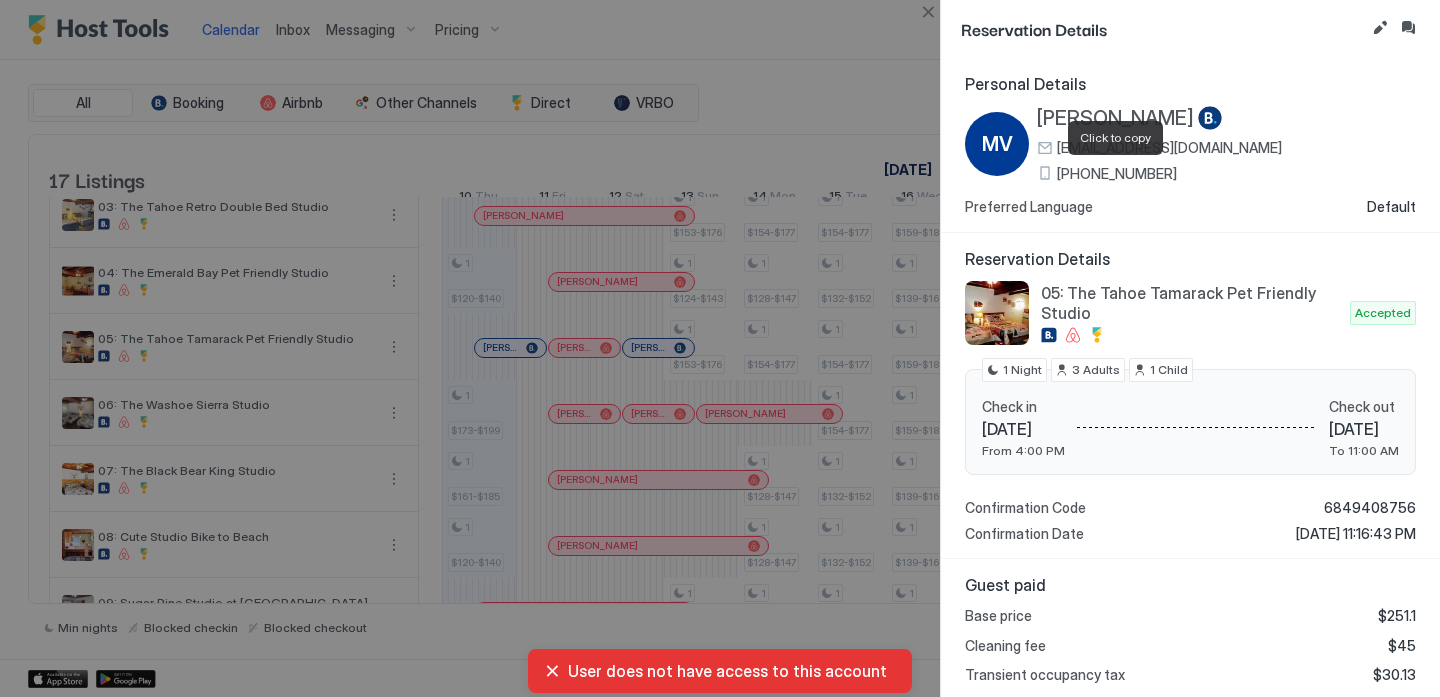 click on "[PHONE_NUMBER]" at bounding box center [1117, 174] 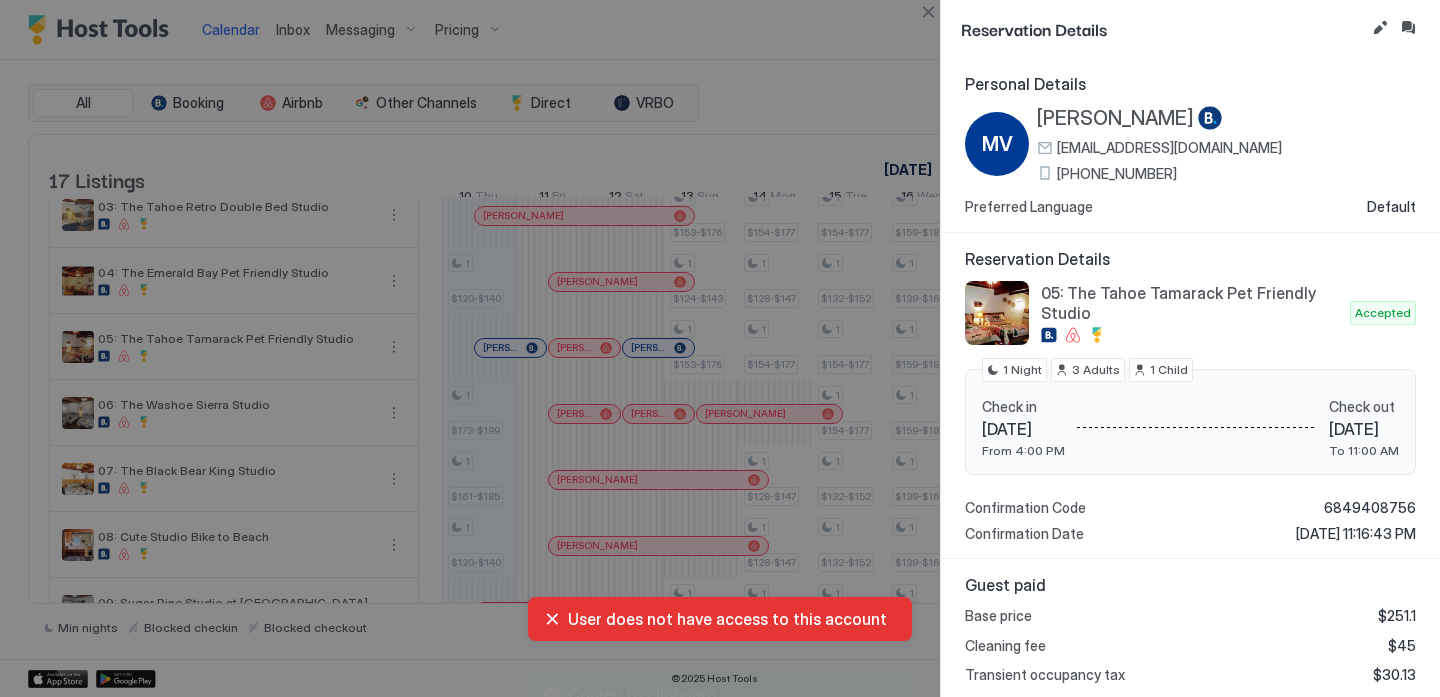 click on "[PHONE_NUMBER]" at bounding box center [1117, 174] 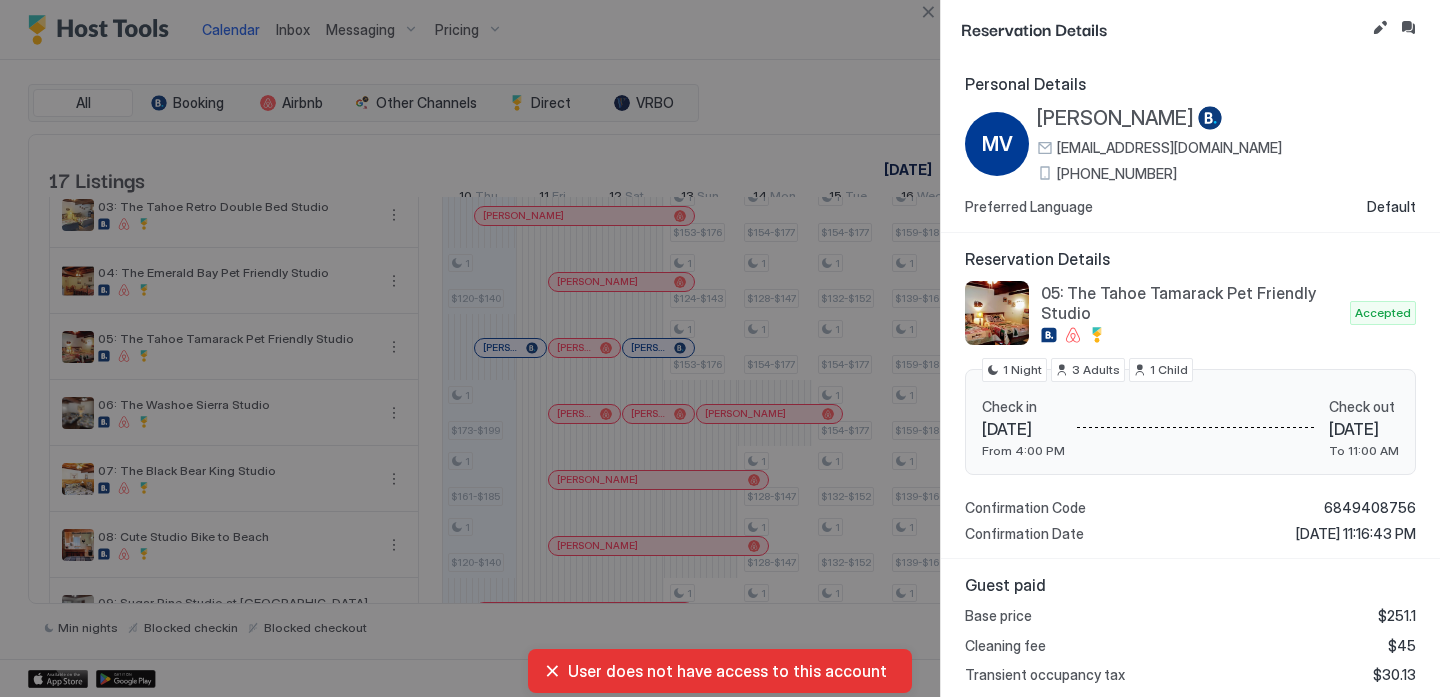 click on "[PHONE_NUMBER]" at bounding box center (1117, 174) 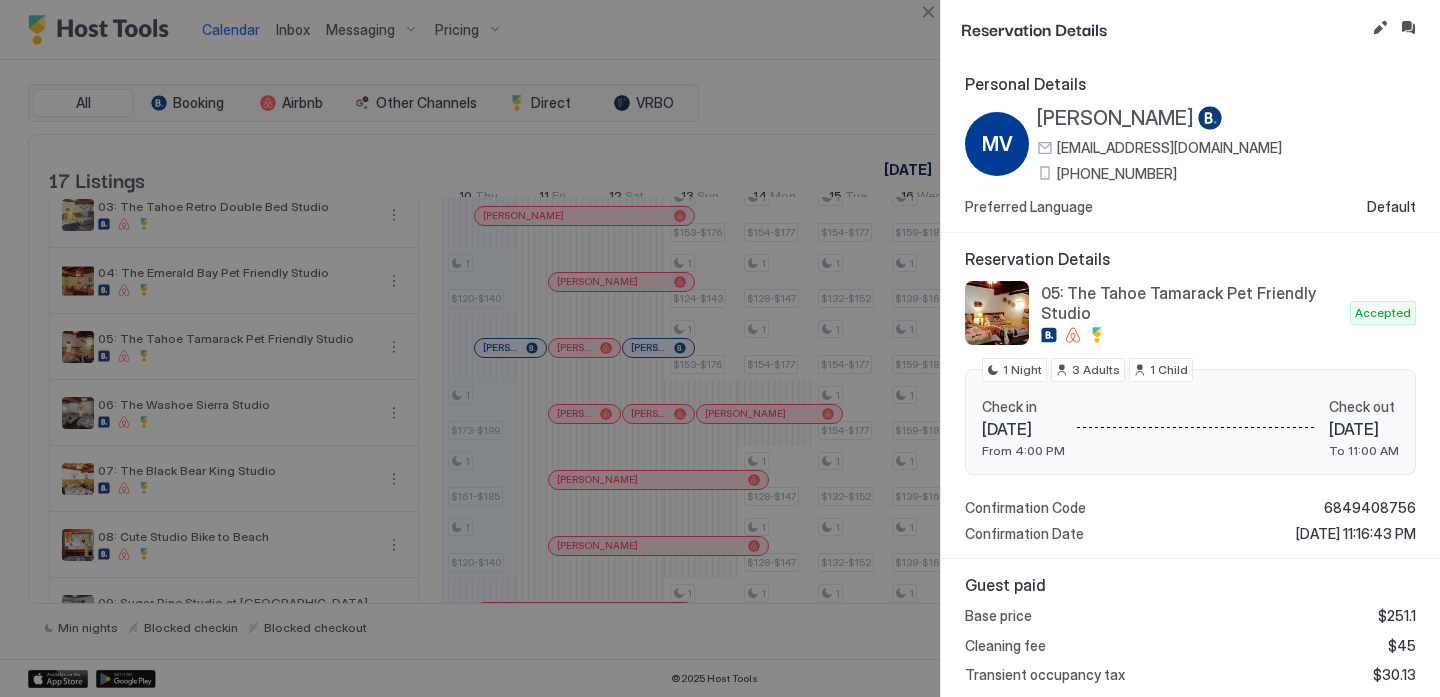 click at bounding box center [720, 348] 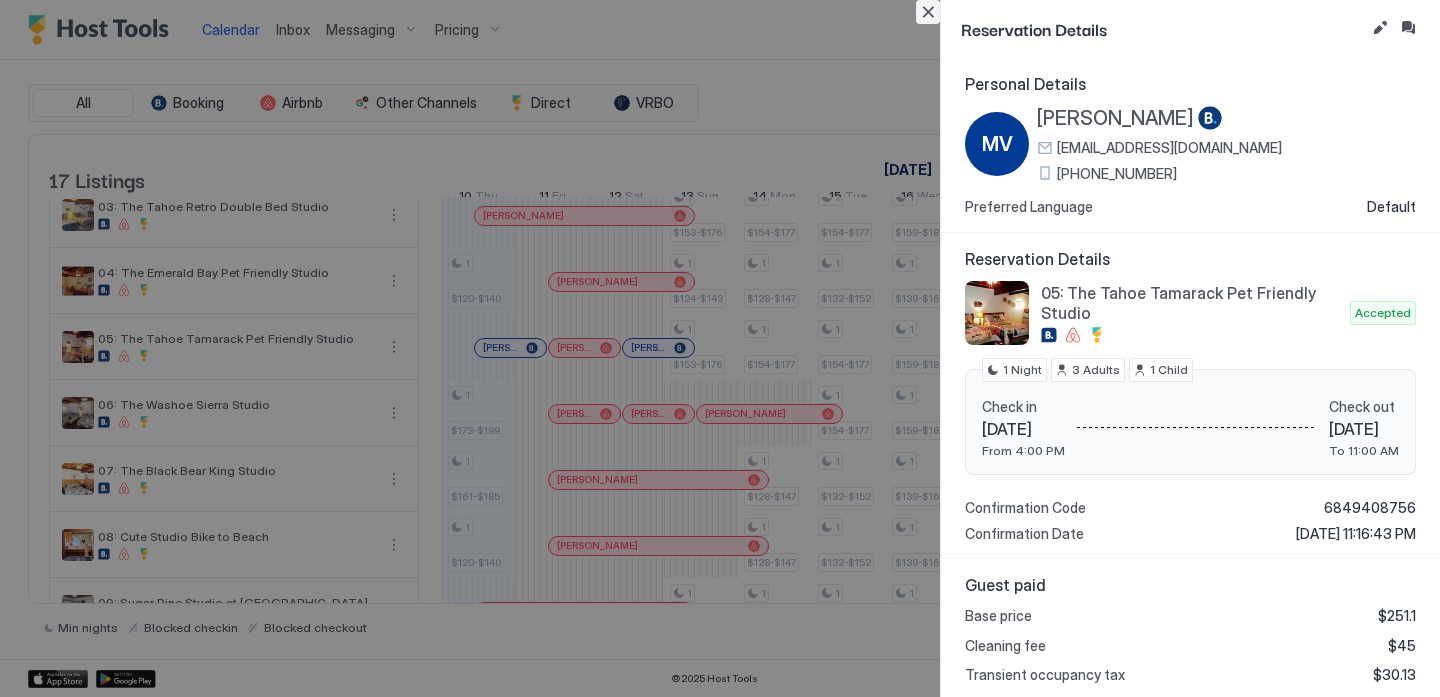 click at bounding box center (928, 12) 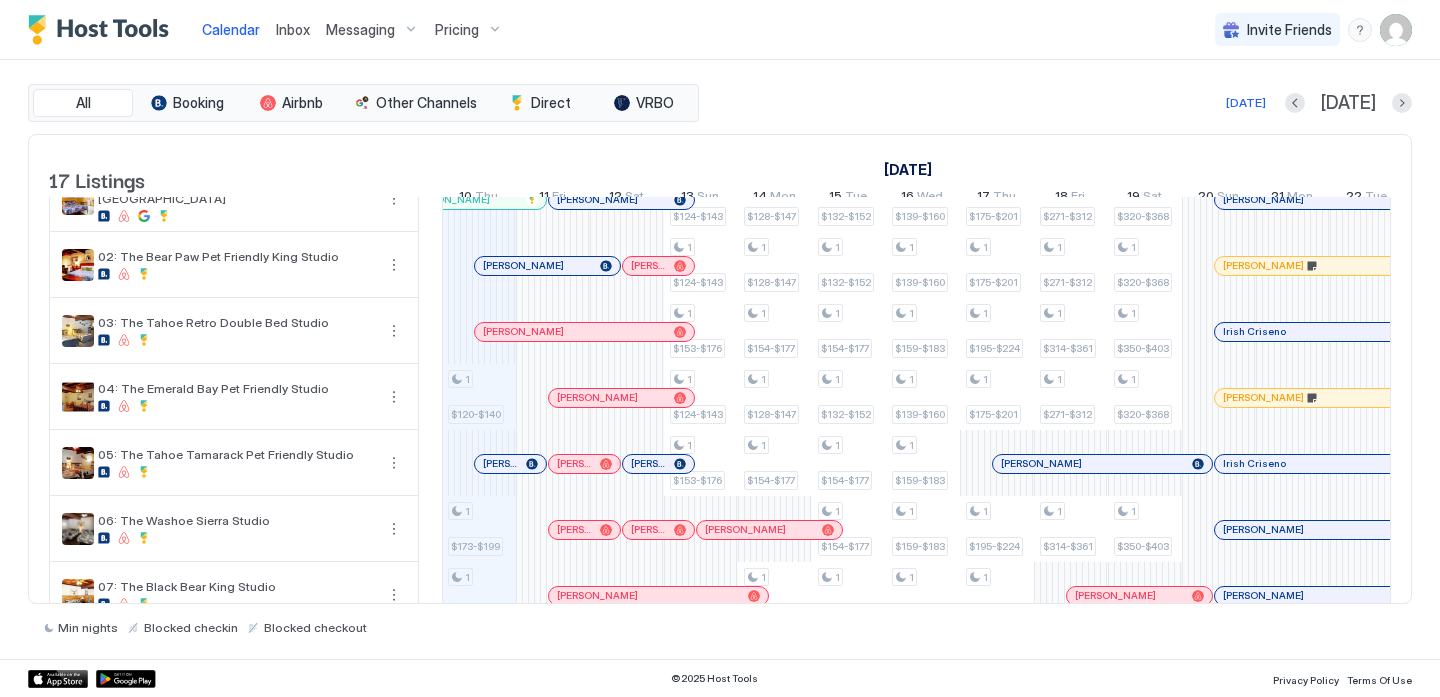 scroll, scrollTop: 0, scrollLeft: 0, axis: both 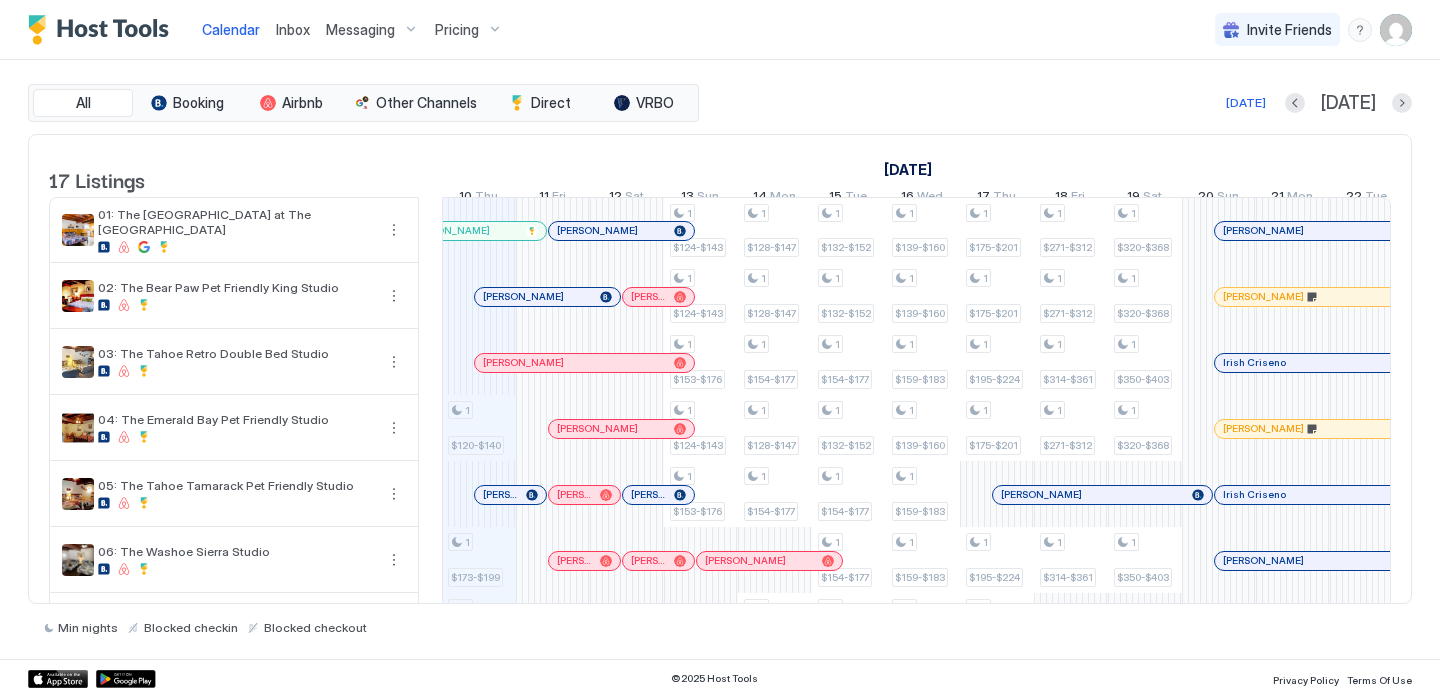 click on "Calendar" at bounding box center [231, 29] 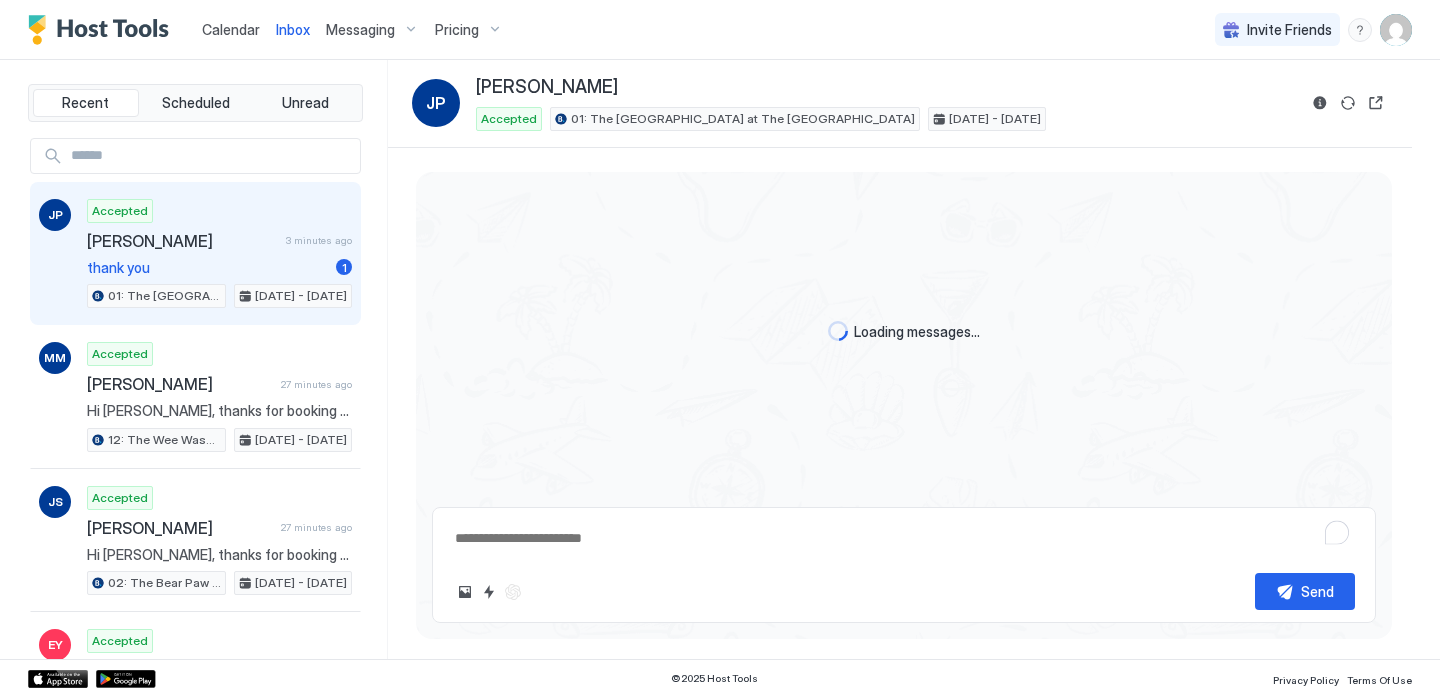 scroll, scrollTop: 651, scrollLeft: 0, axis: vertical 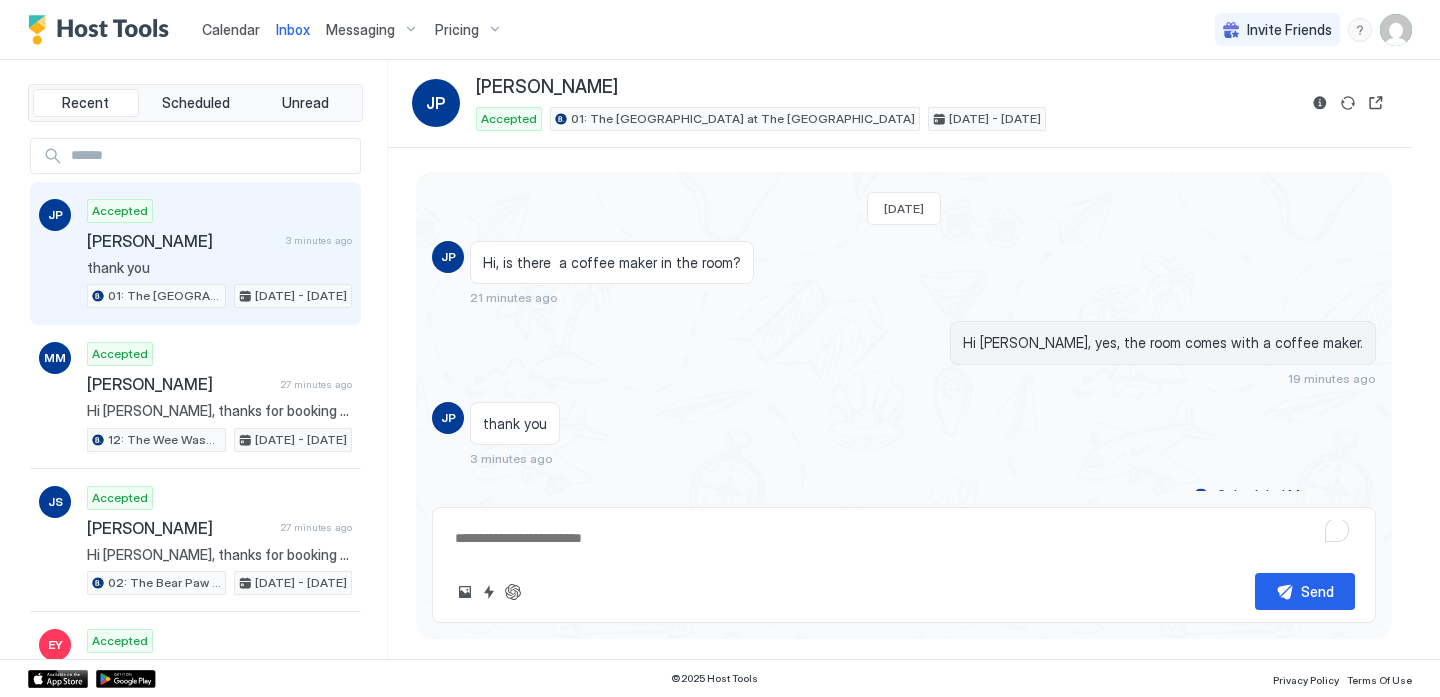 click at bounding box center [904, 538] 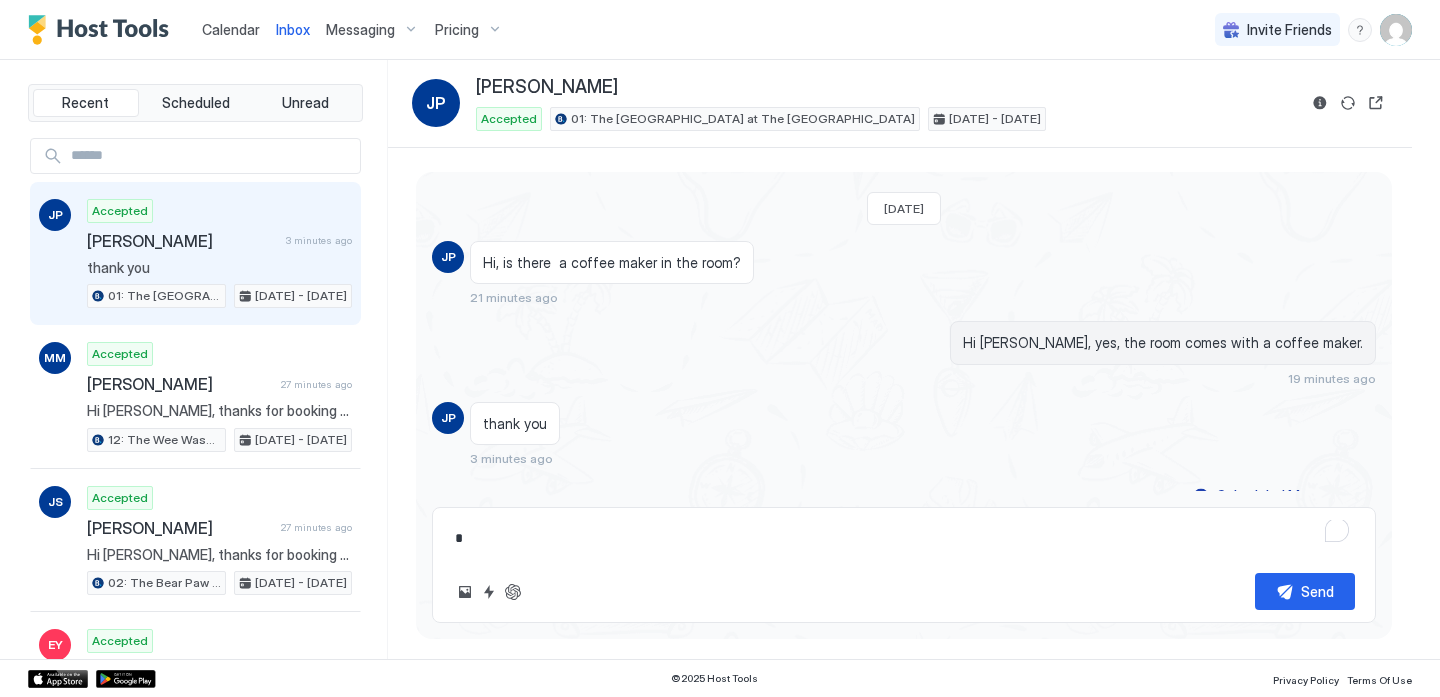type on "*" 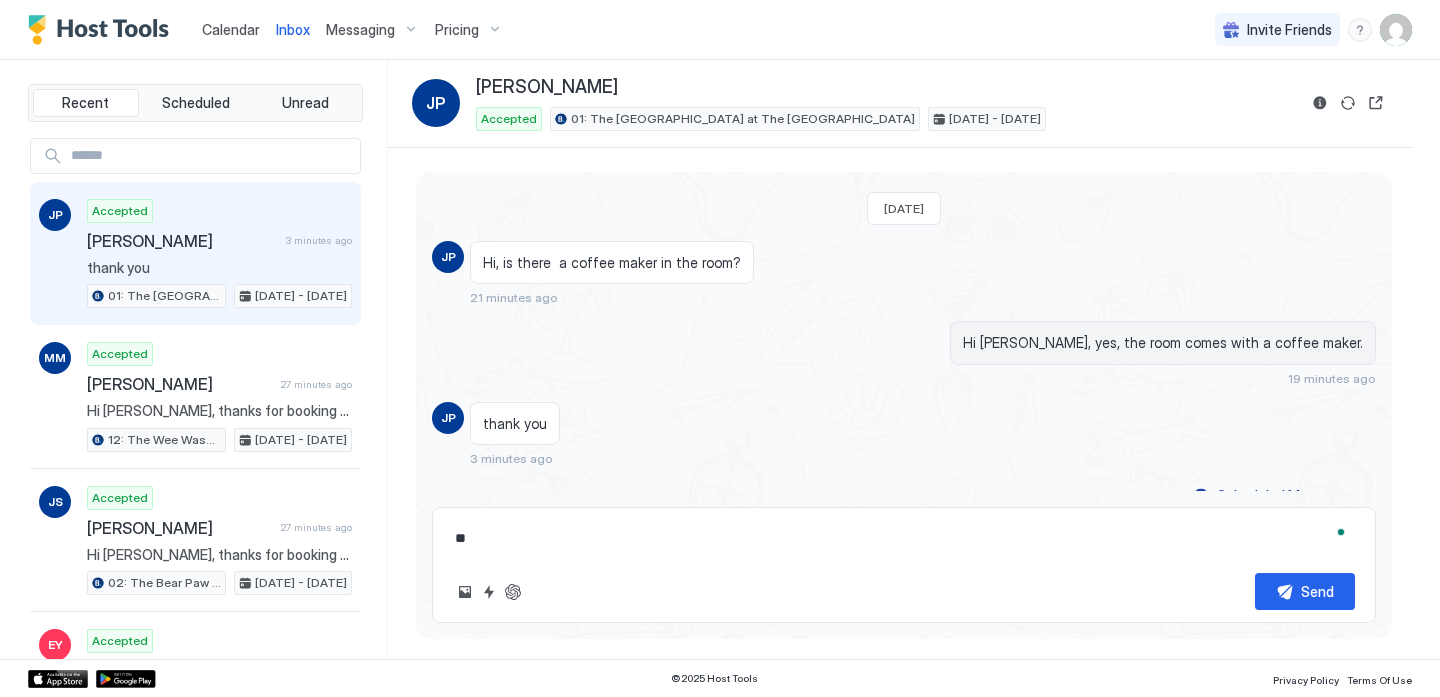 type on "*" 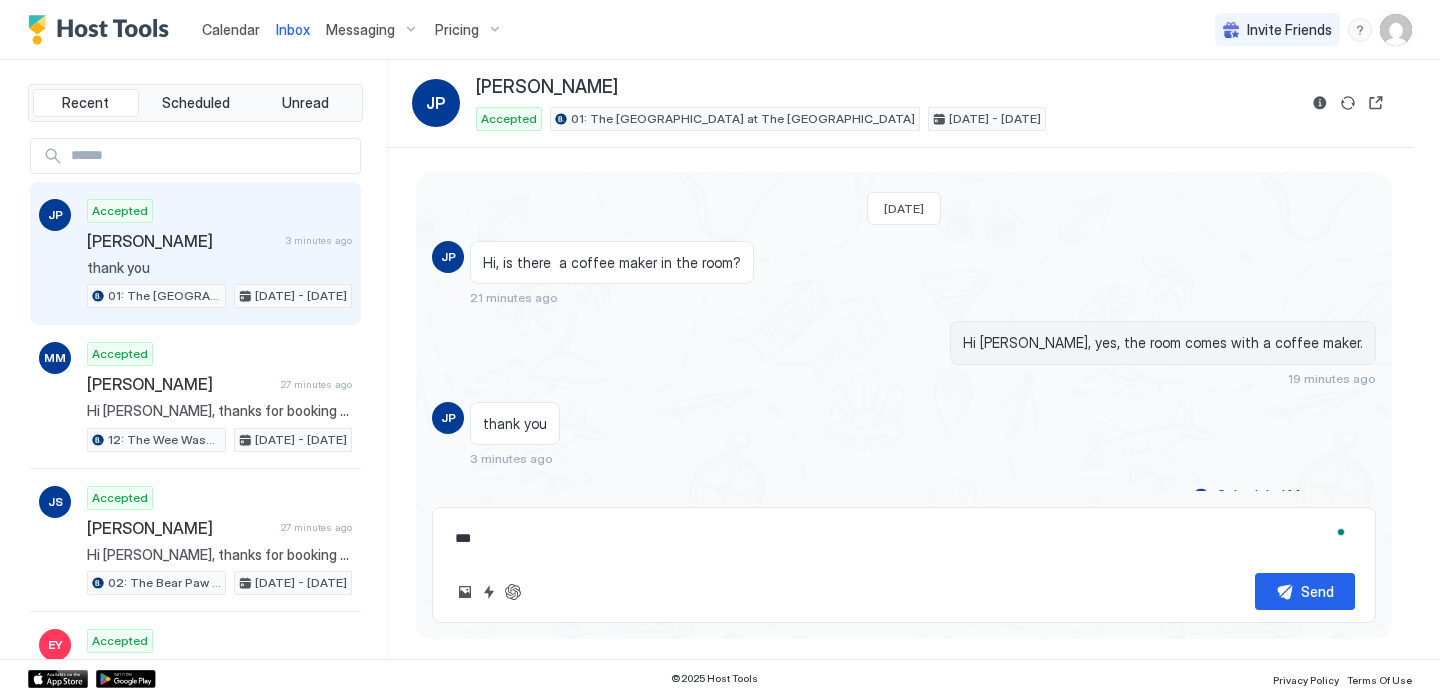 type on "*" 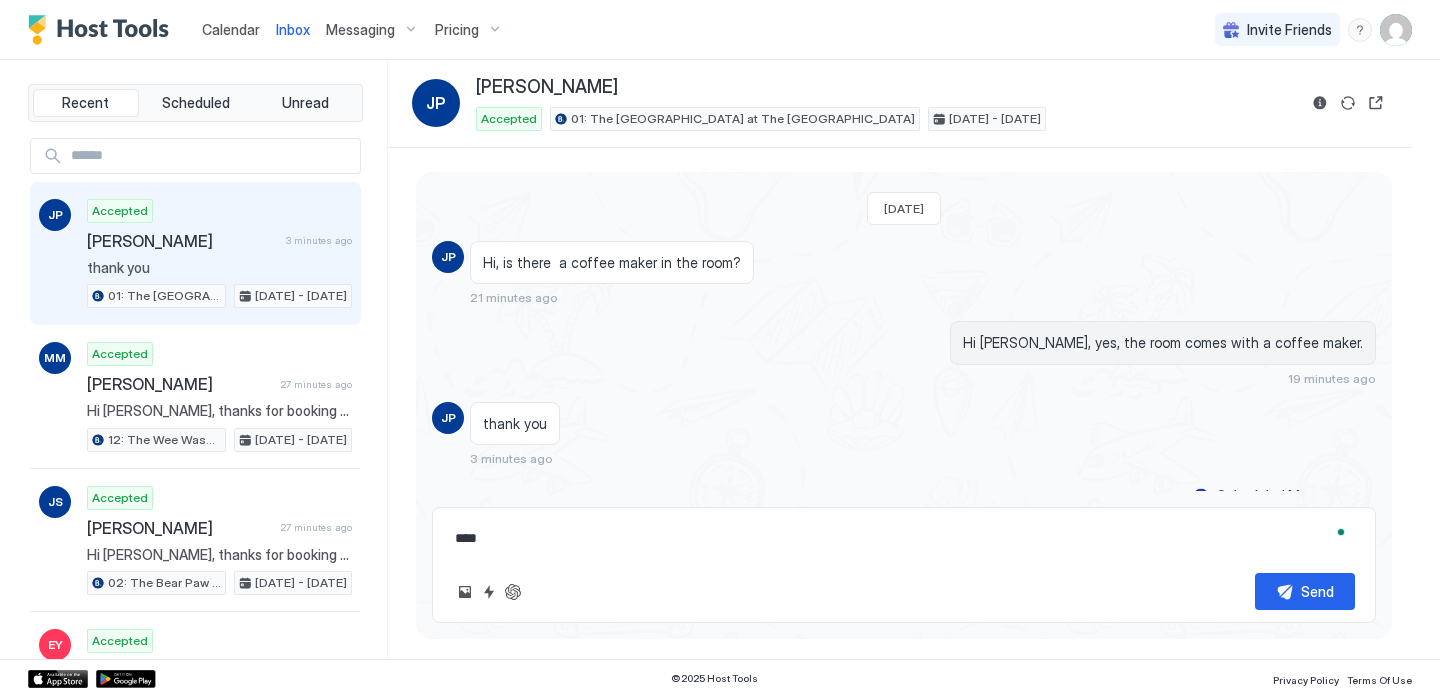 type on "*" 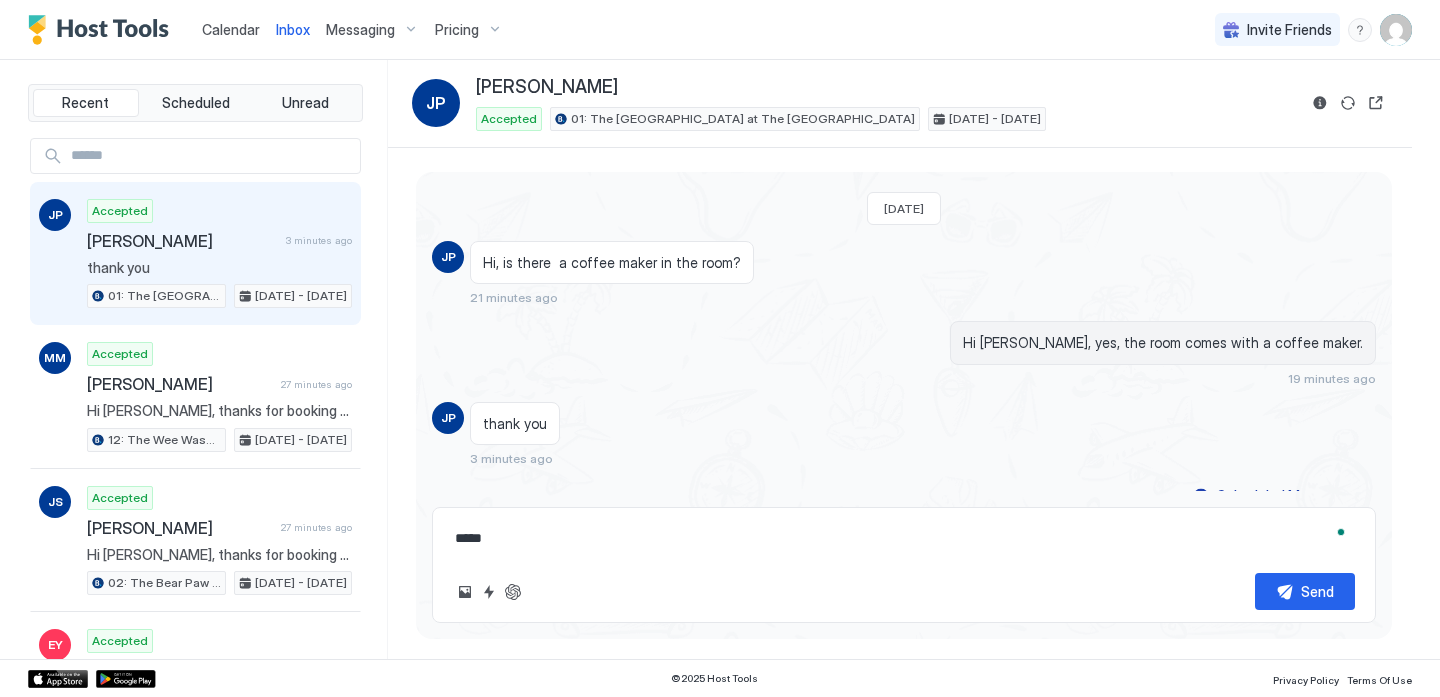 type on "******" 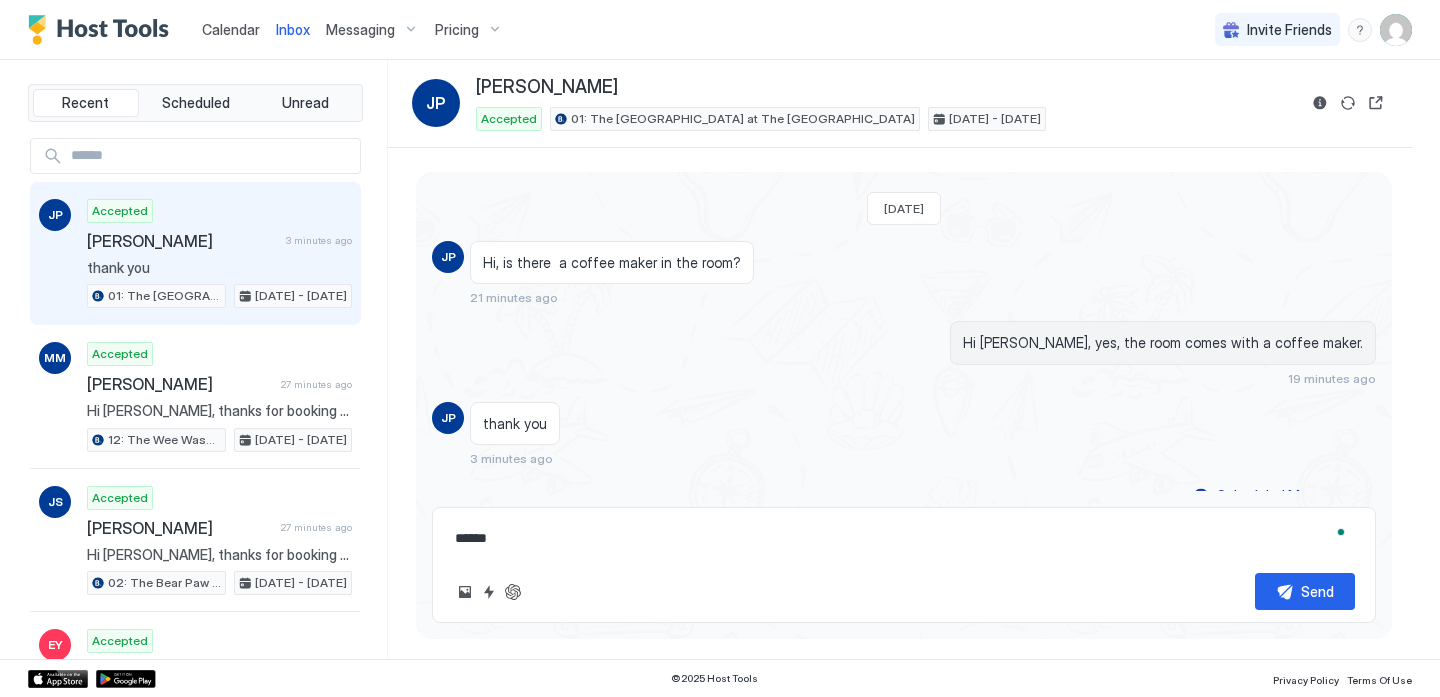 type on "*" 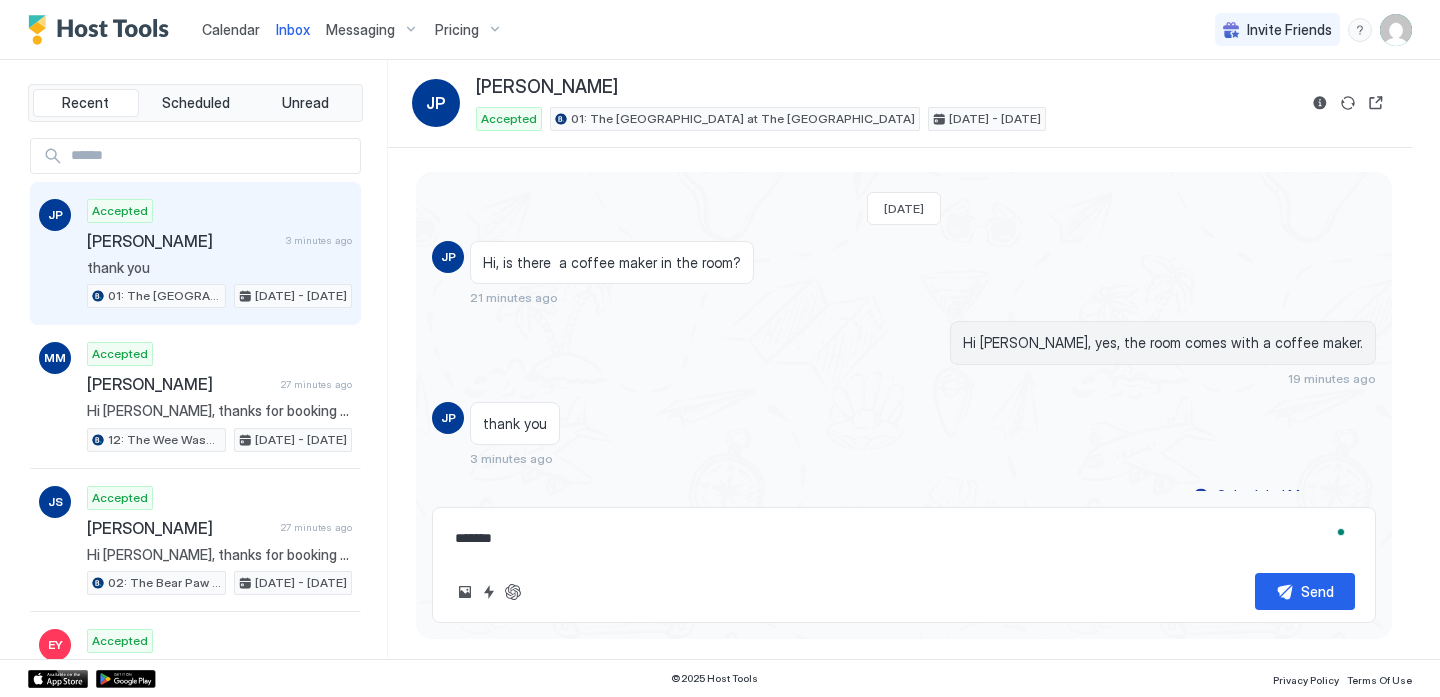 type on "*" 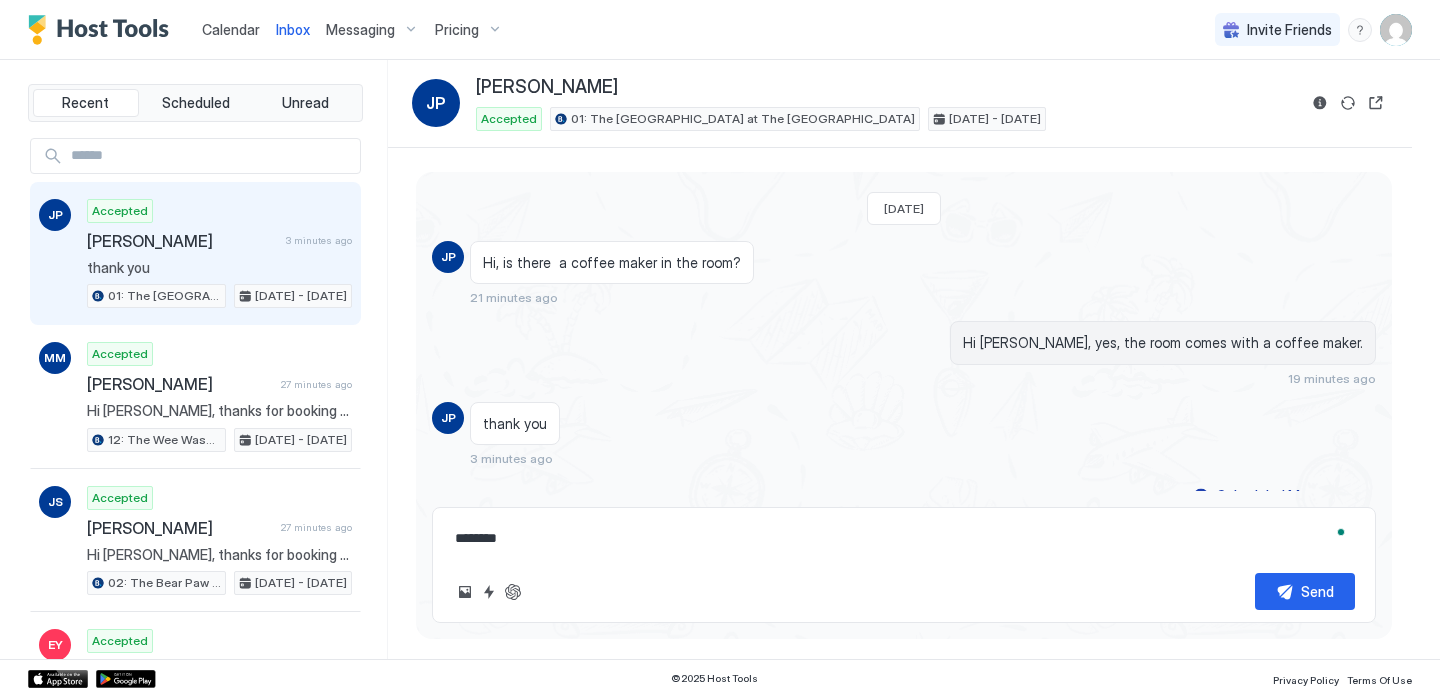 type on "*" 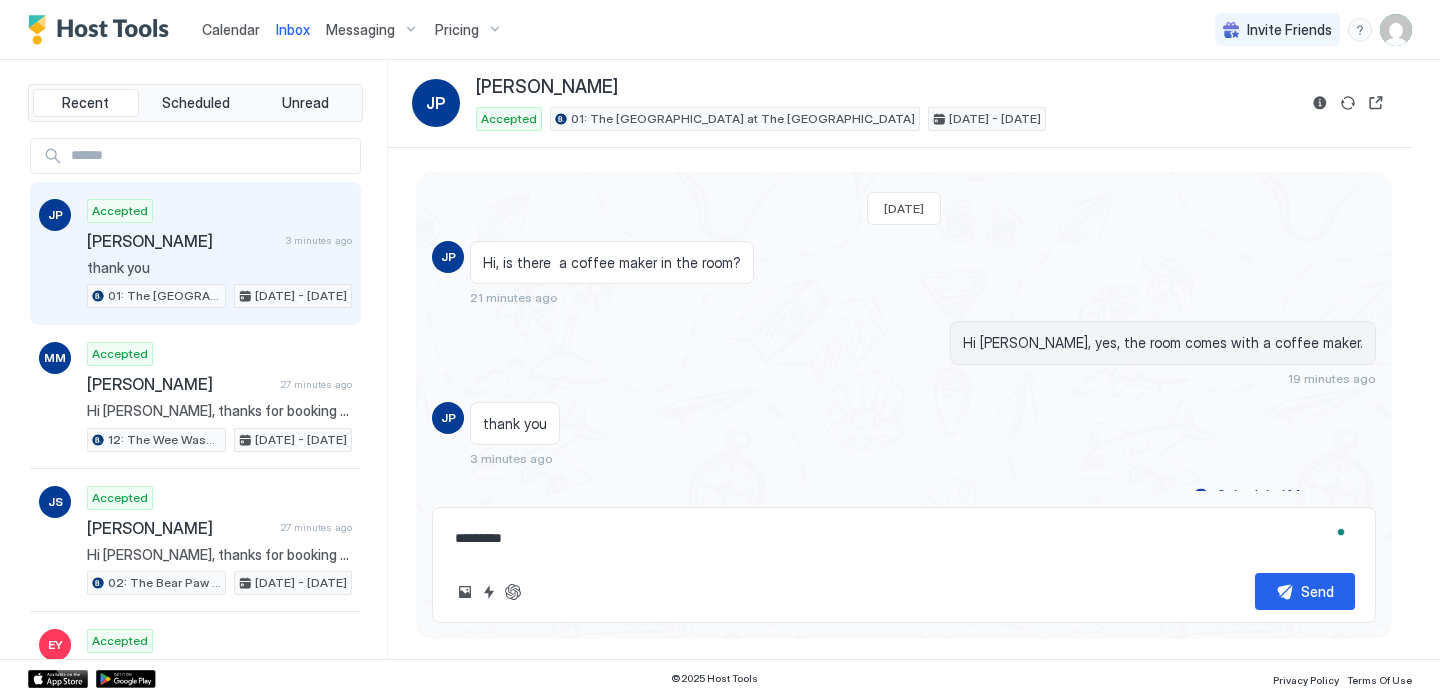 type on "*" 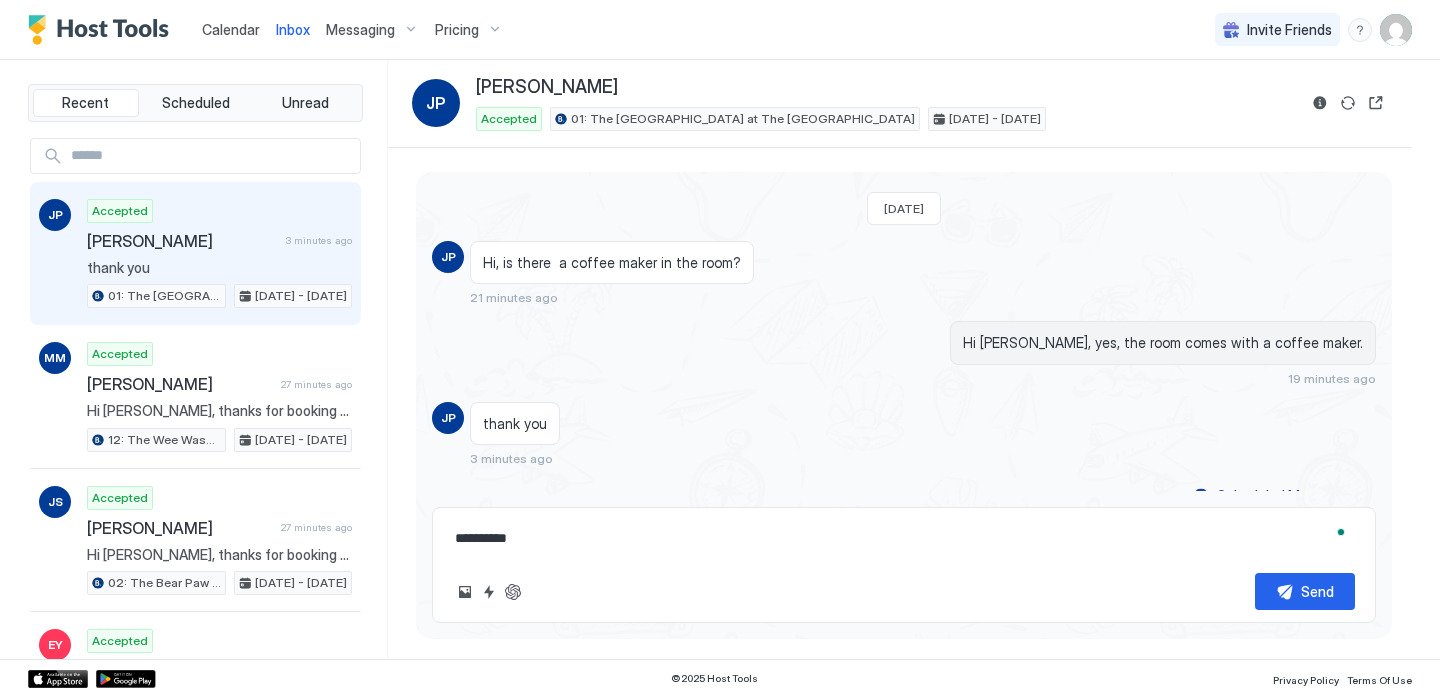 type on "*" 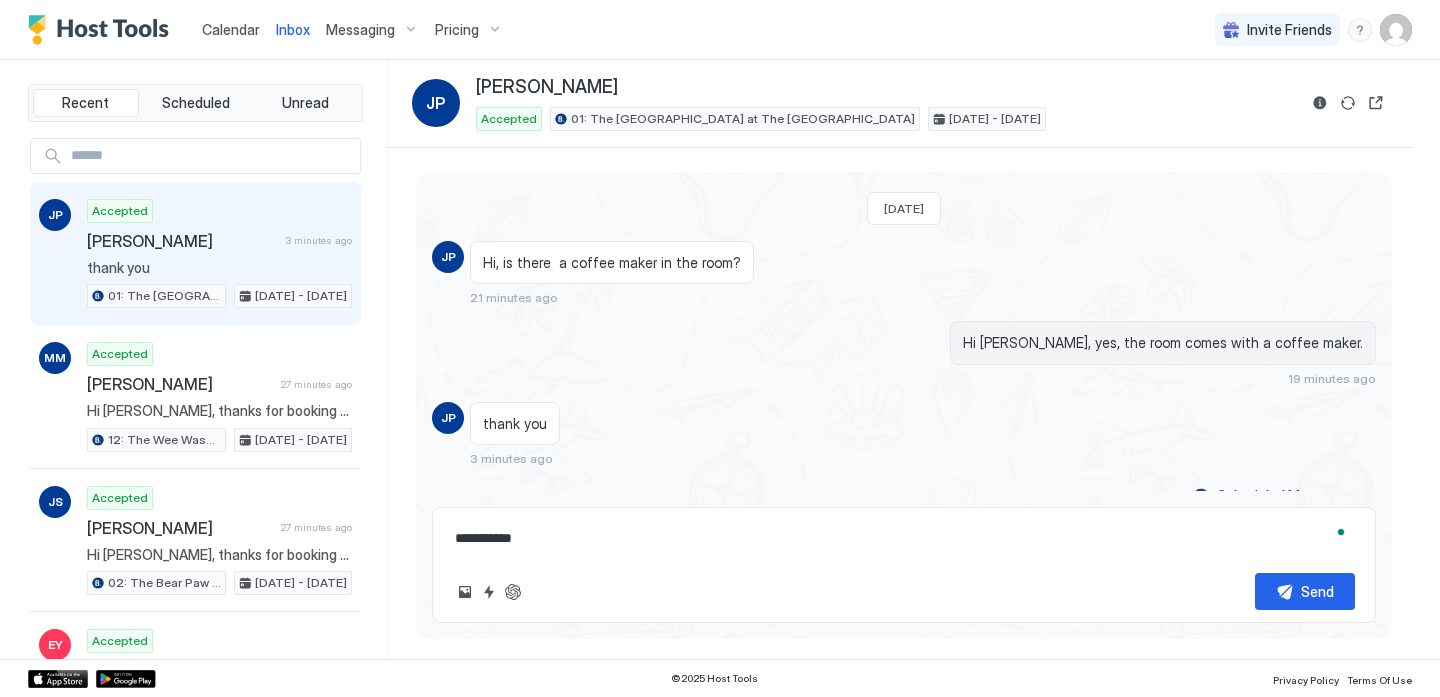 type on "*" 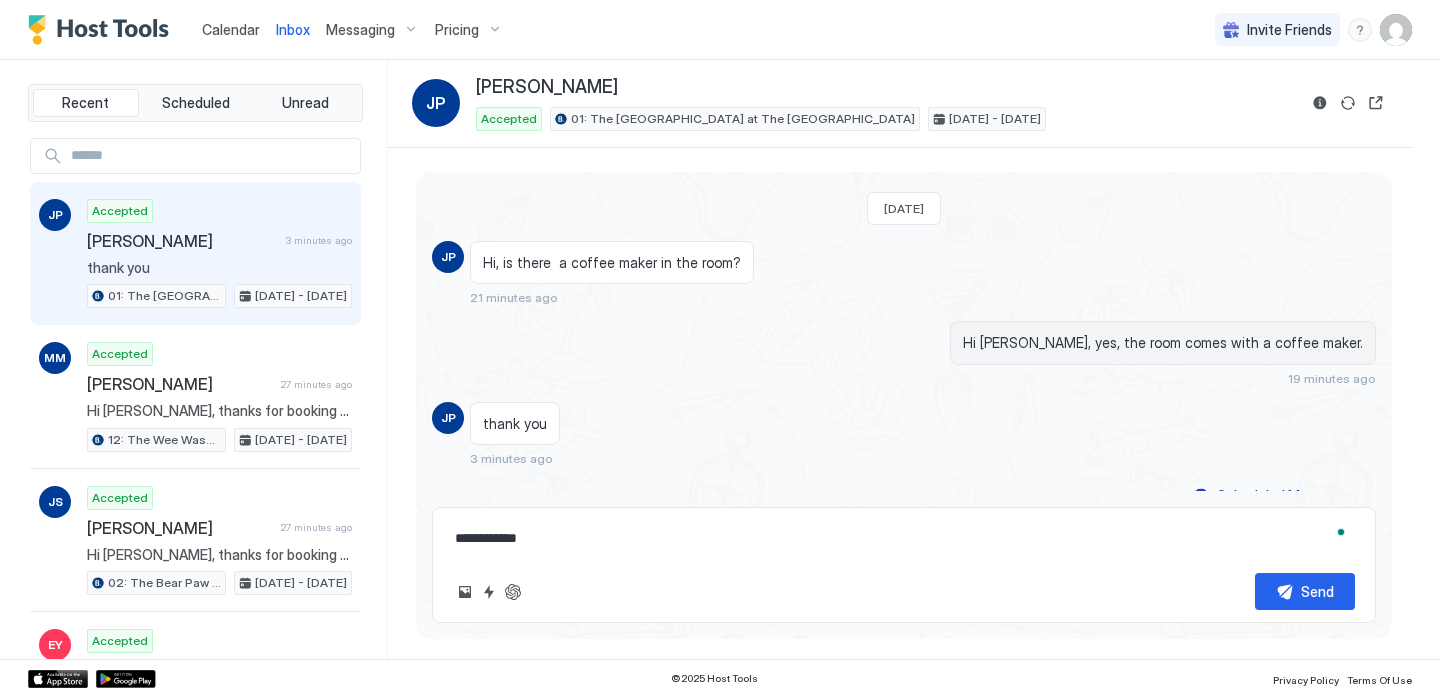type on "*" 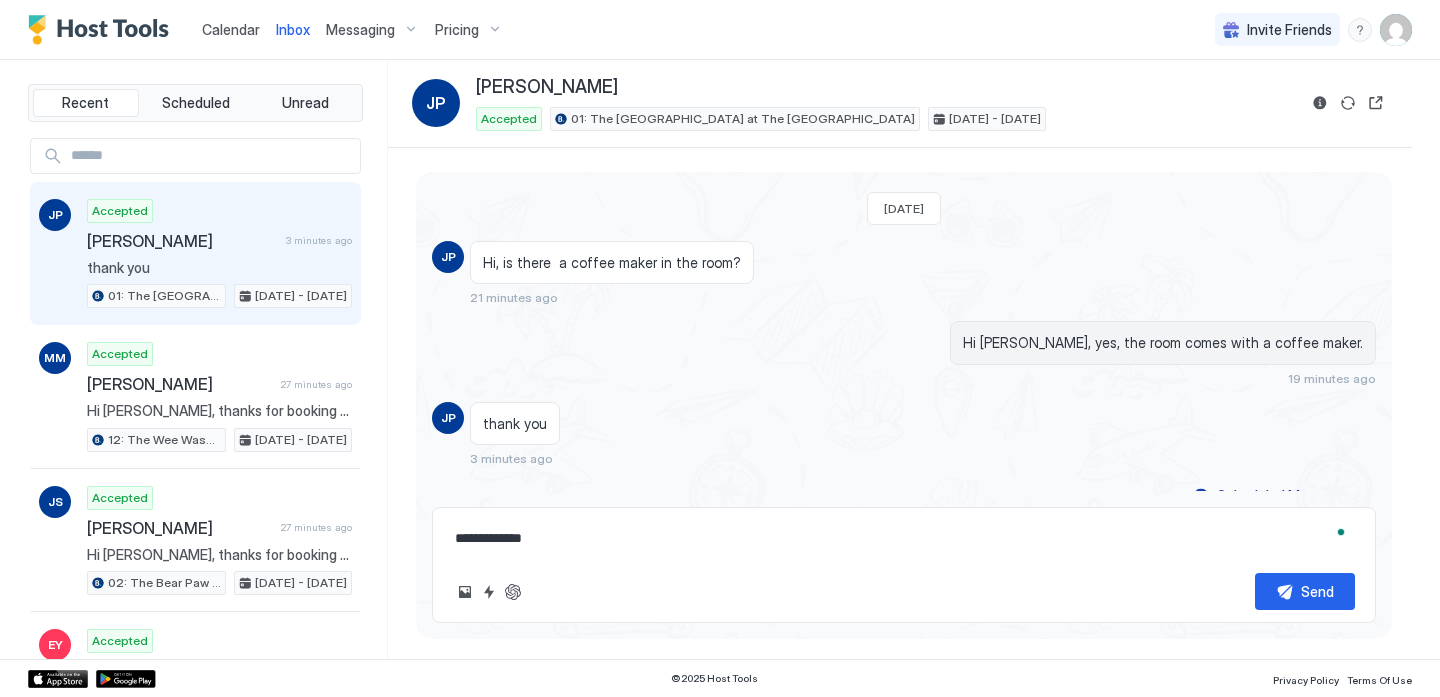 type on "*" 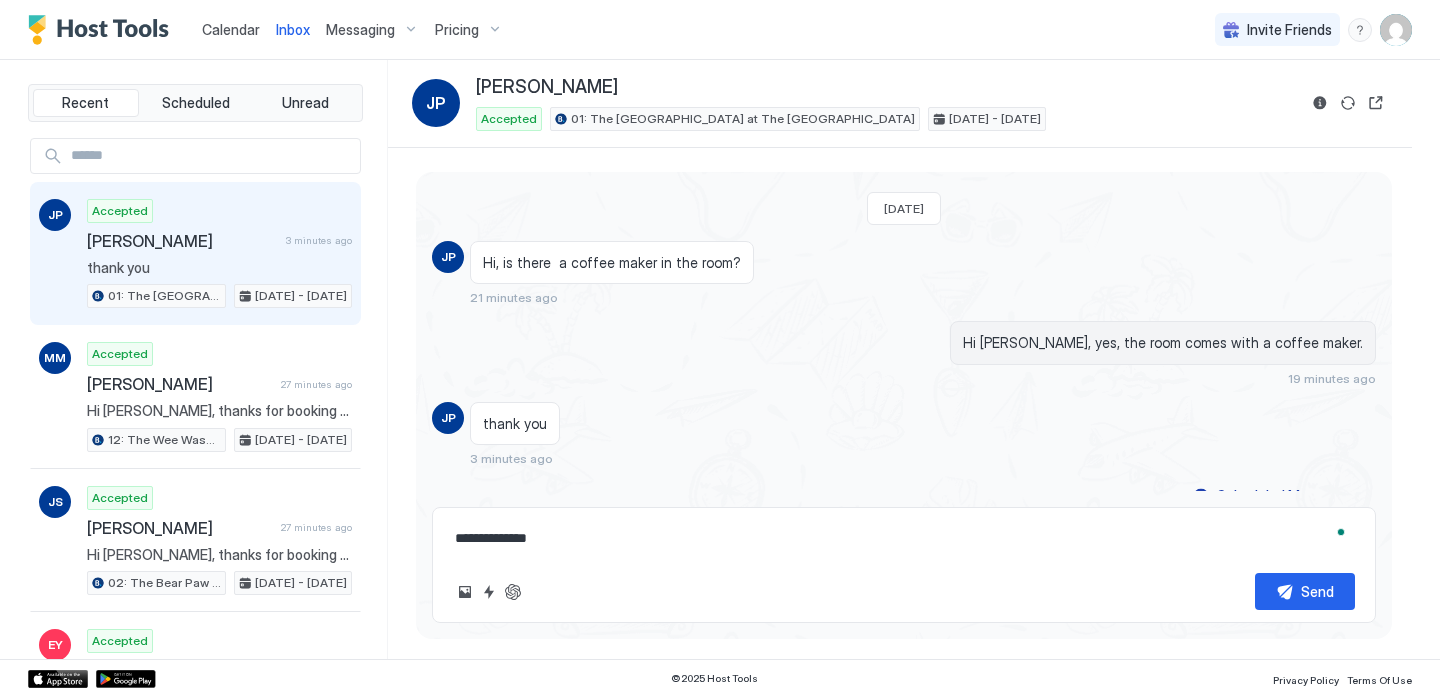 type on "*" 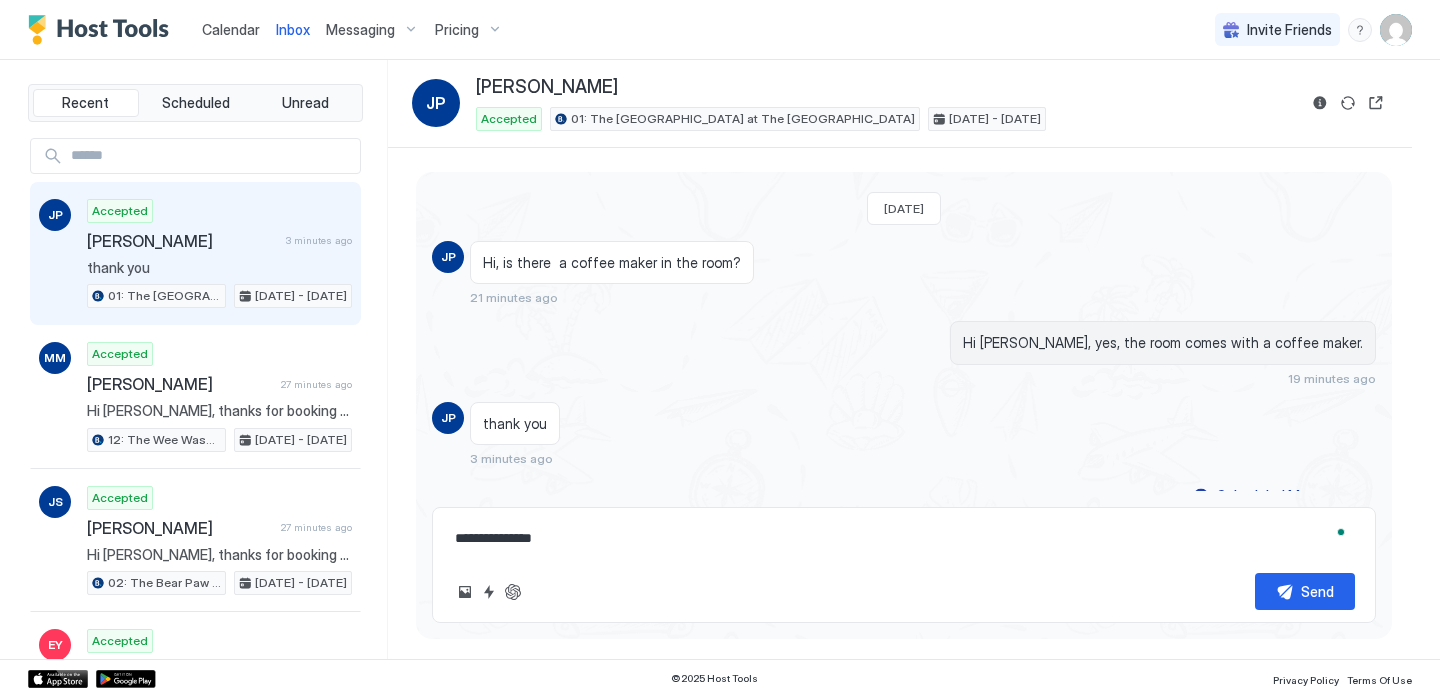 type on "*" 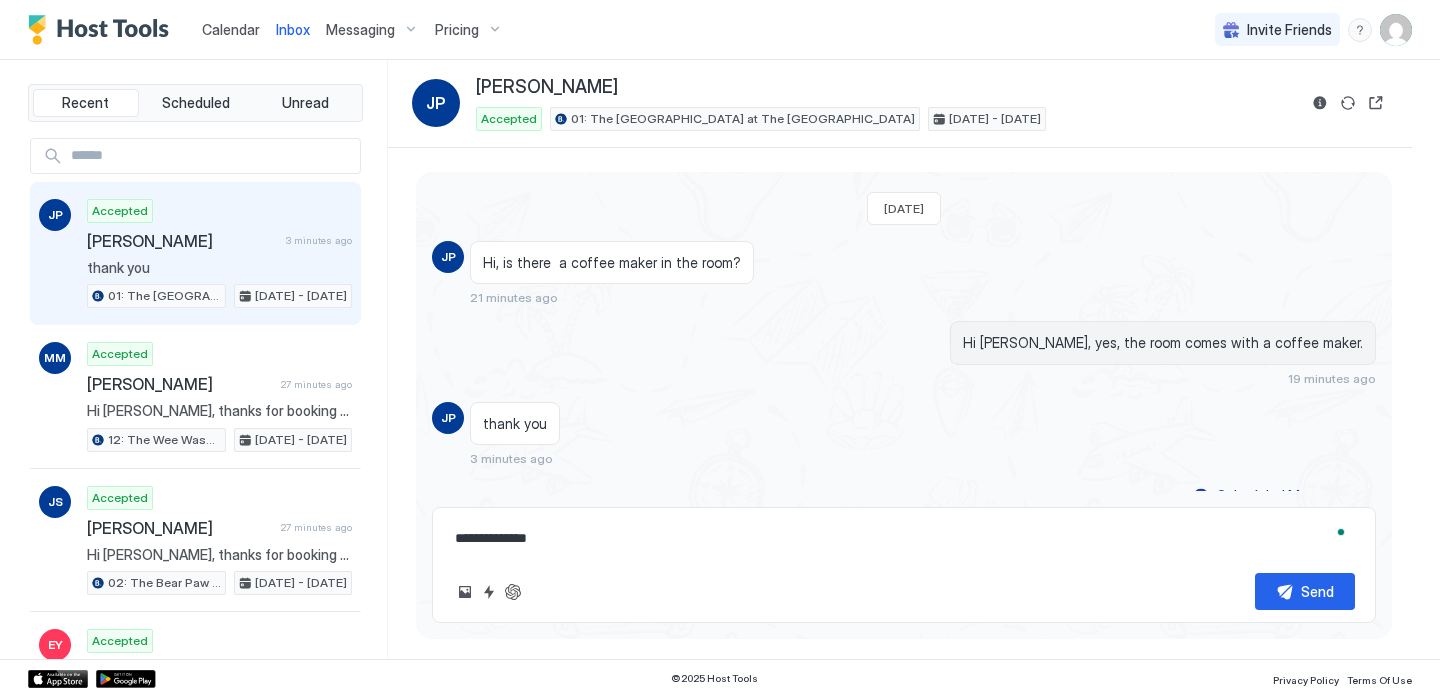 type on "*" 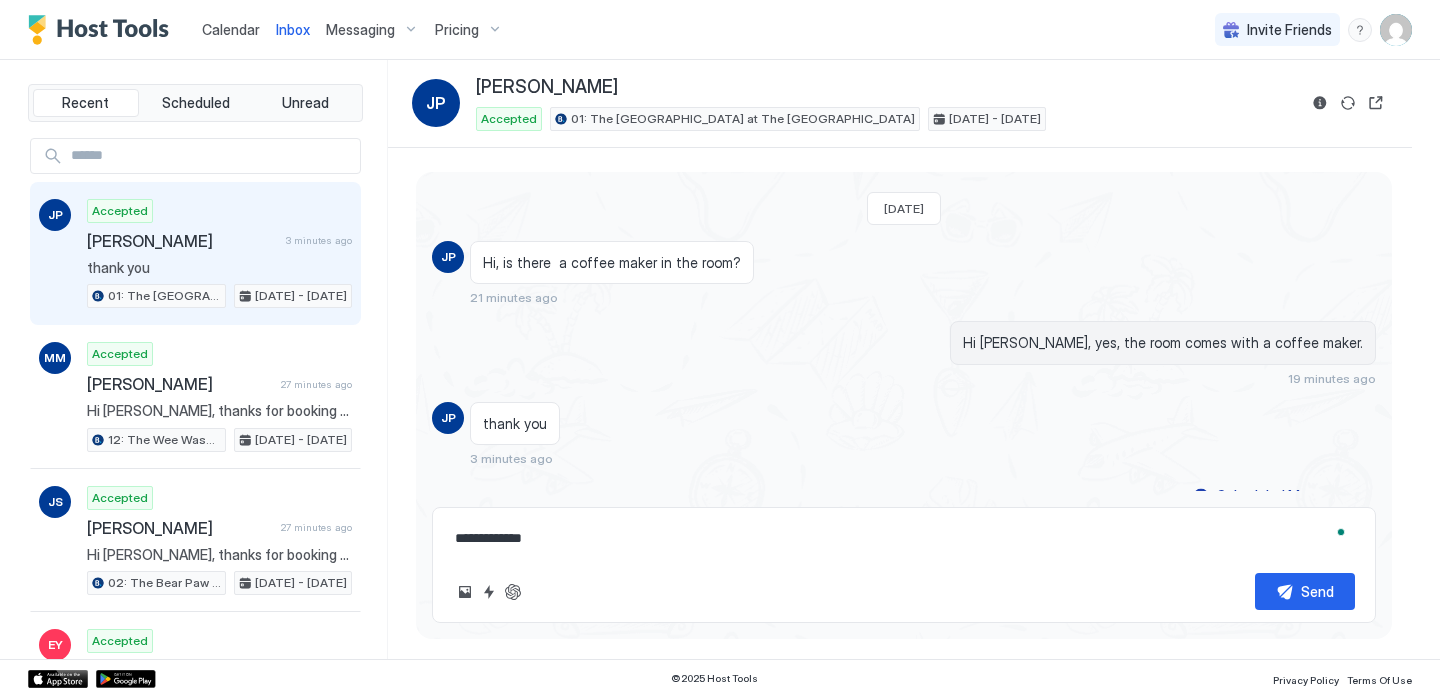 type on "*" 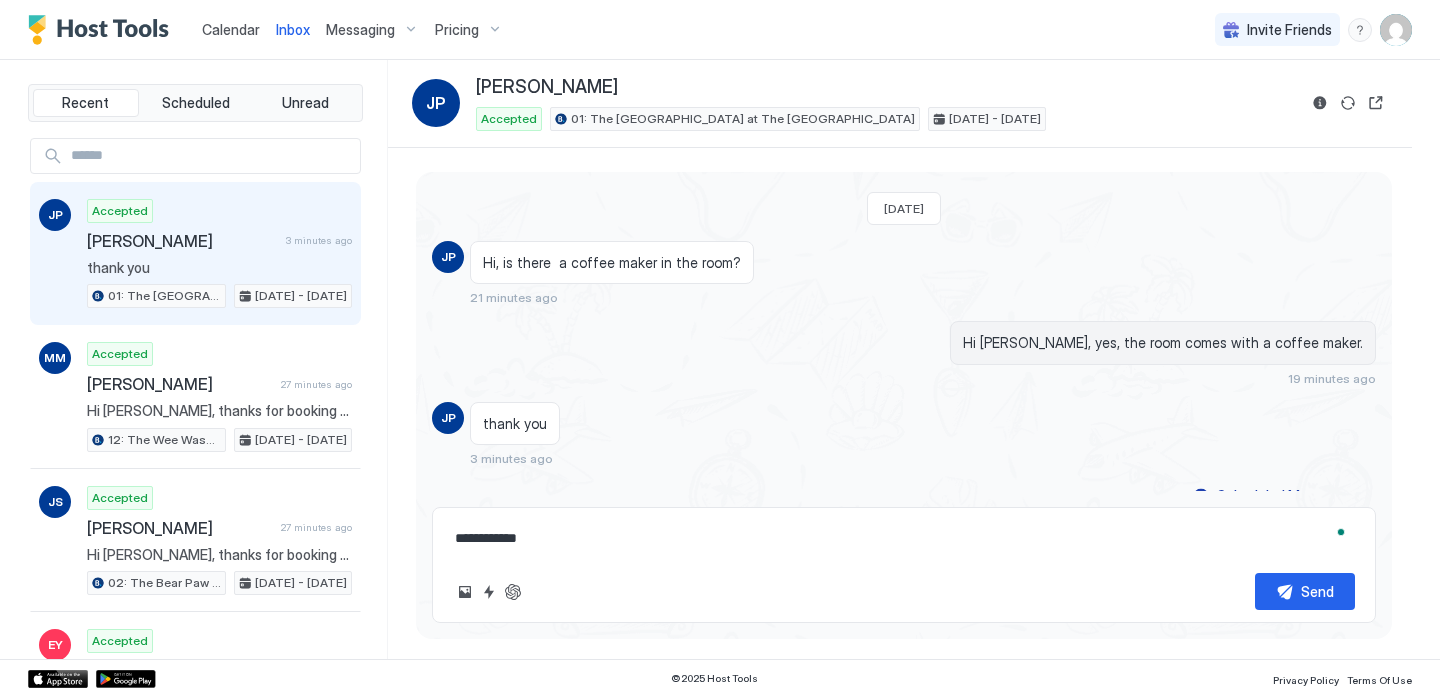 type on "*" 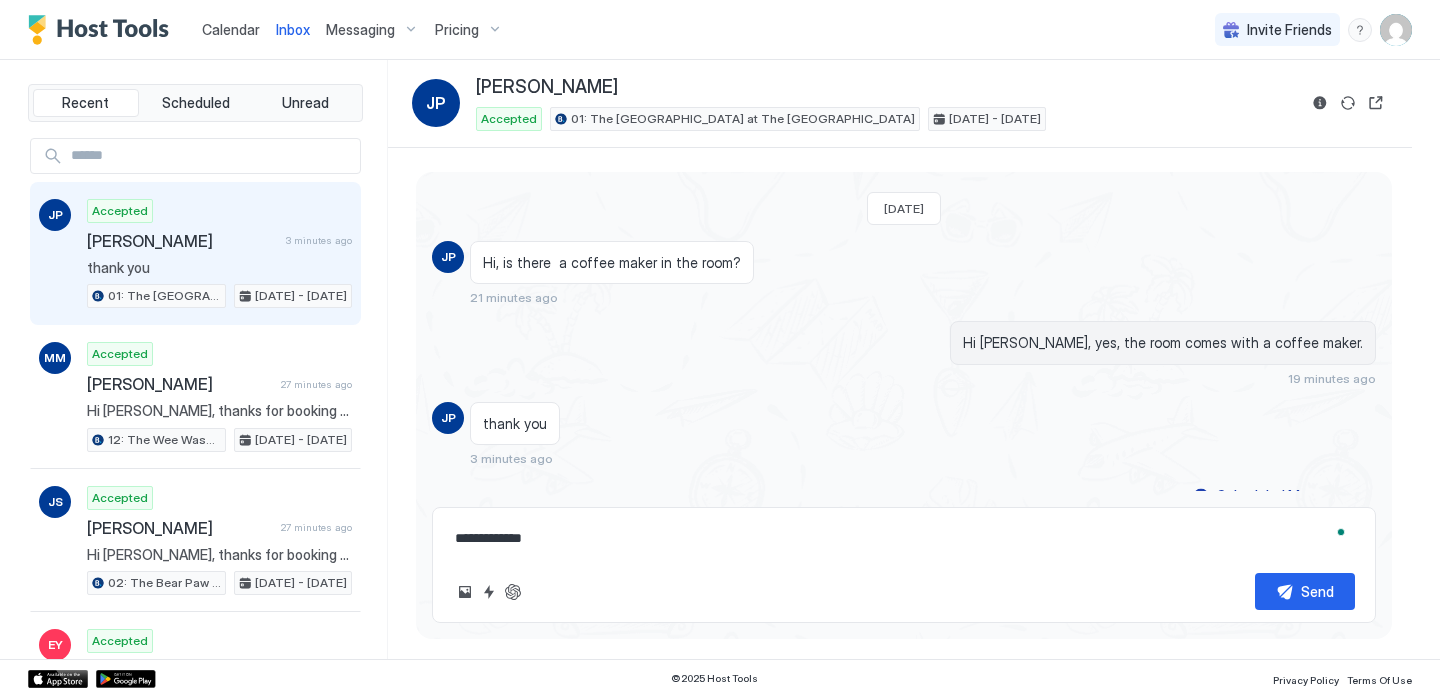 type on "*" 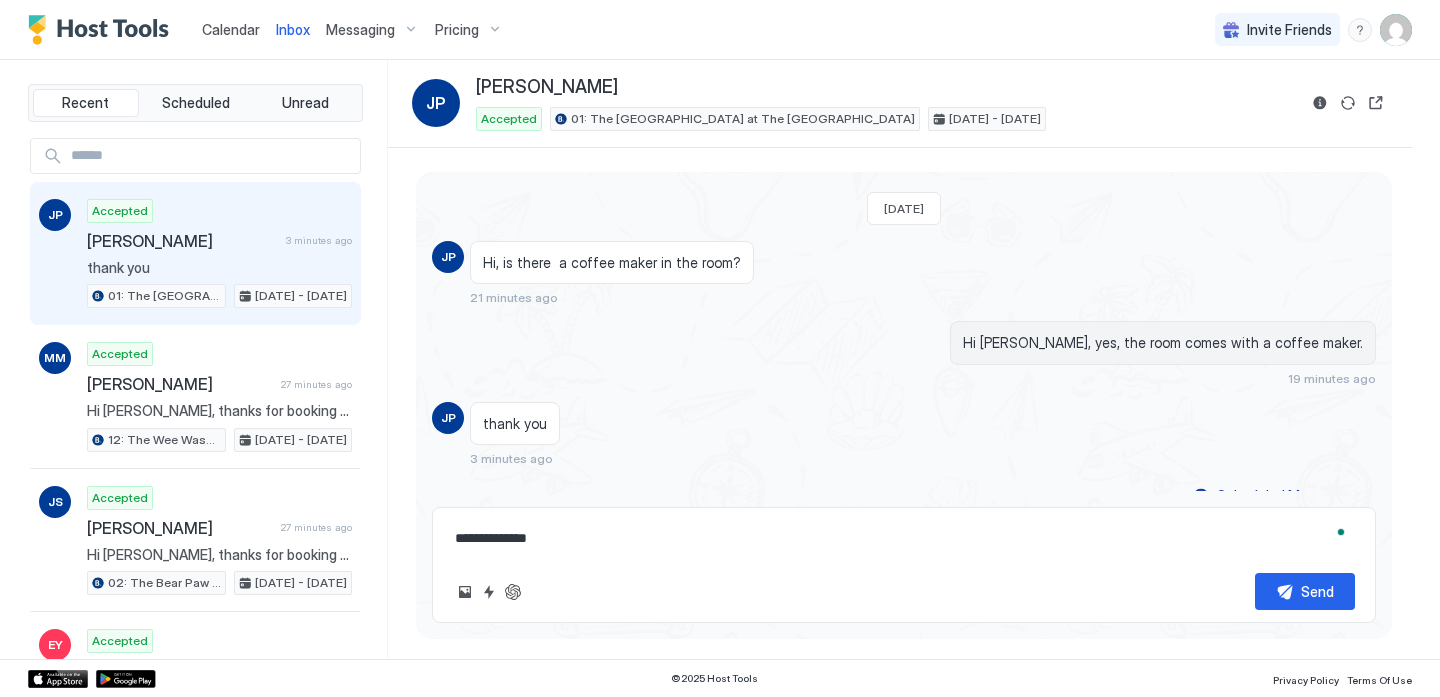 type on "*" 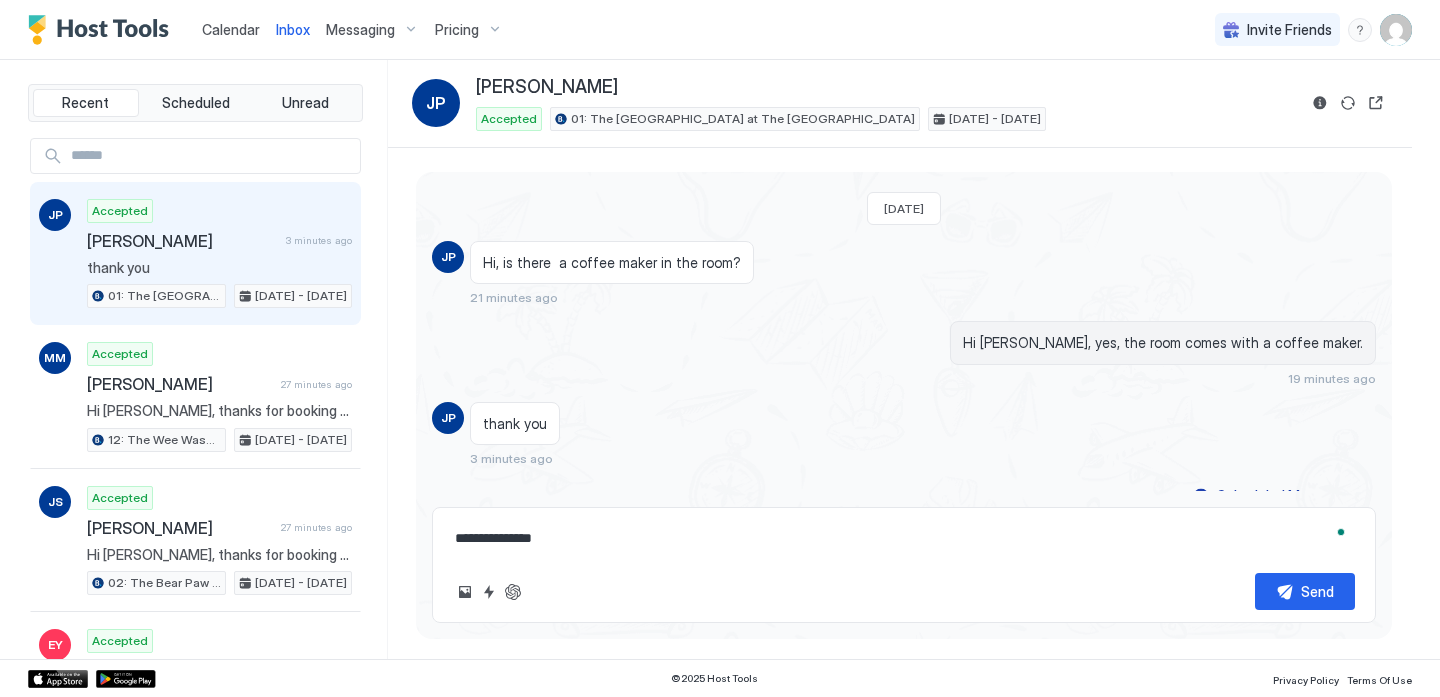 type on "*" 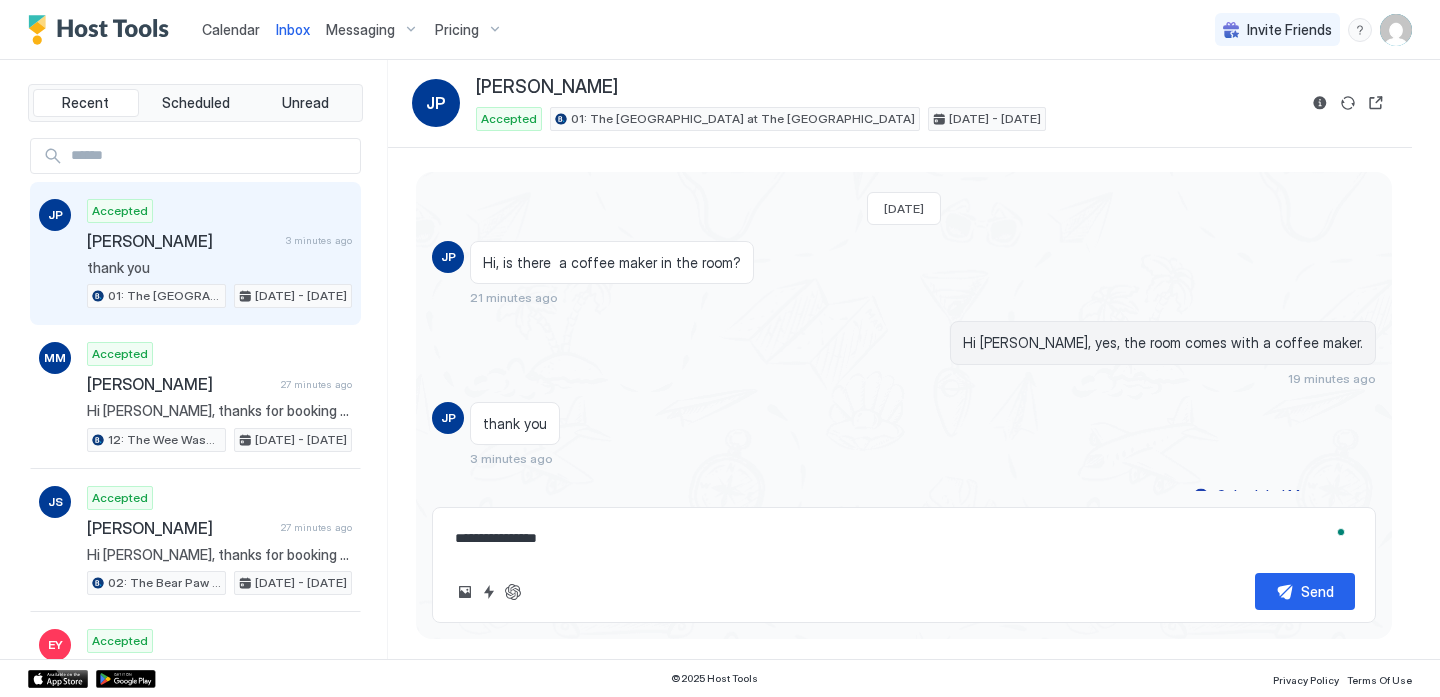type on "*" 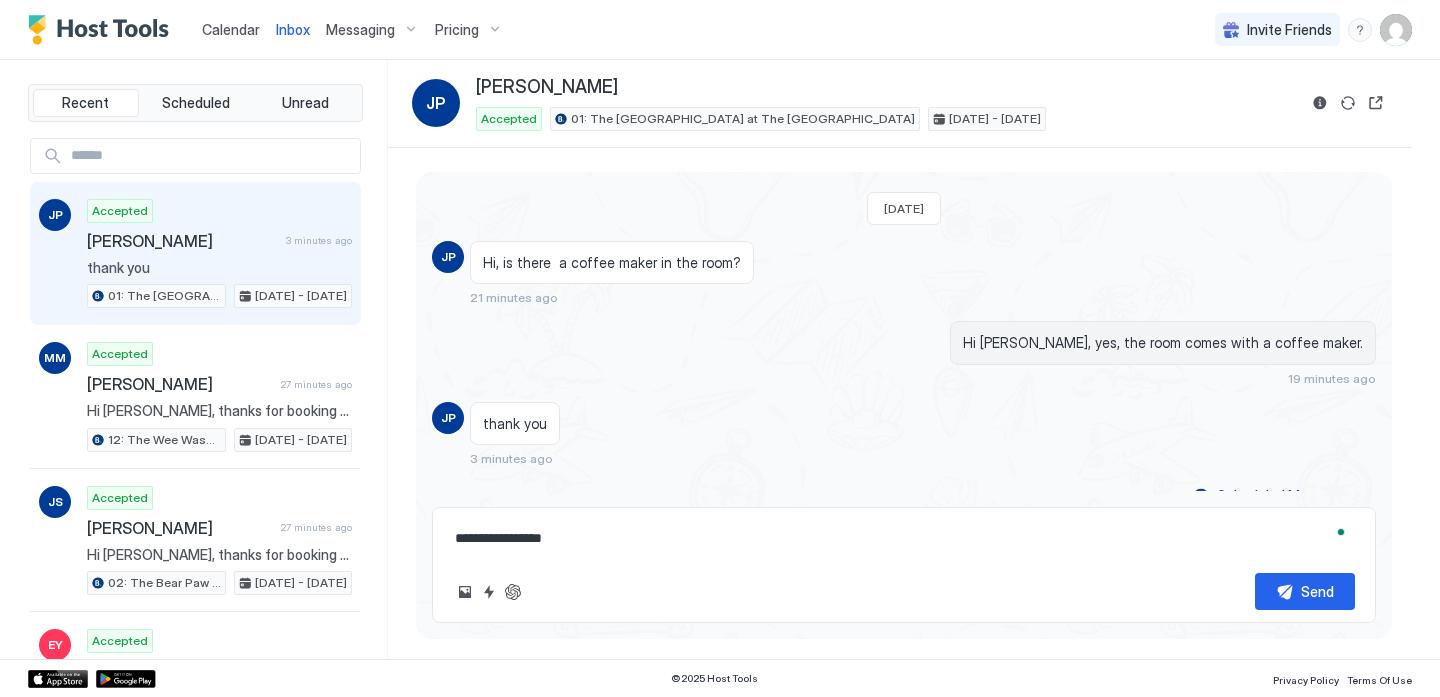 type on "*" 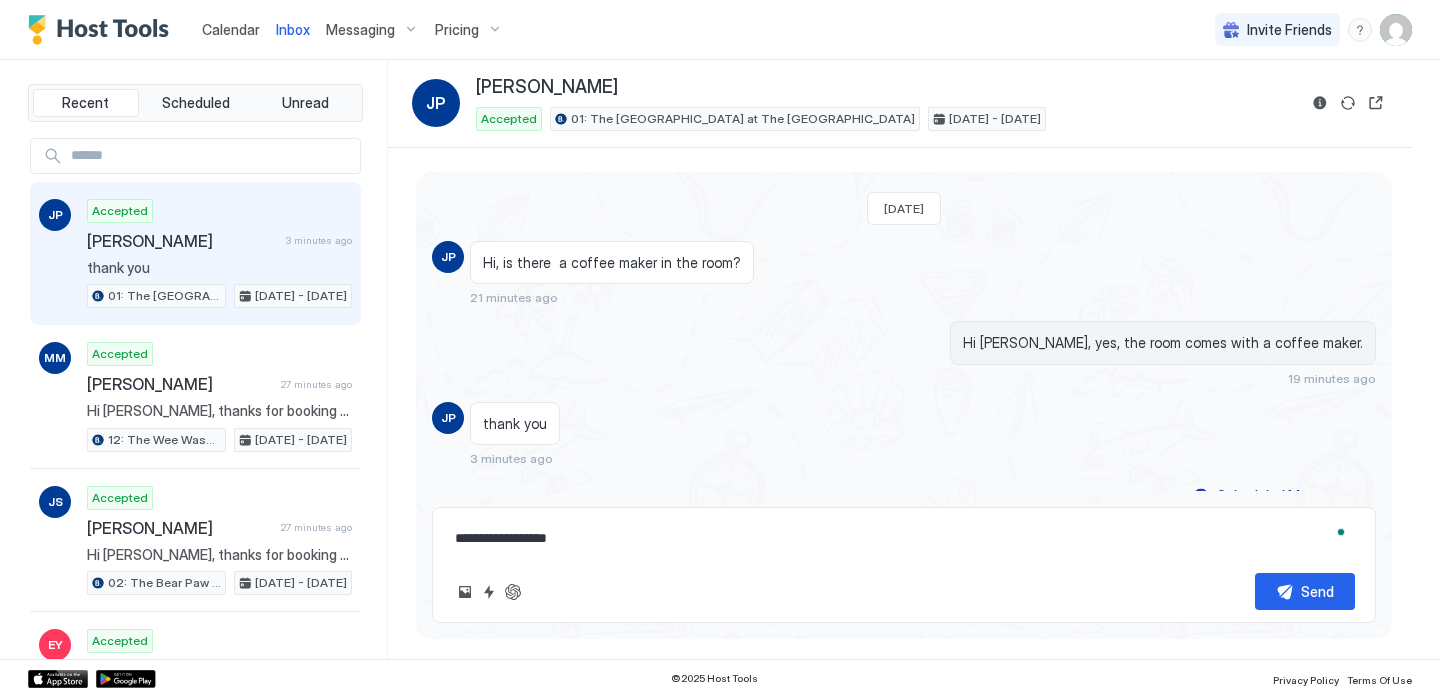 type on "*" 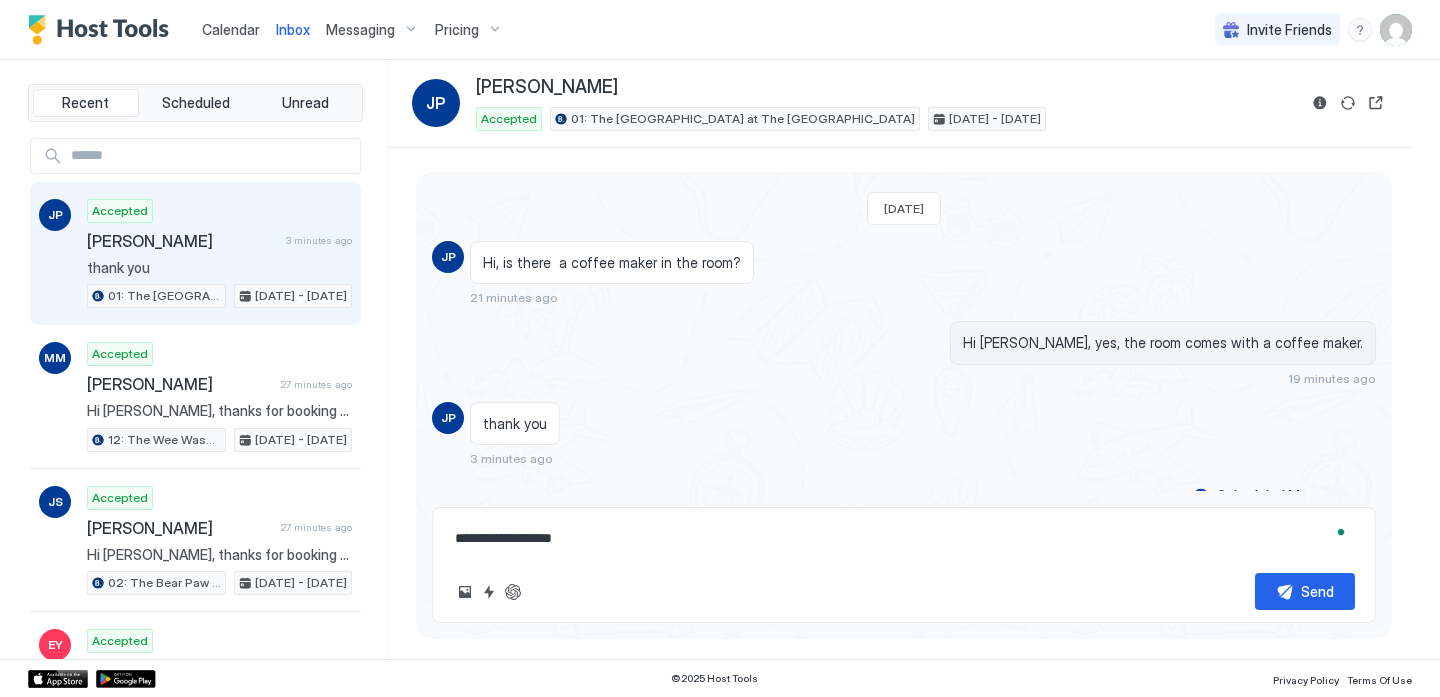 type on "*" 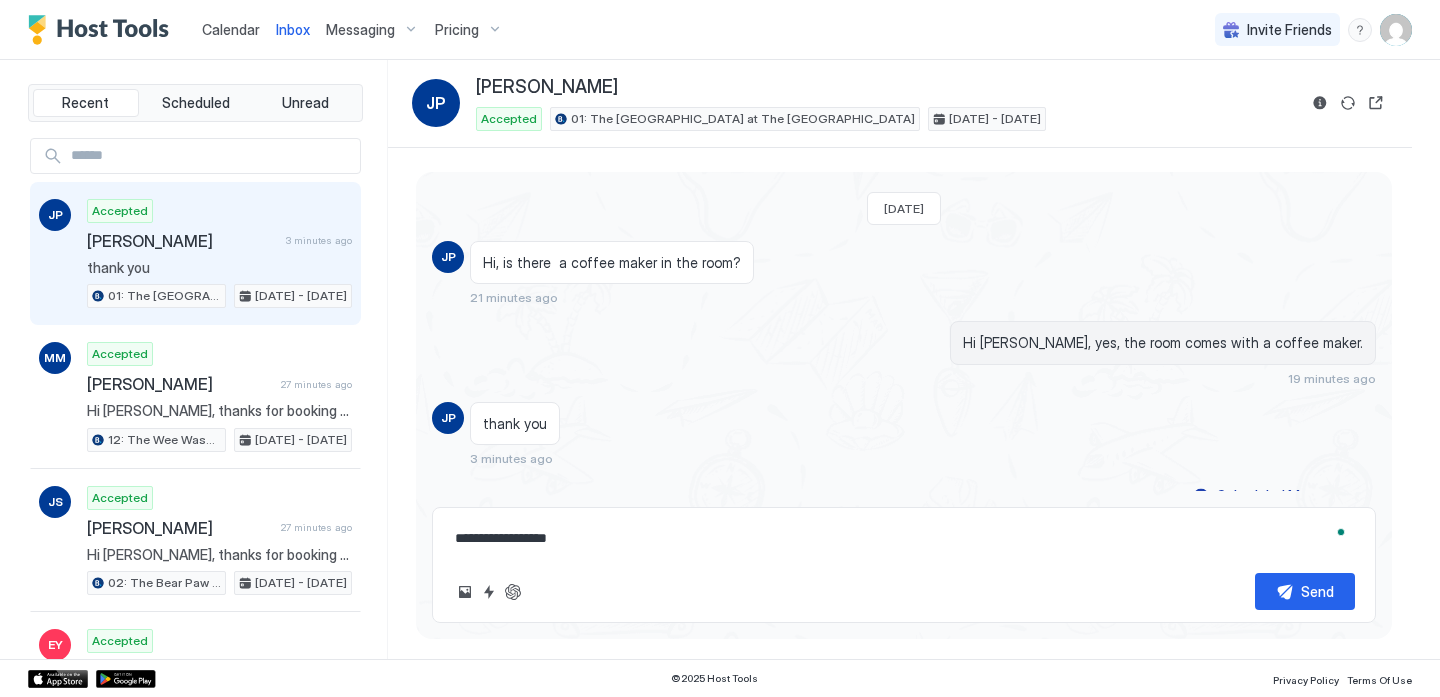 type on "*" 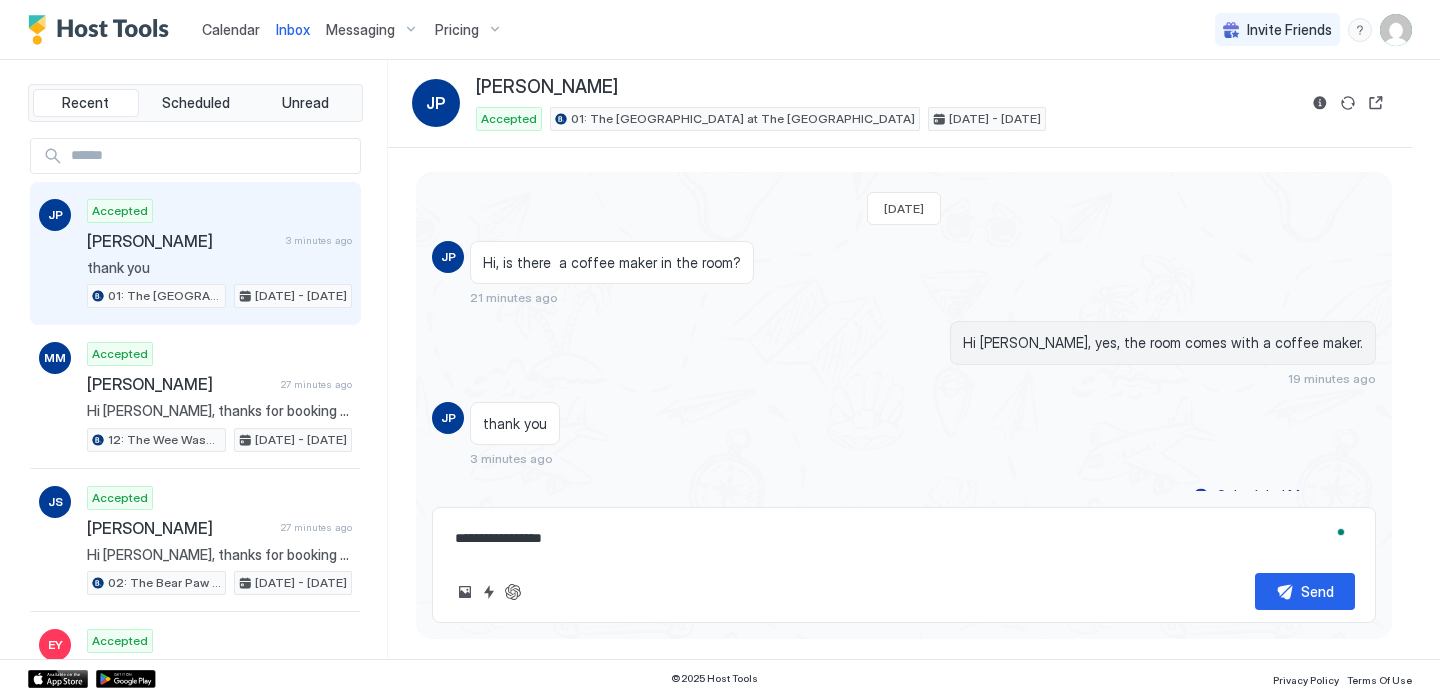 type on "*" 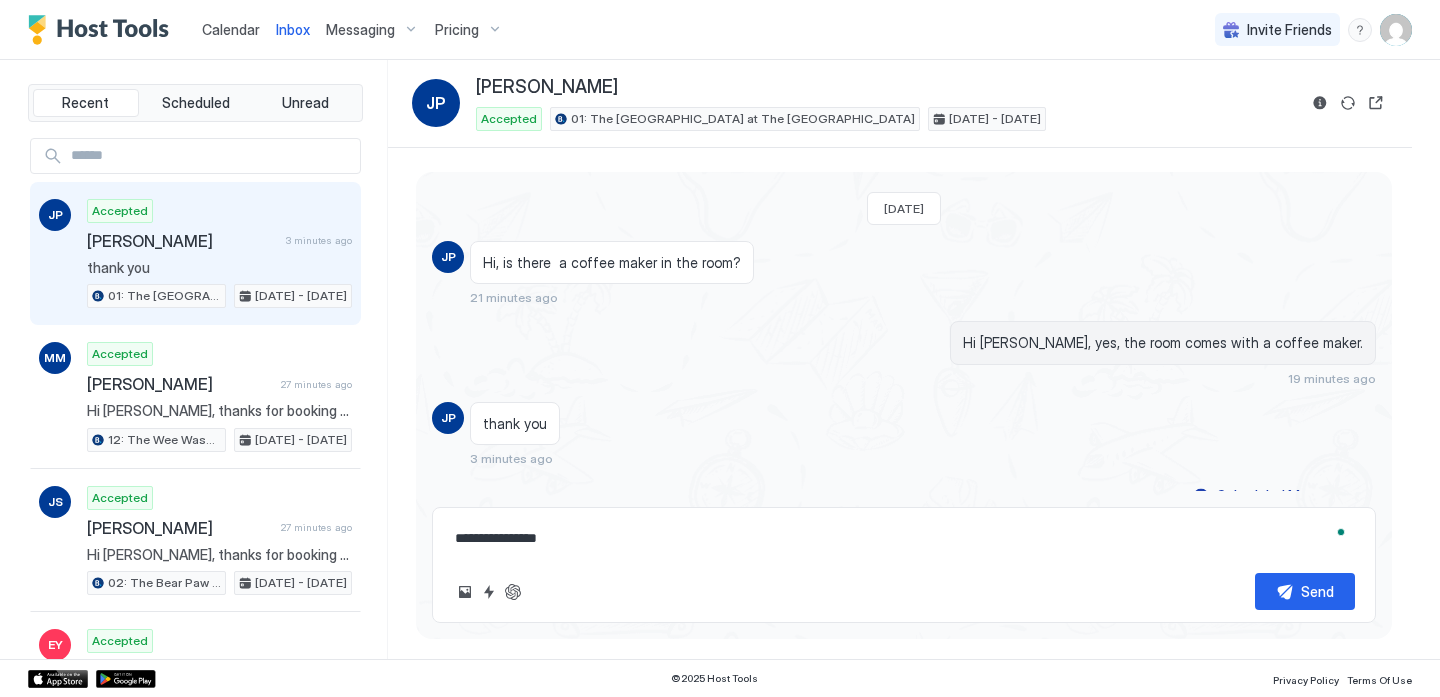 type on "*" 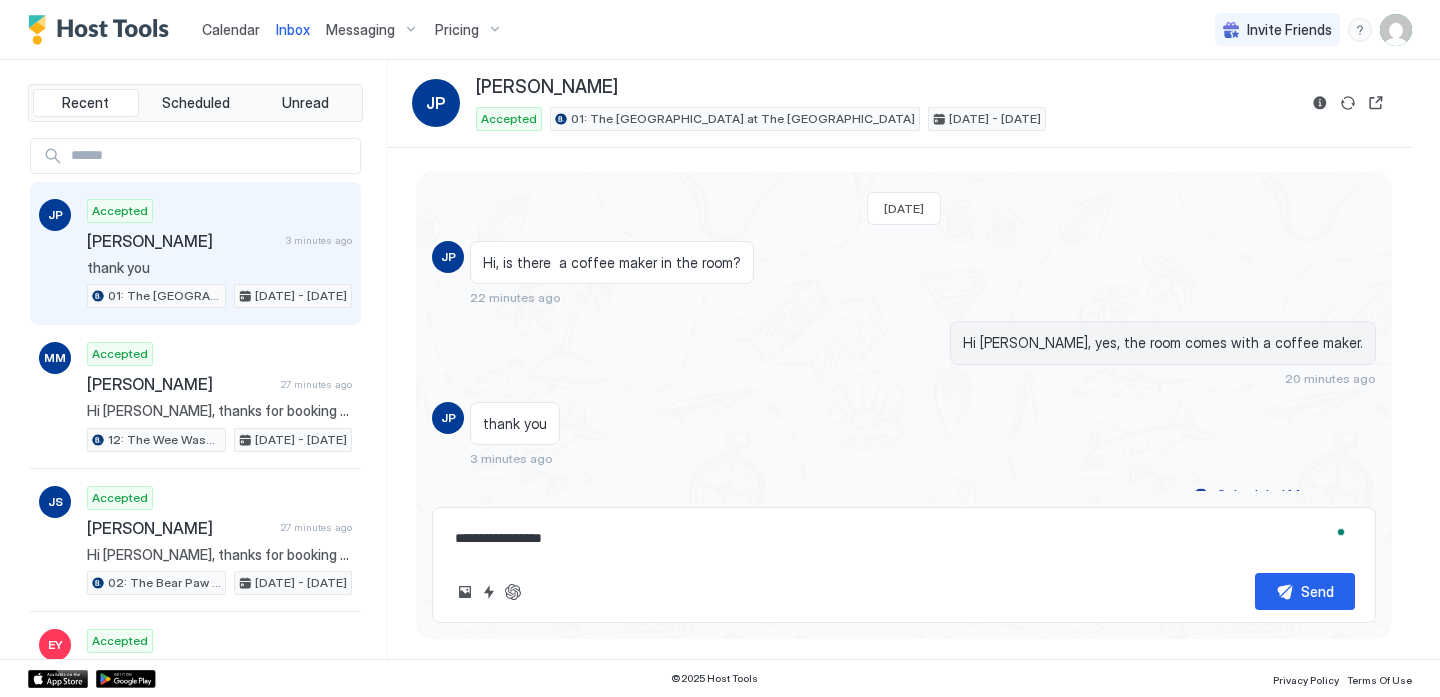 type on "*" 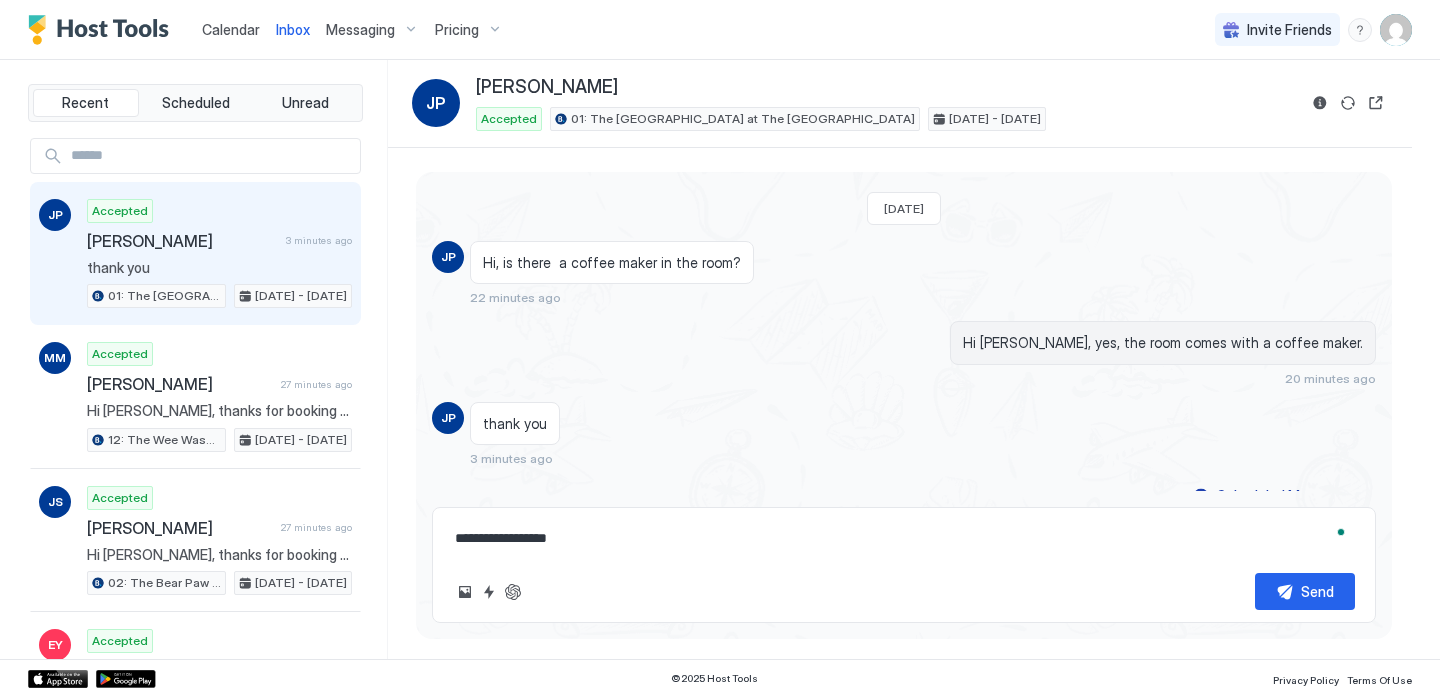 type on "*" 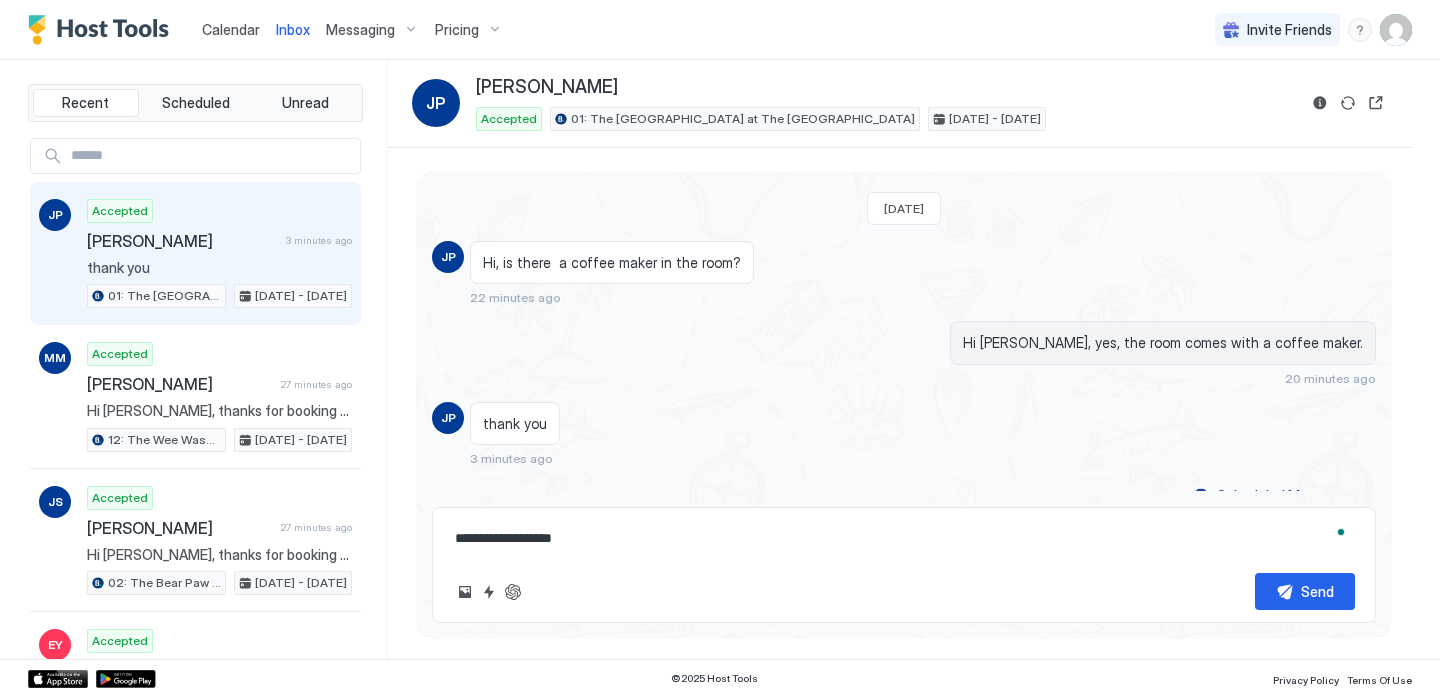 type on "*" 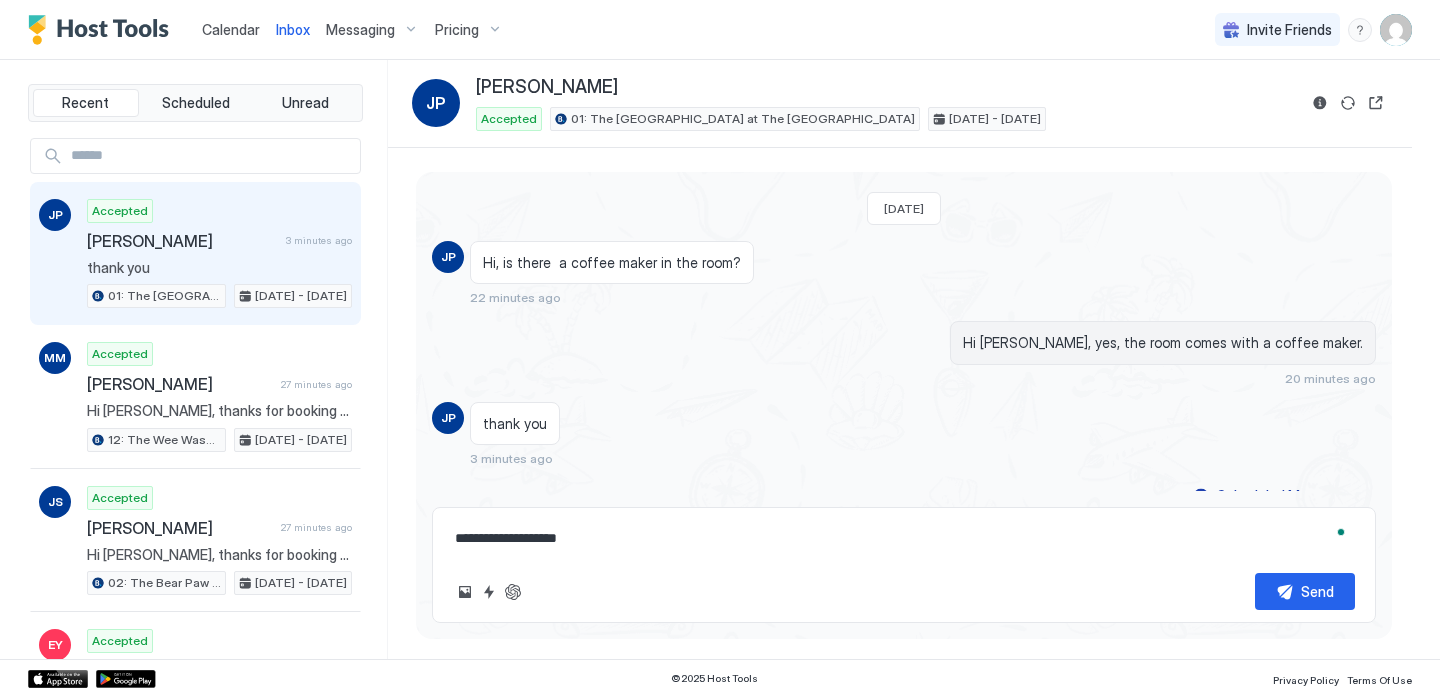 type on "*" 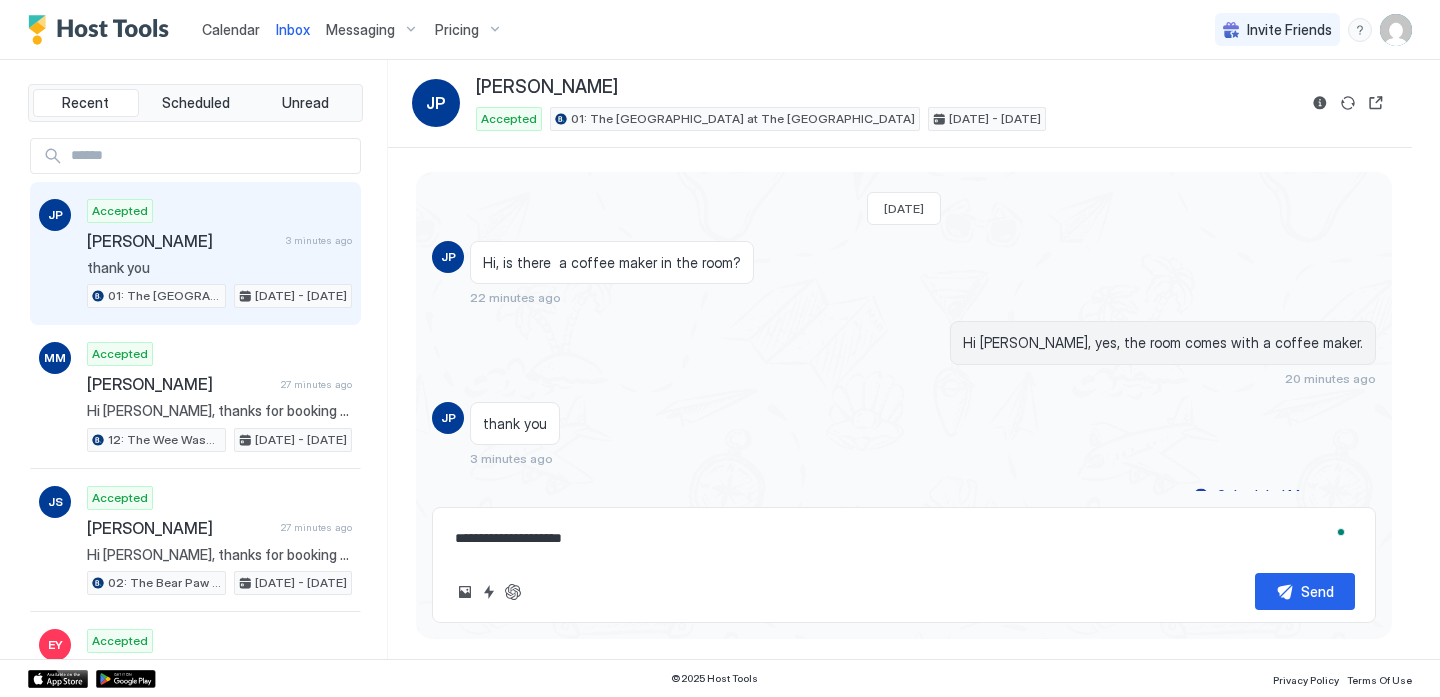 type on "*" 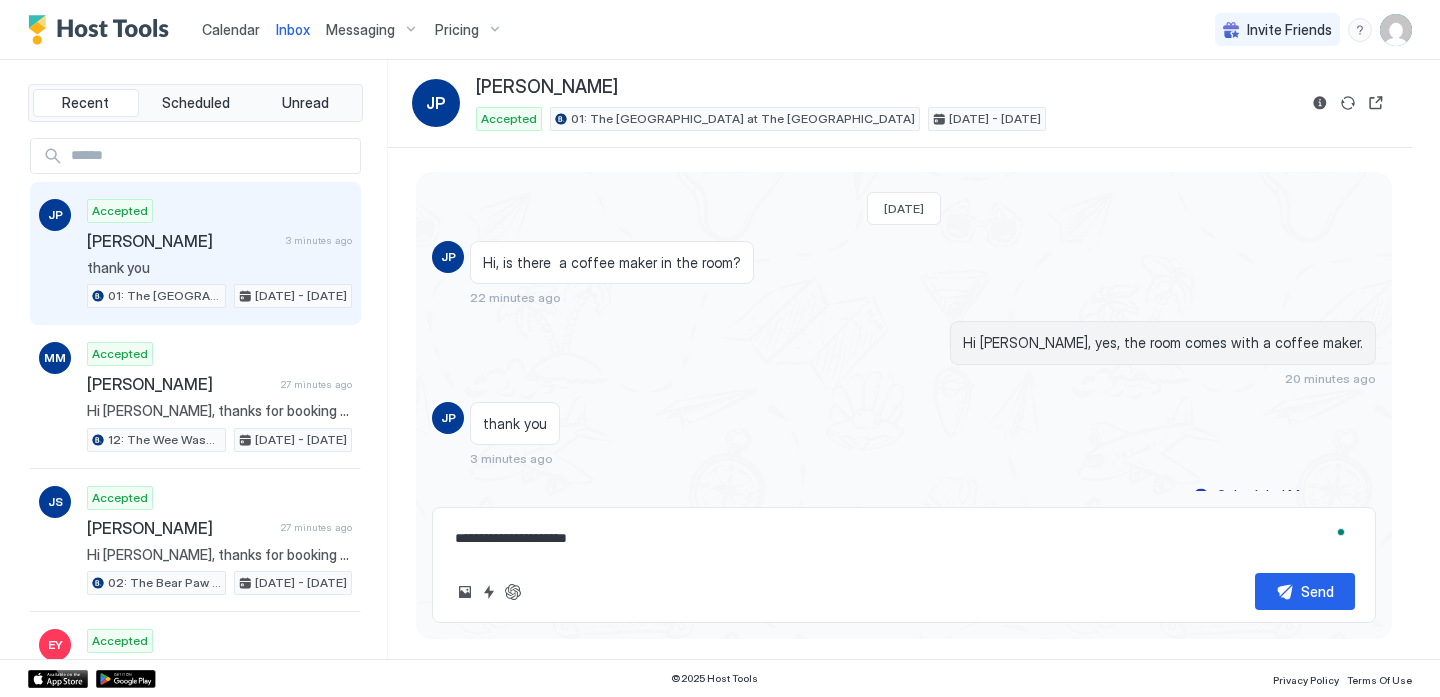 type on "*" 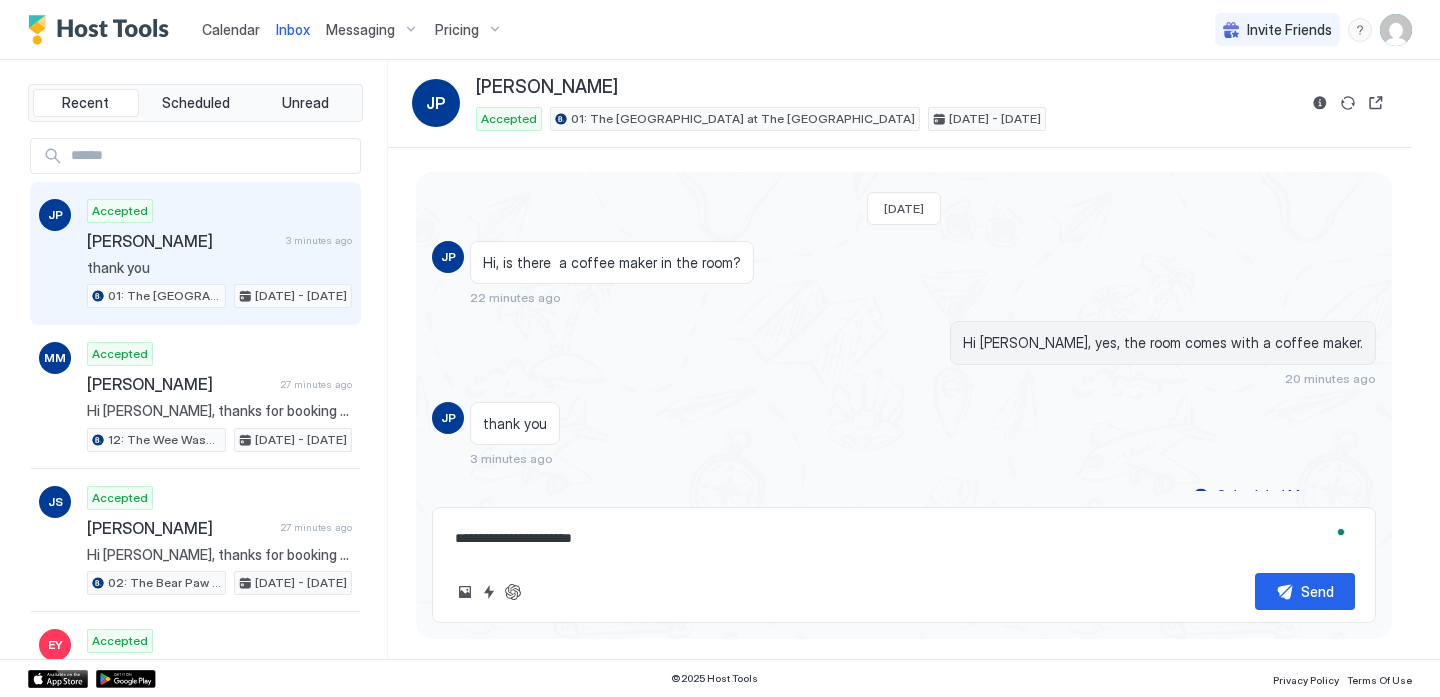 type on "*" 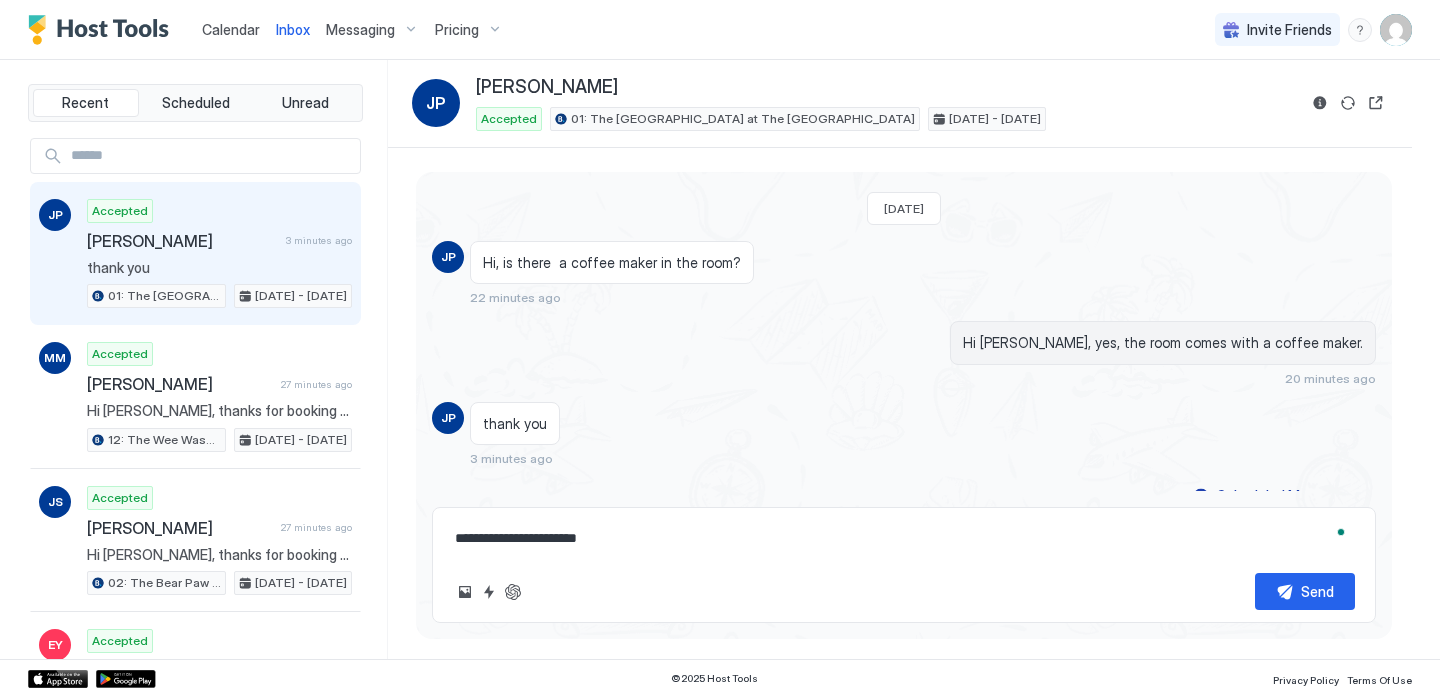type on "*" 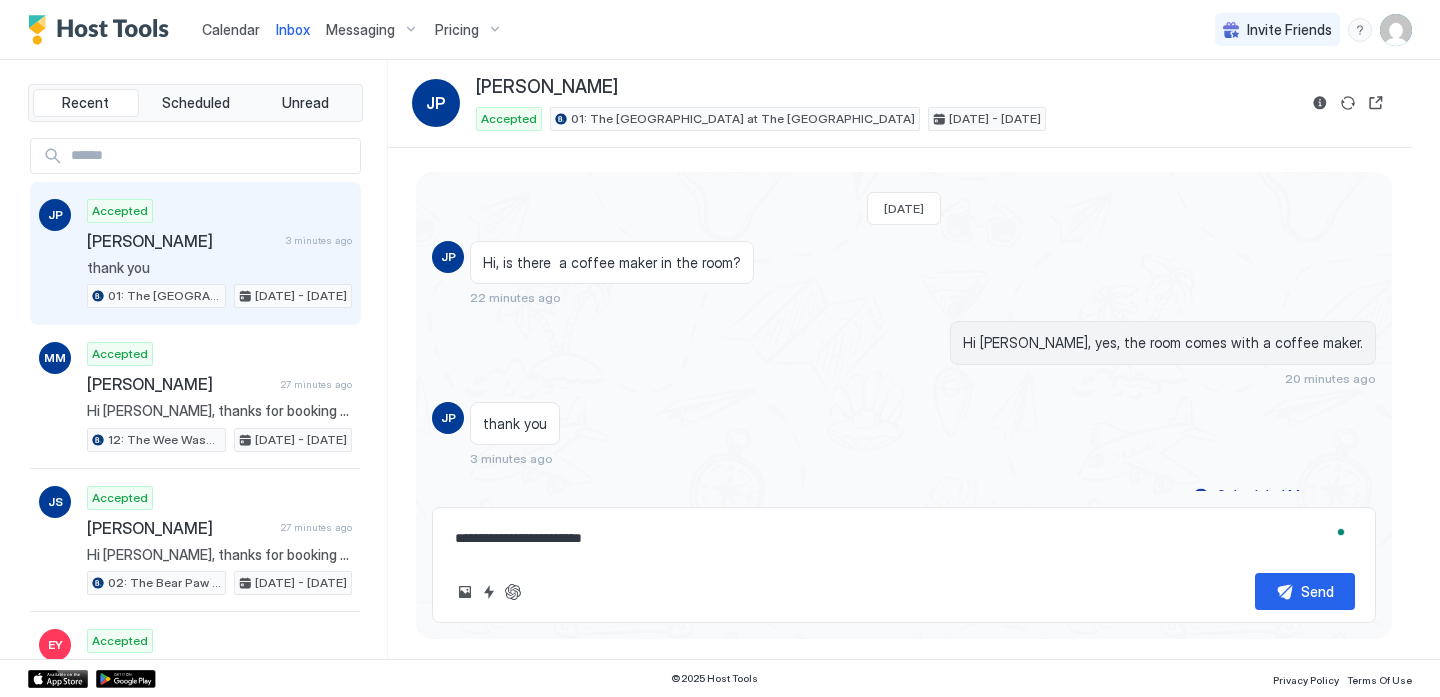 type on "**********" 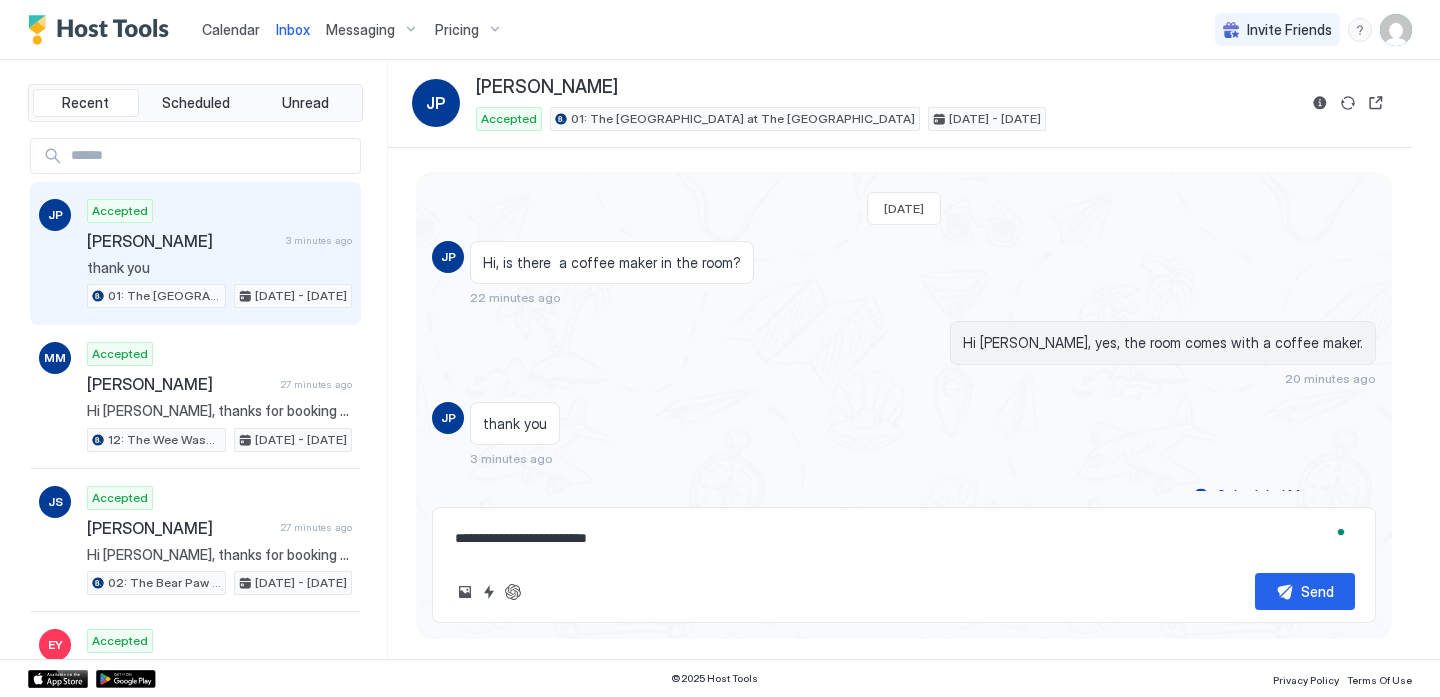 type on "*" 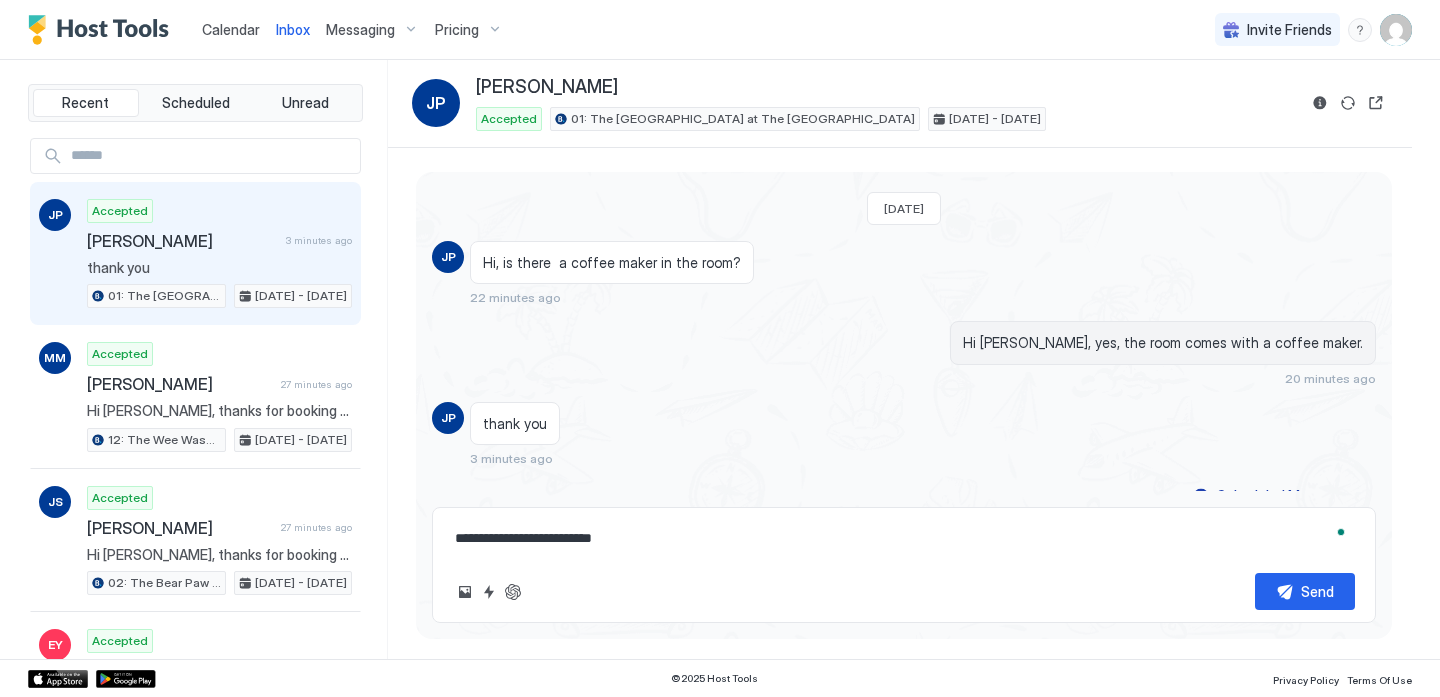 type on "*" 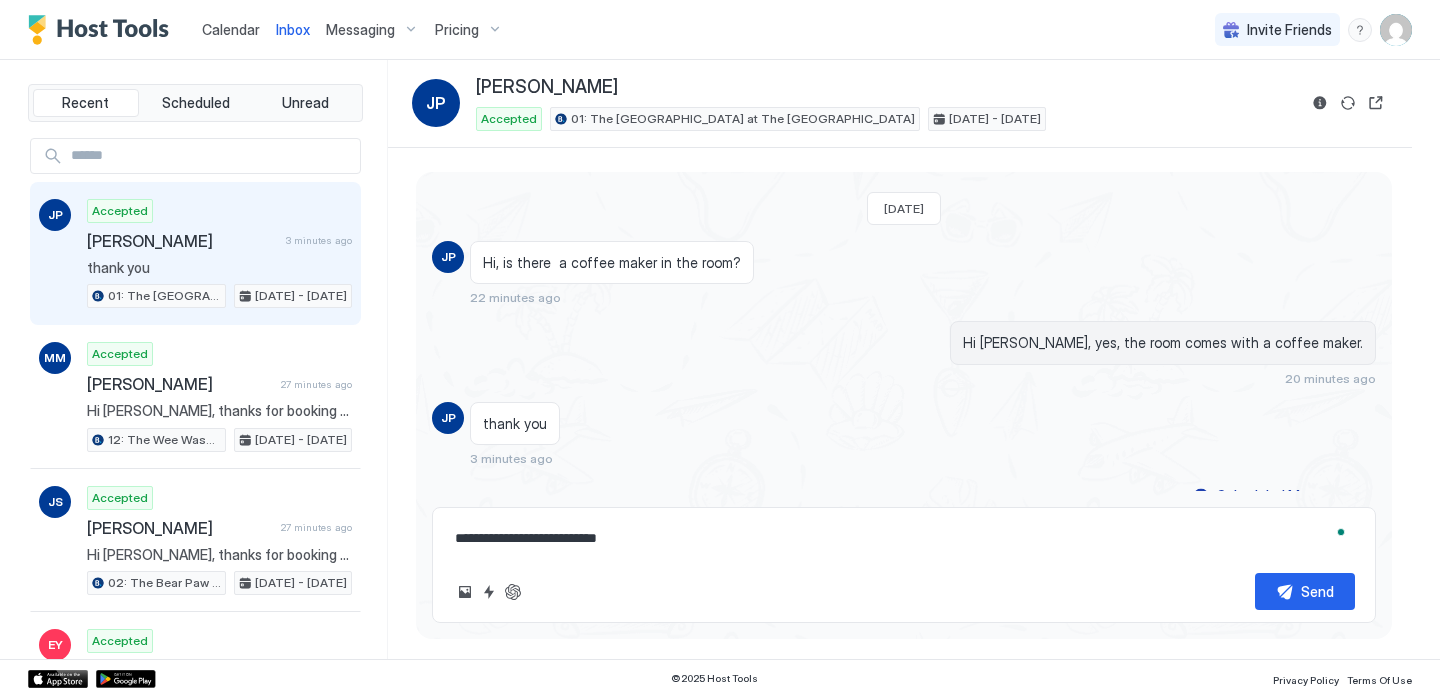 type on "*" 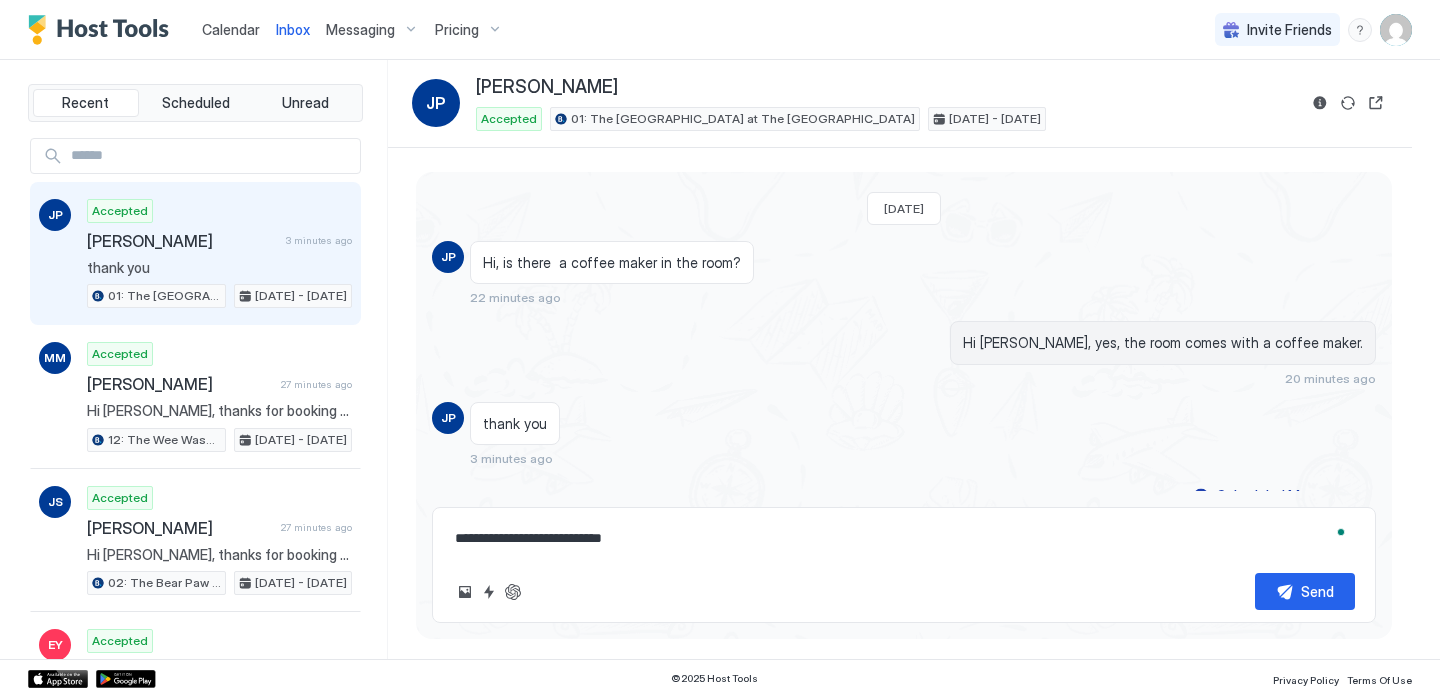 type on "*" 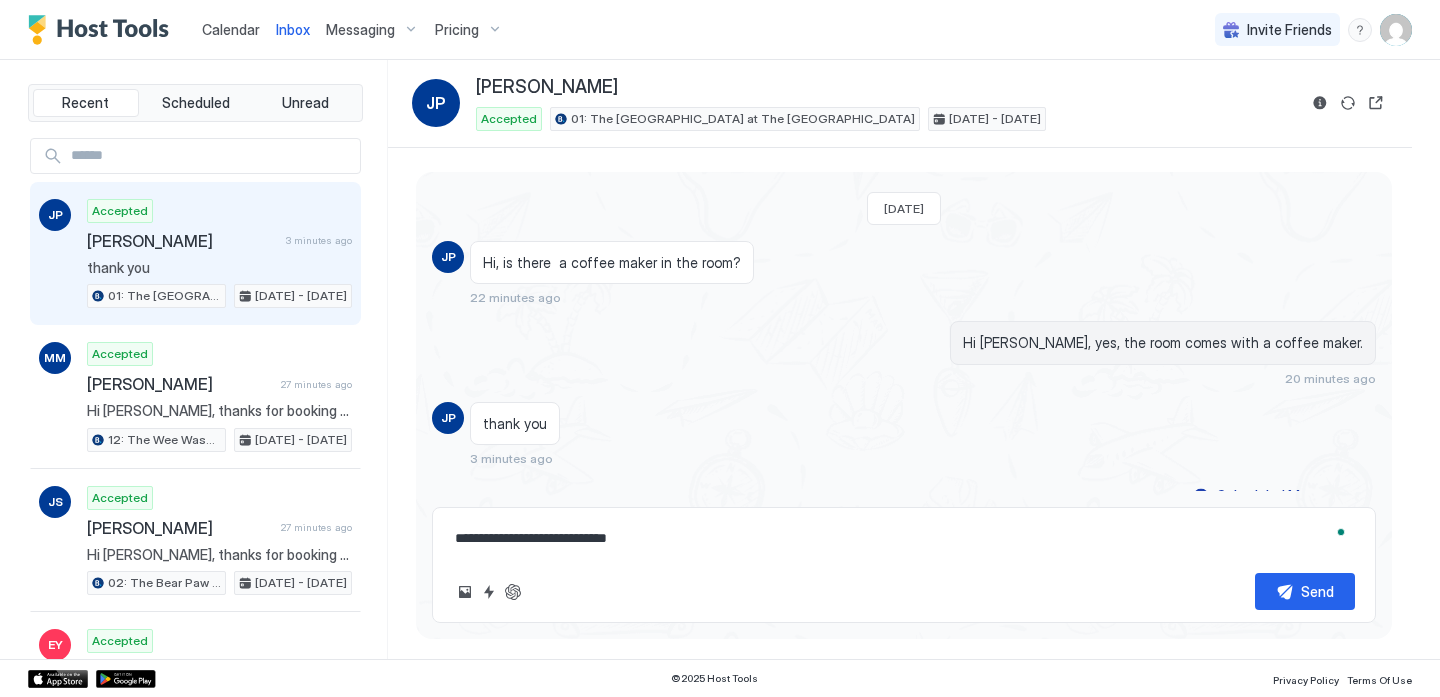 type on "*" 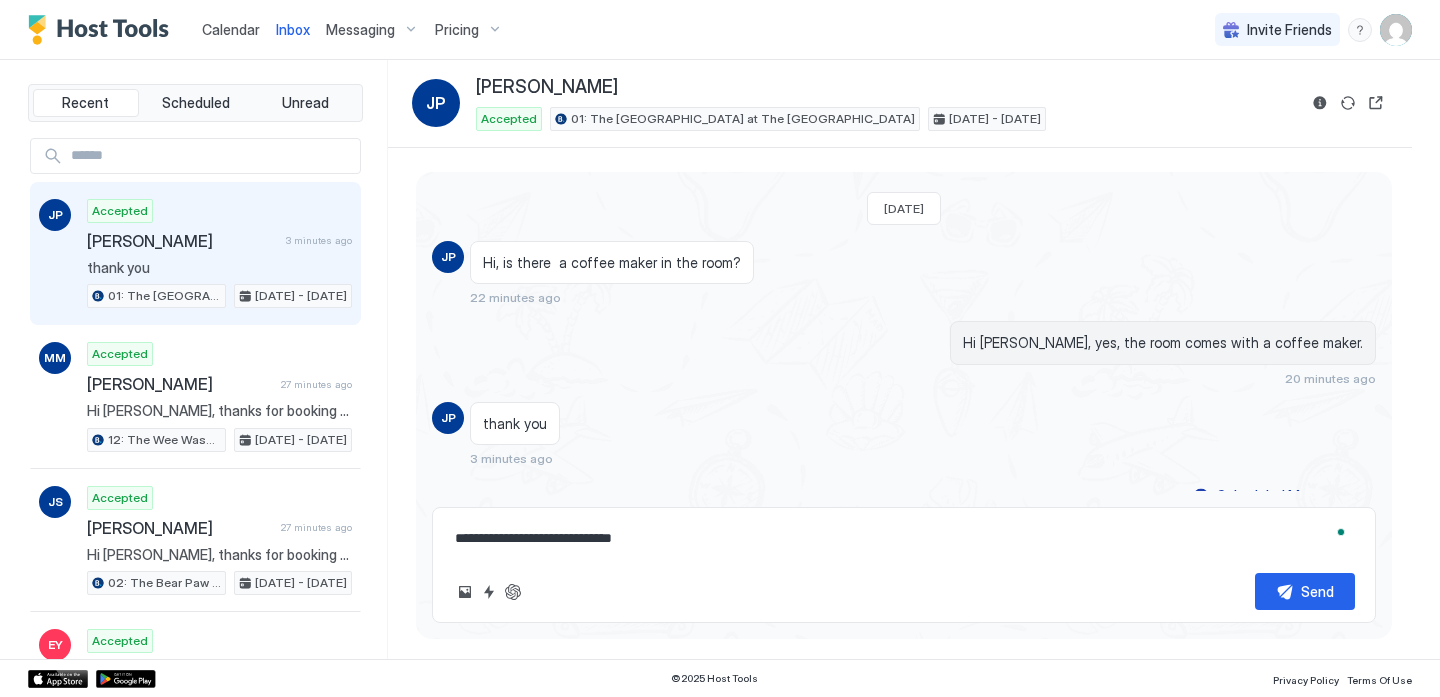 type on "*" 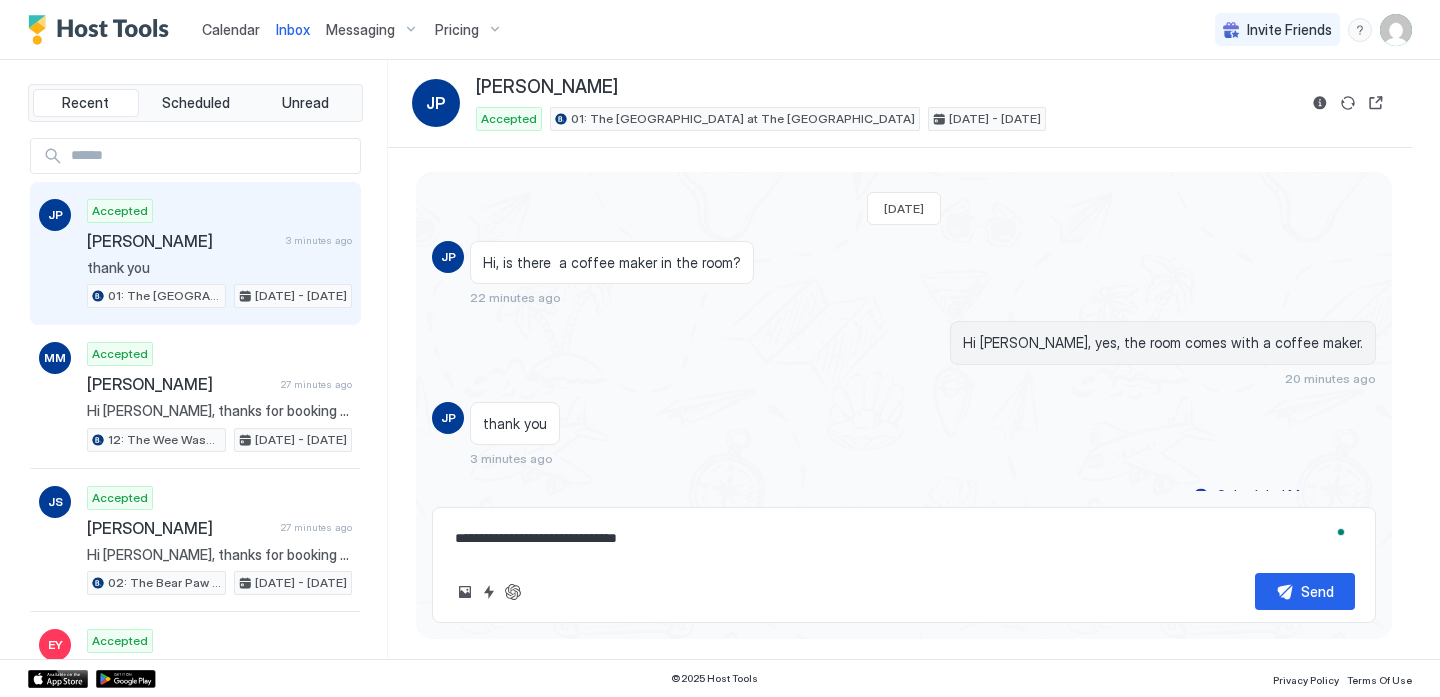 type on "*" 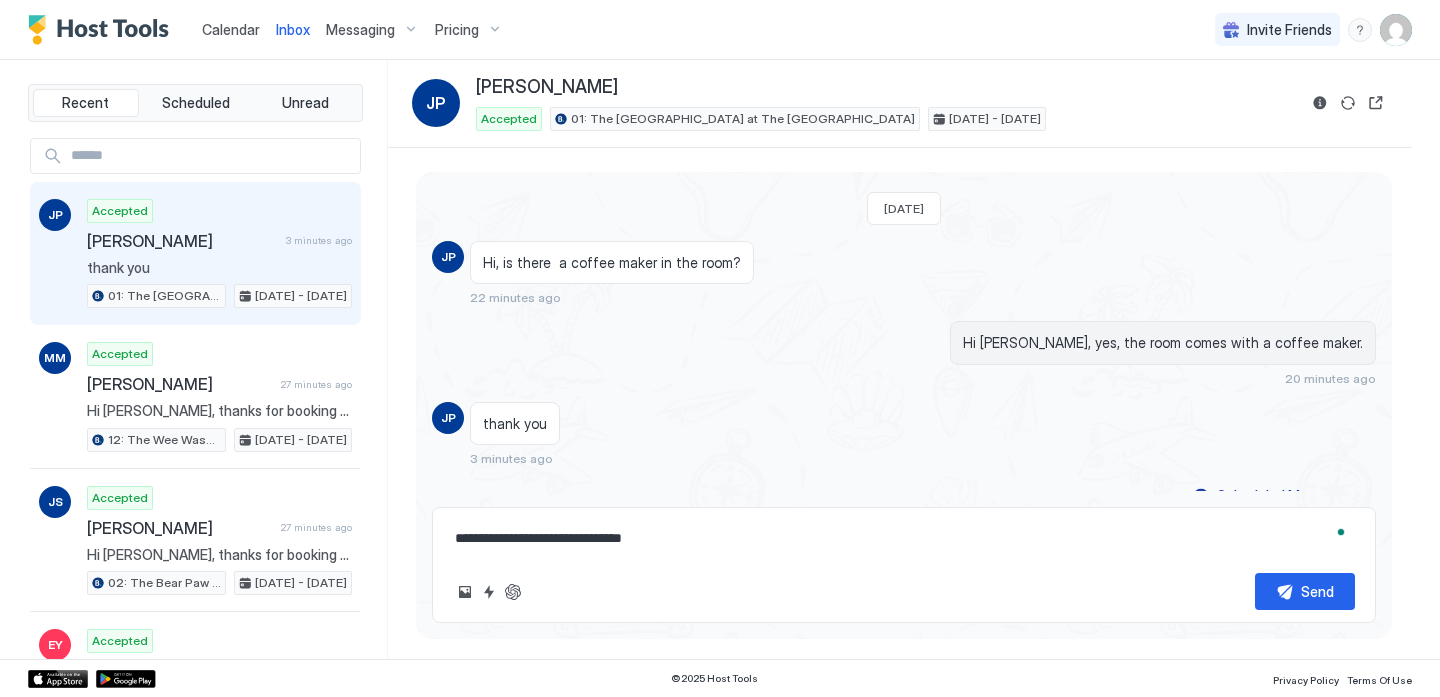 type on "*" 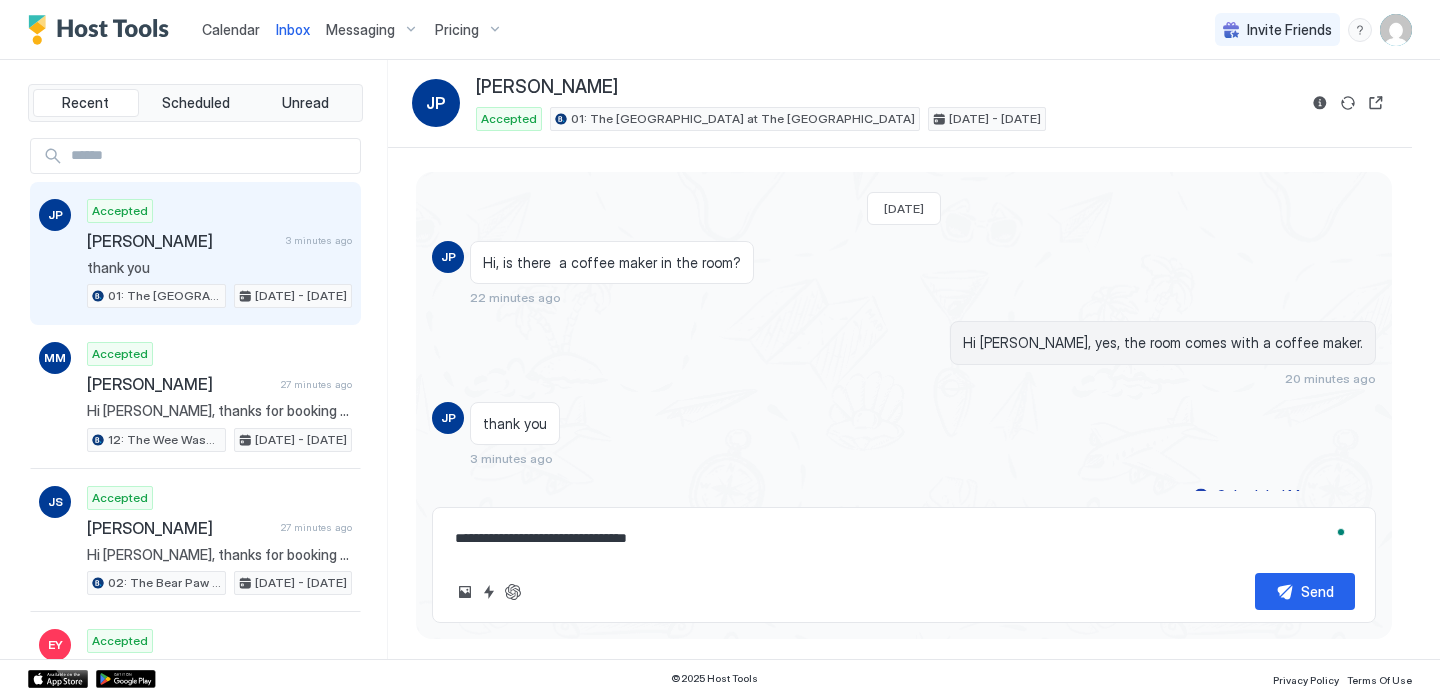type on "*" 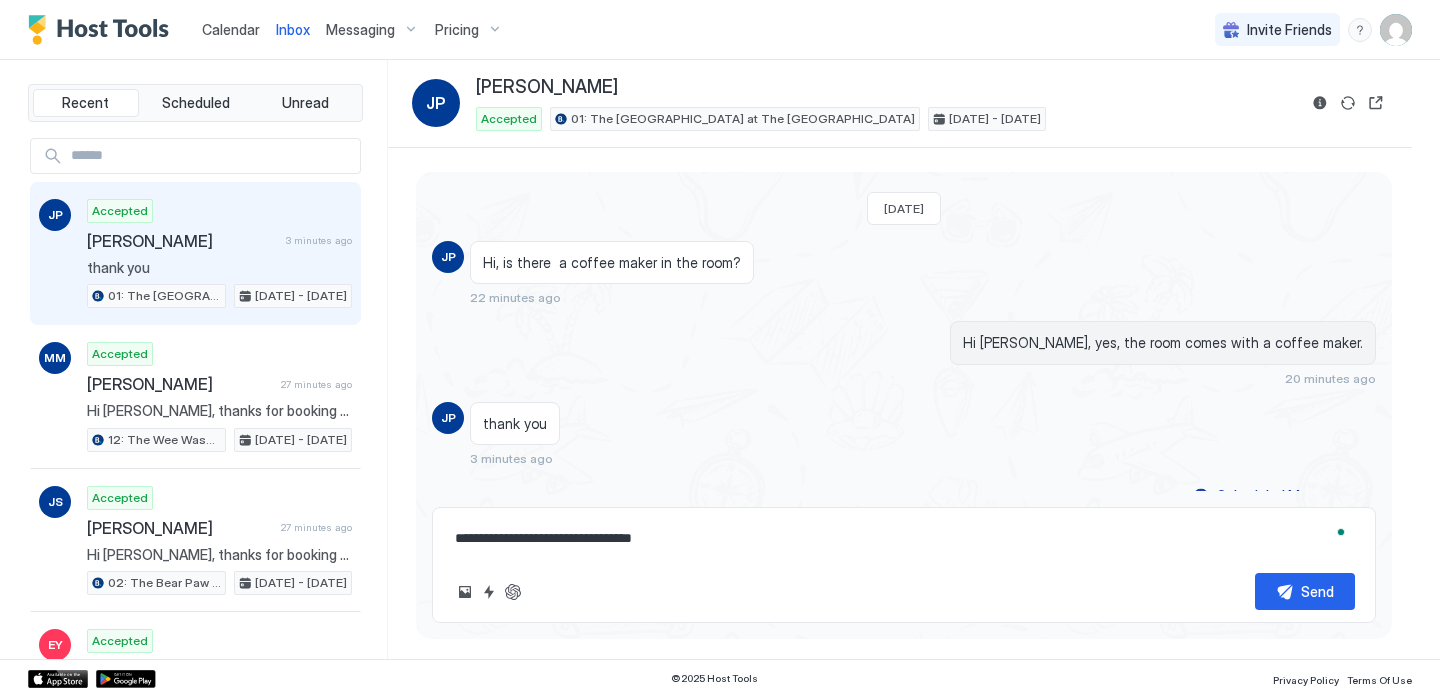 type on "*" 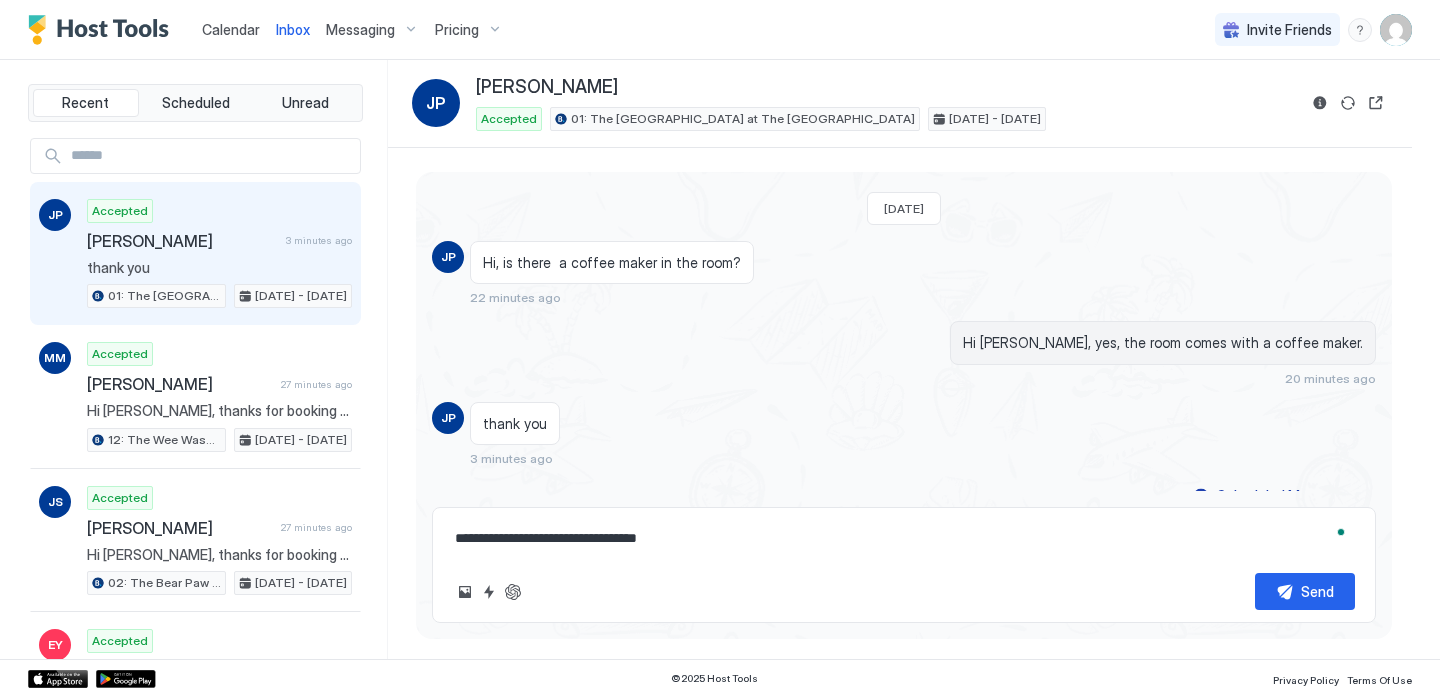 type on "*" 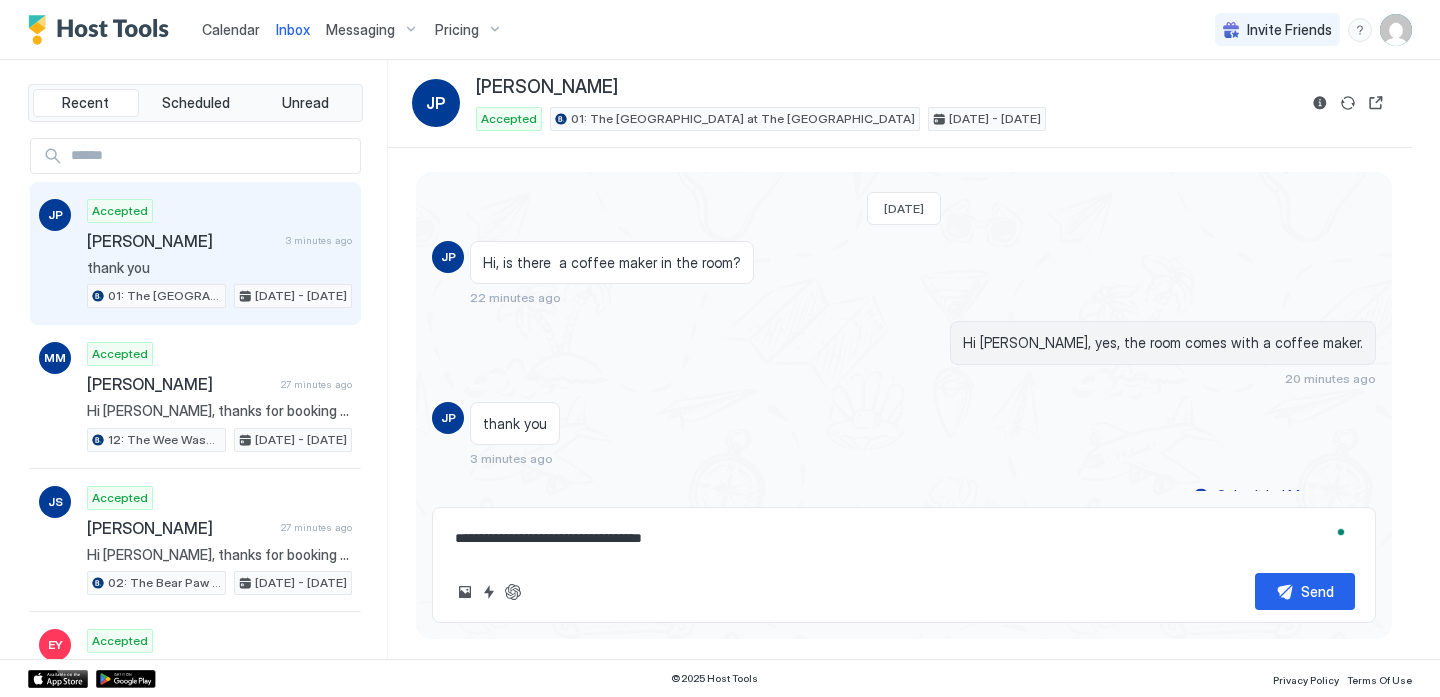 type on "*" 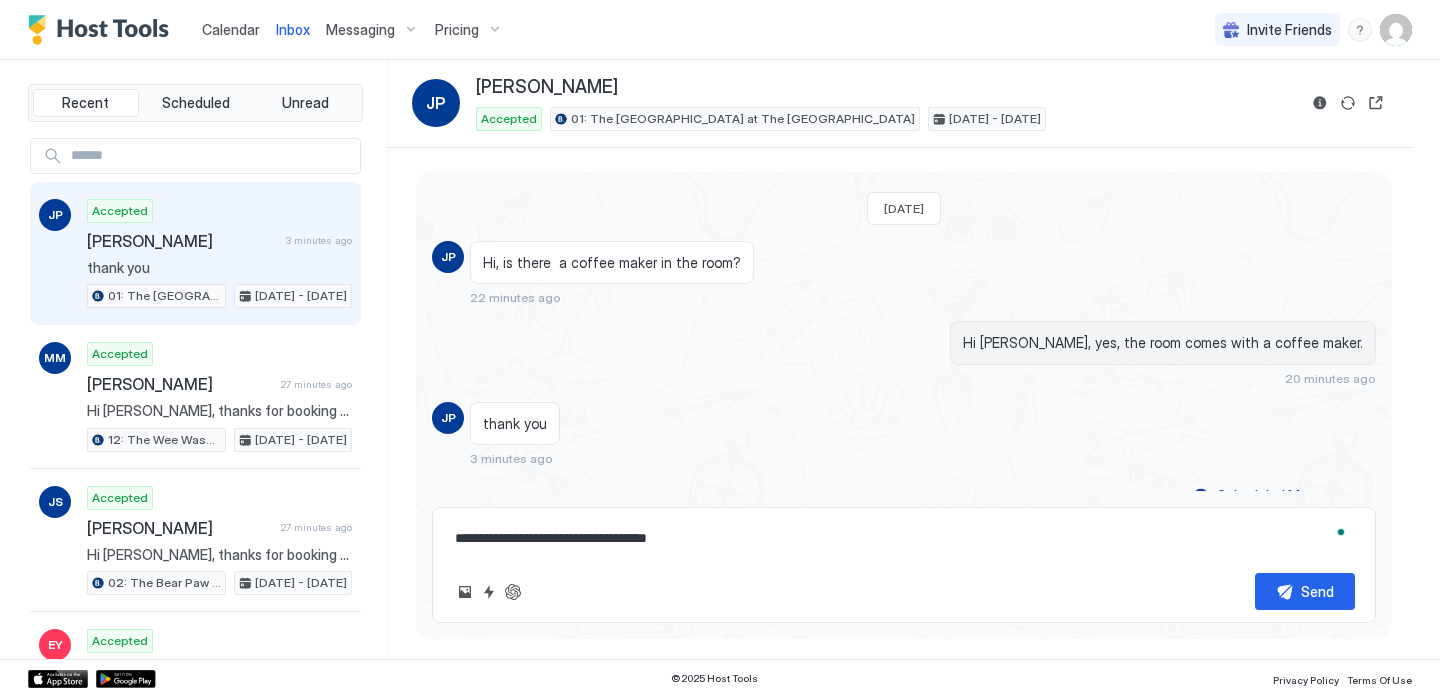 type on "*" 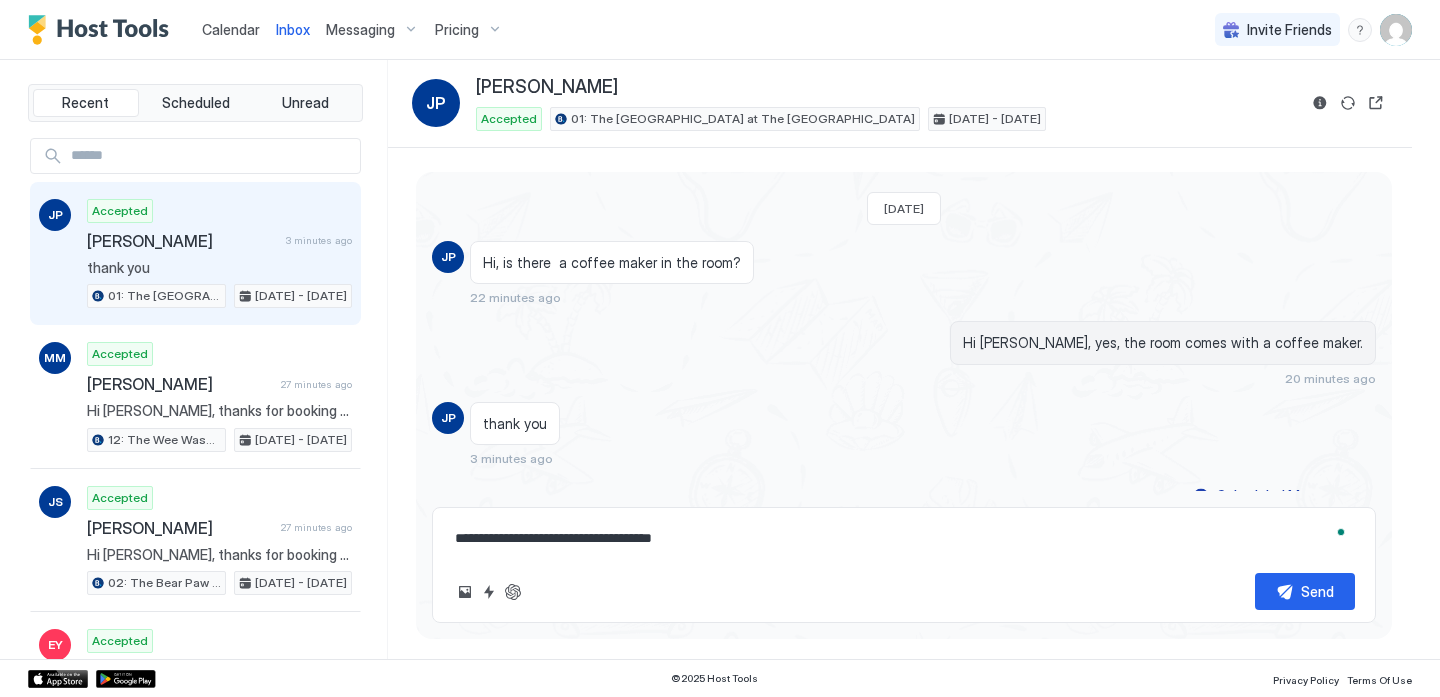 type on "*" 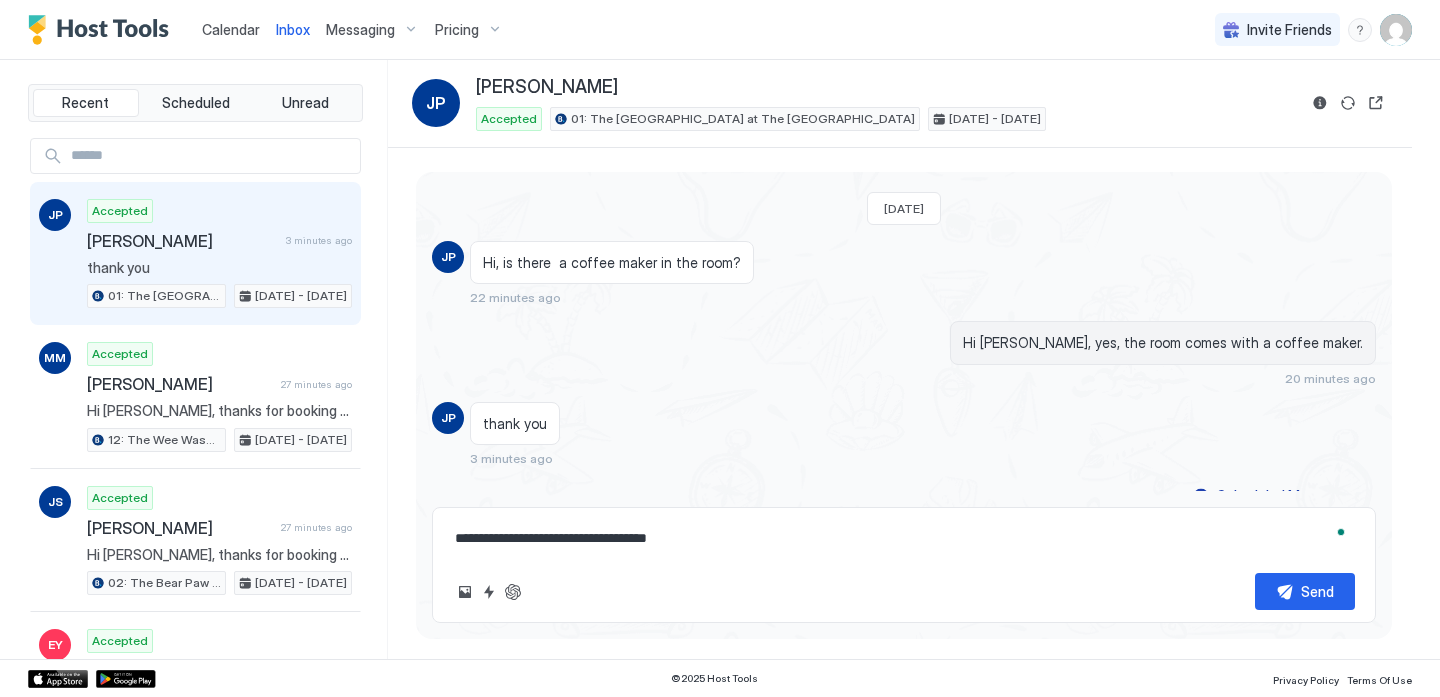 type on "*" 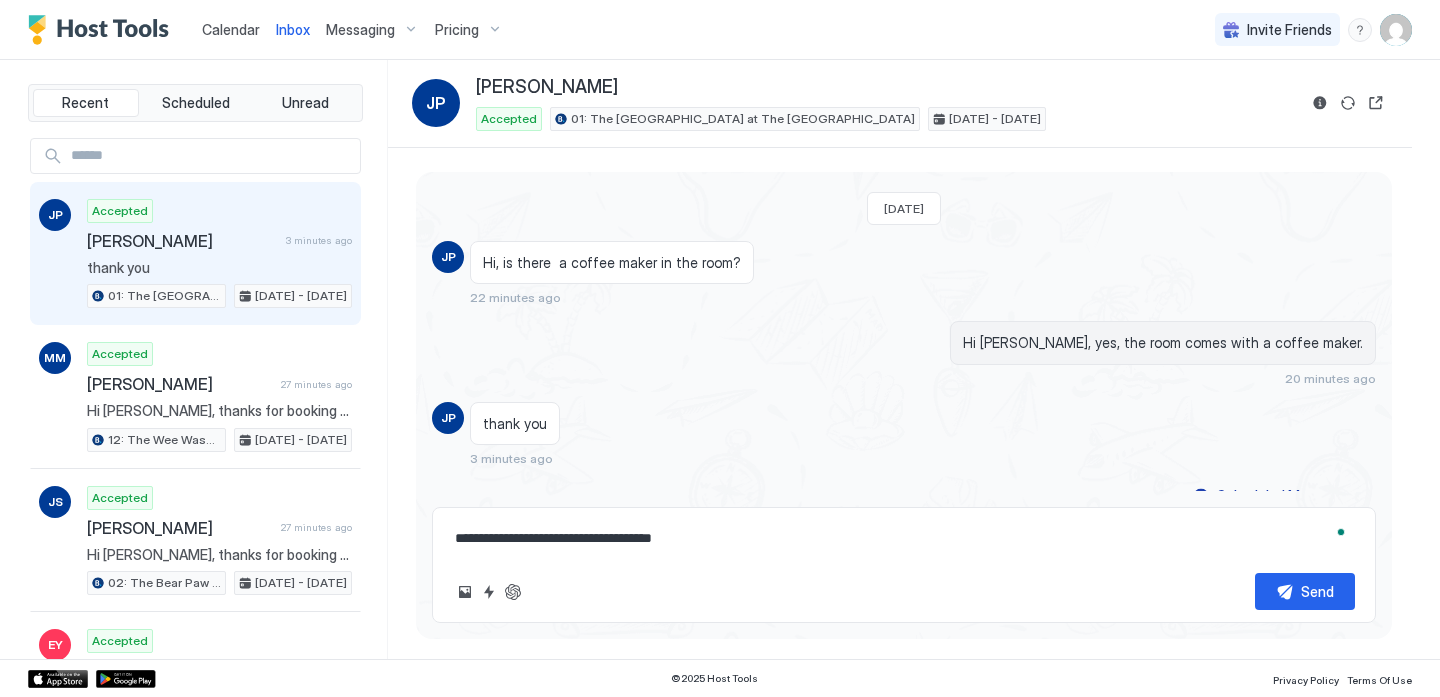 type on "*" 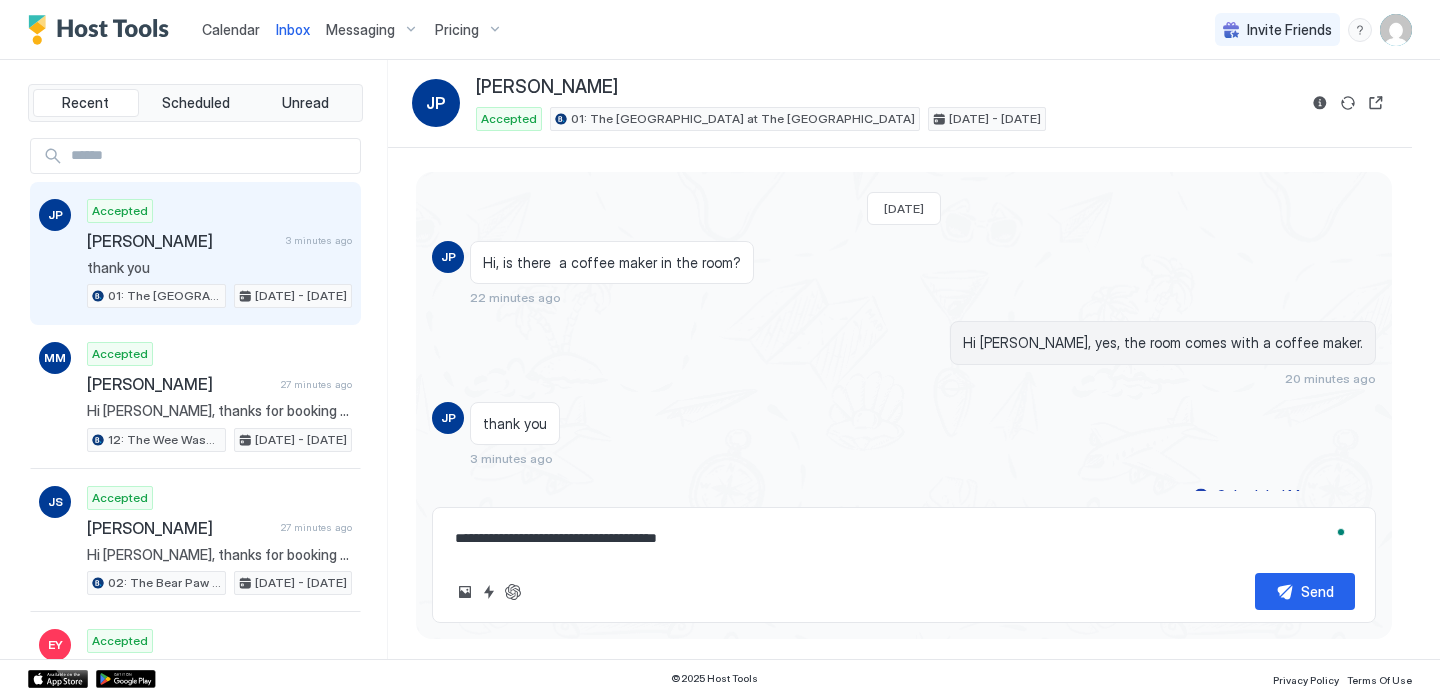 type on "*" 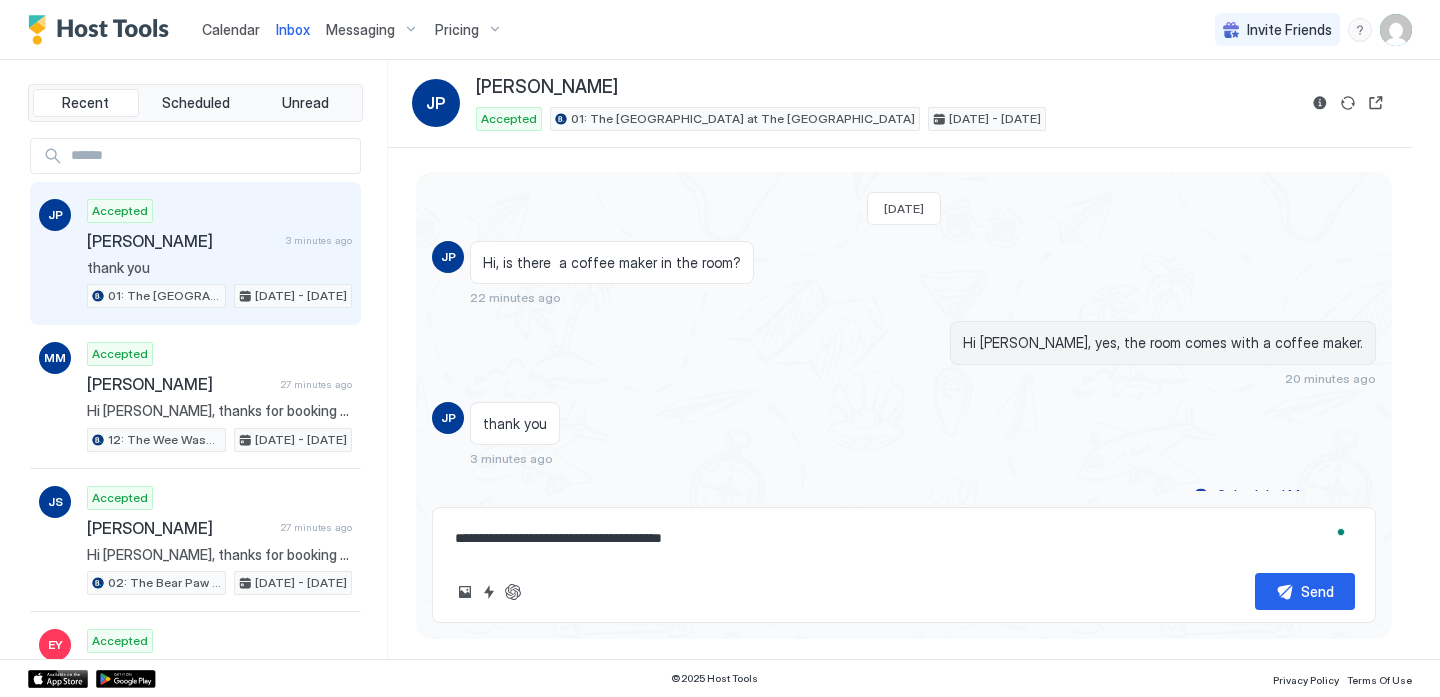 type on "*" 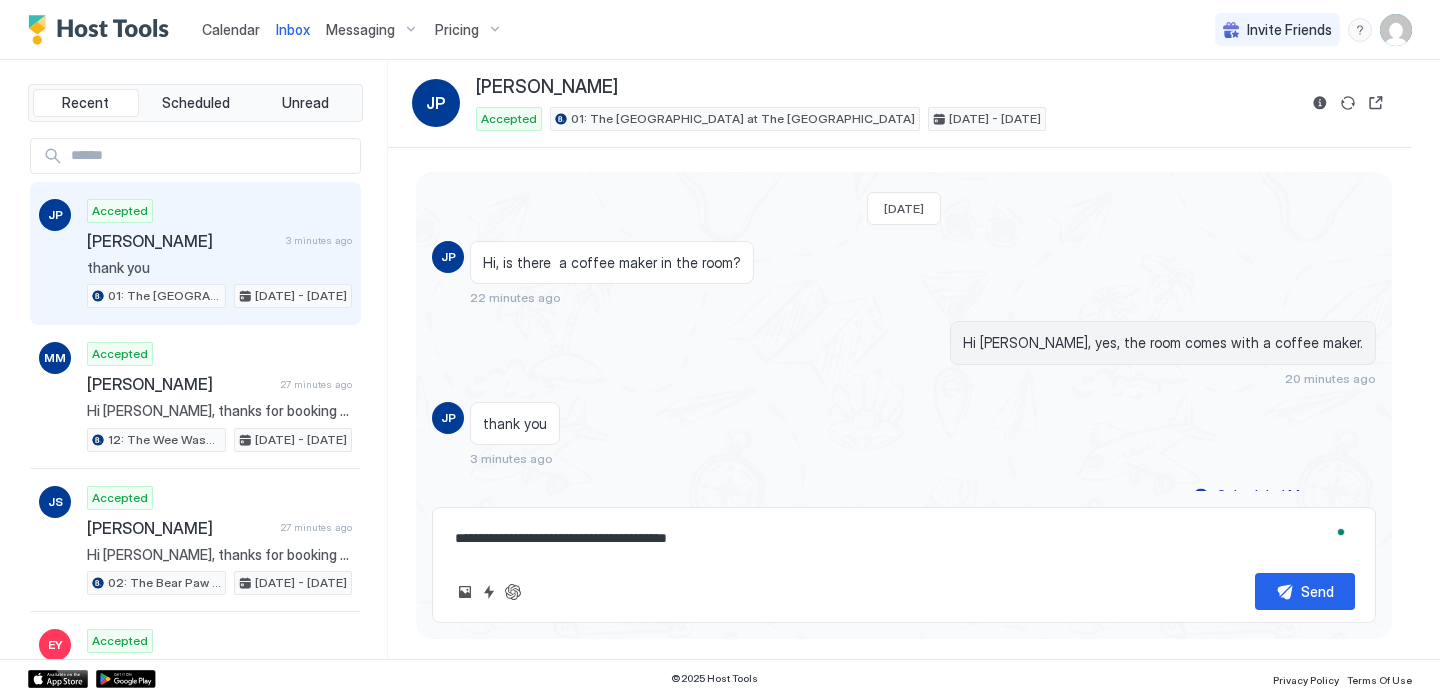 type on "*" 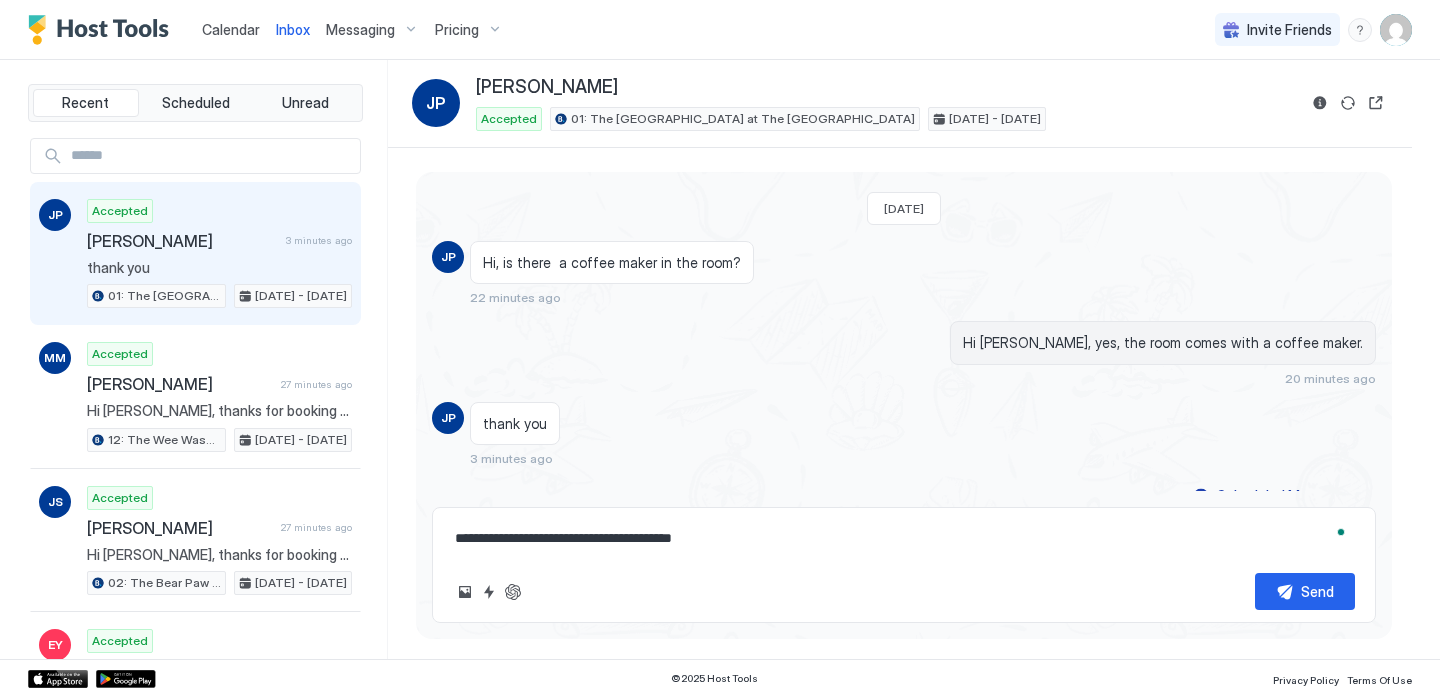 type on "*" 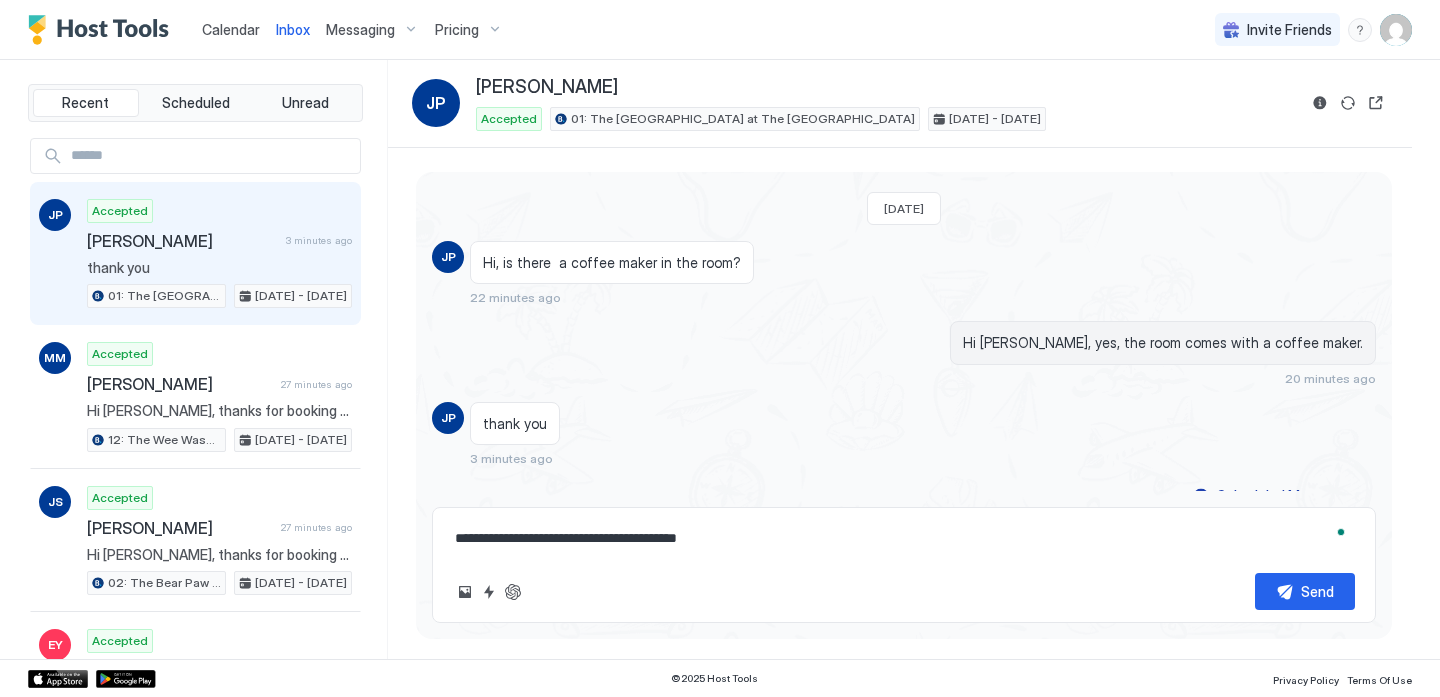 type on "*" 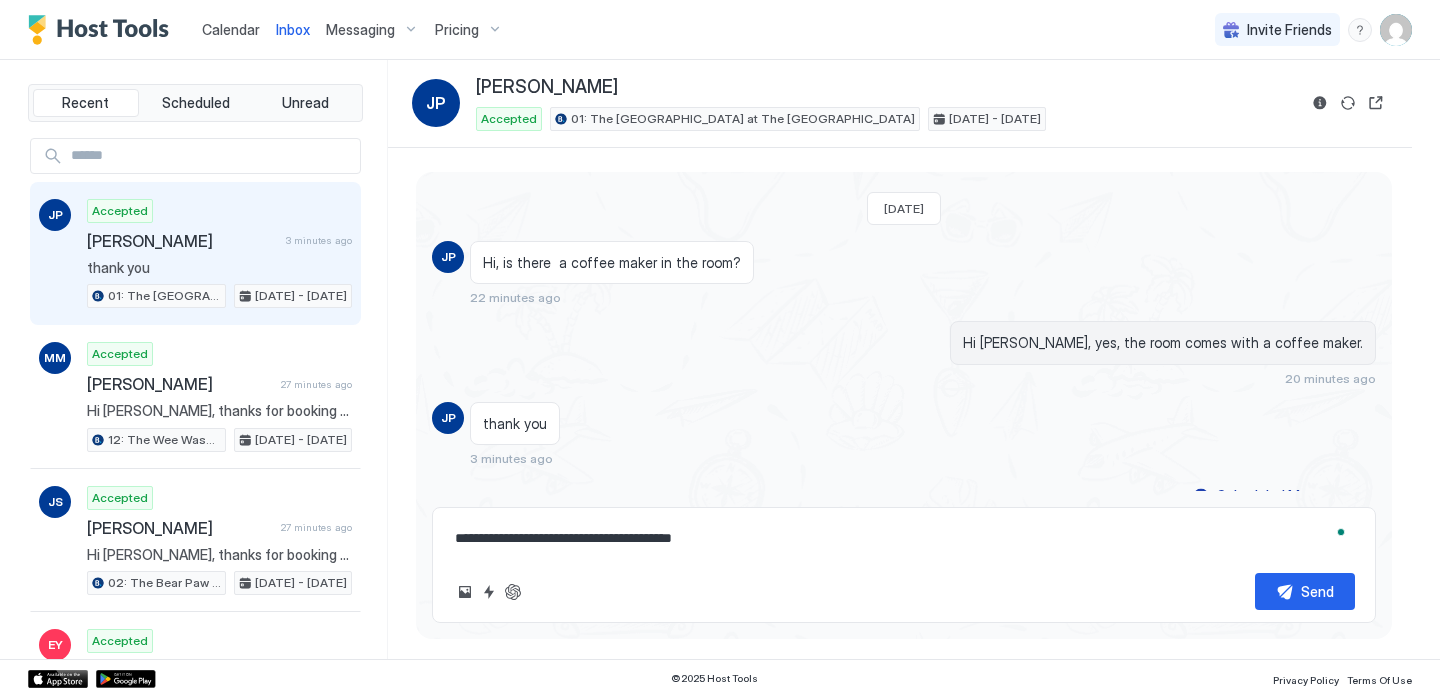 type on "*" 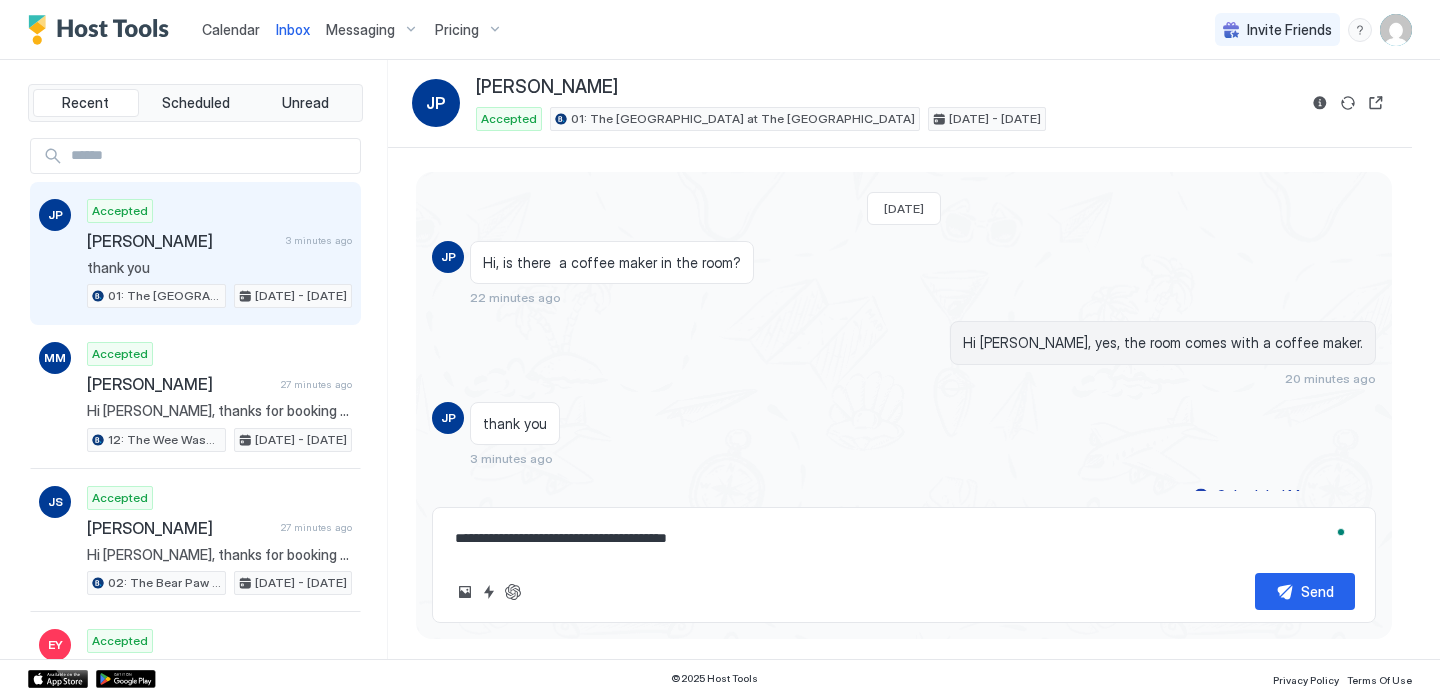 type on "*" 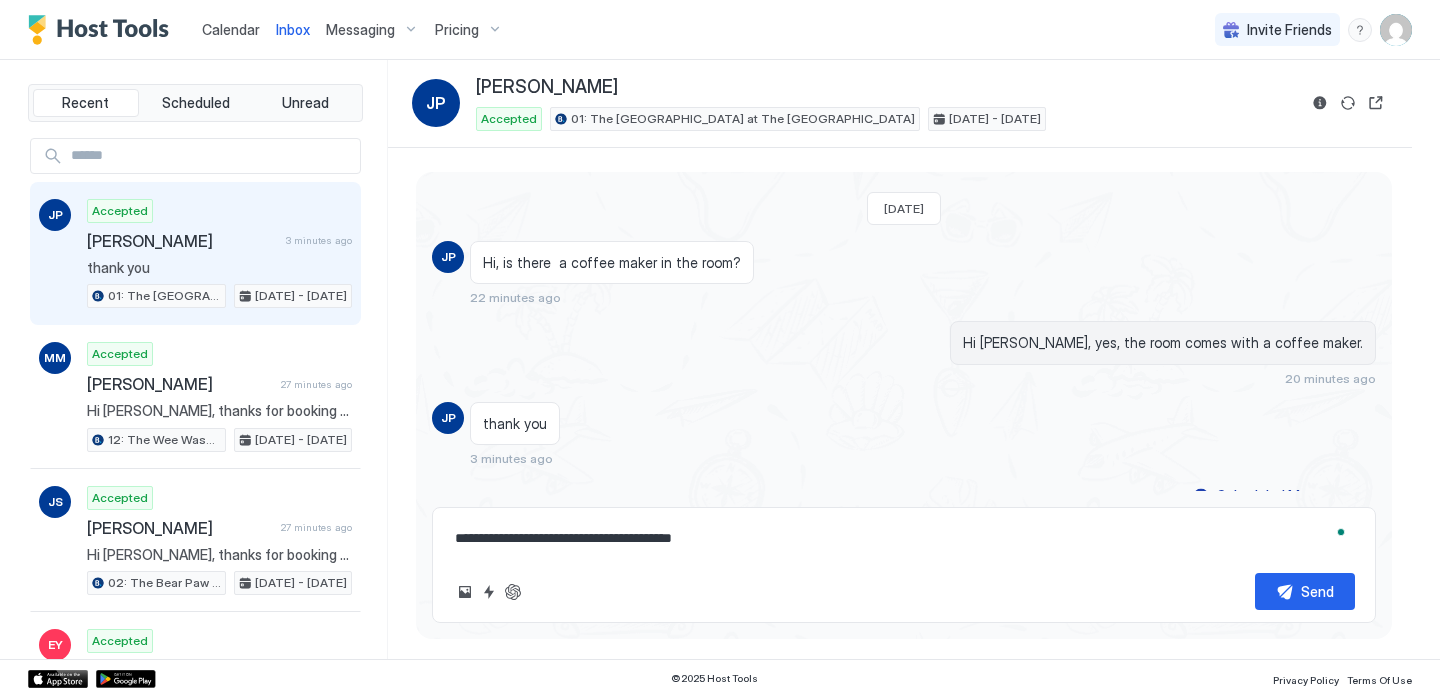 type on "*" 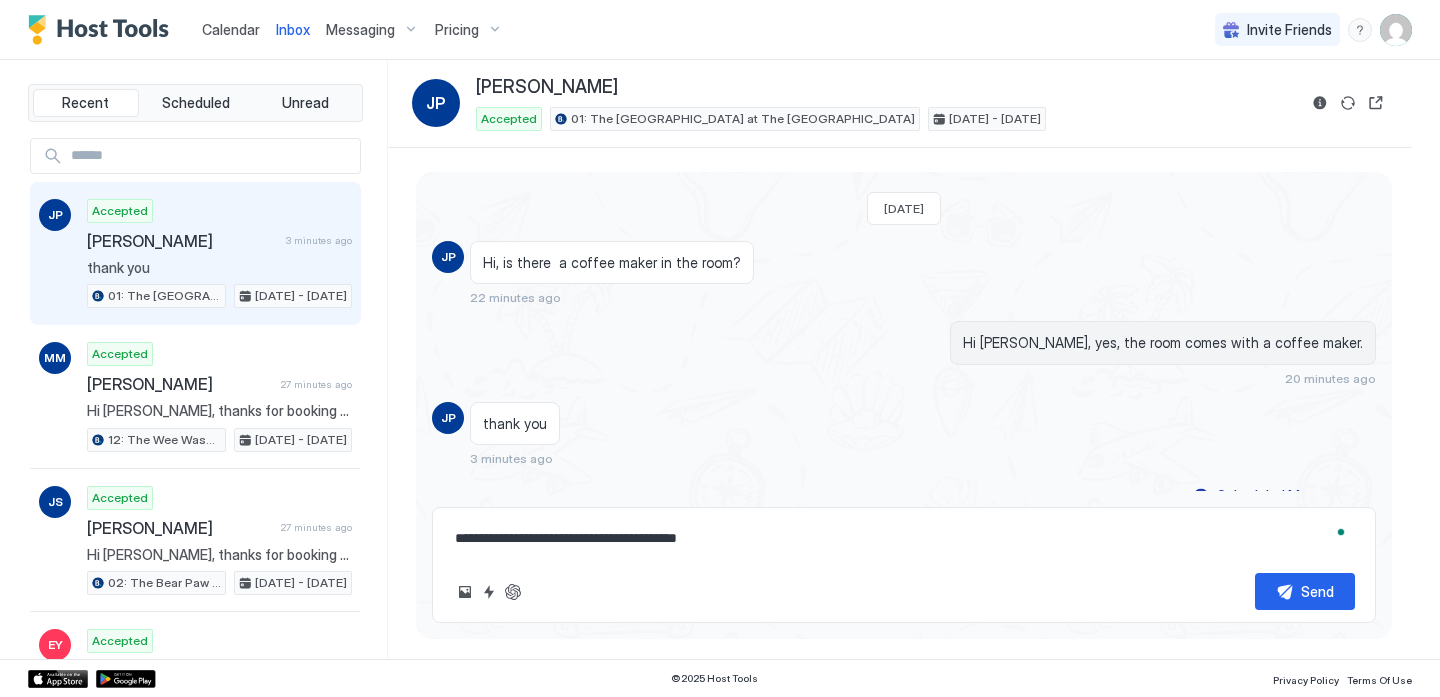 type on "*" 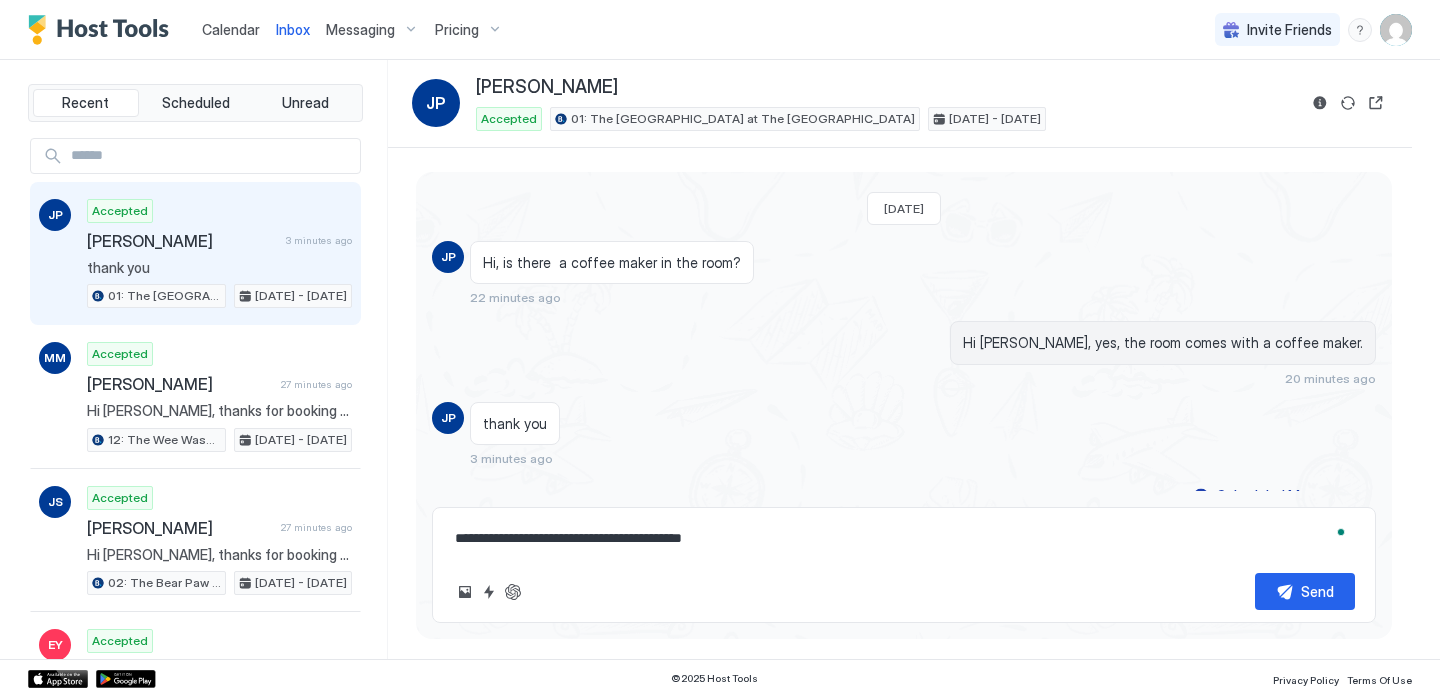 type on "*" 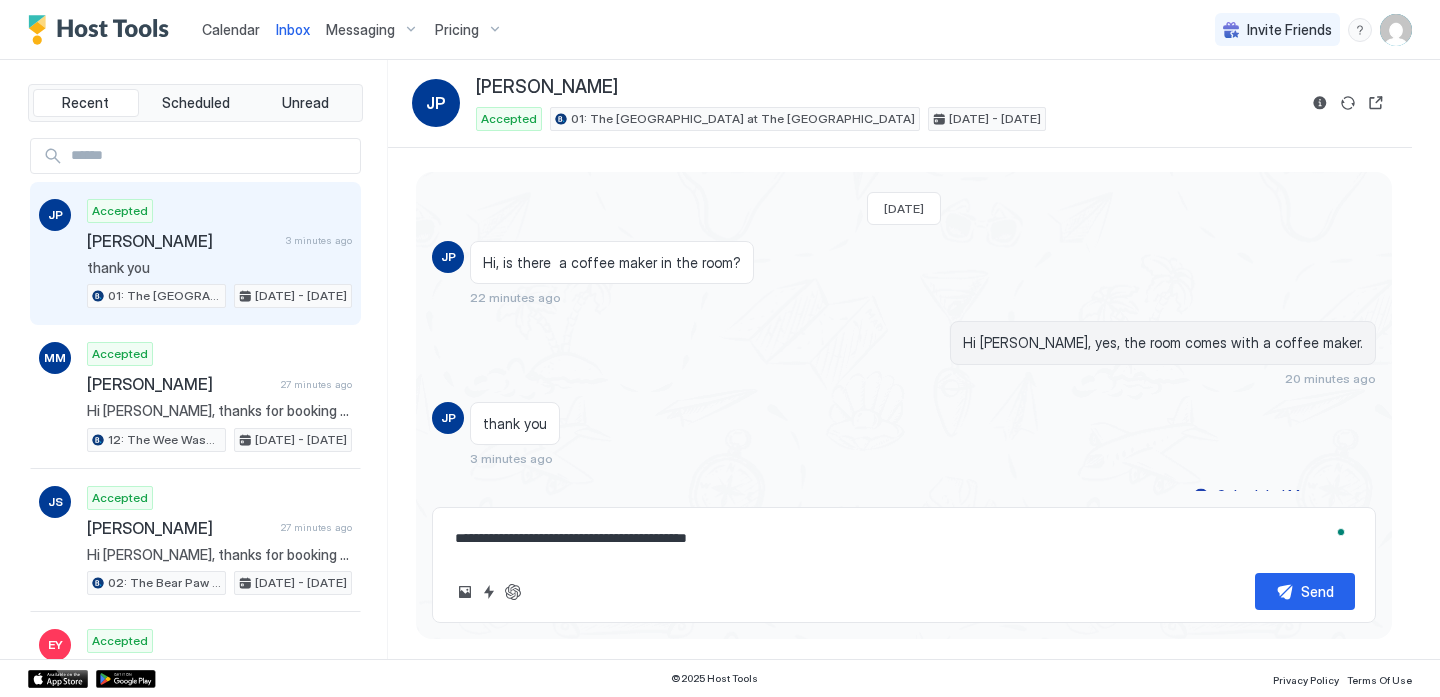 type on "*" 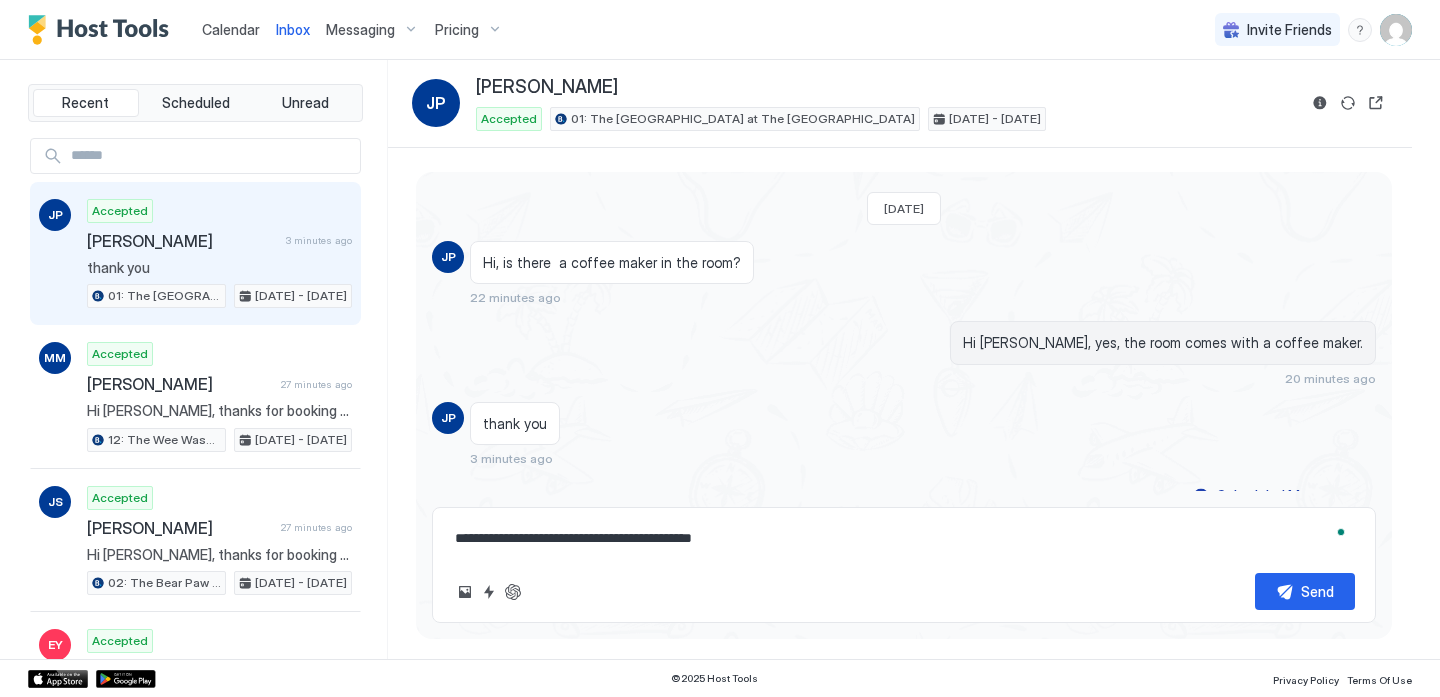 type on "*" 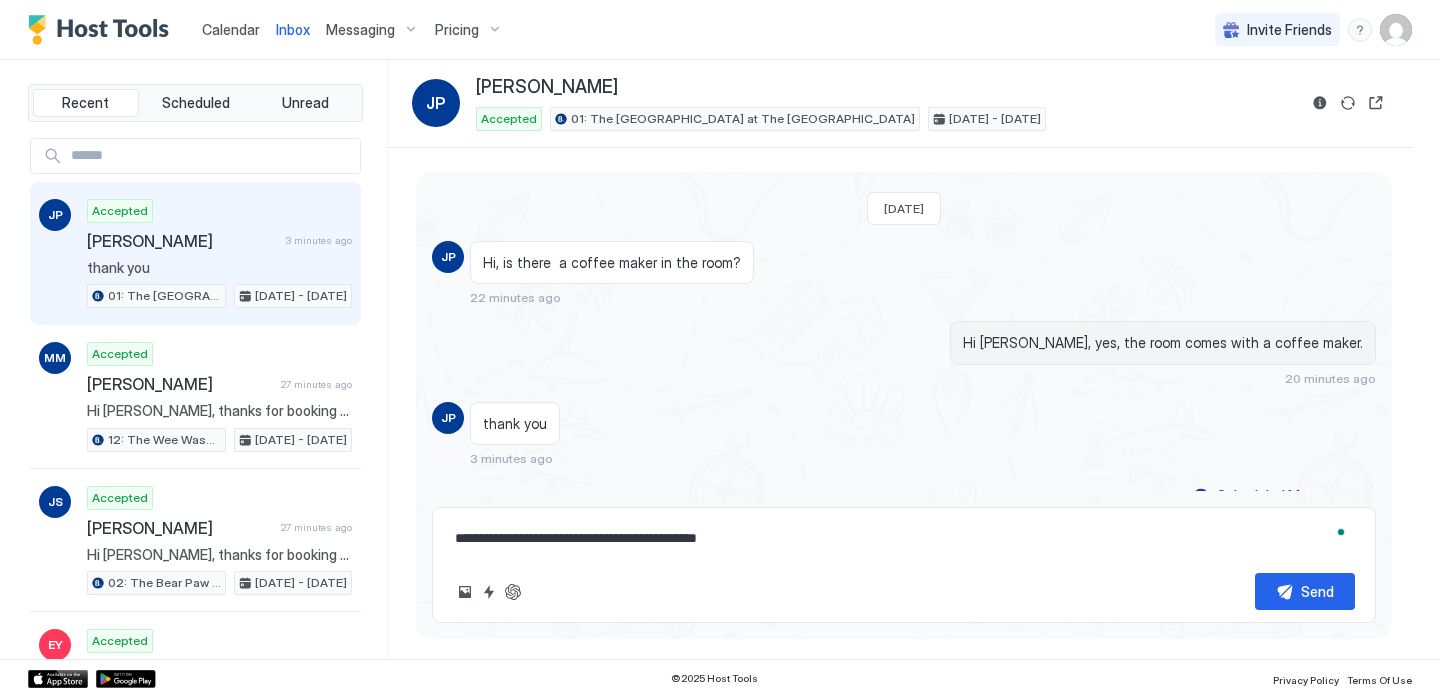 type on "*" 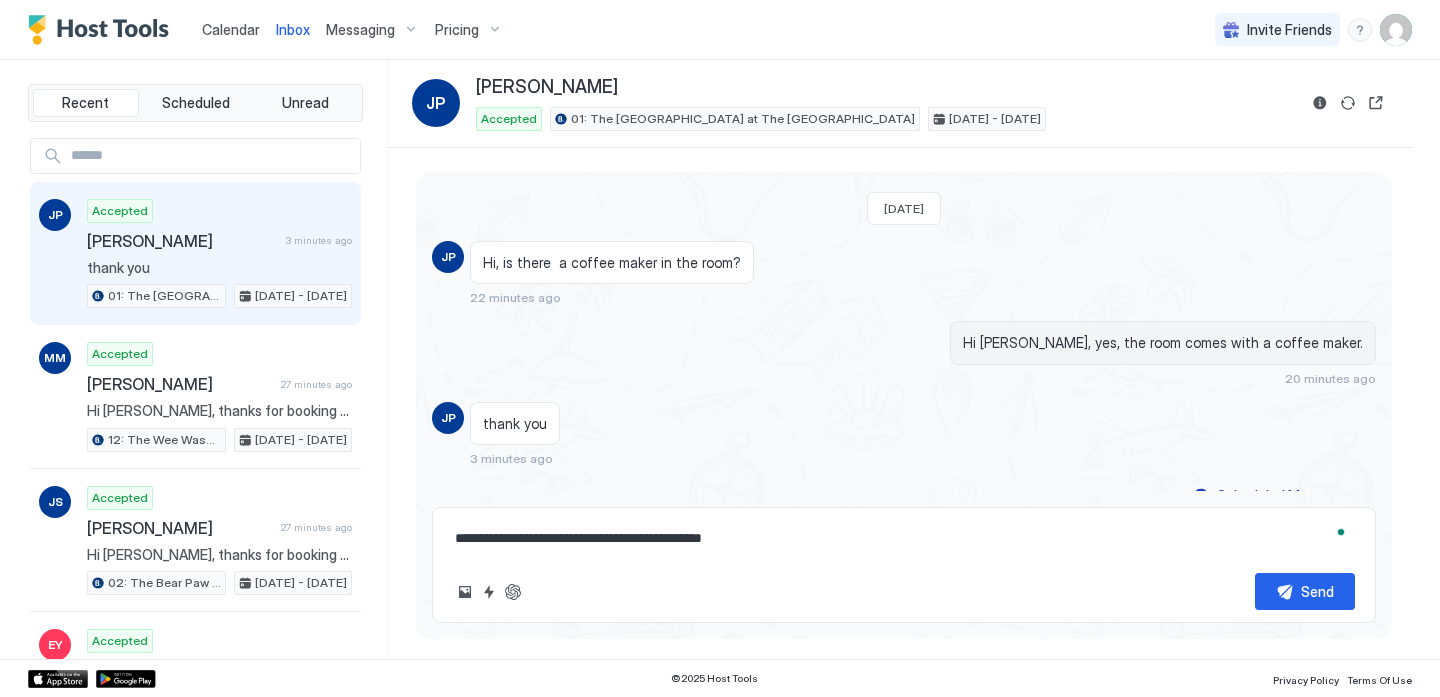 type on "*" 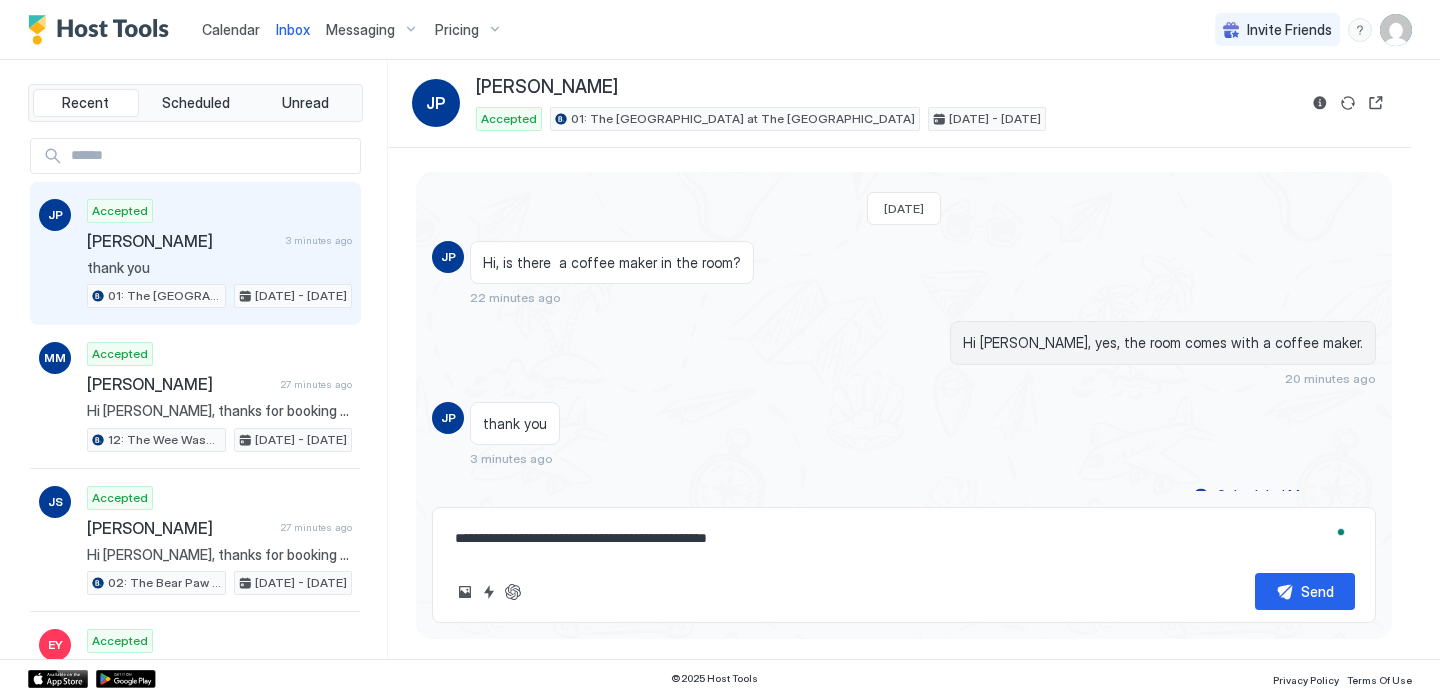 type on "*" 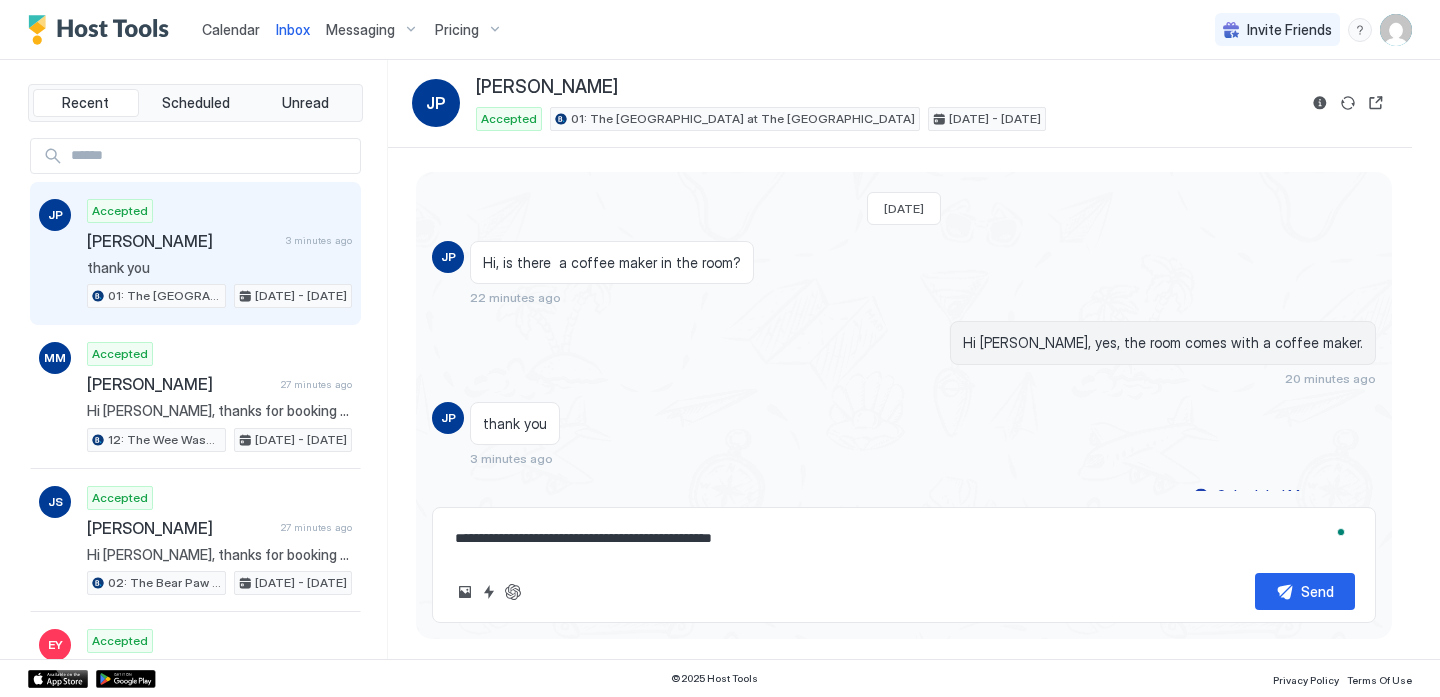type on "*" 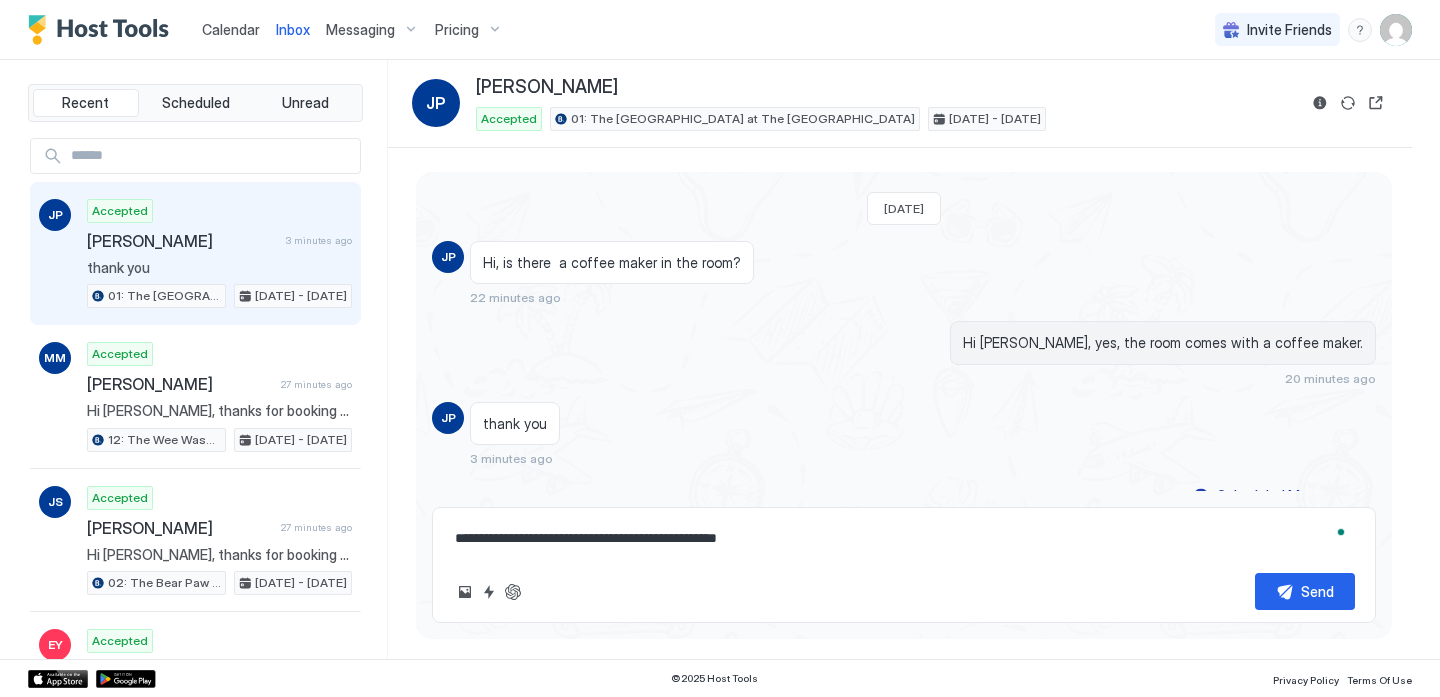 type on "*" 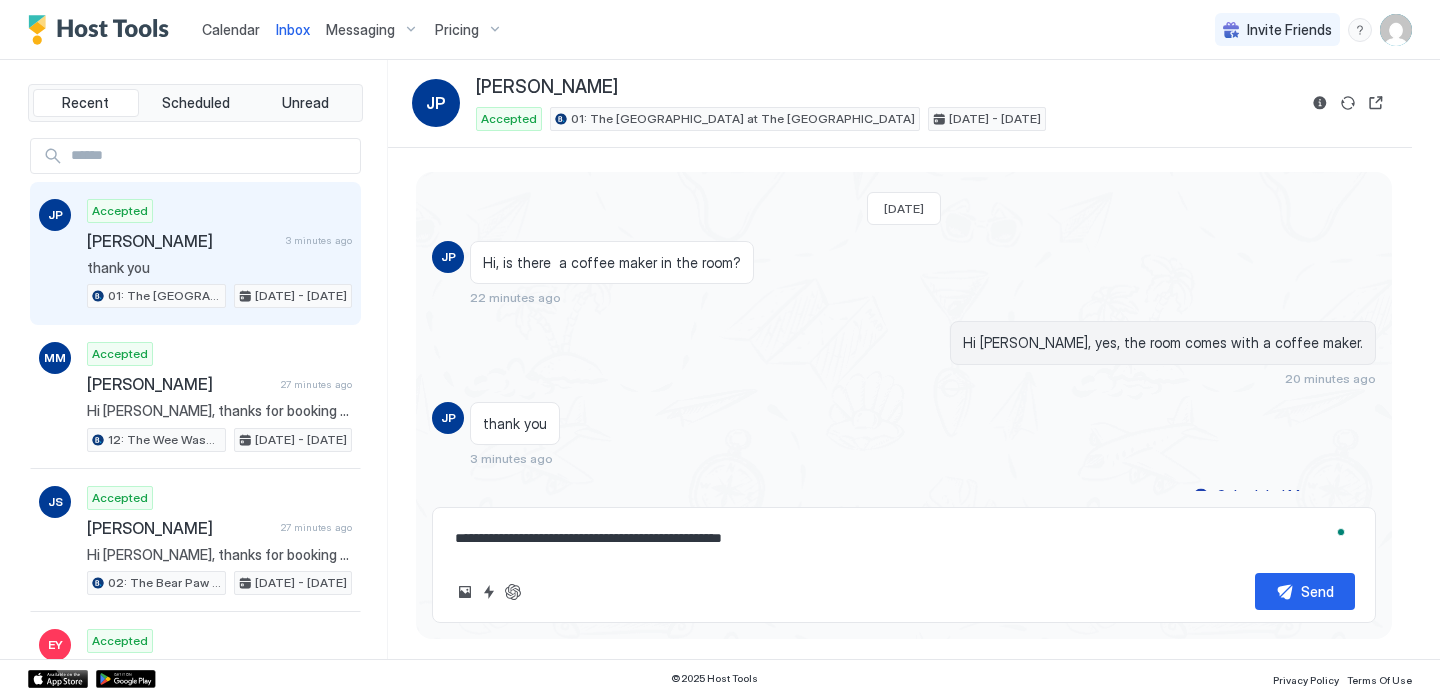 type on "*" 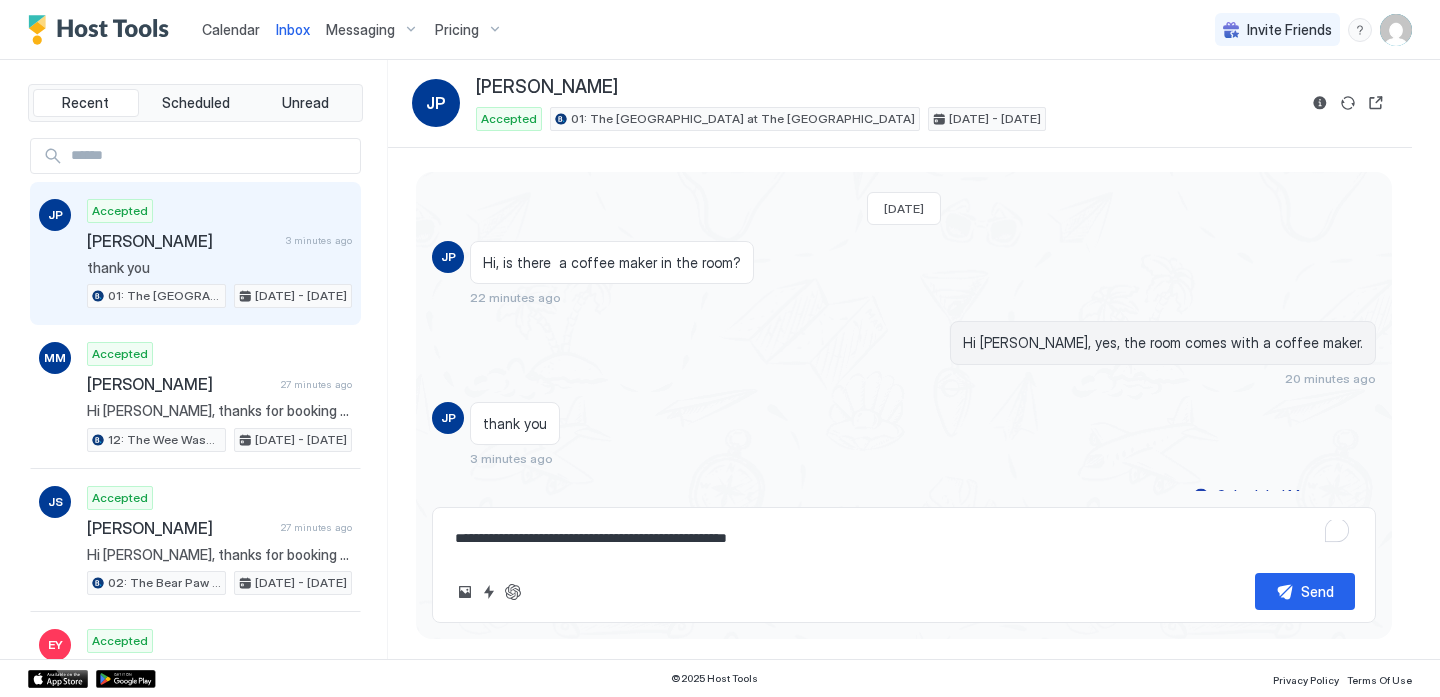 type on "*" 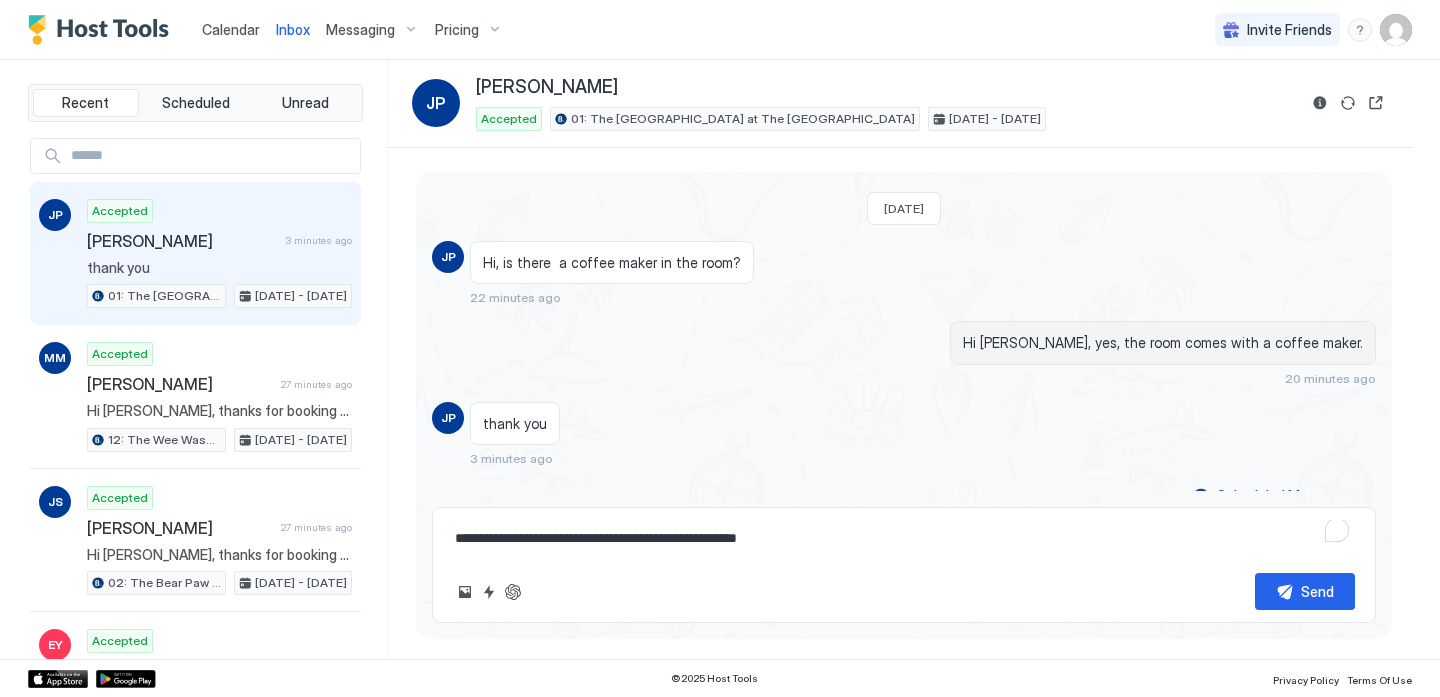 drag, startPoint x: 558, startPoint y: 536, endPoint x: 874, endPoint y: 533, distance: 316.01425 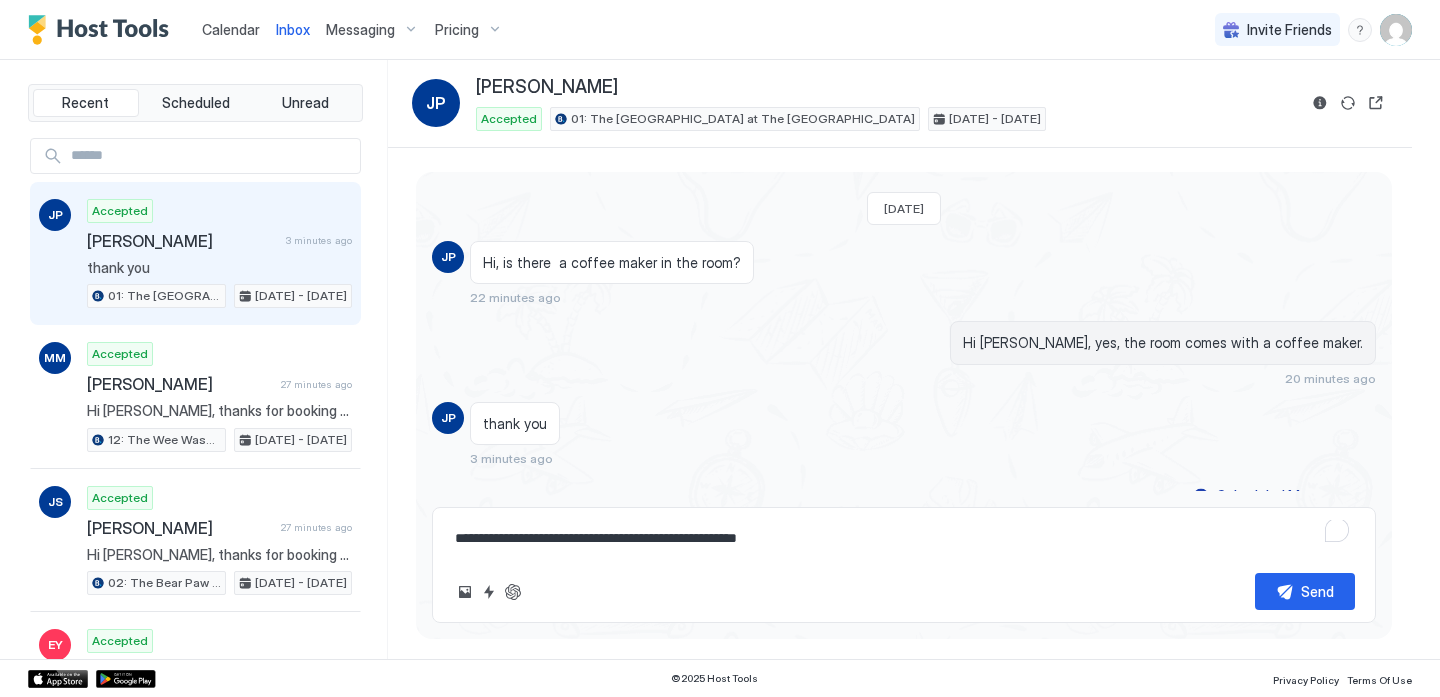 type on "*" 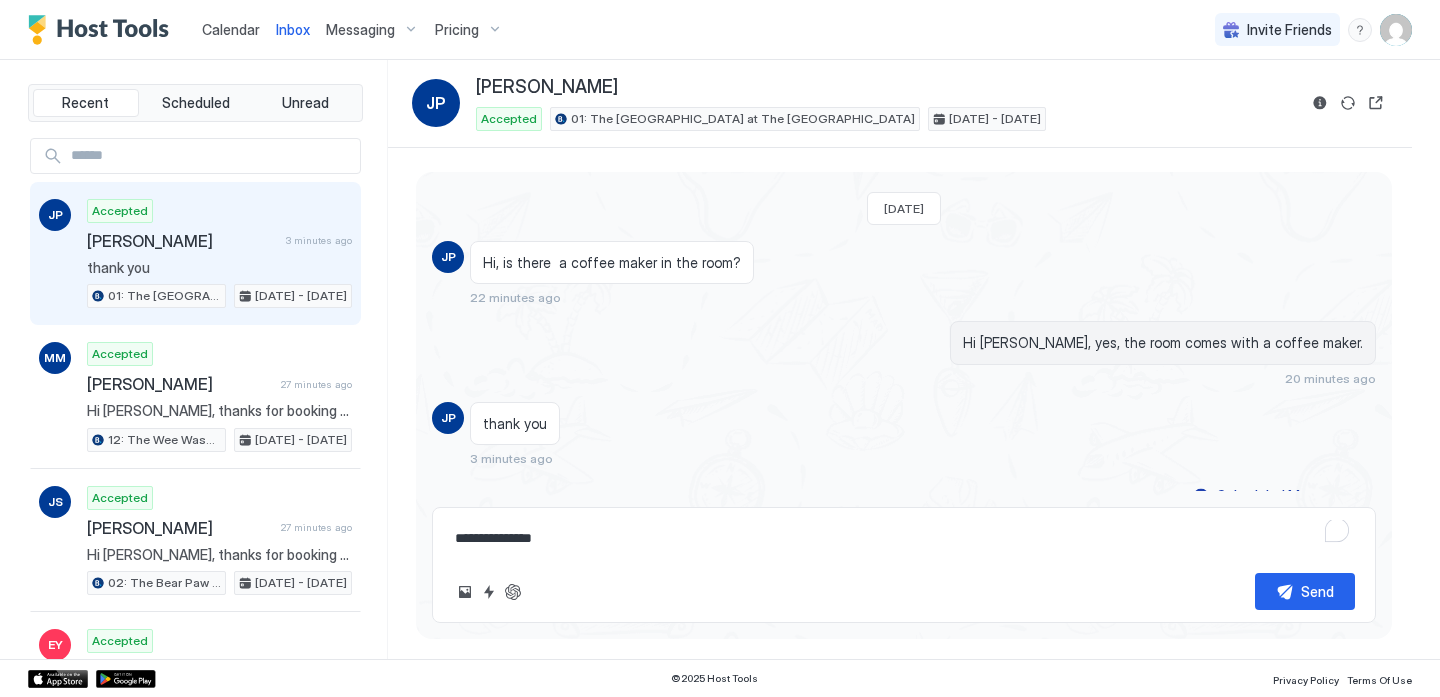 type on "*" 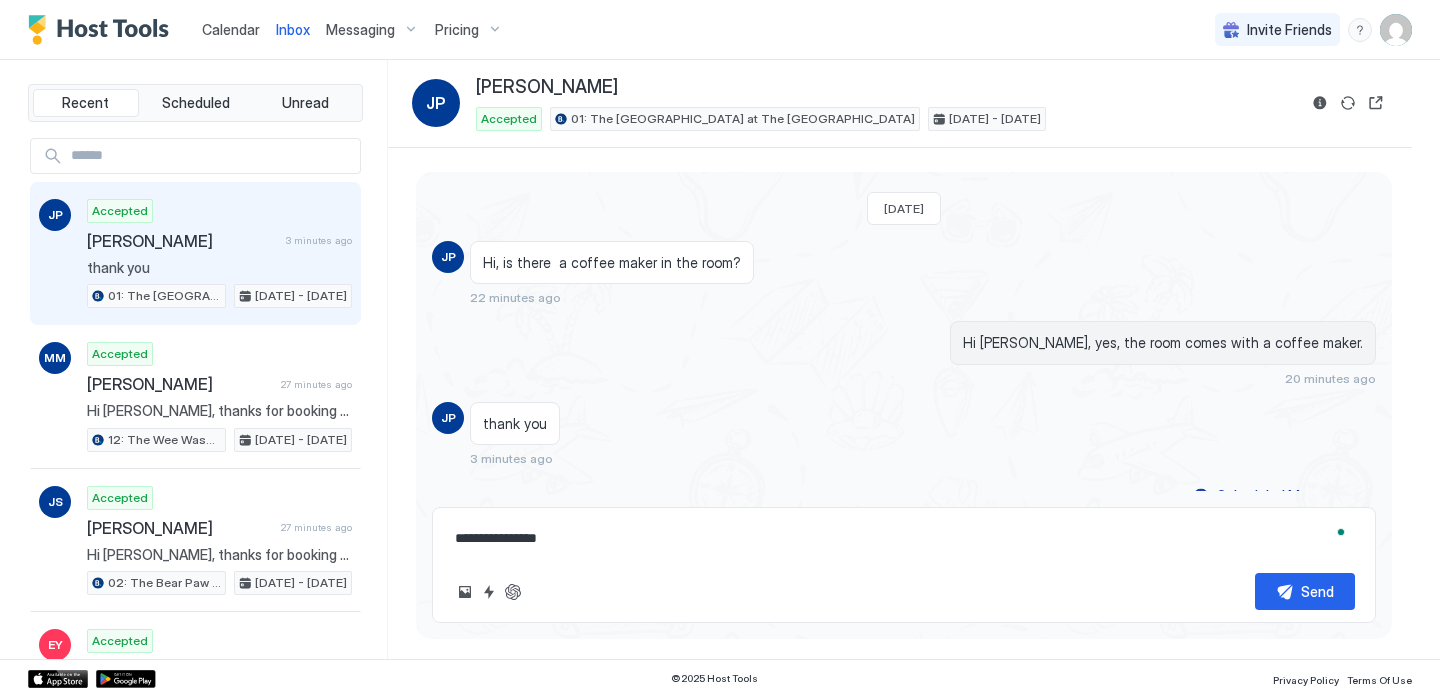 type on "*" 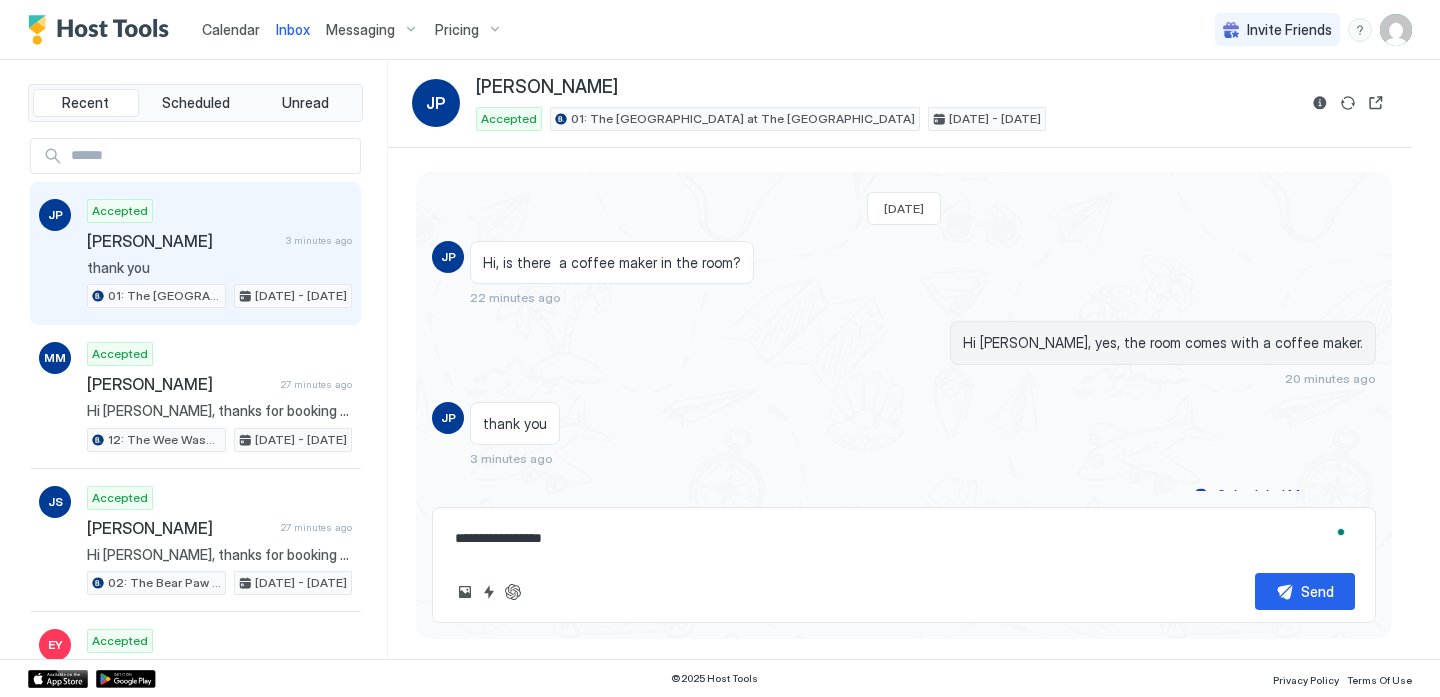 type on "*" 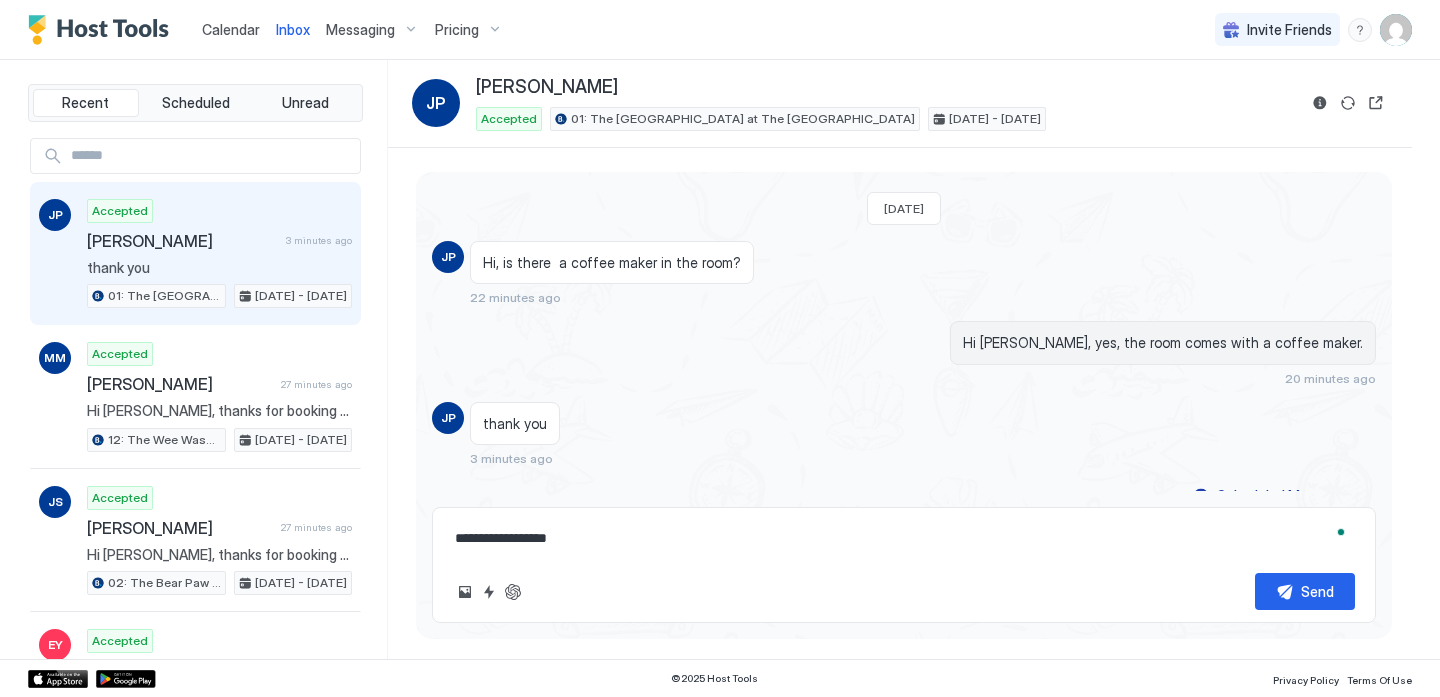 type on "*" 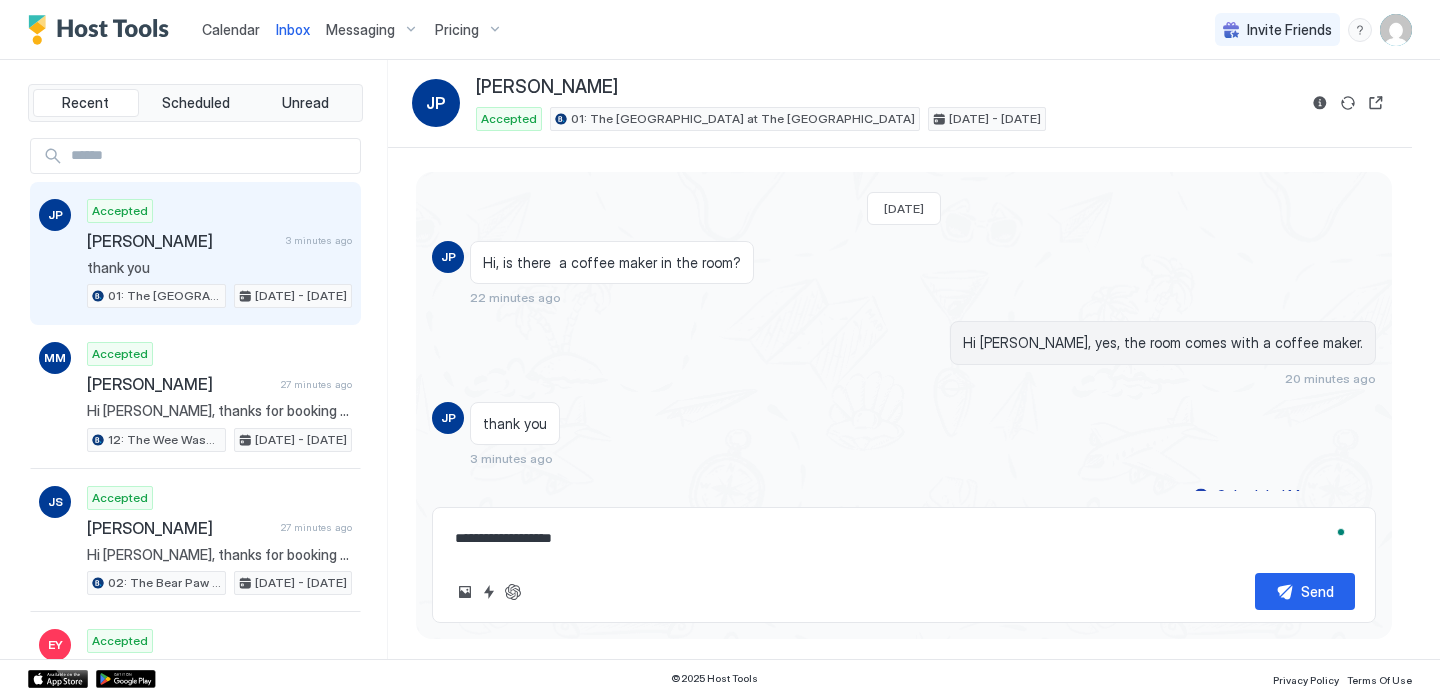 type on "*" 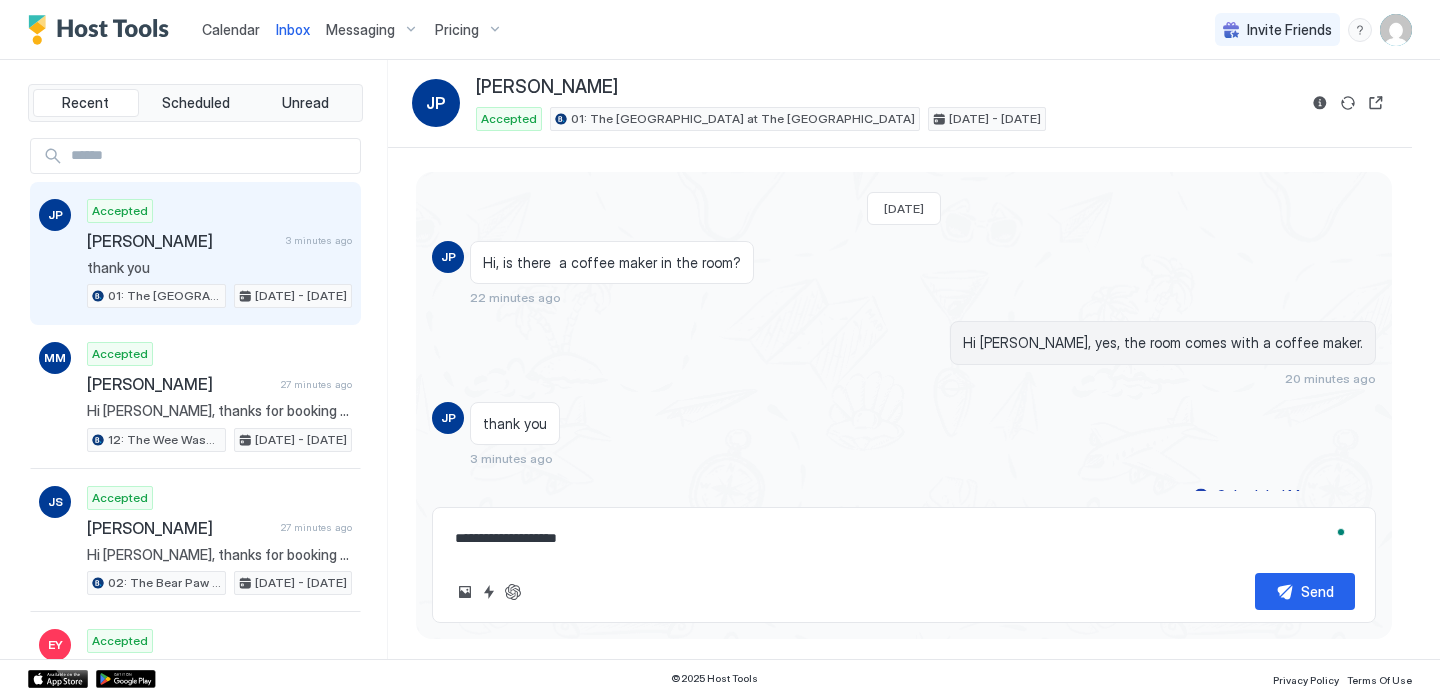 type on "*" 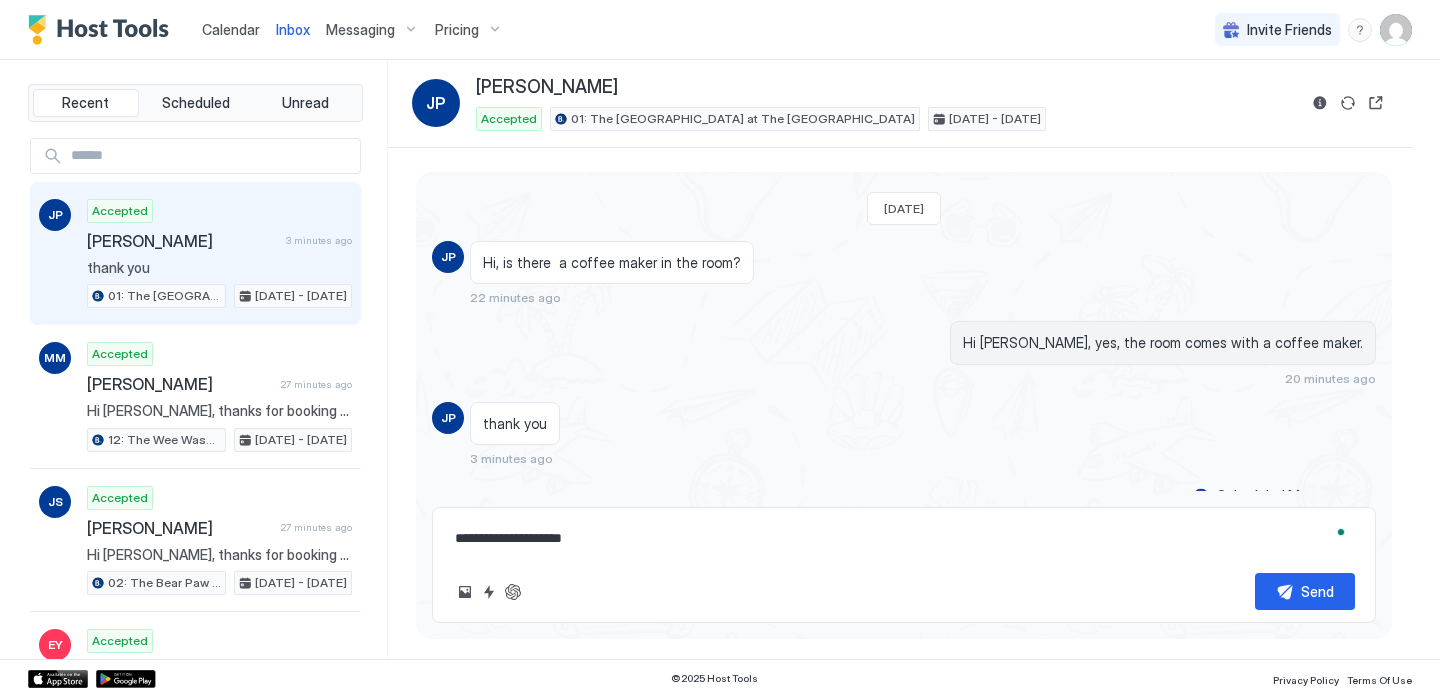 type on "**********" 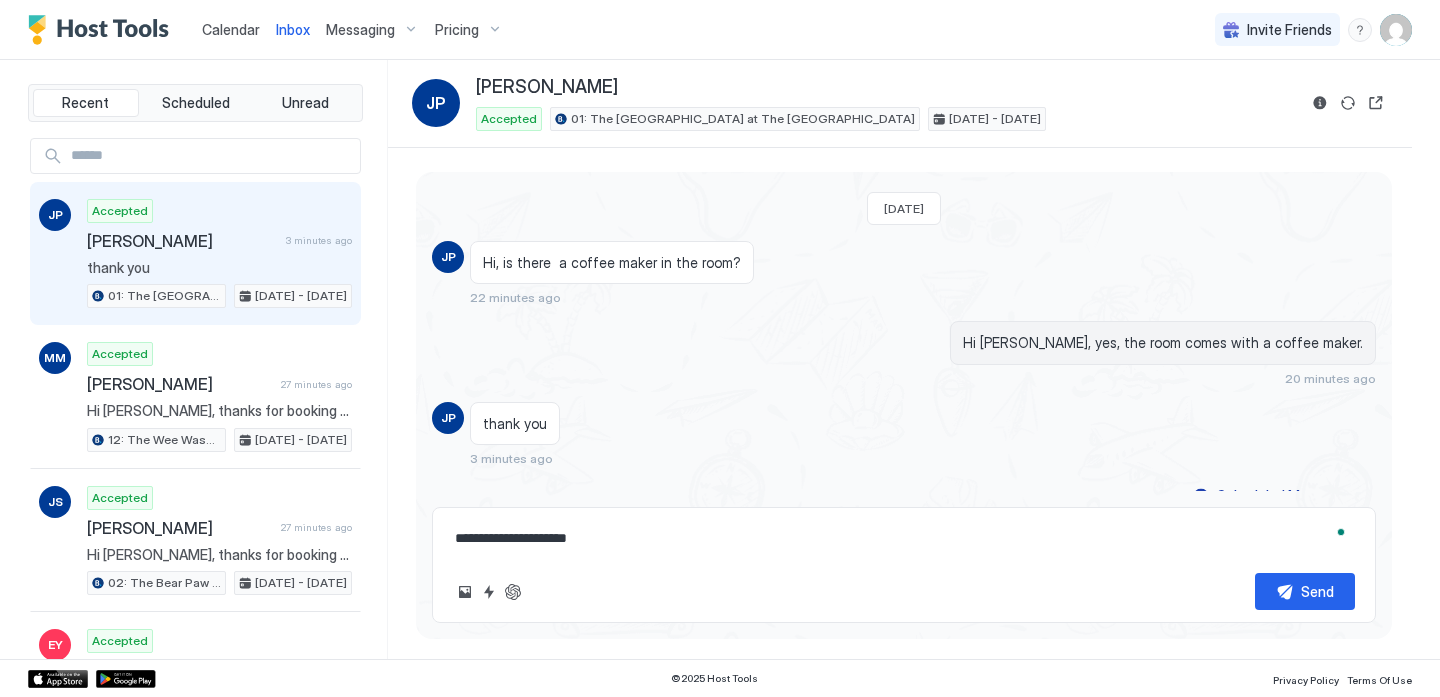 type on "*" 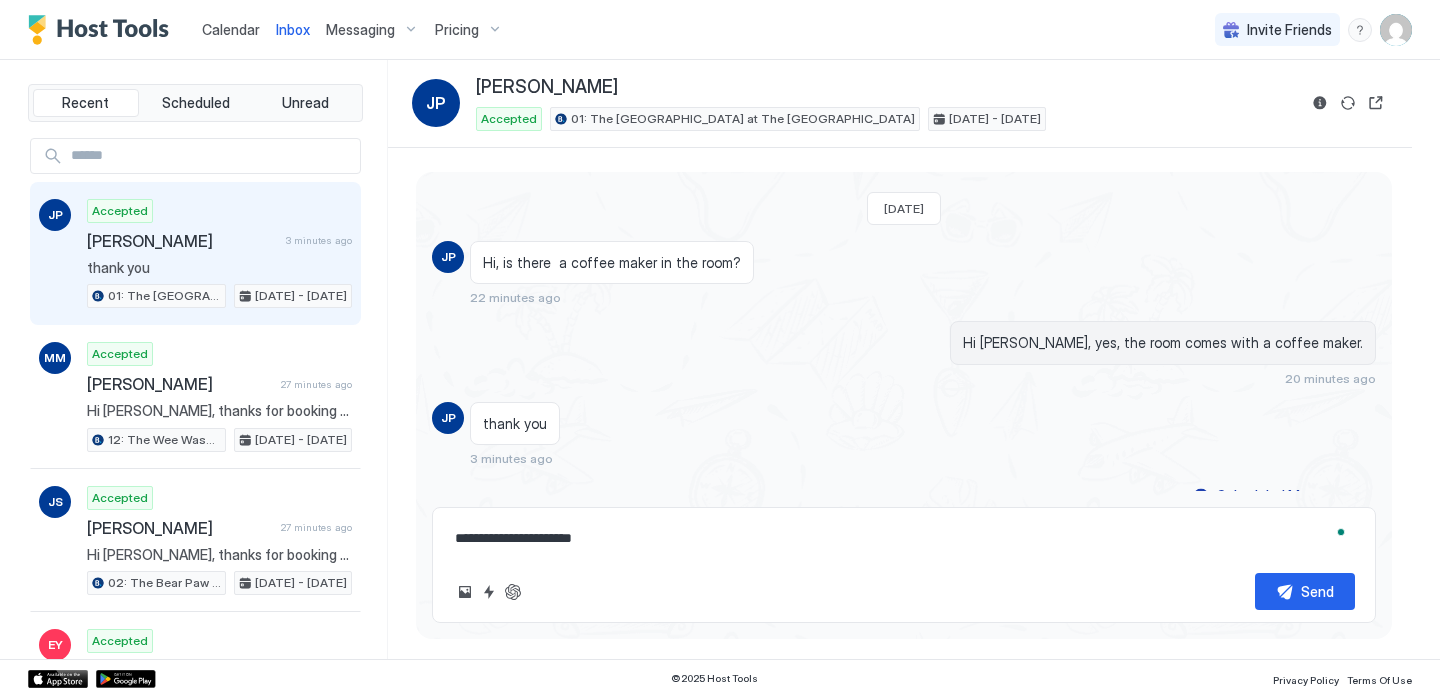 type on "*" 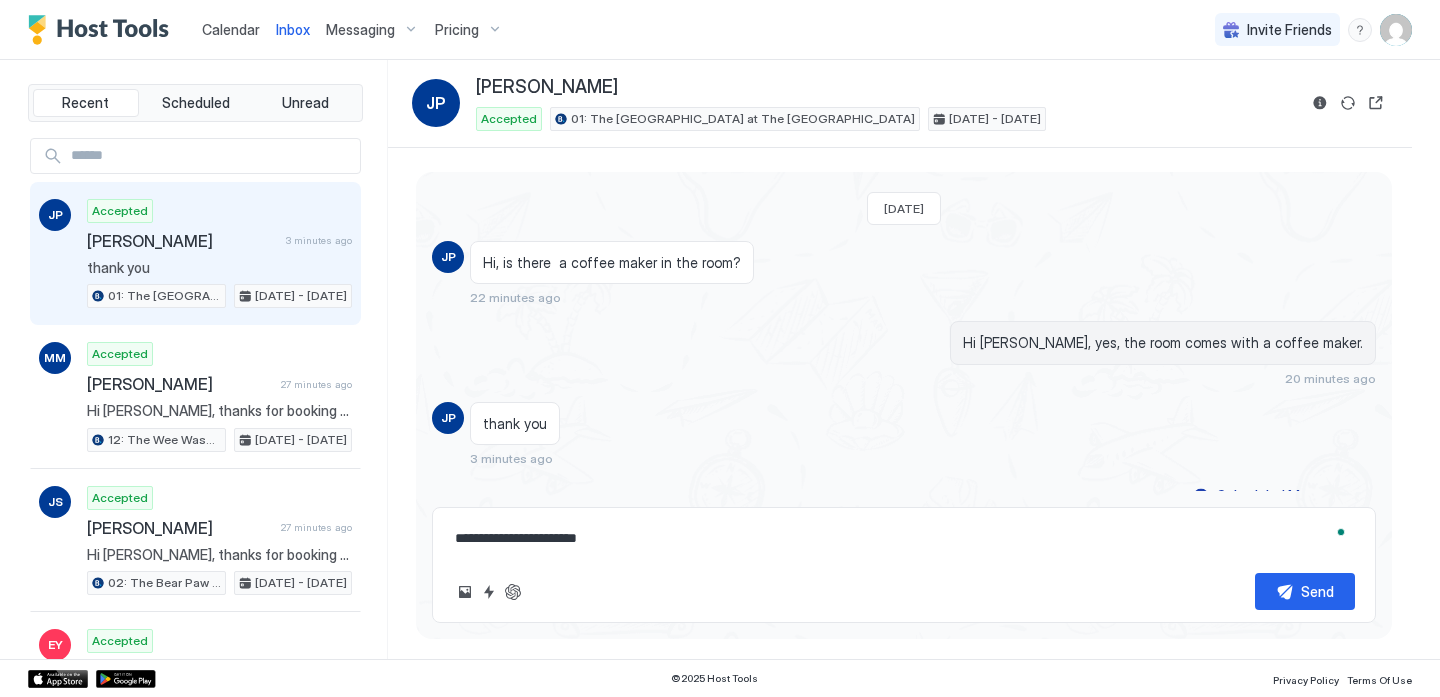type on "*" 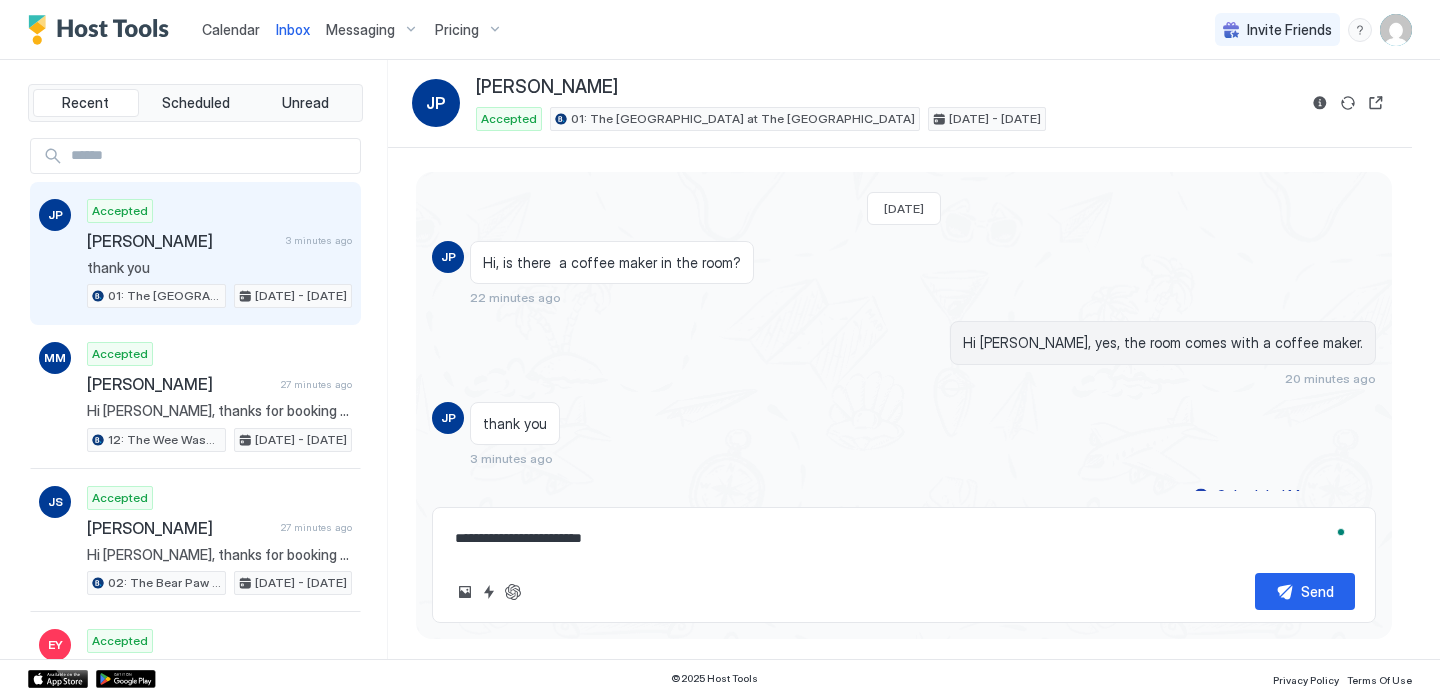 type on "**********" 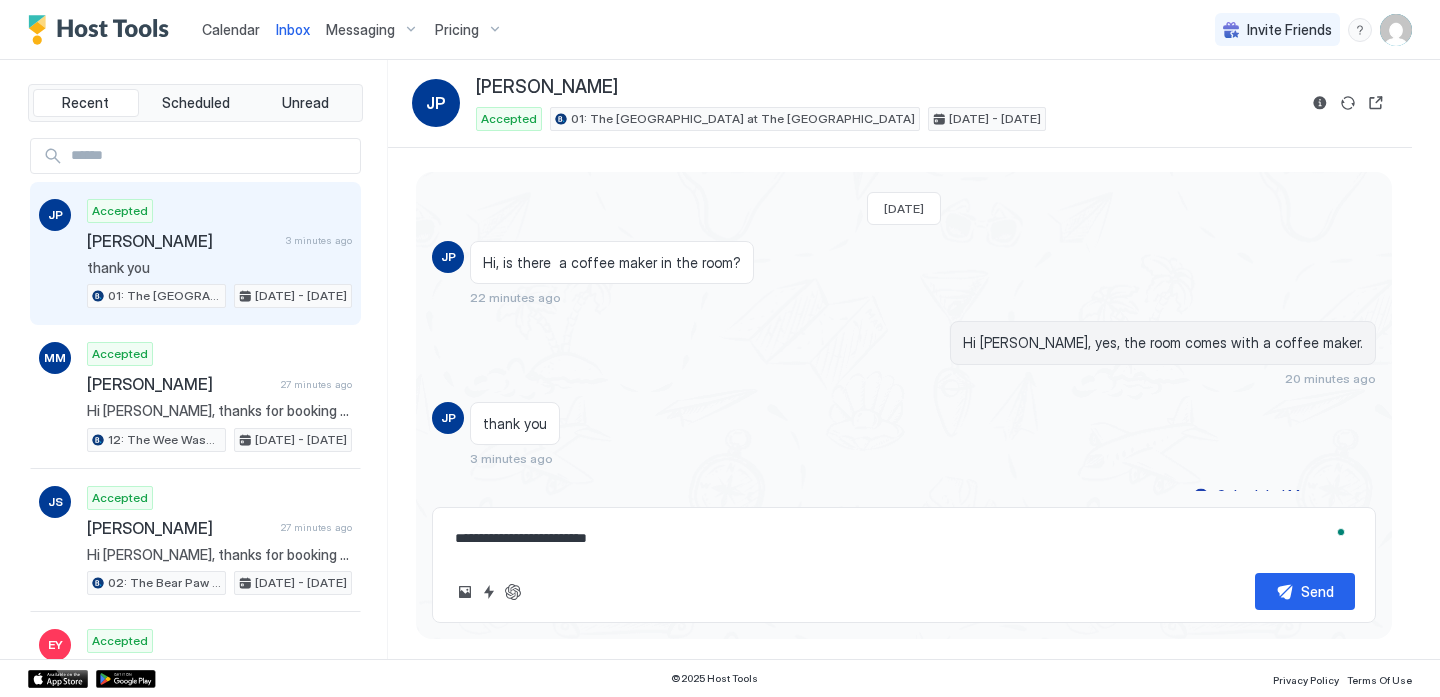 type on "*" 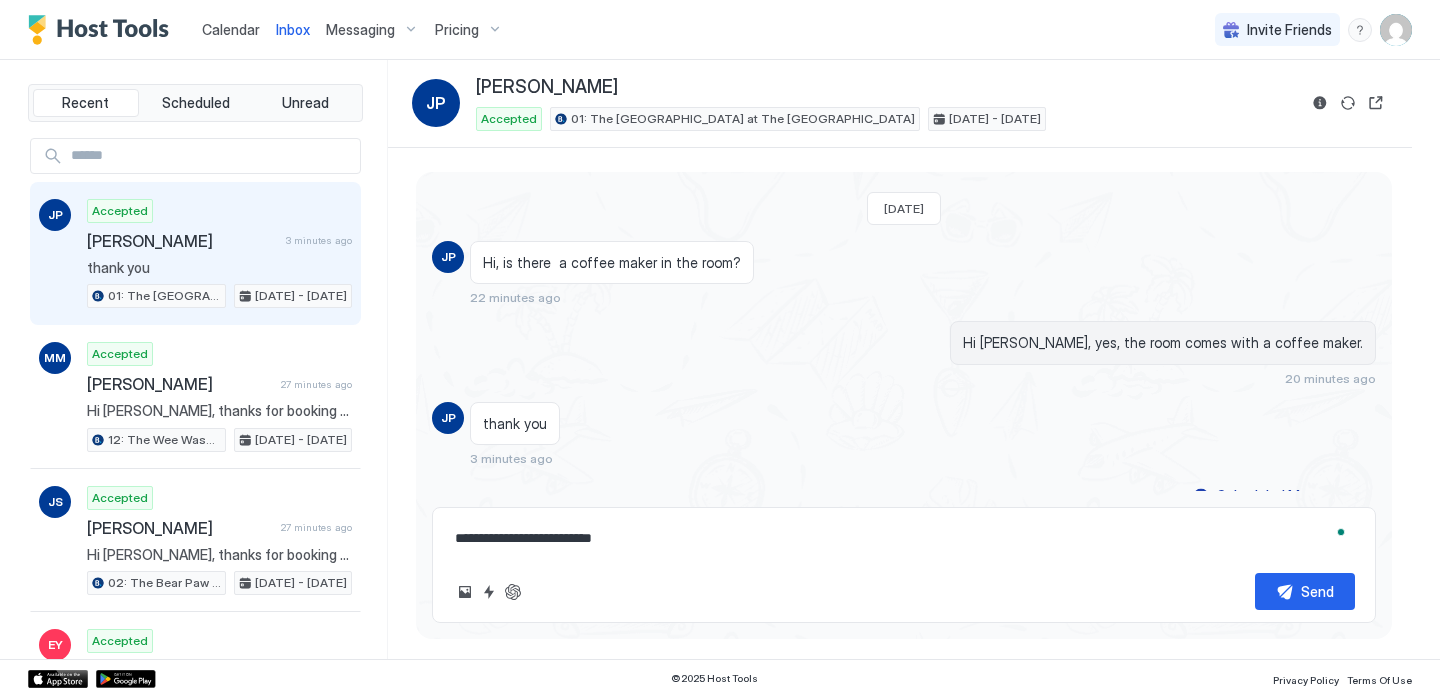 type on "*" 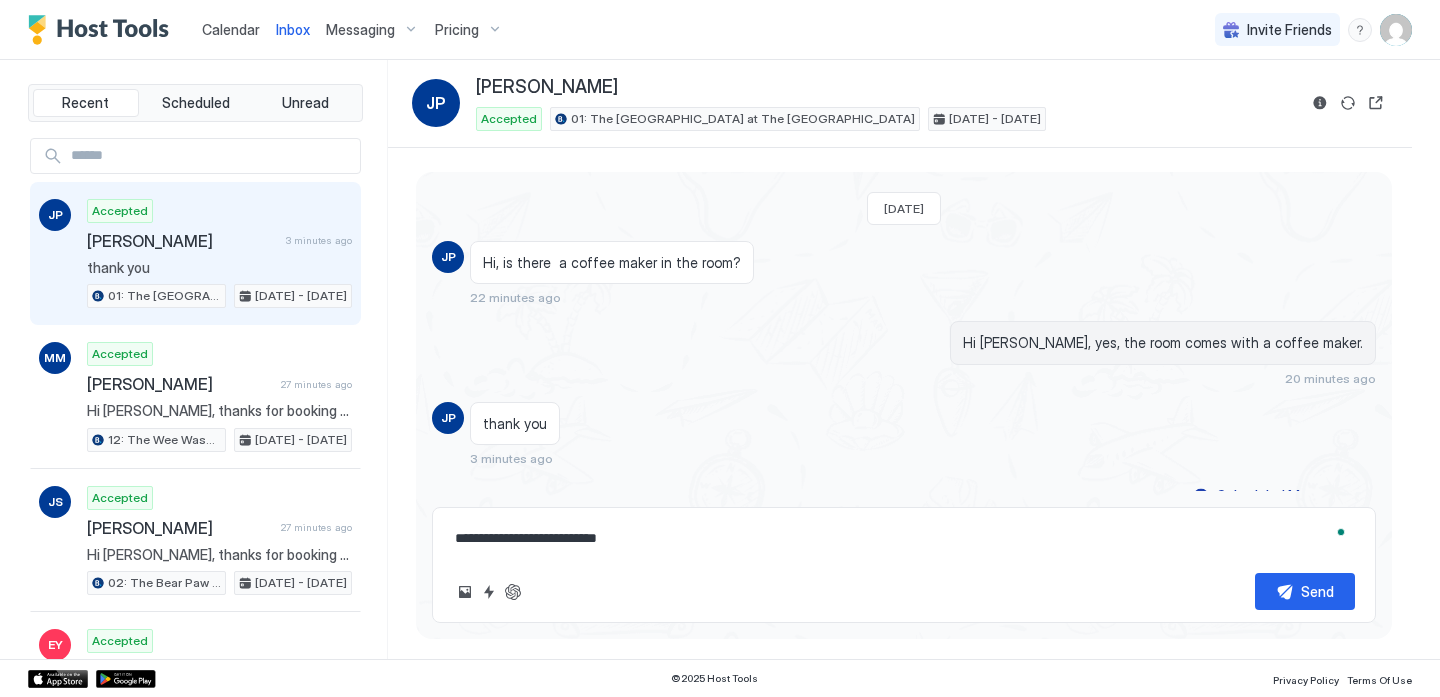 type on "*" 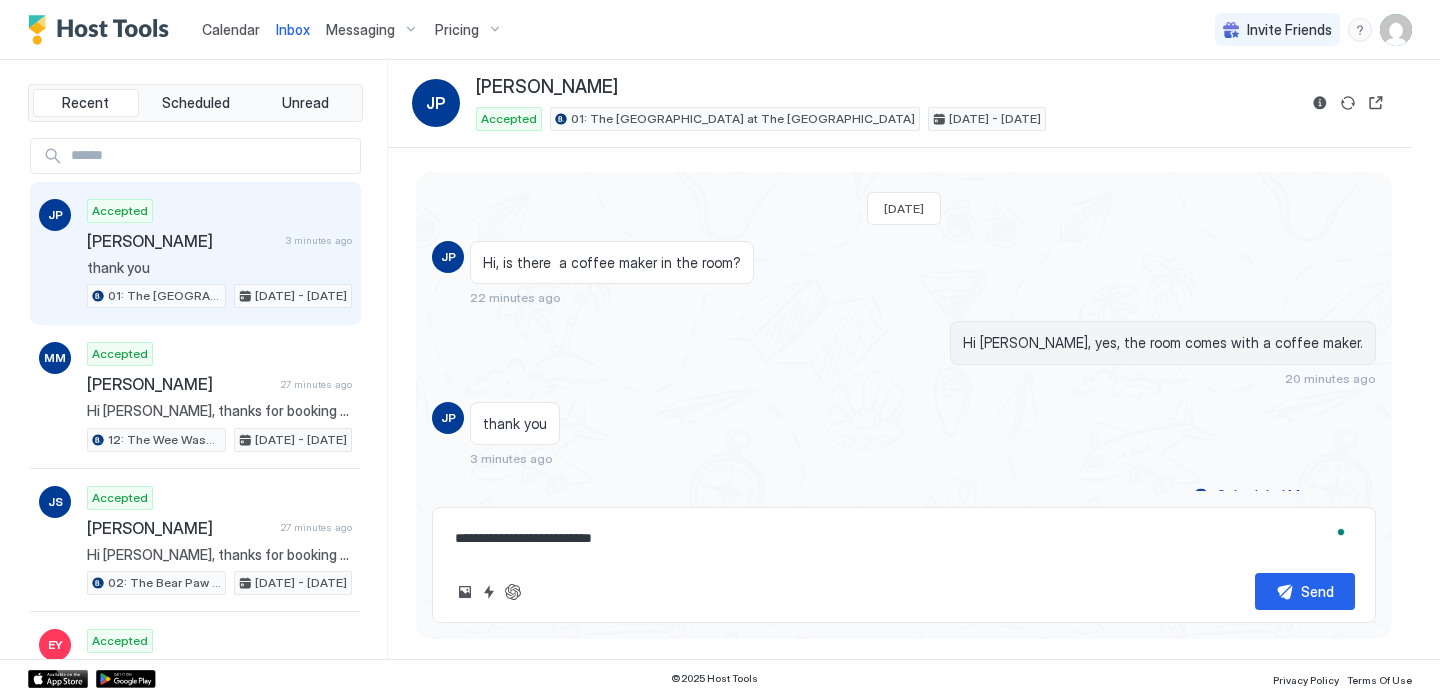 type on "*" 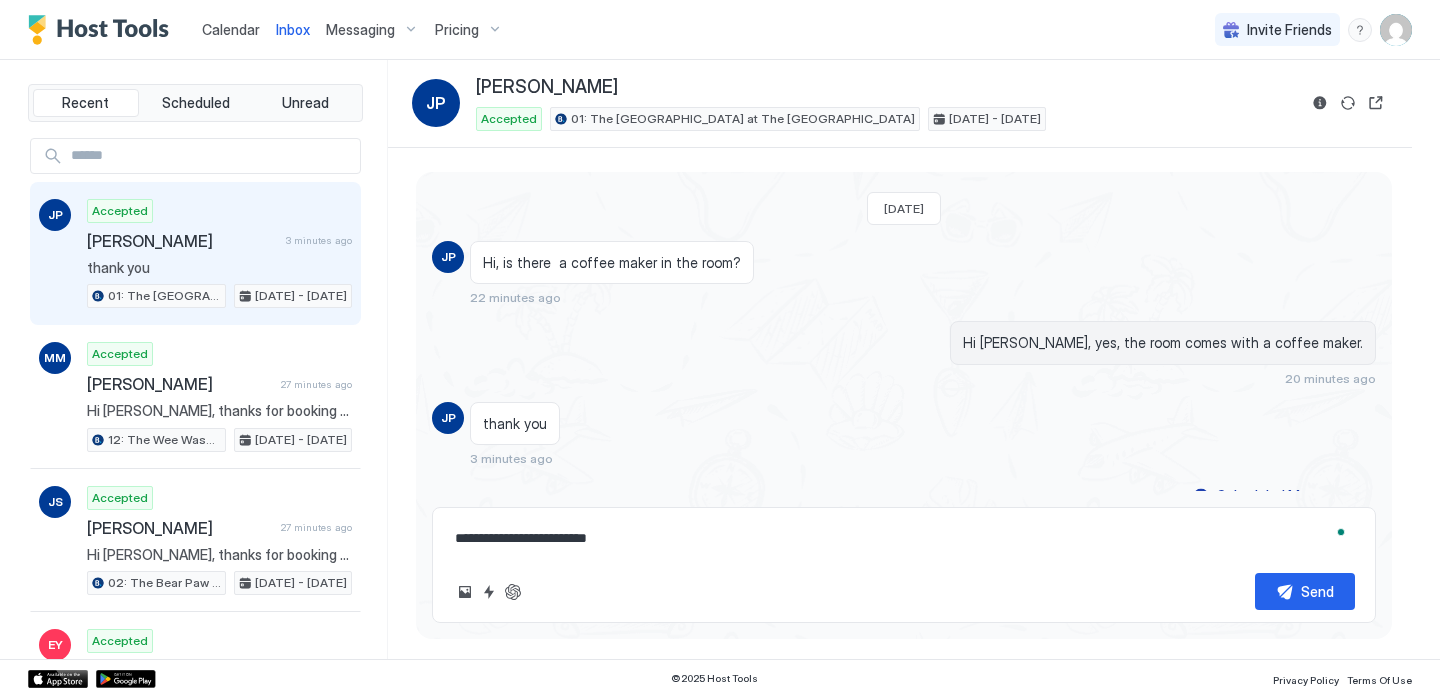 type on "*" 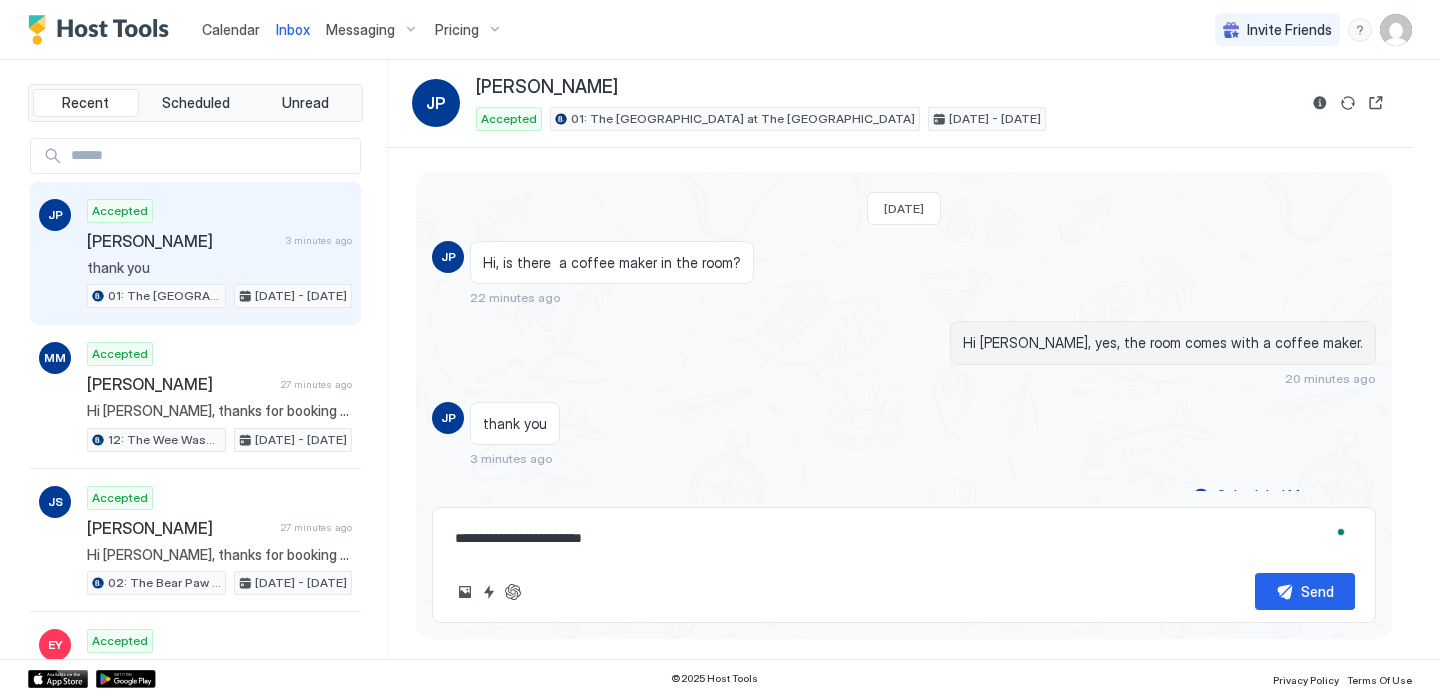 type on "*" 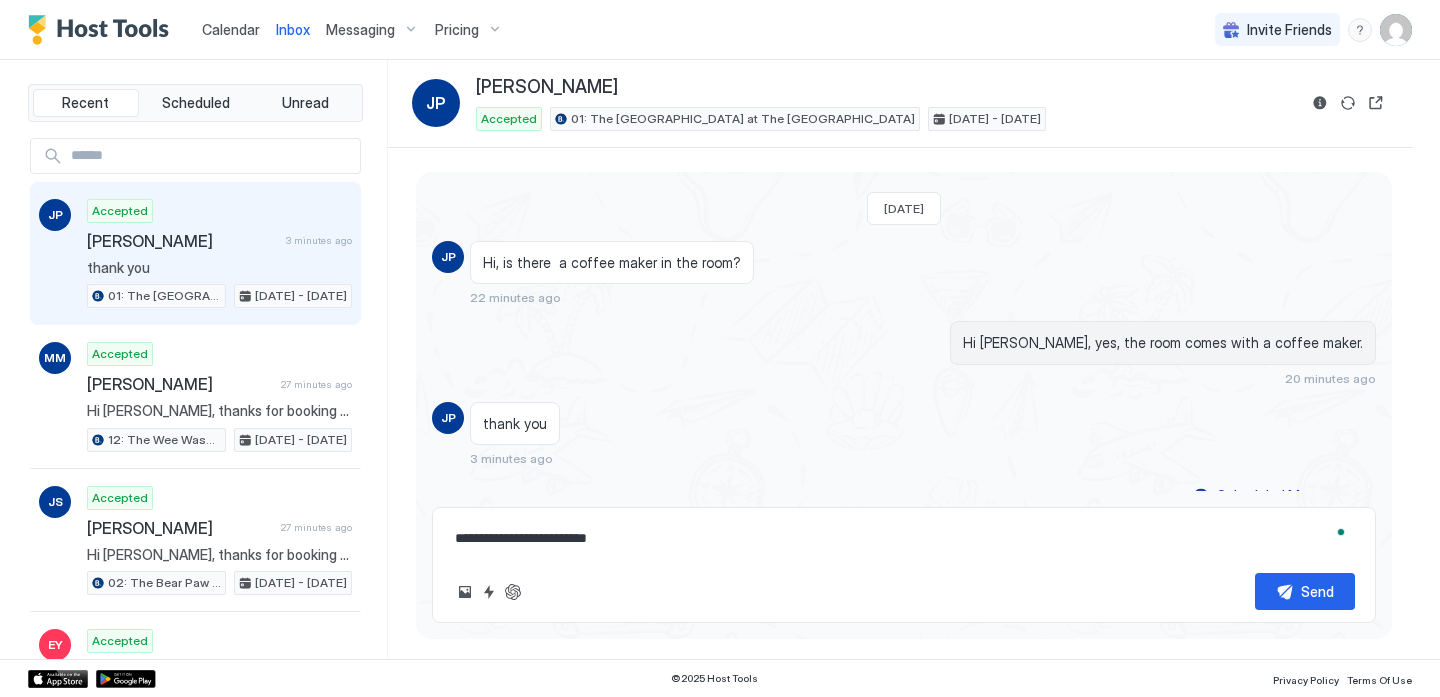 type on "*" 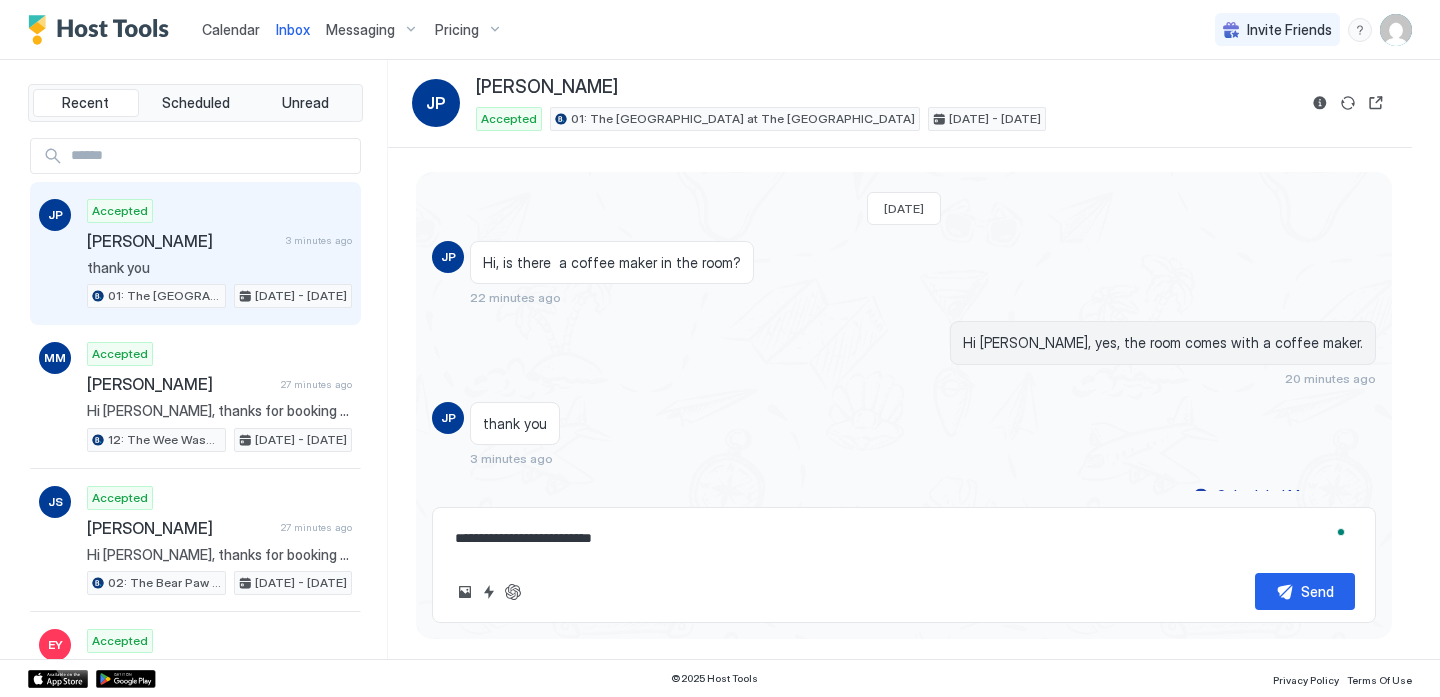 type on "*" 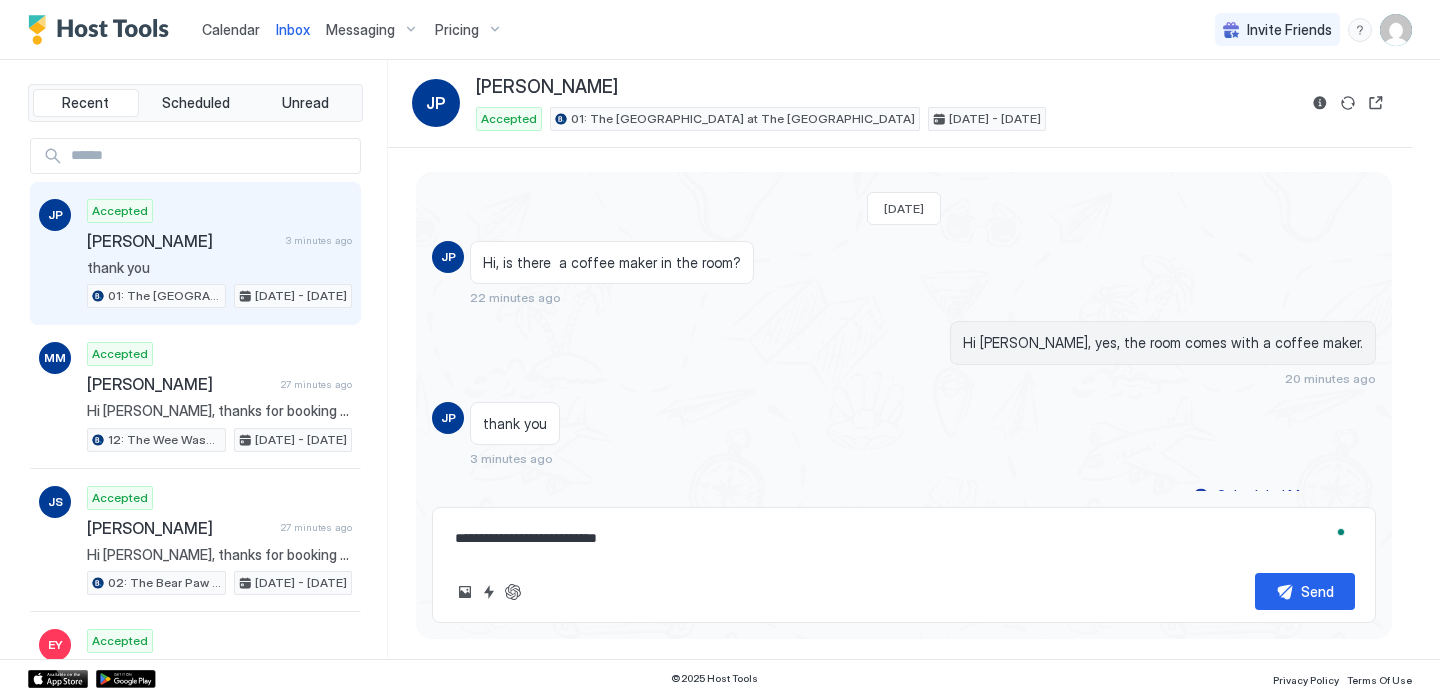 type on "*" 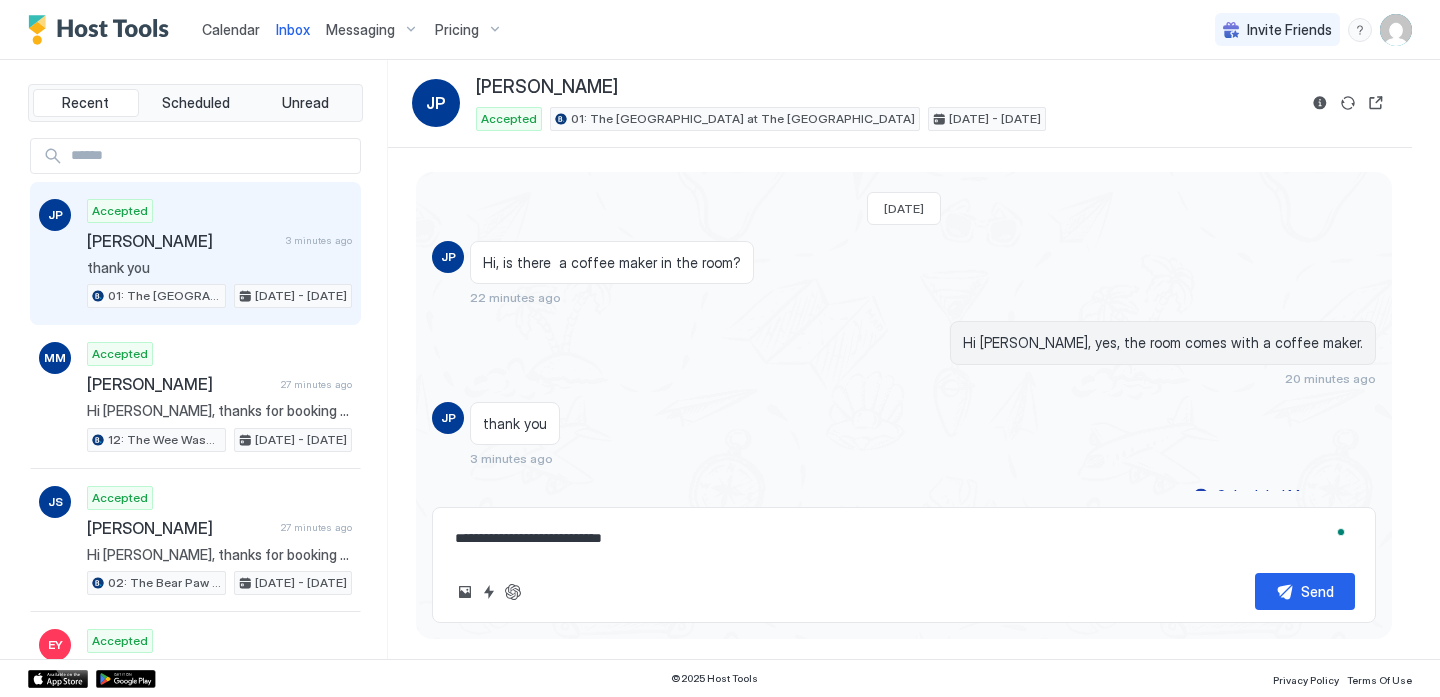 type on "**********" 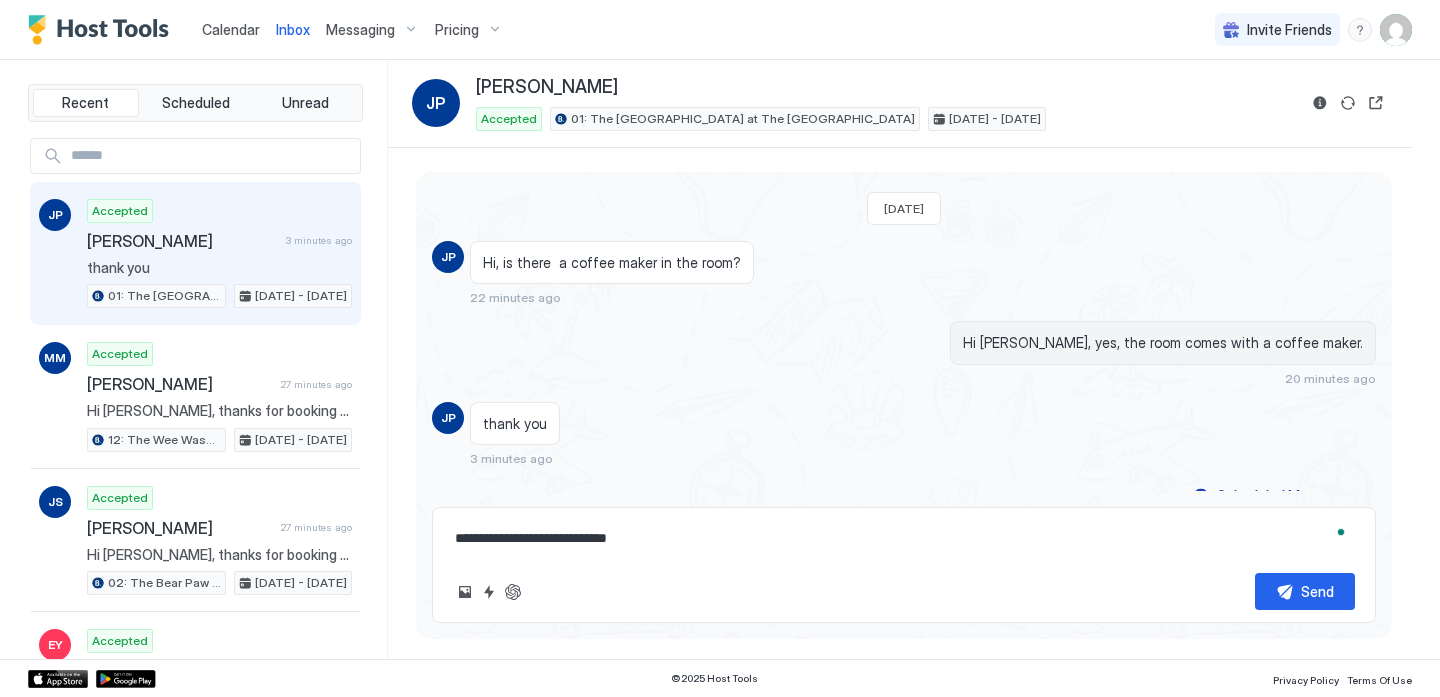 type on "*" 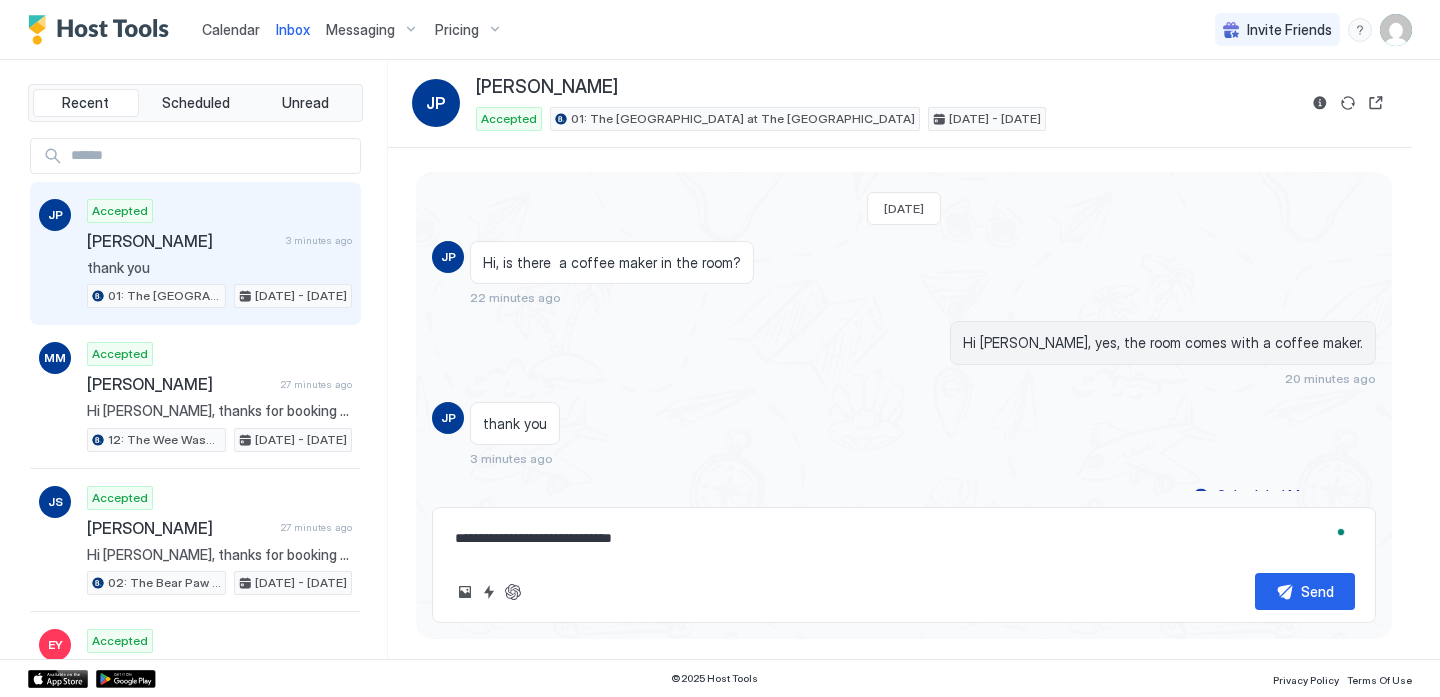 type on "*" 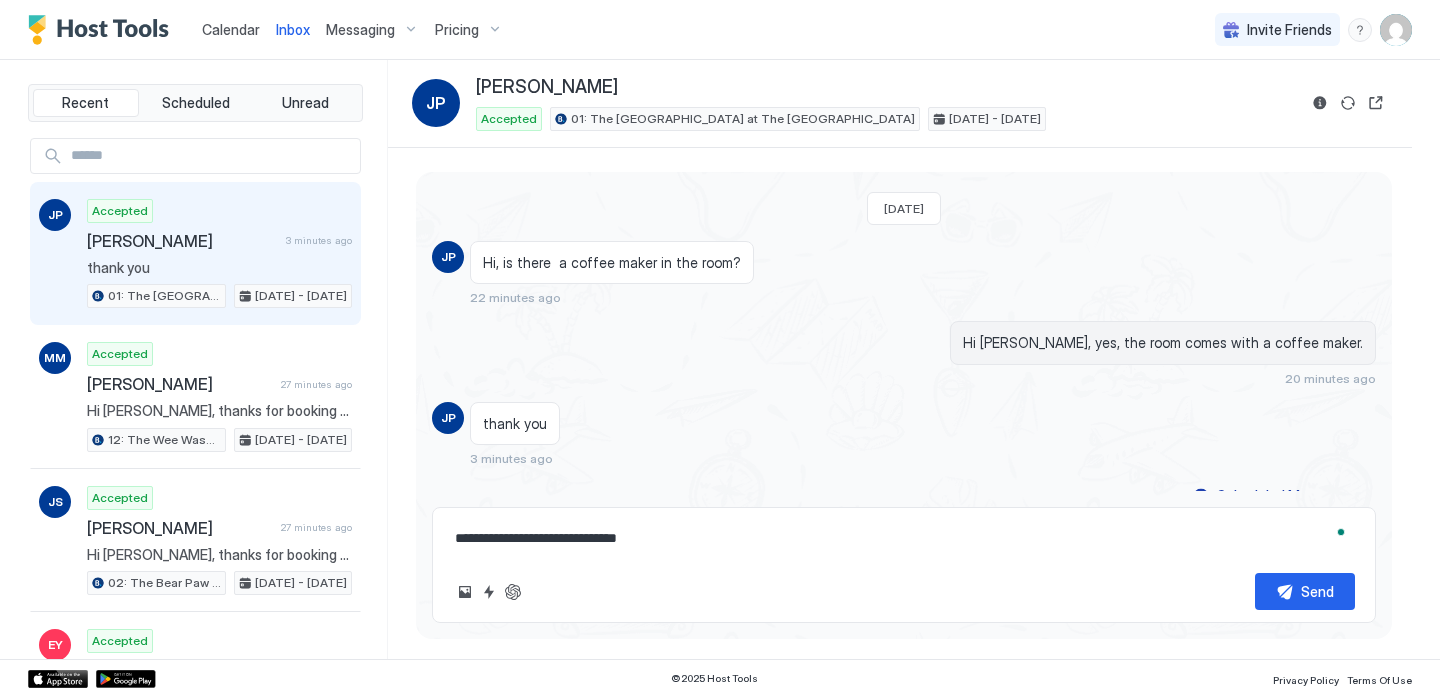 type on "*" 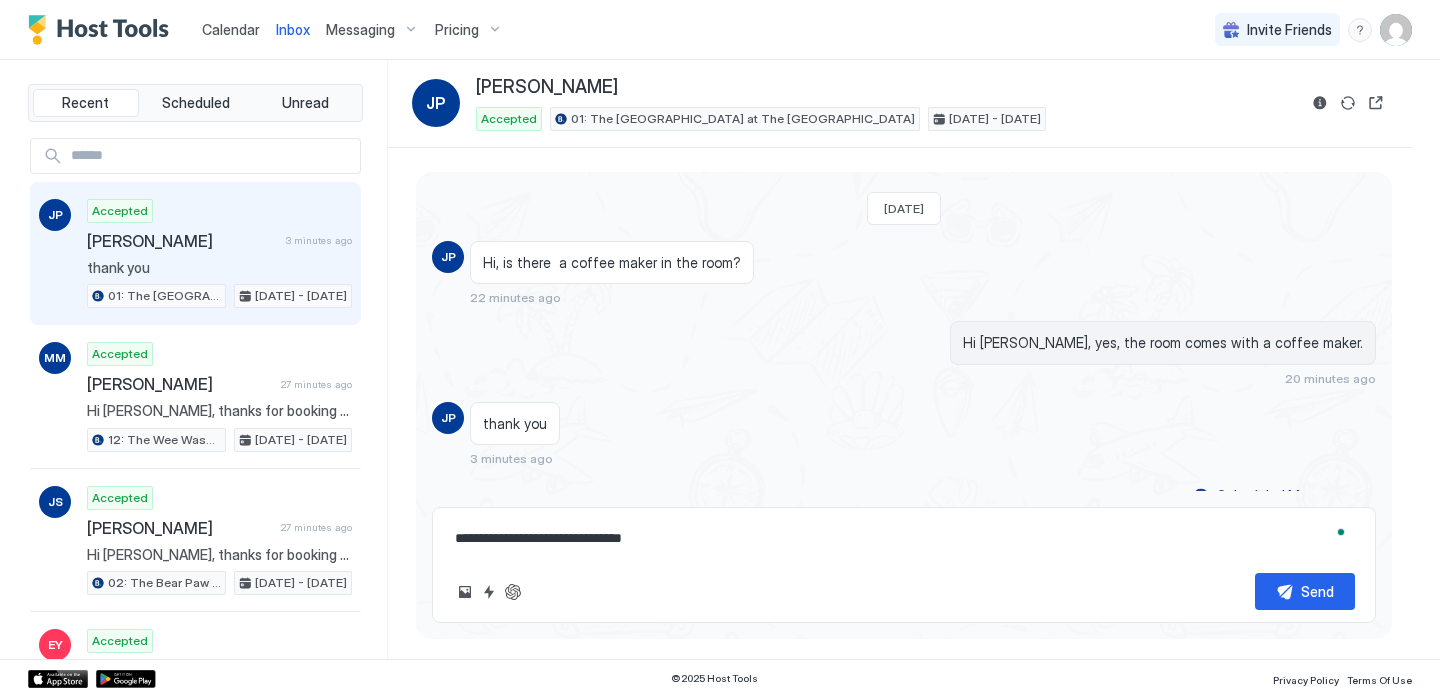type on "*" 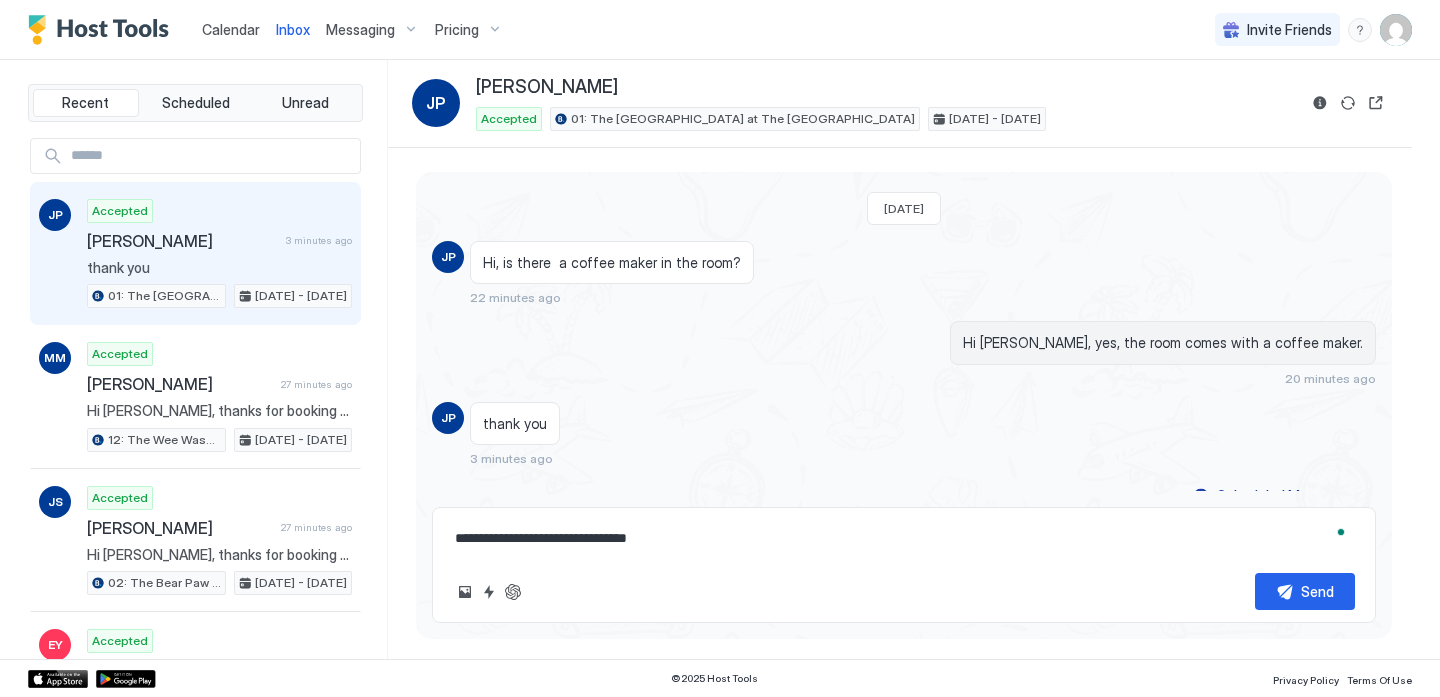 type on "*" 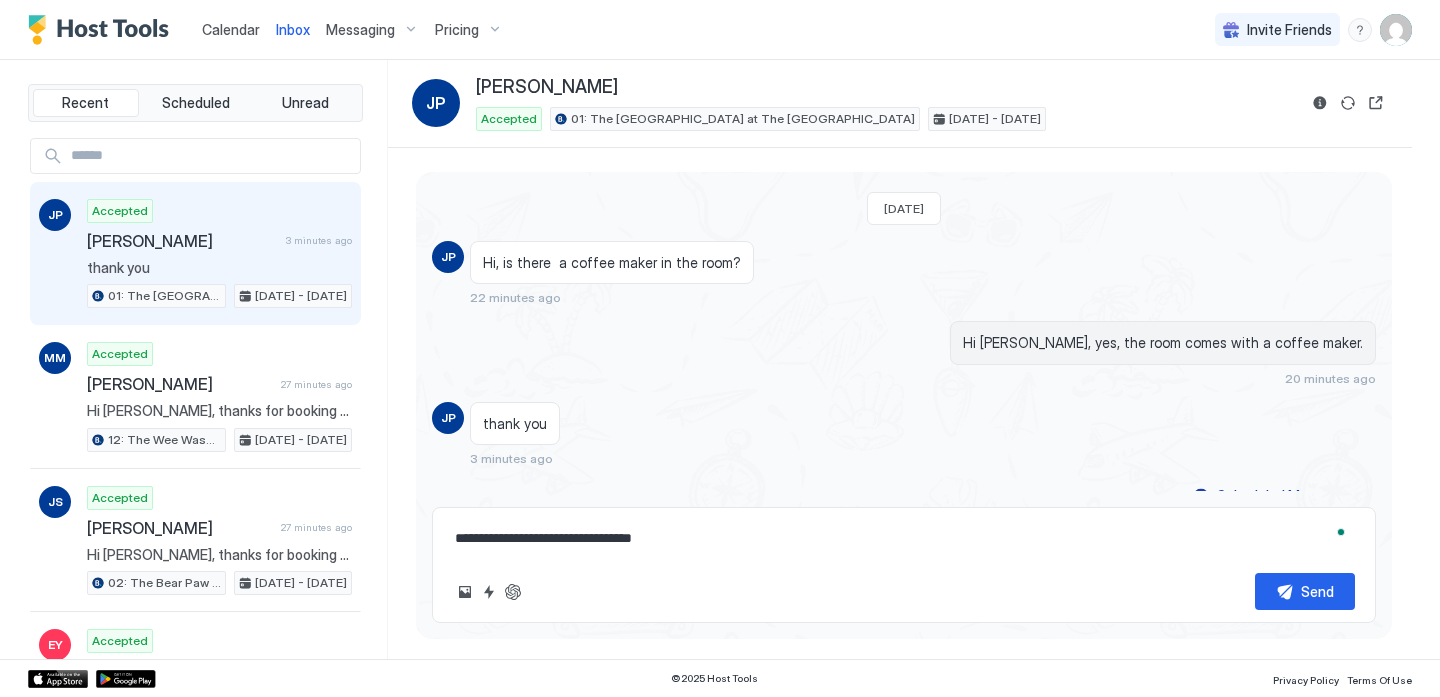 type on "*" 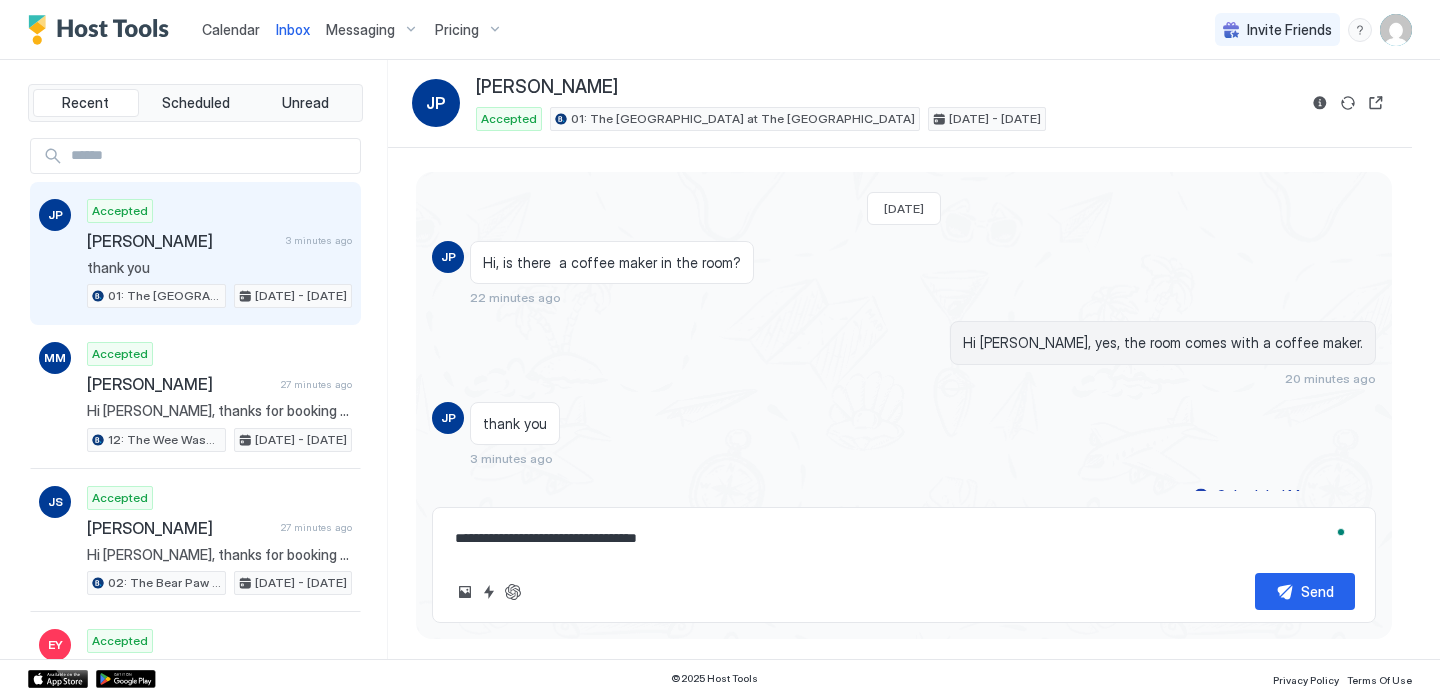 type on "*" 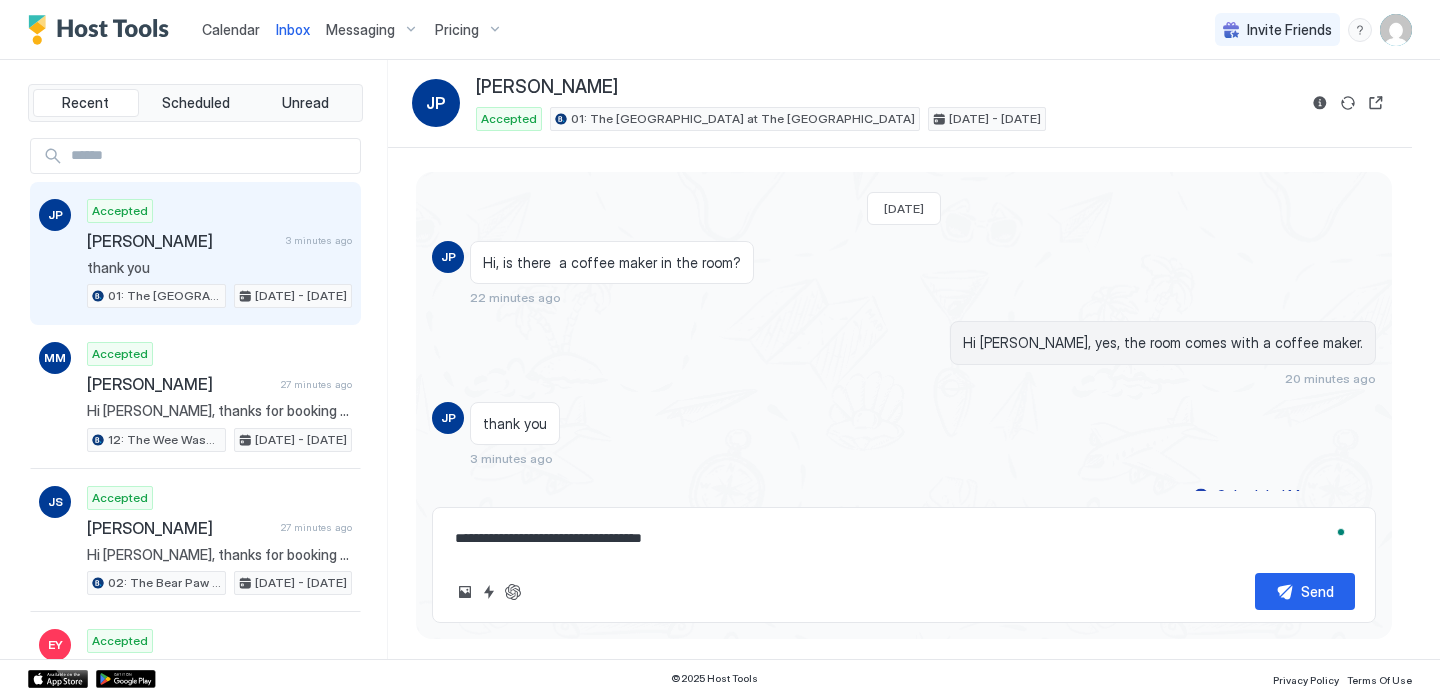 type on "*" 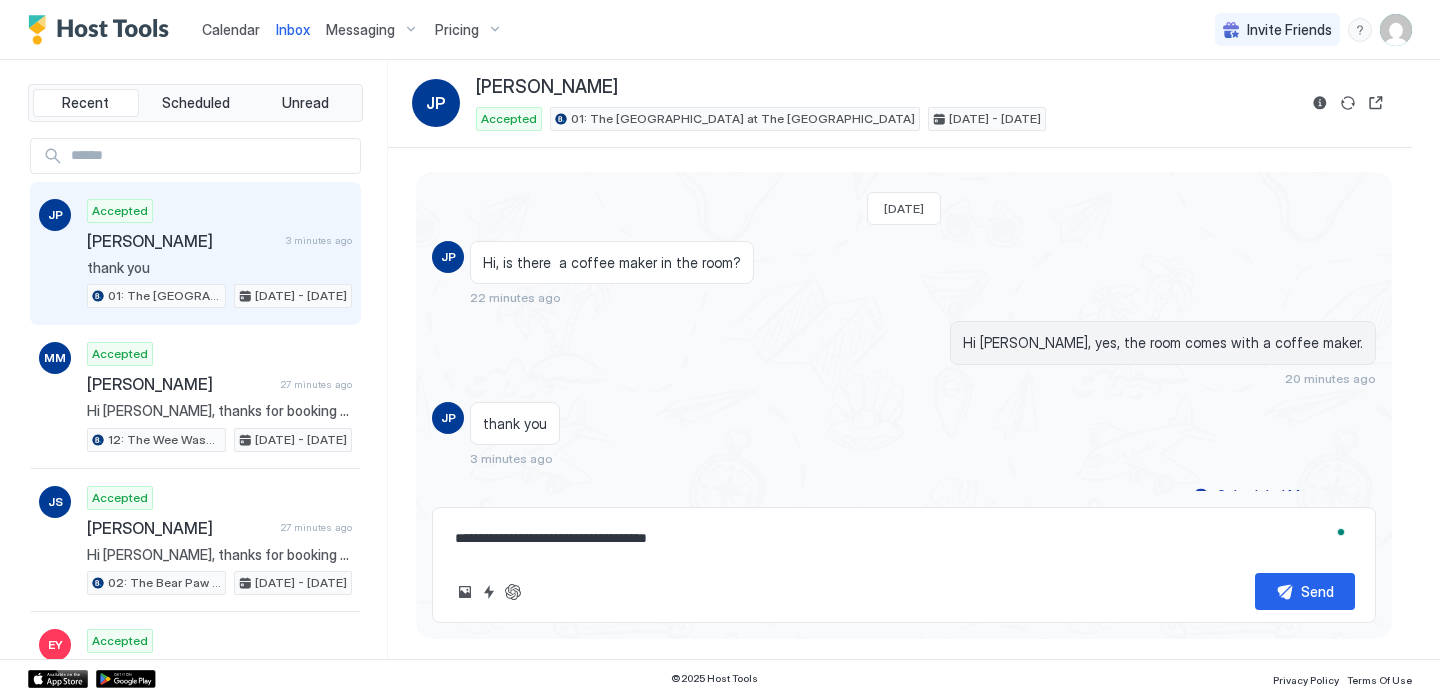 type on "*" 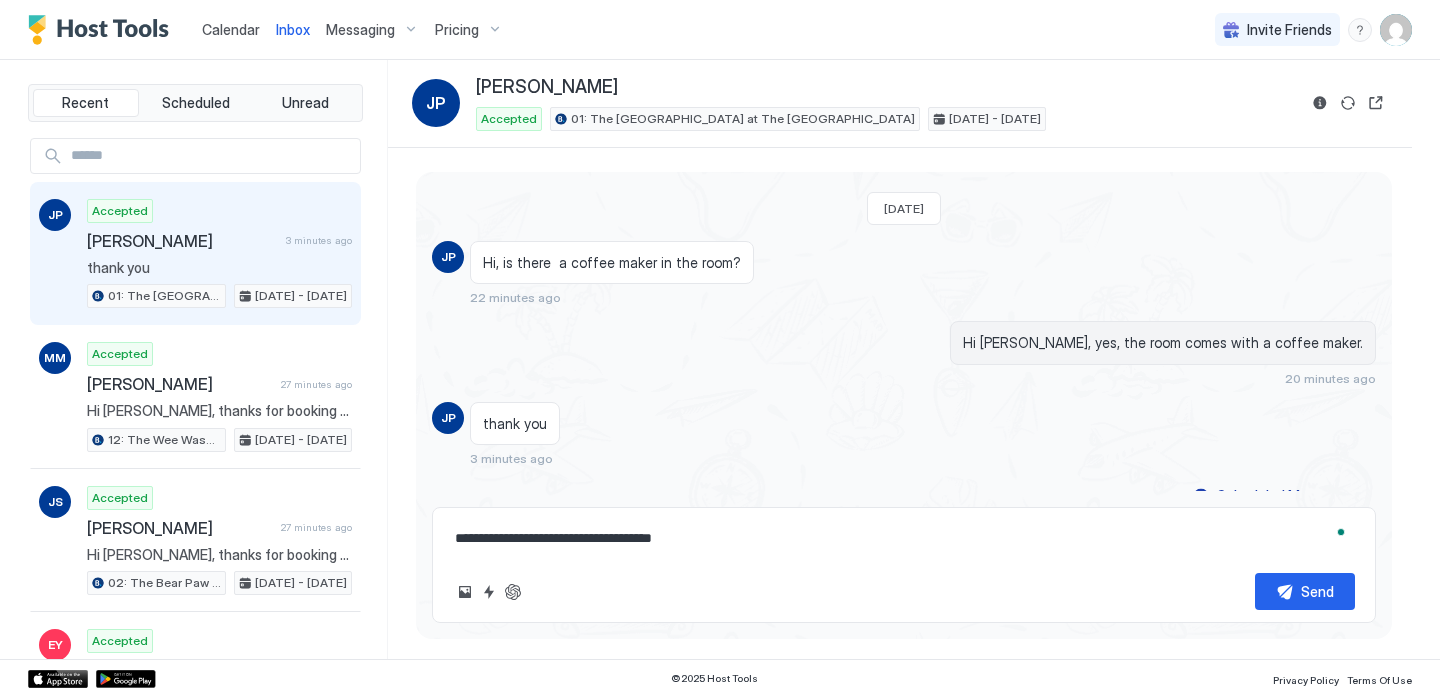 type on "*" 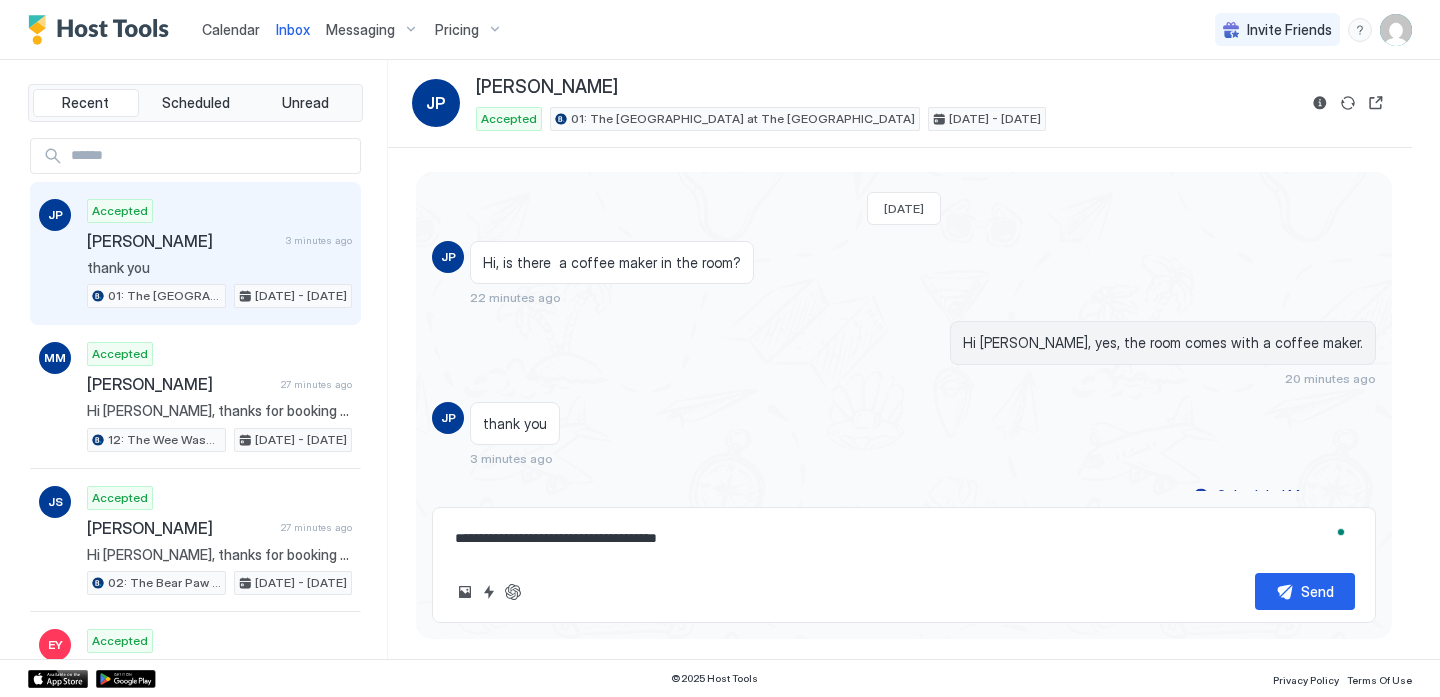 type 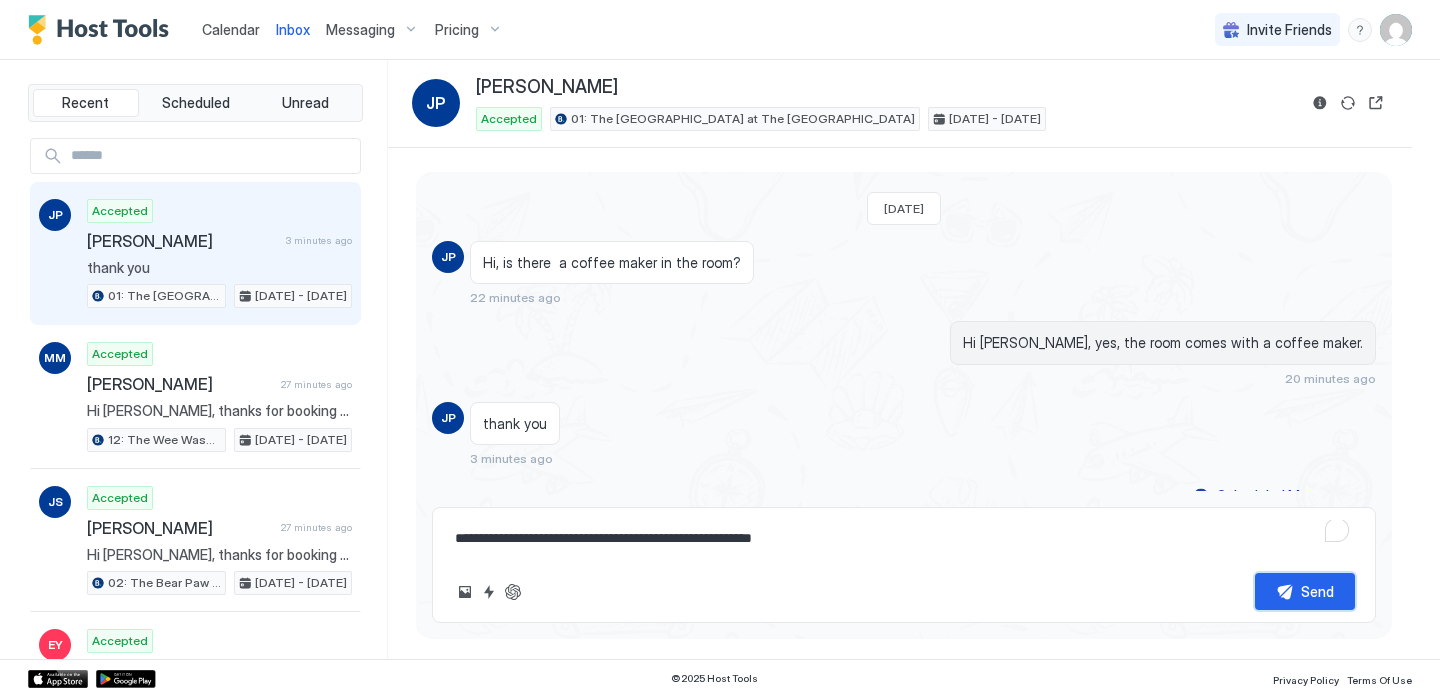 click on "Send" at bounding box center [1317, 591] 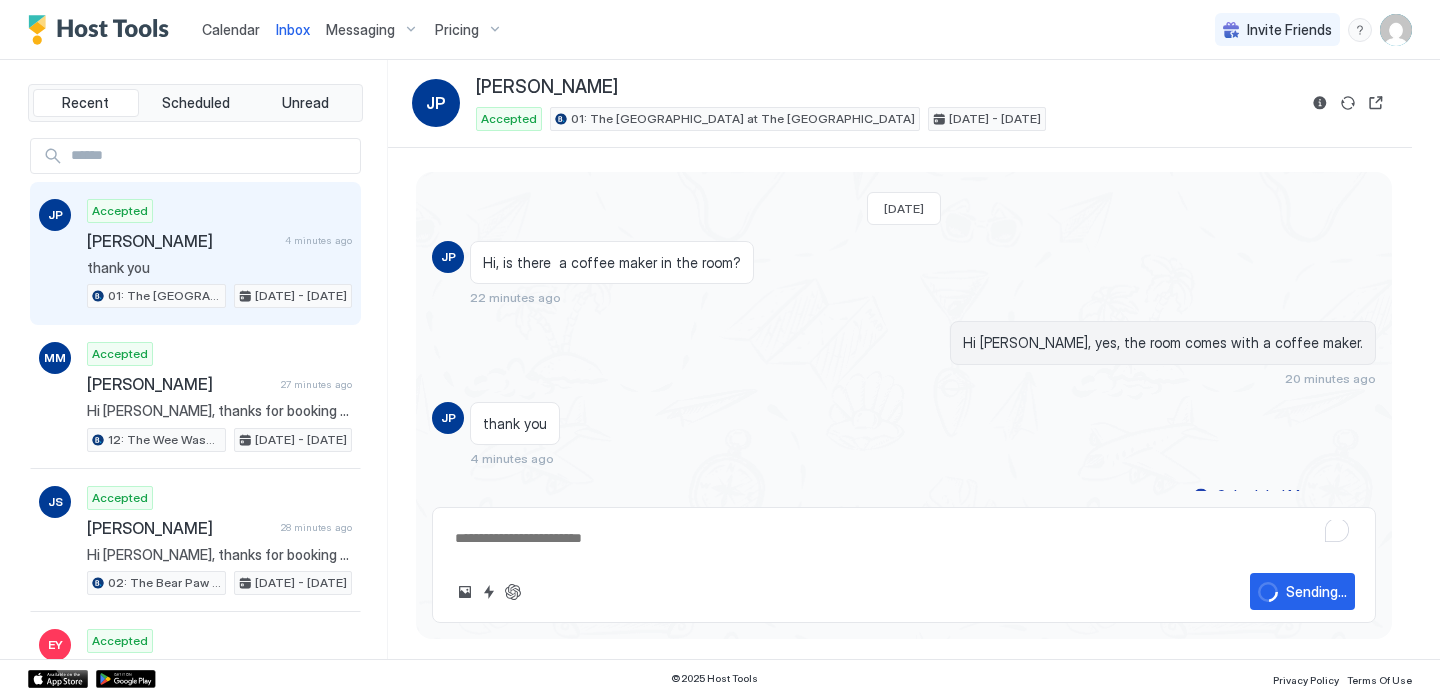 scroll, scrollTop: 732, scrollLeft: 0, axis: vertical 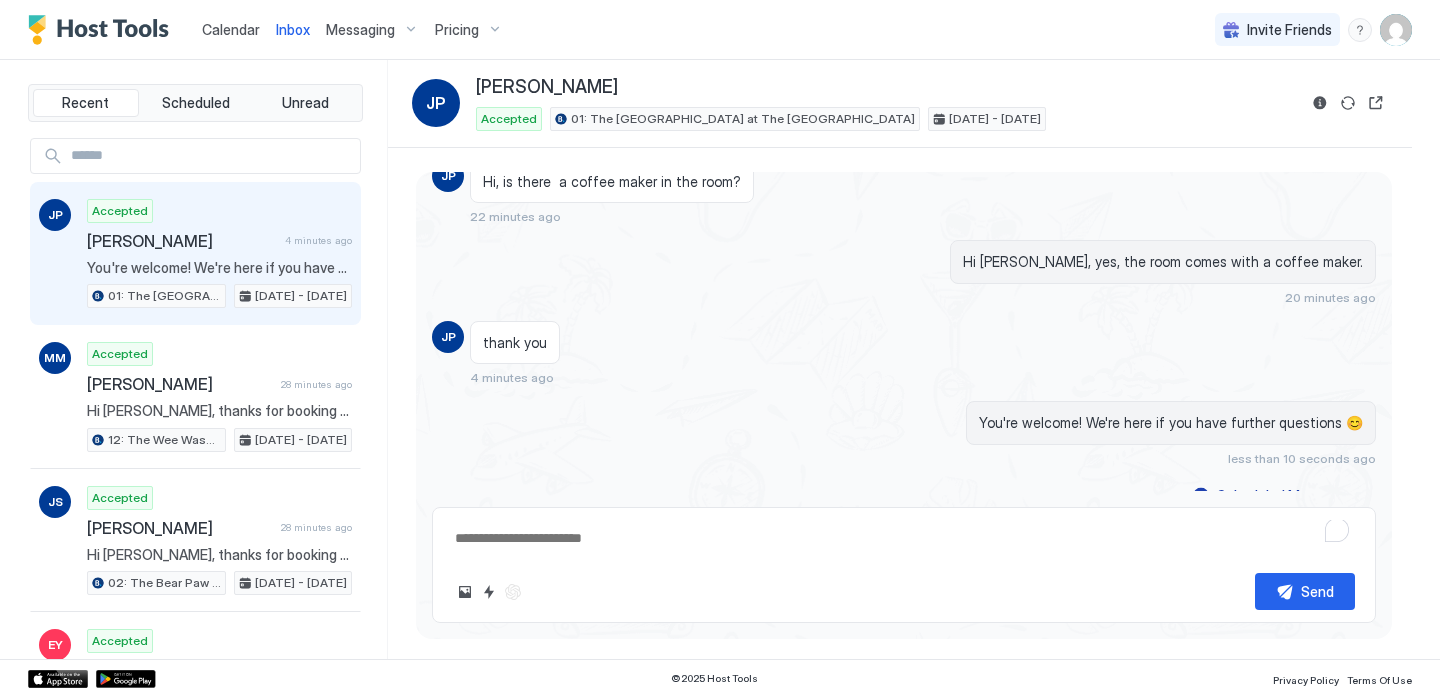click on "Calendar" at bounding box center (231, 29) 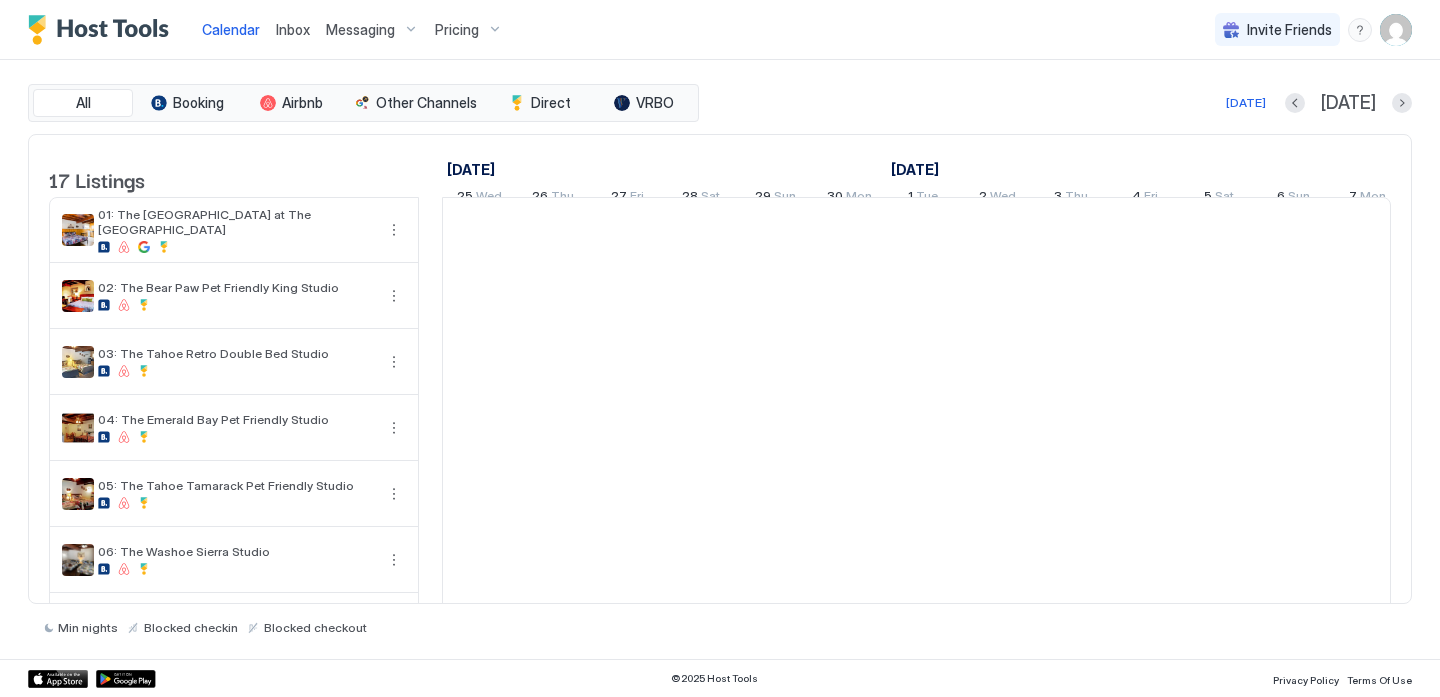 scroll, scrollTop: 0, scrollLeft: 1111, axis: horizontal 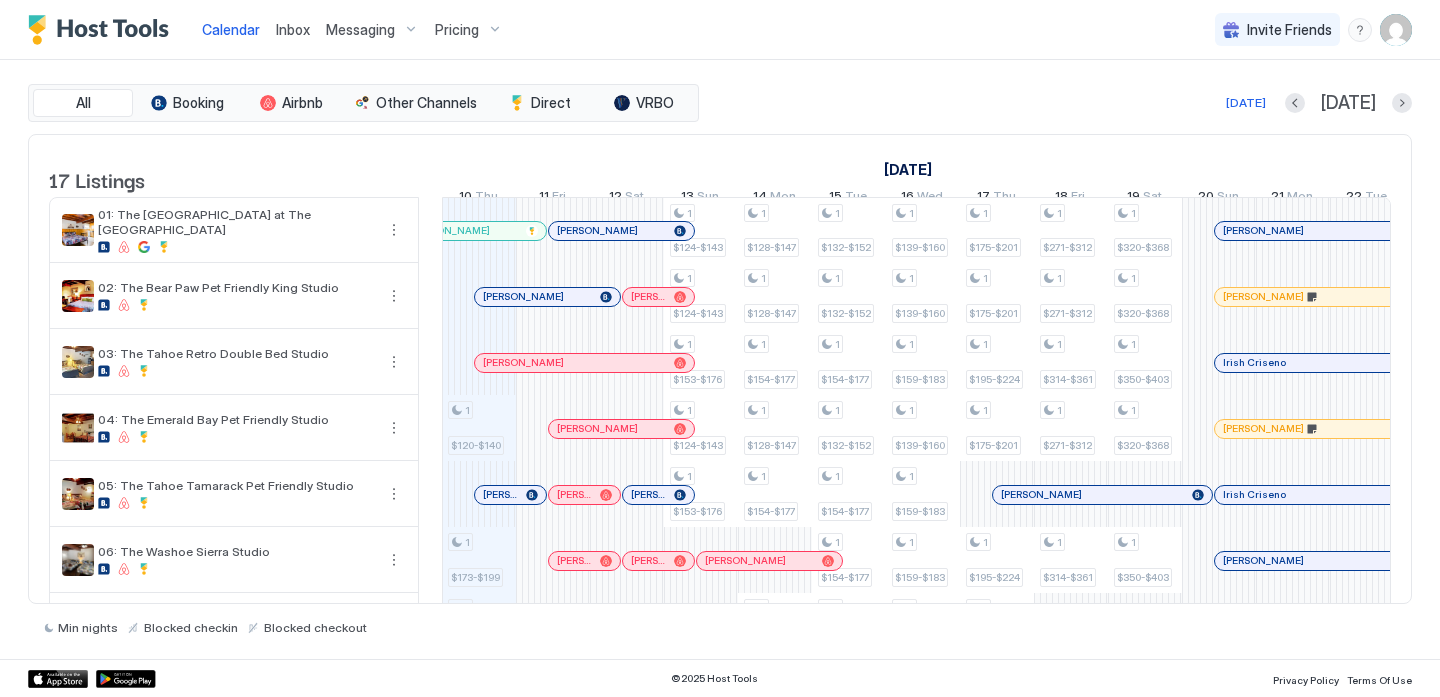 click at bounding box center [655, 495] 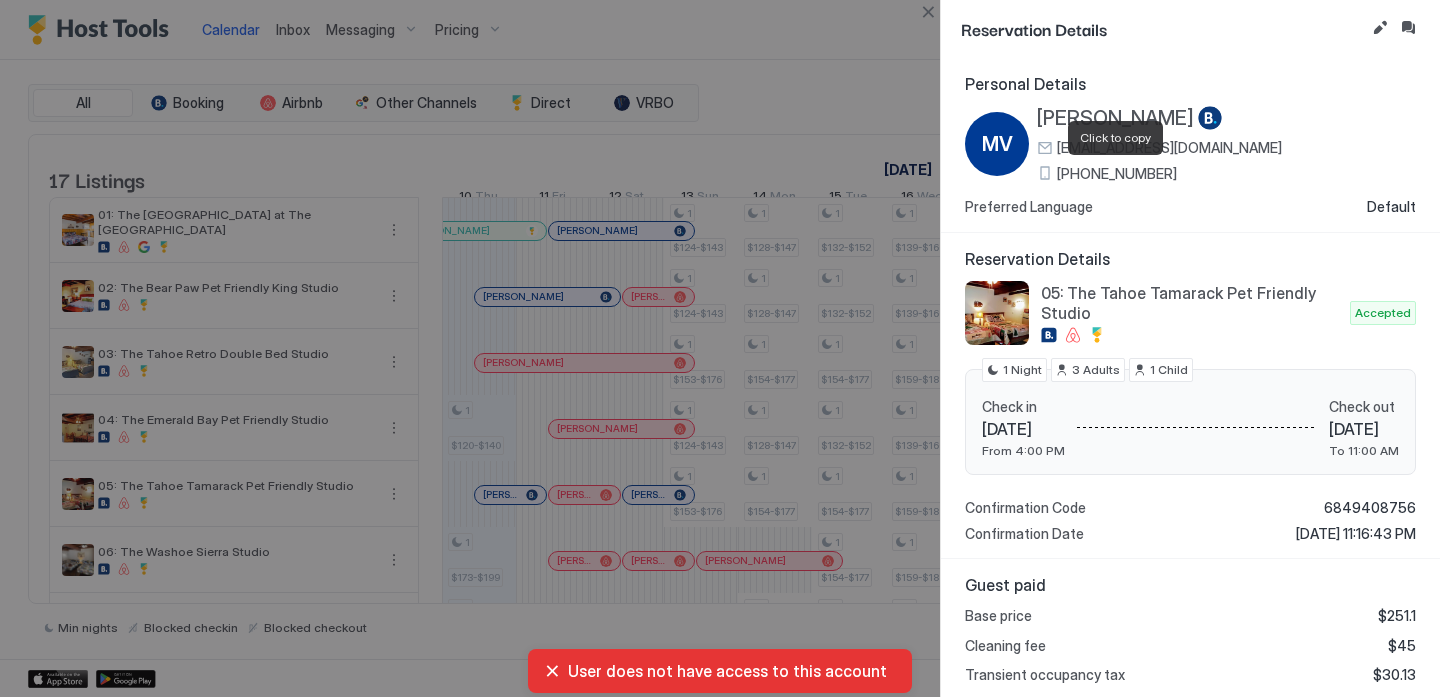 click on "[PHONE_NUMBER]" at bounding box center (1117, 174) 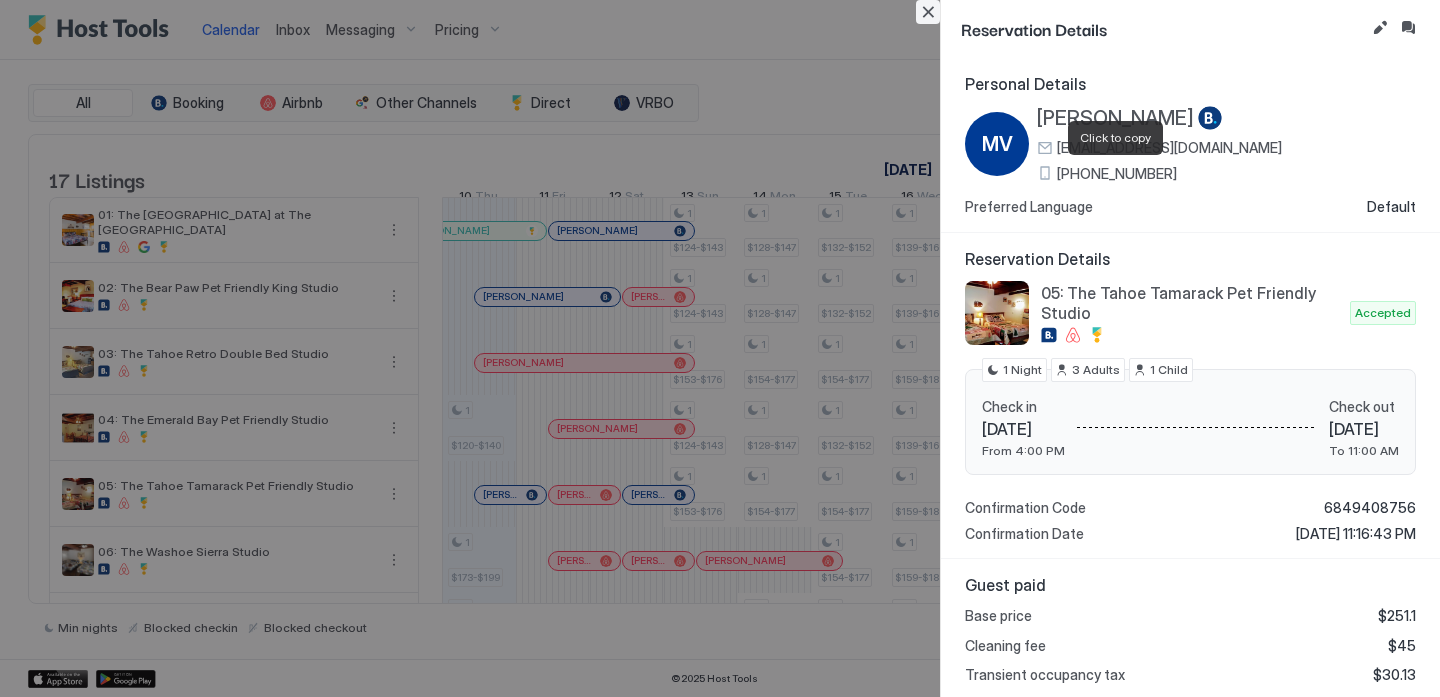 click at bounding box center [928, 12] 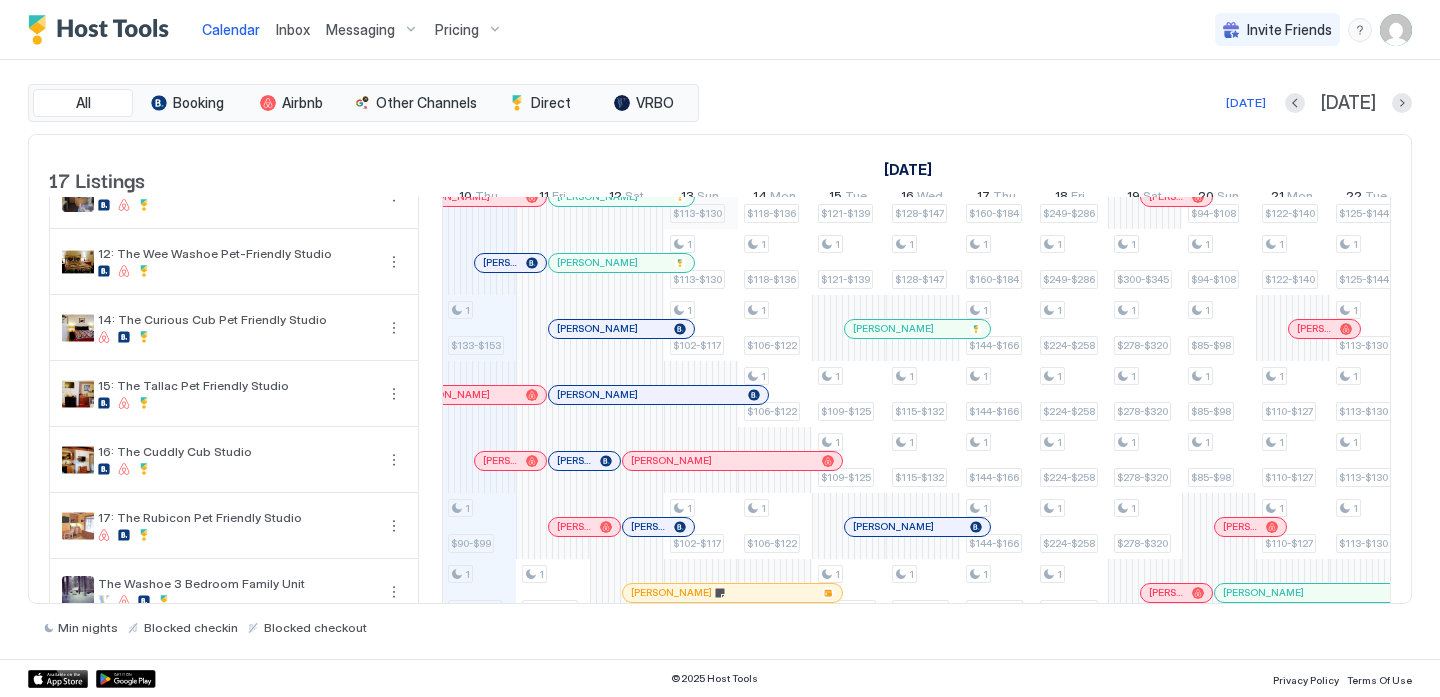 scroll, scrollTop: 733, scrollLeft: 0, axis: vertical 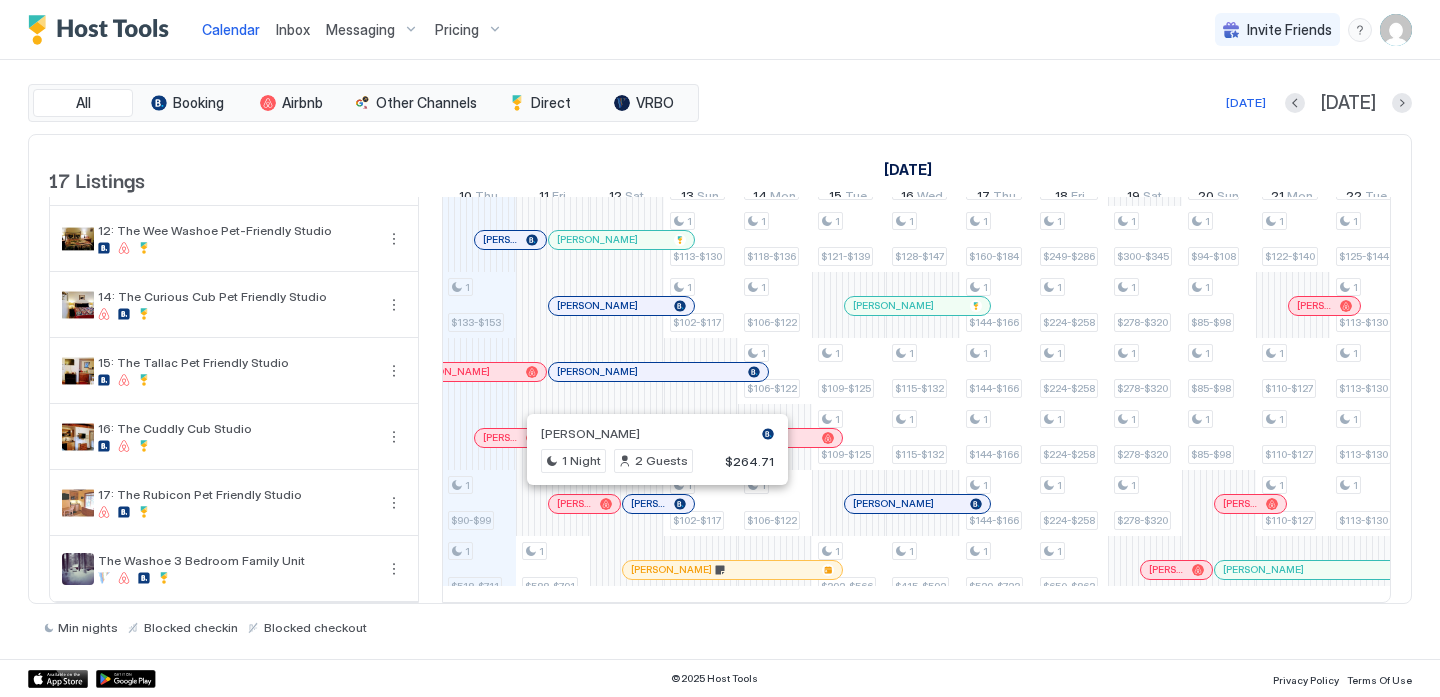click at bounding box center (651, 504) 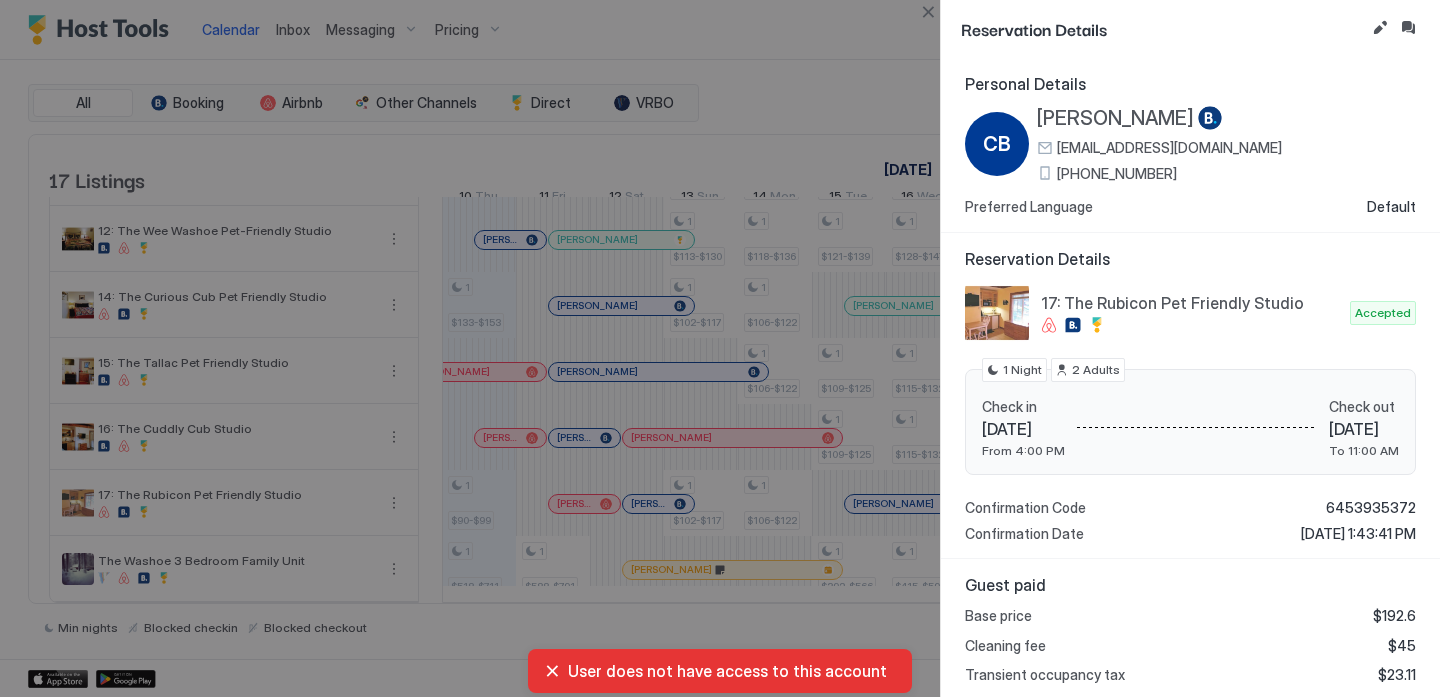 click on "[PHONE_NUMBER]" at bounding box center [1117, 174] 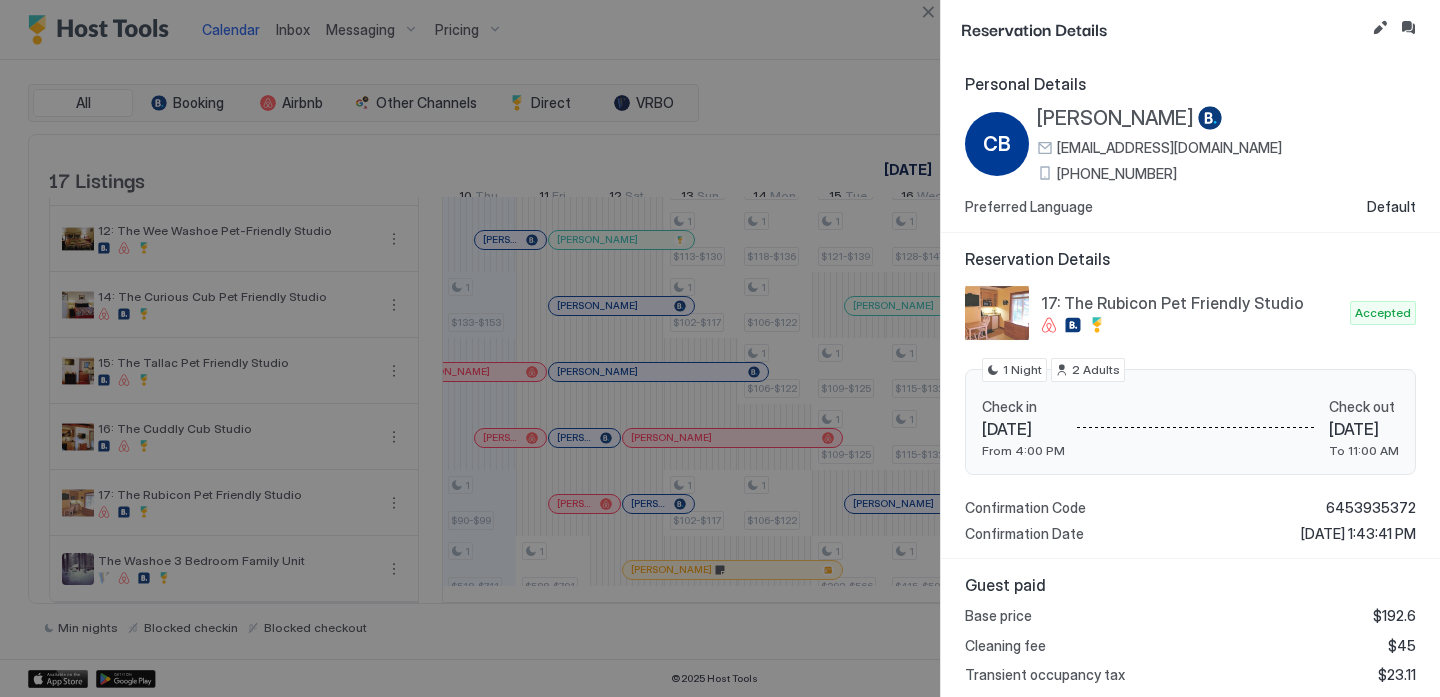 click at bounding box center (720, 348) 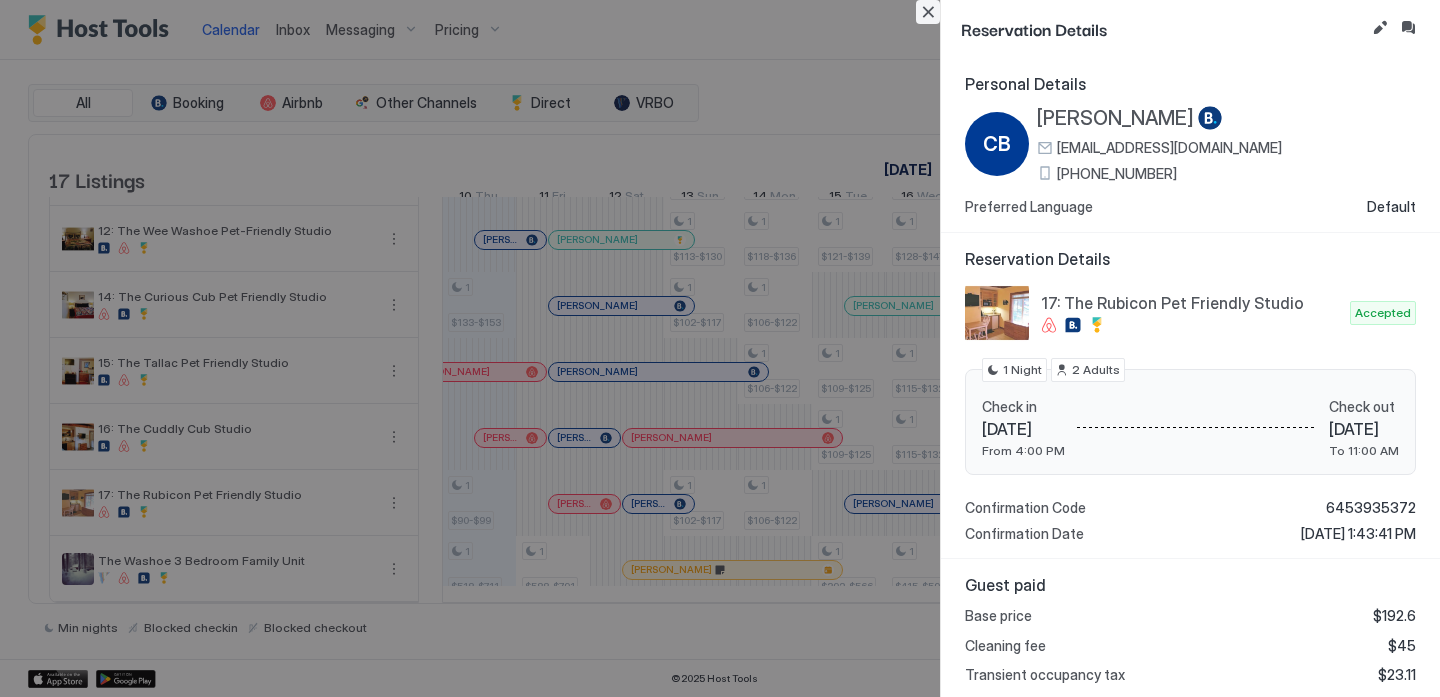 click at bounding box center [928, 12] 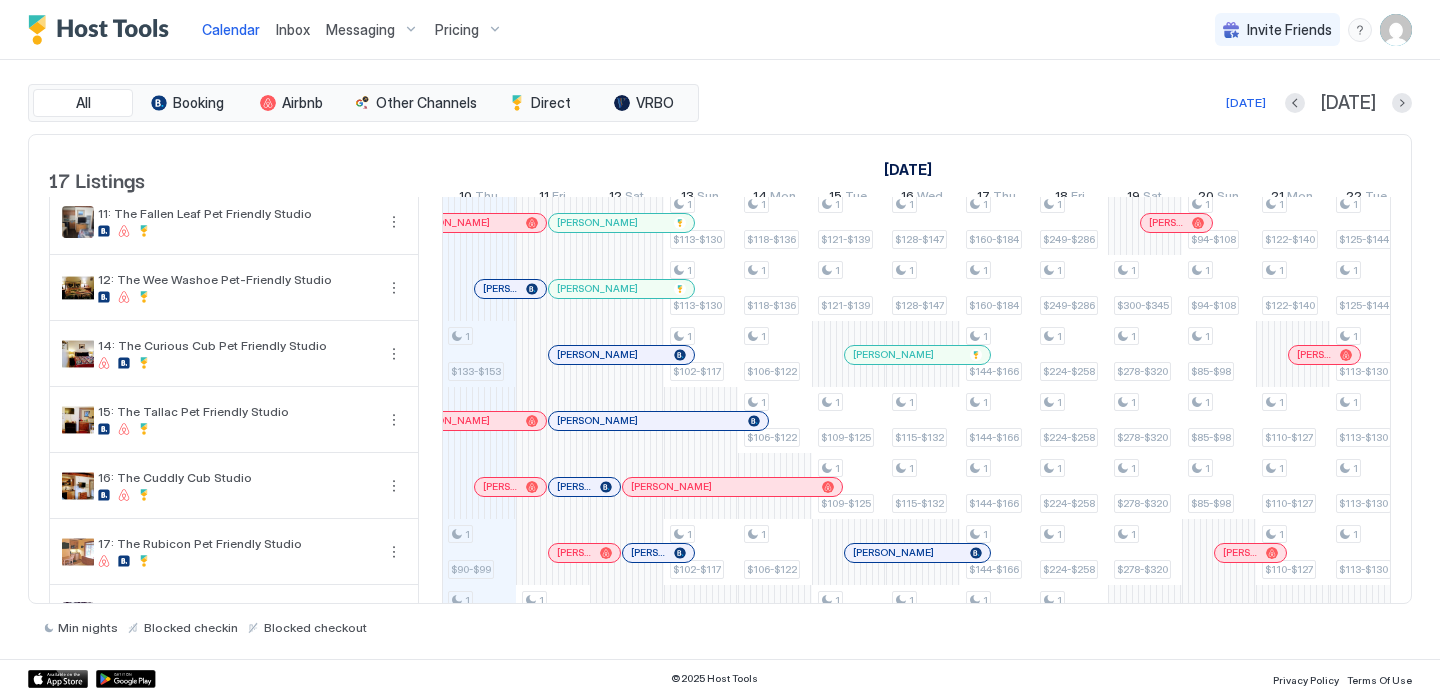 scroll, scrollTop: 733, scrollLeft: 0, axis: vertical 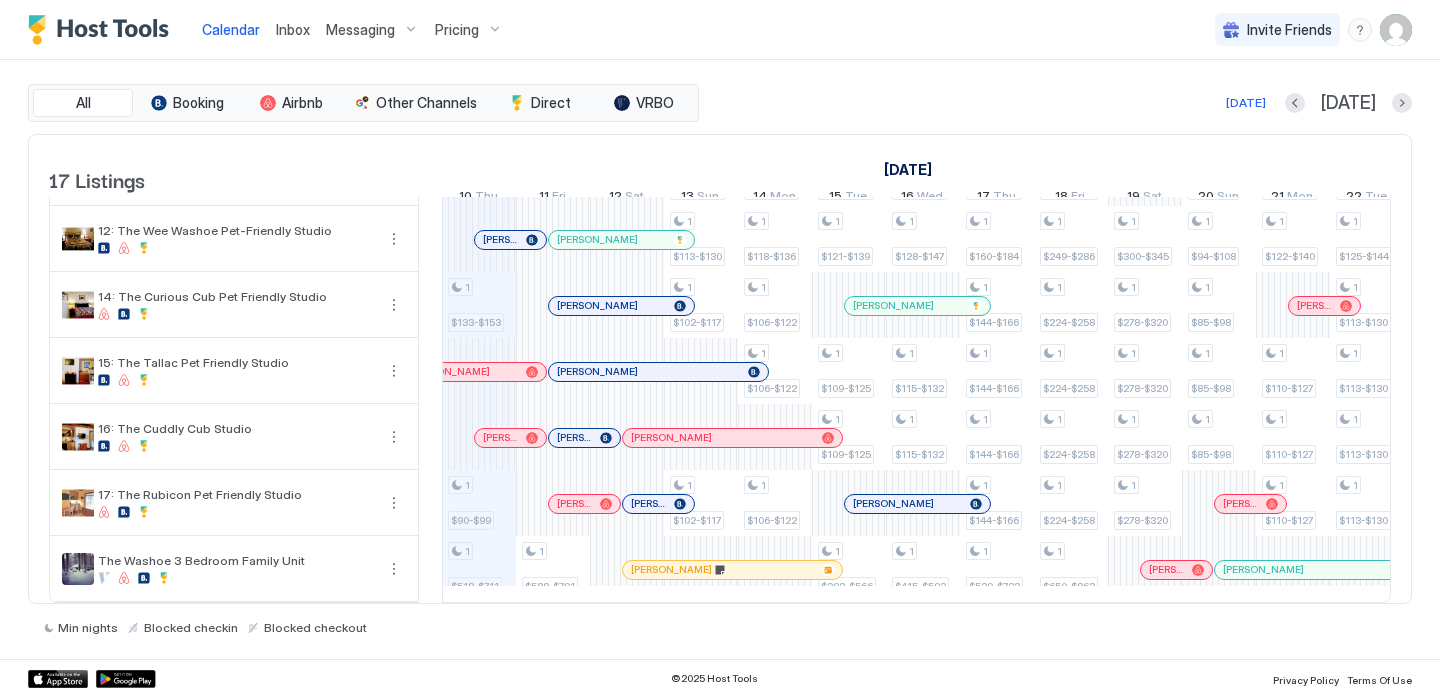click at bounding box center (863, 504) 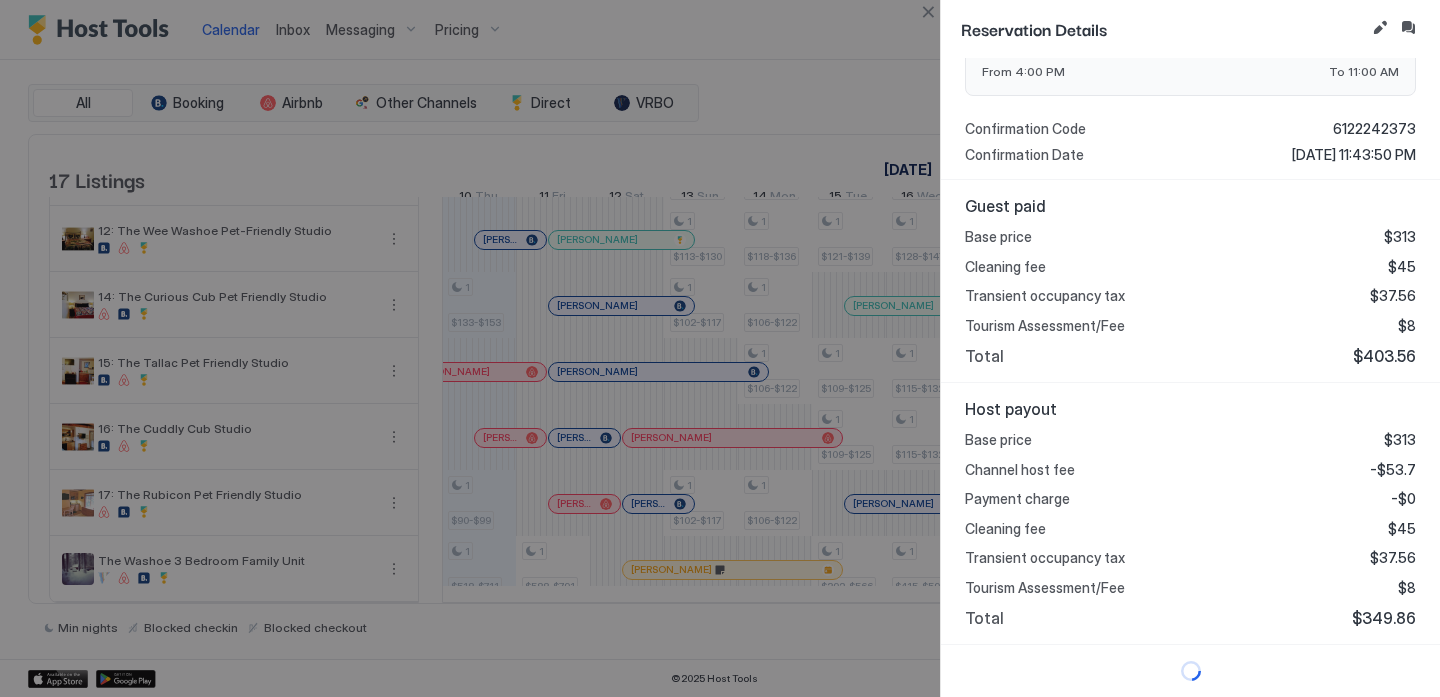 scroll, scrollTop: 0, scrollLeft: 0, axis: both 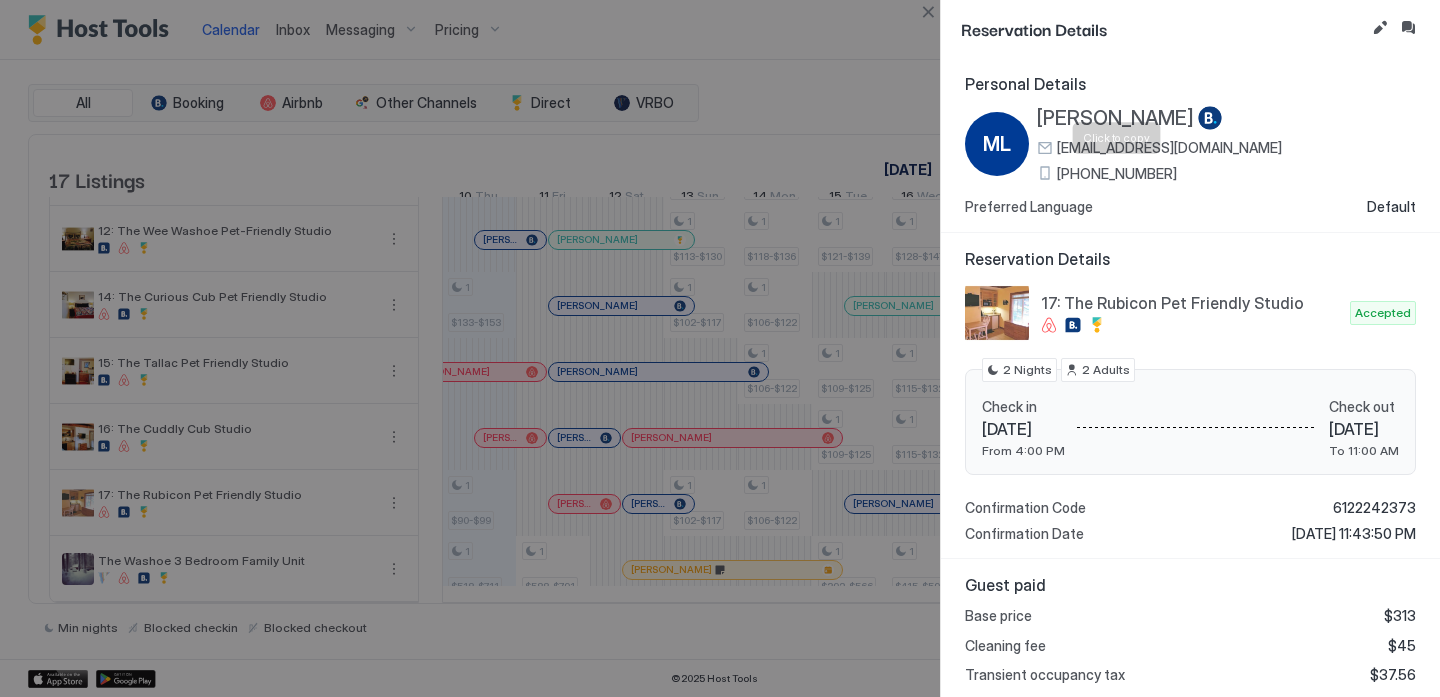 click on "[PHONE_NUMBER]" at bounding box center (1117, 174) 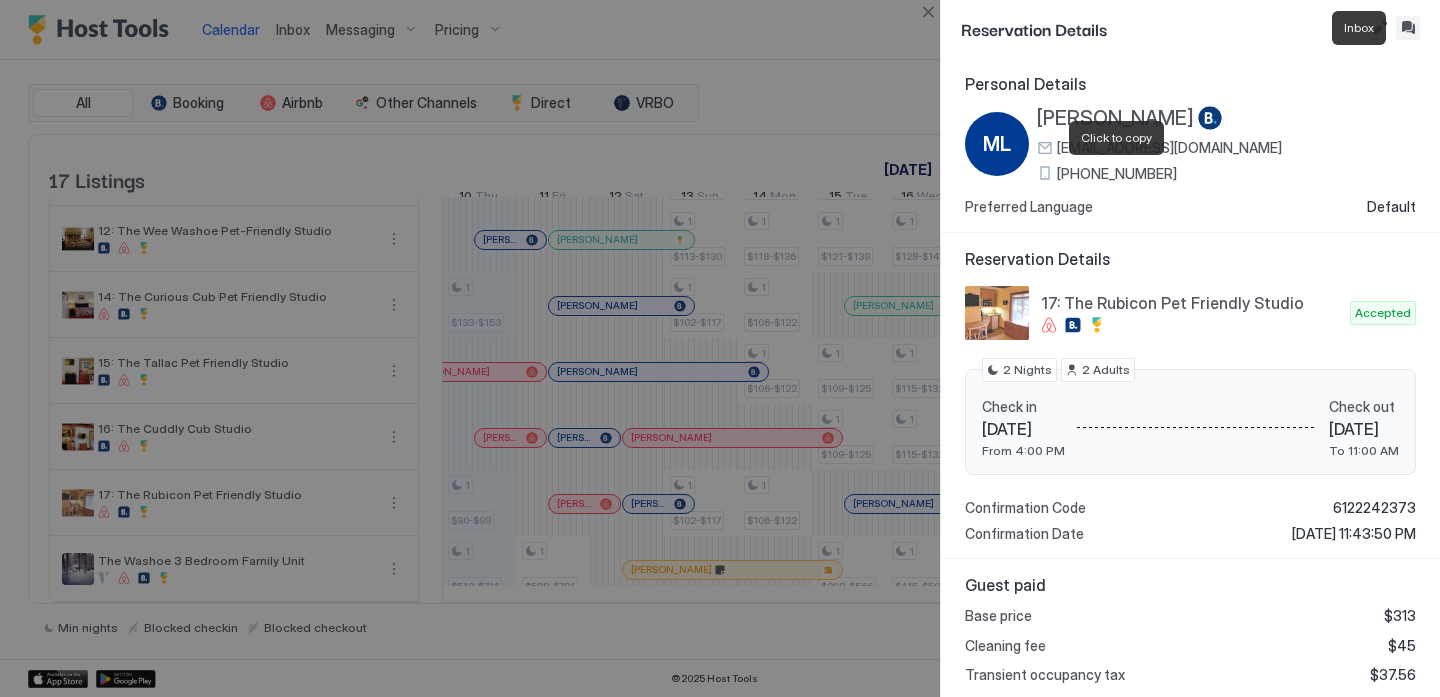 click at bounding box center [1408, 28] 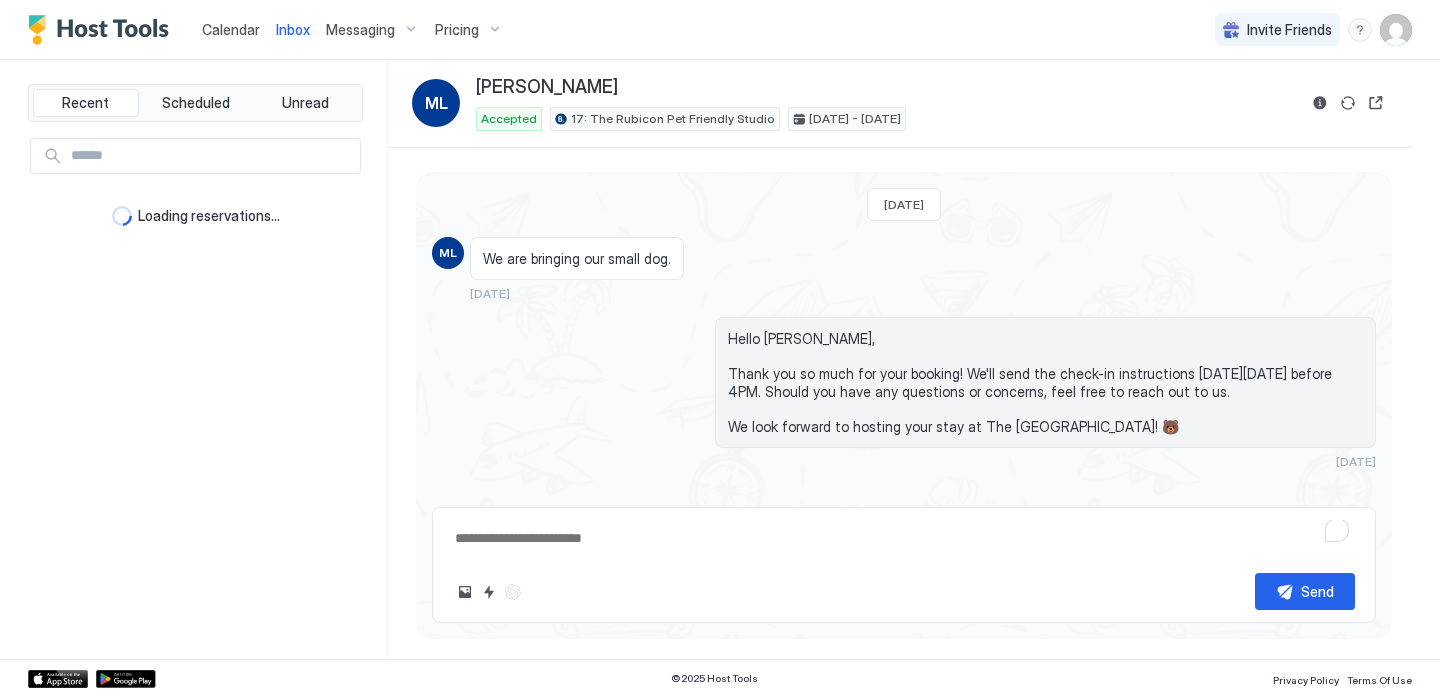 scroll, scrollTop: 184, scrollLeft: 0, axis: vertical 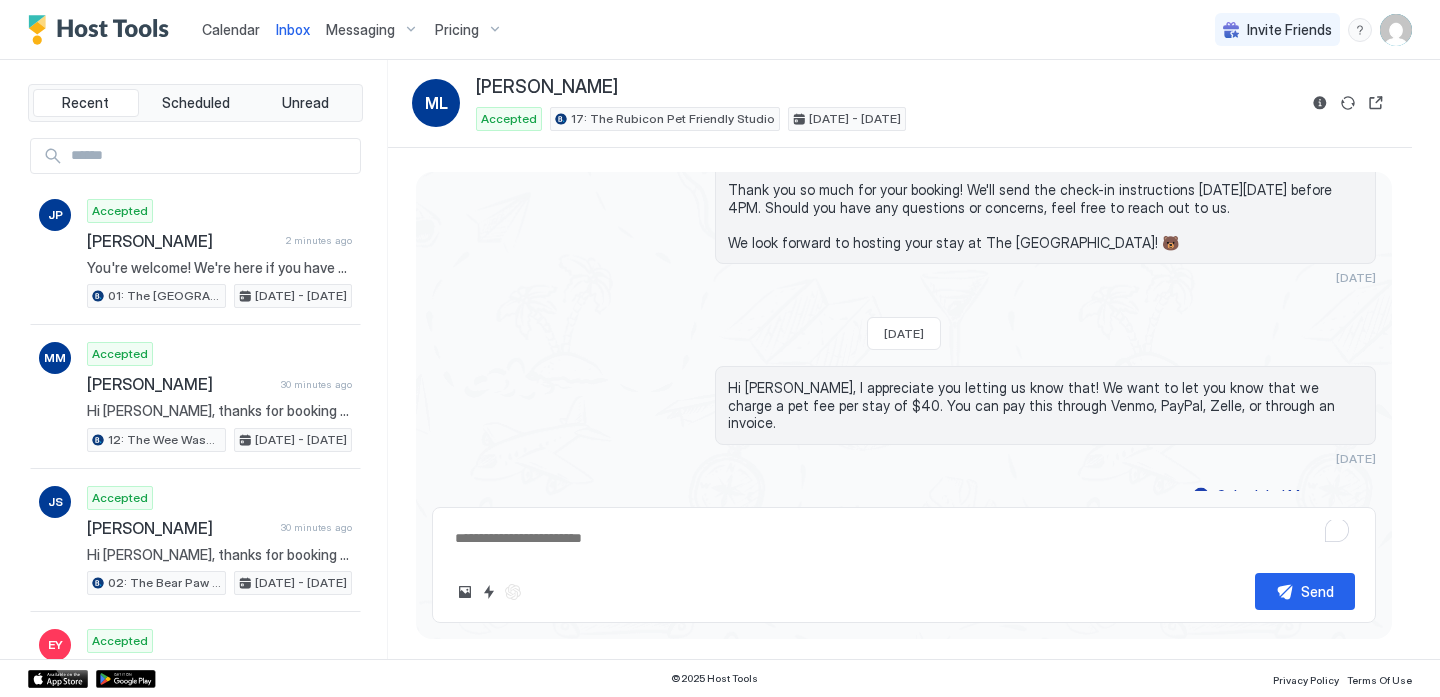 drag, startPoint x: 613, startPoint y: 85, endPoint x: 465, endPoint y: 91, distance: 148.12157 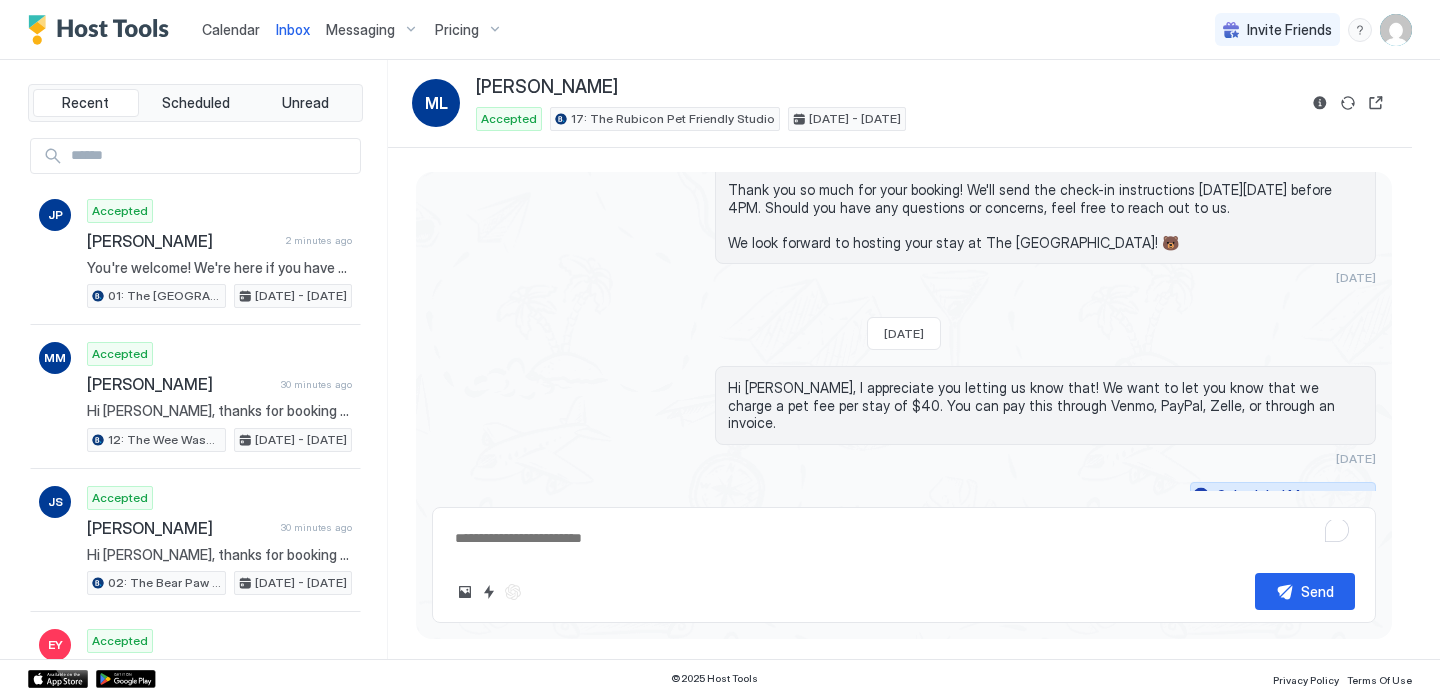 click on "Scheduled Messages" at bounding box center (1285, 495) 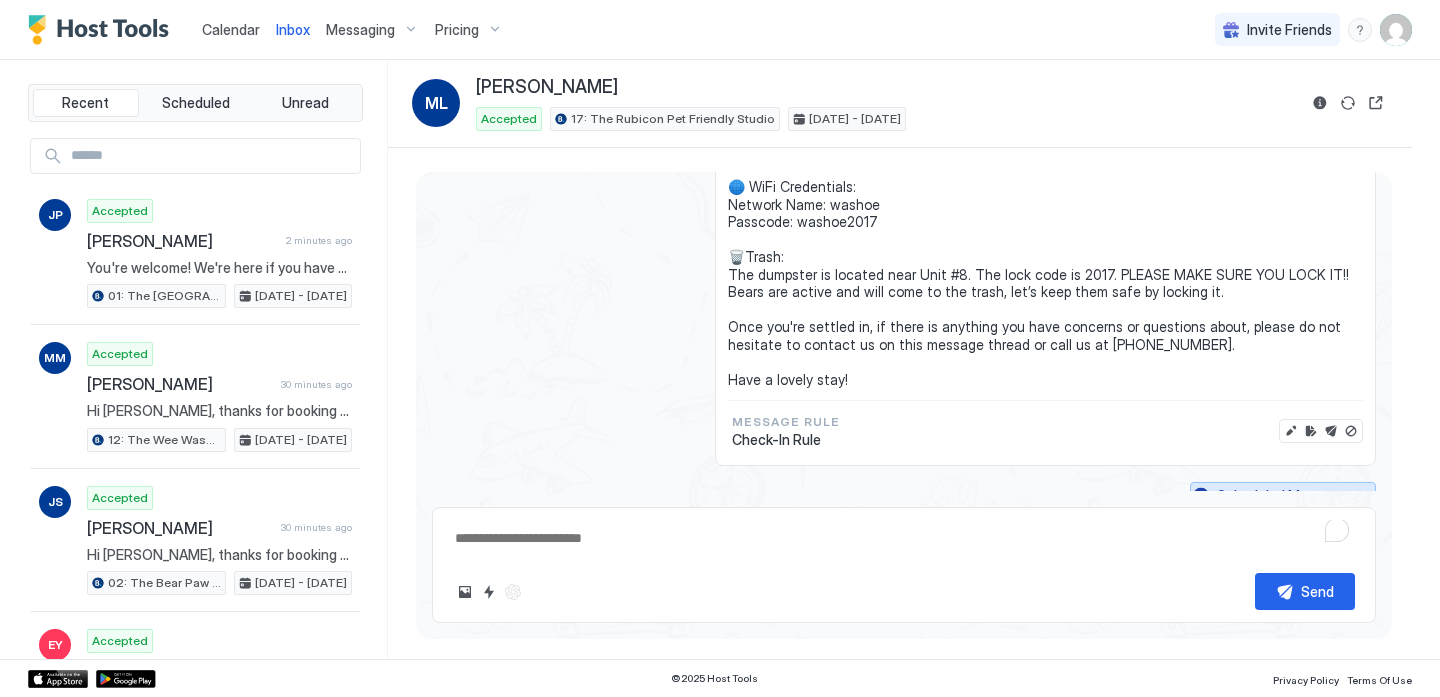click on "Scheduled Messages" at bounding box center (1285, 495) 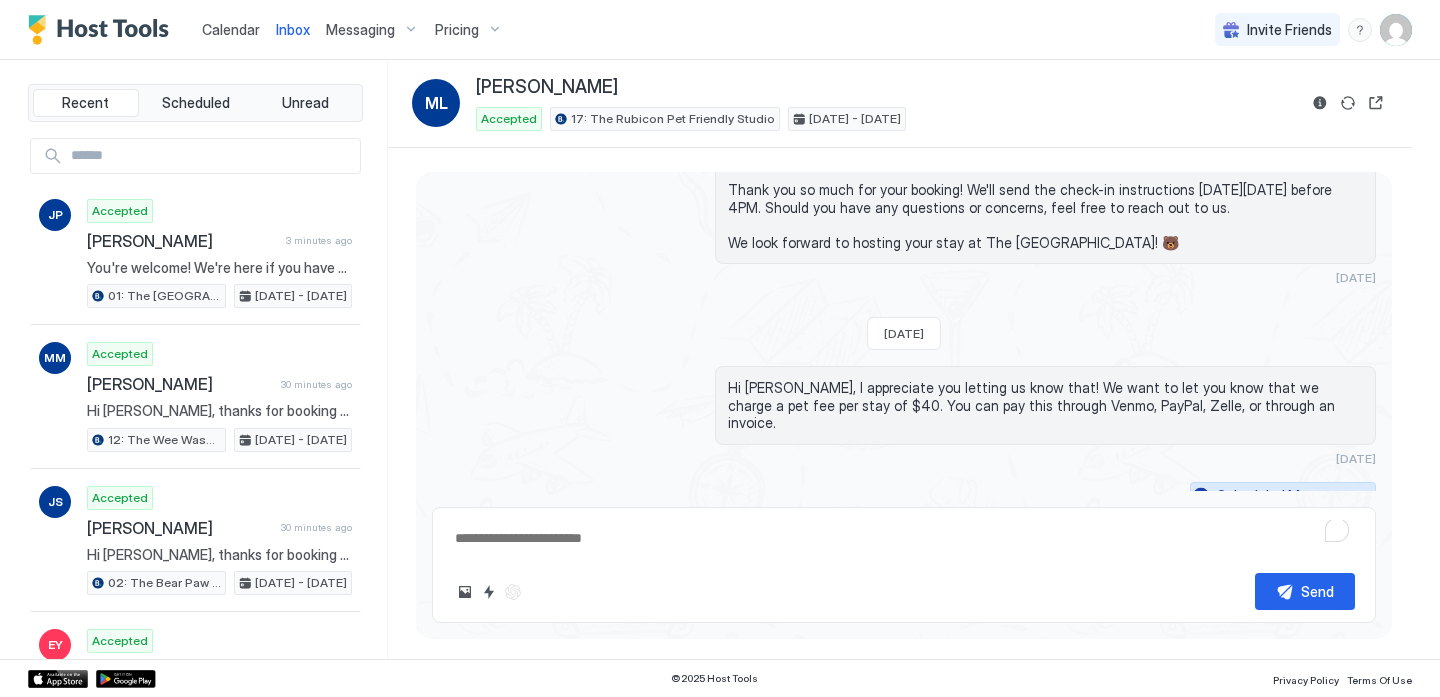 click on "Scheduled Messages" at bounding box center [1285, 495] 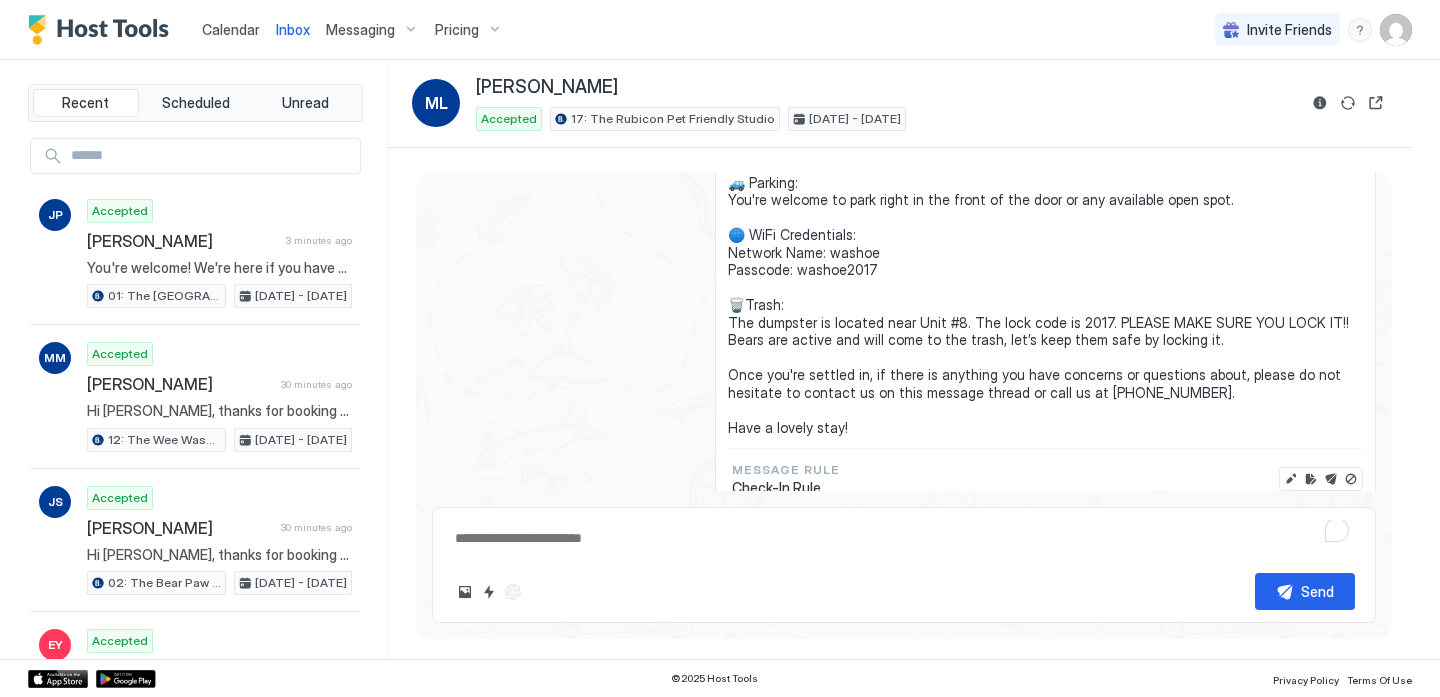 scroll, scrollTop: 860, scrollLeft: 0, axis: vertical 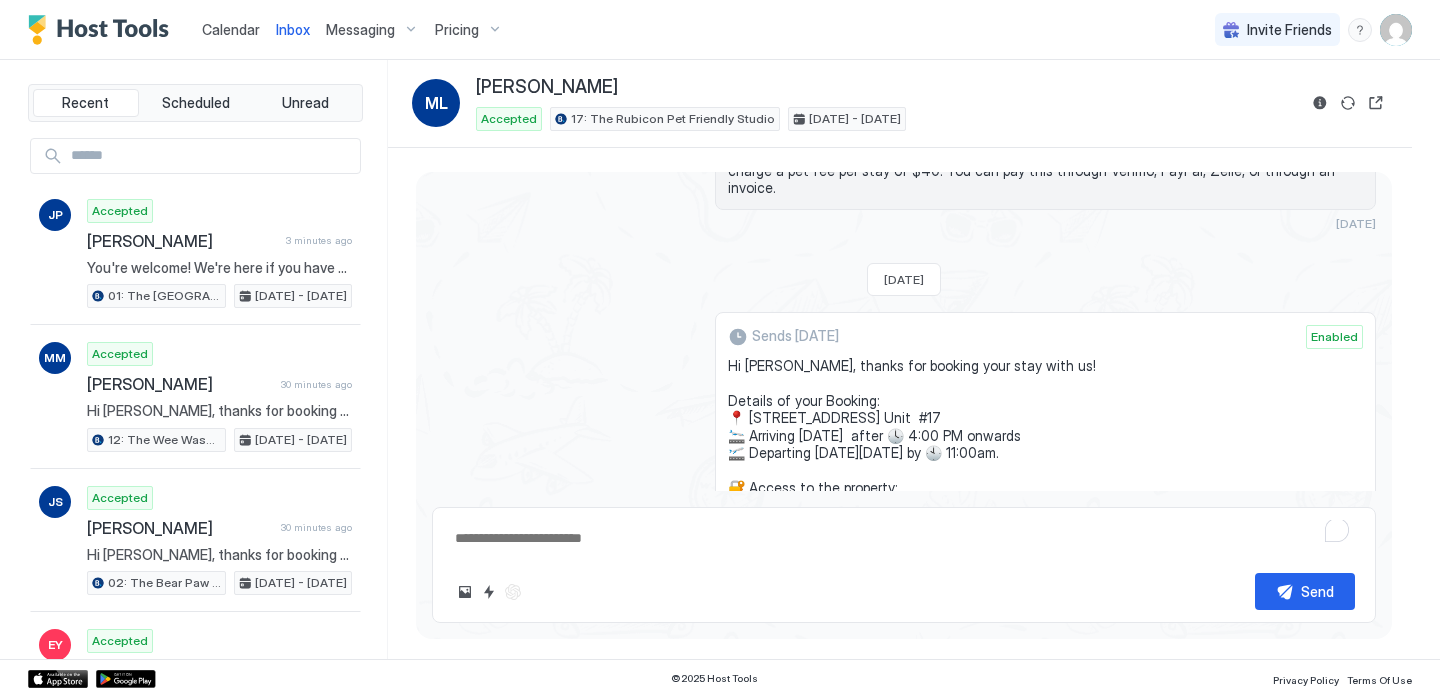 drag, startPoint x: 879, startPoint y: 365, endPoint x: 725, endPoint y: 345, distance: 155.29327 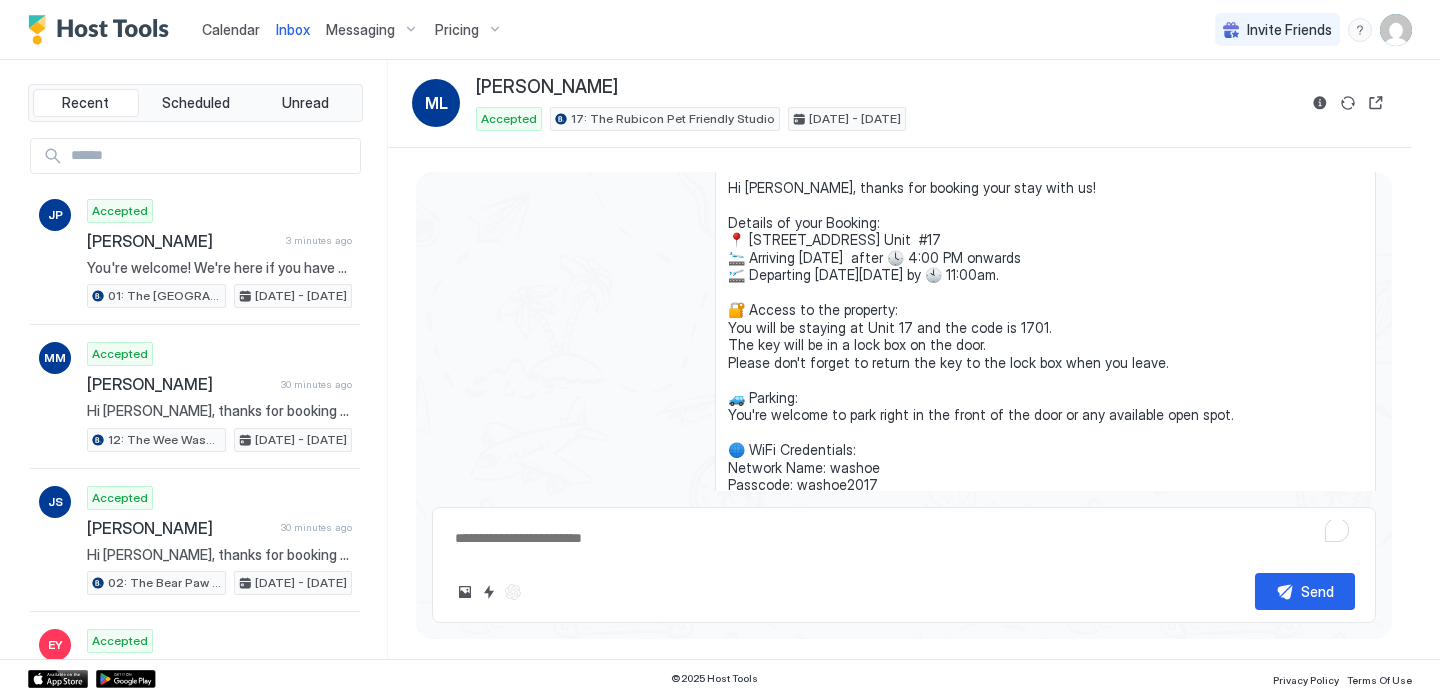 scroll, scrollTop: 568, scrollLeft: 0, axis: vertical 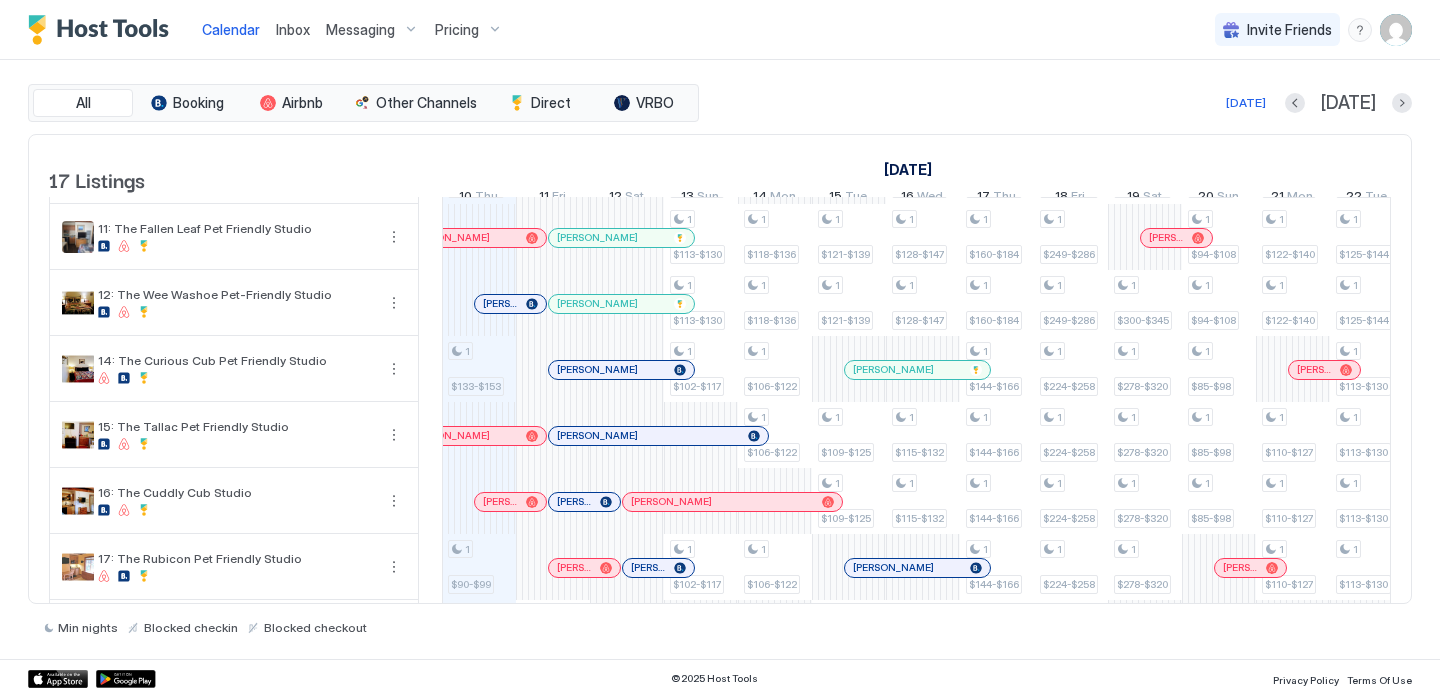 click on "[PERSON_NAME]" at bounding box center (917, 370) 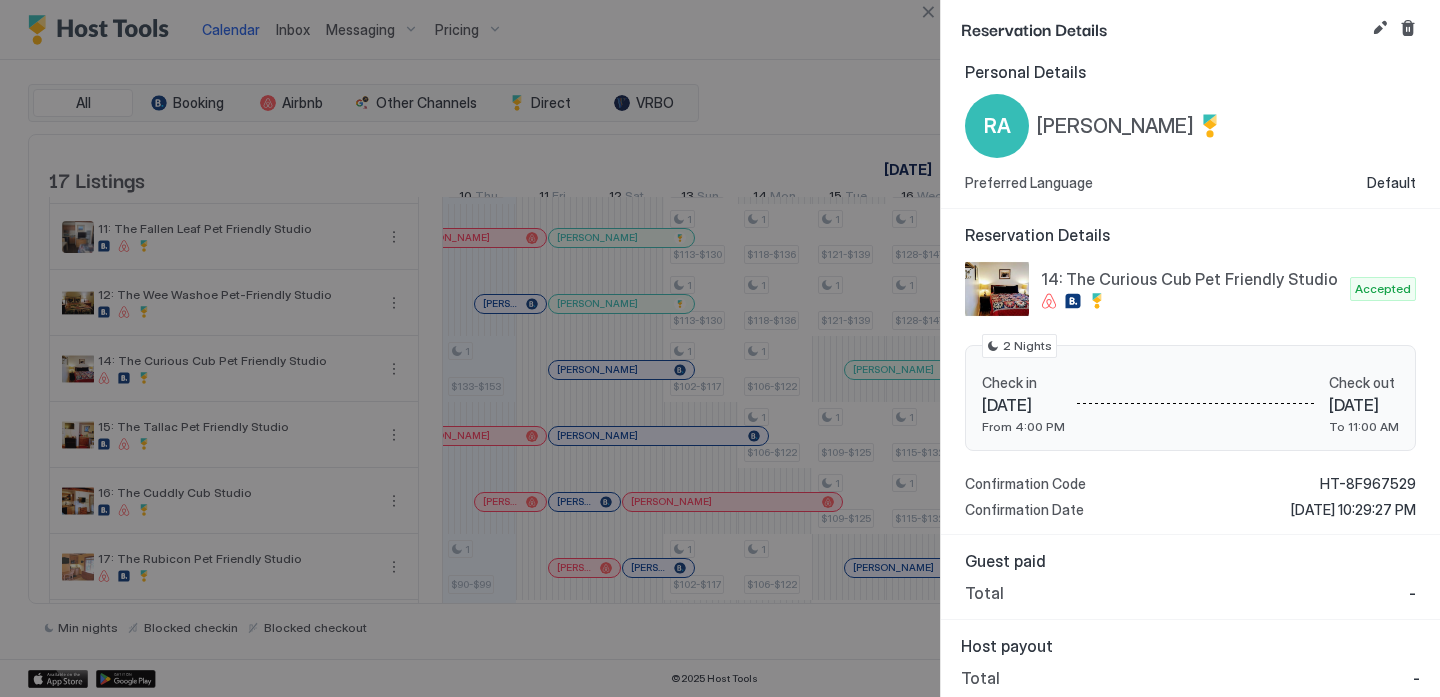 scroll, scrollTop: 11, scrollLeft: 0, axis: vertical 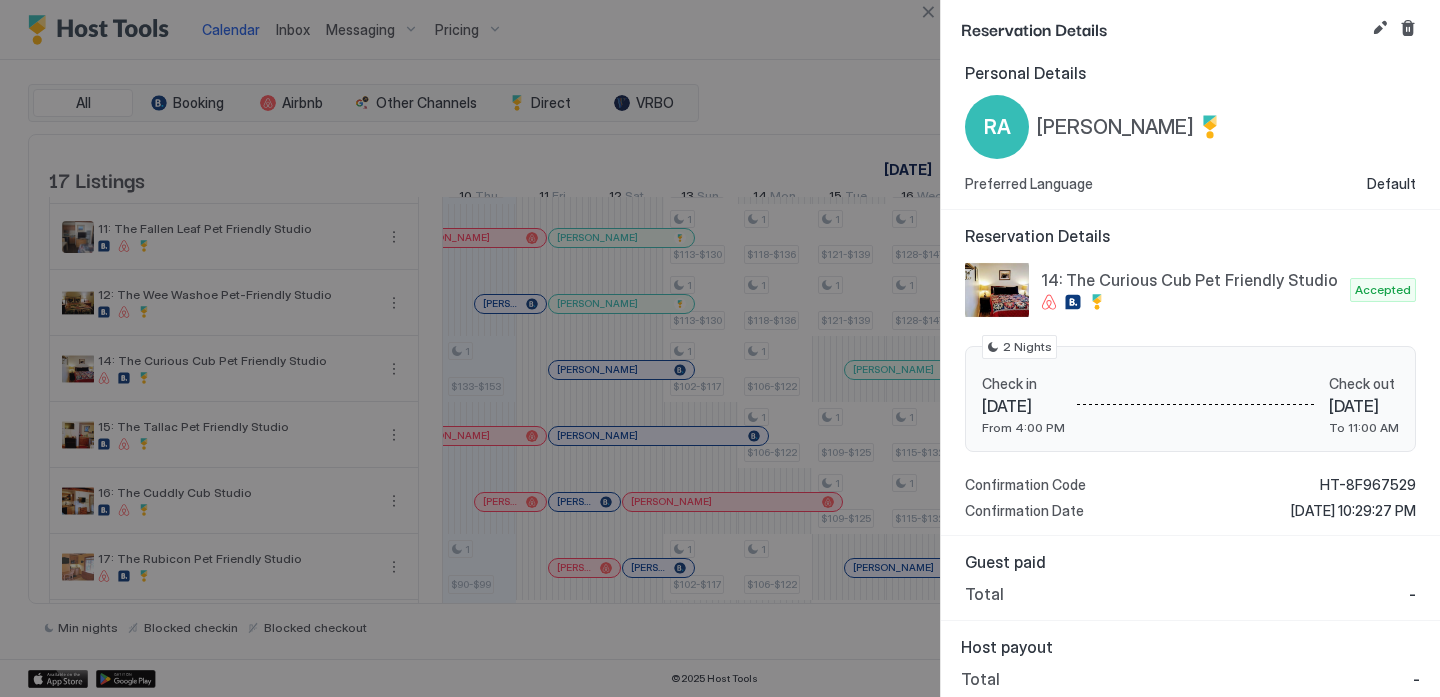 click at bounding box center (720, 348) 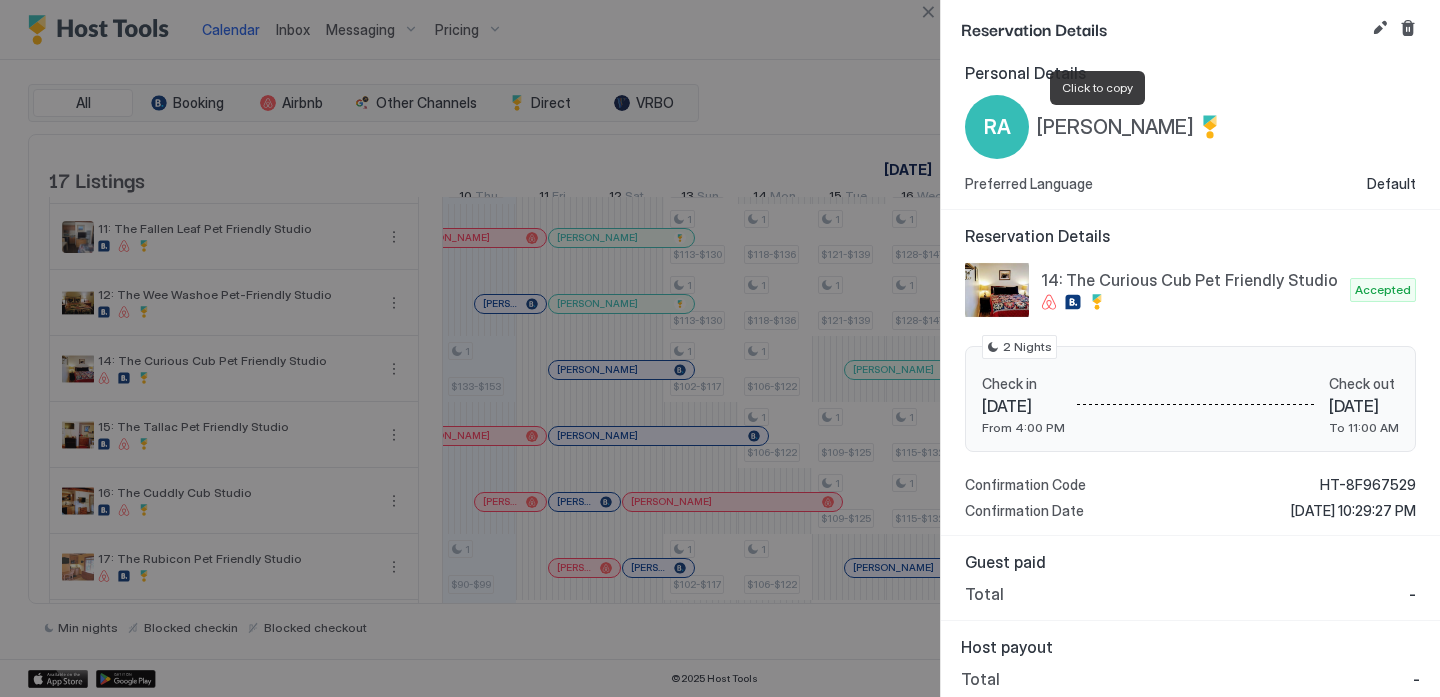 click on "[PERSON_NAME]" at bounding box center [1115, 127] 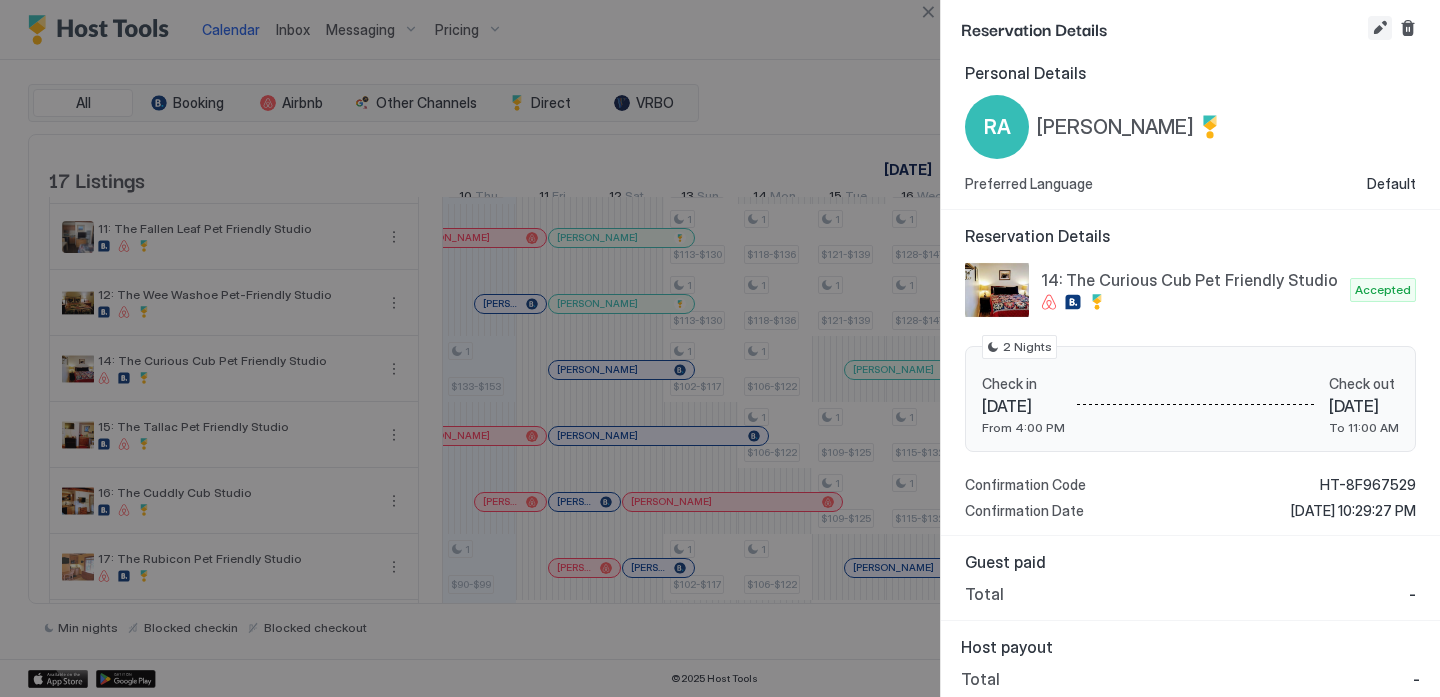 click at bounding box center [1380, 28] 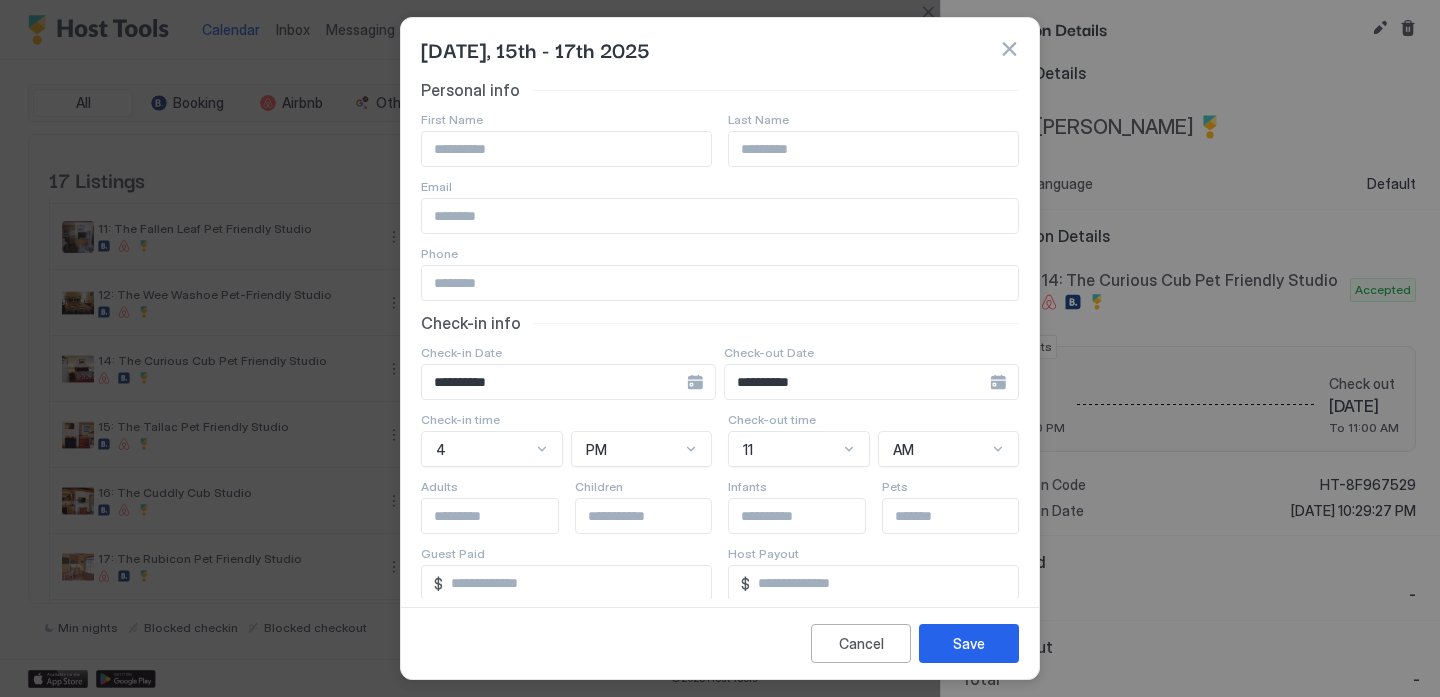 click at bounding box center (1009, 49) 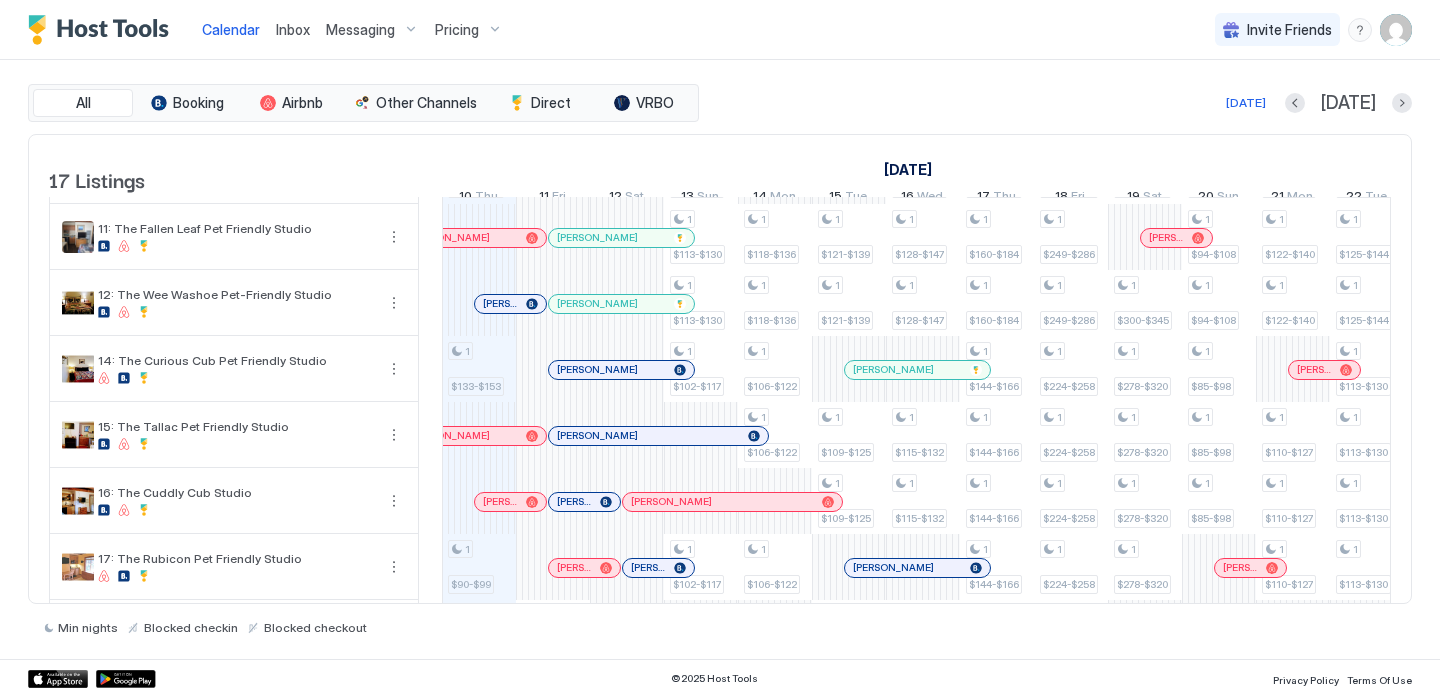 click at bounding box center [880, 370] 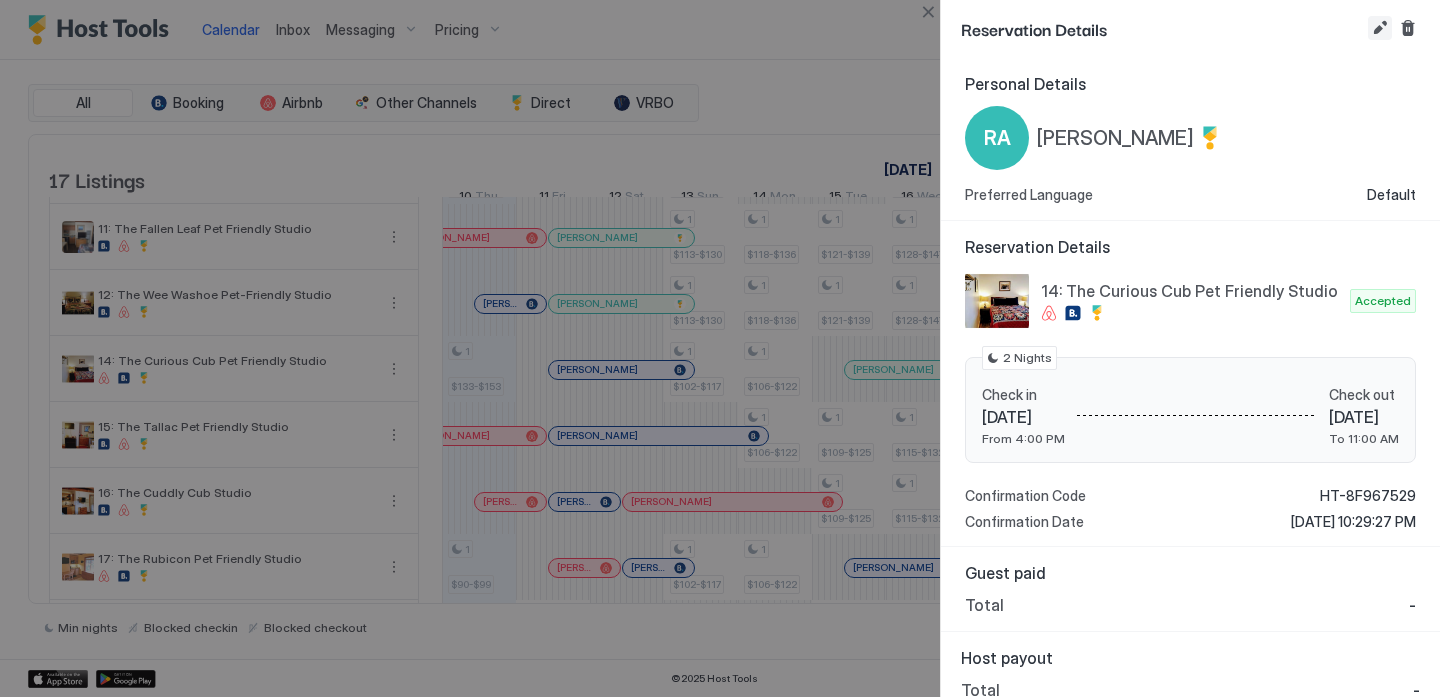click at bounding box center [1380, 28] 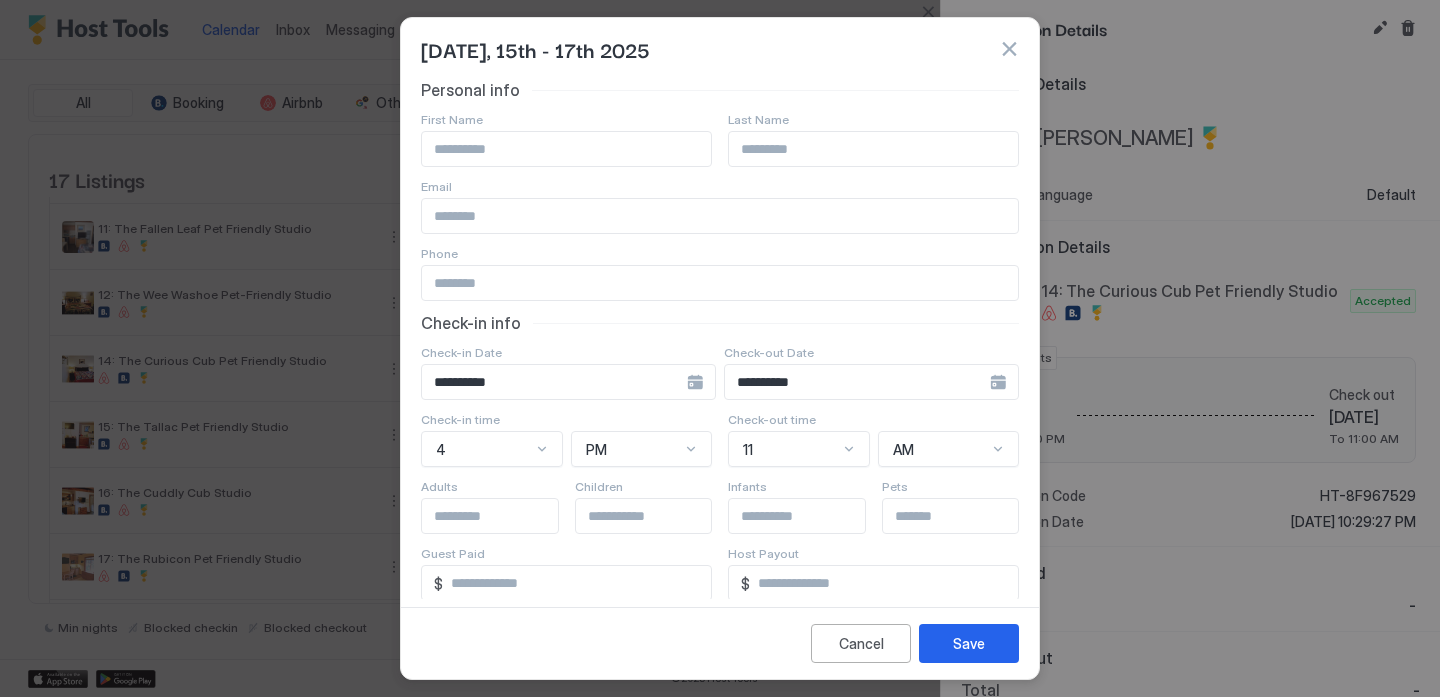 click at bounding box center [566, 149] 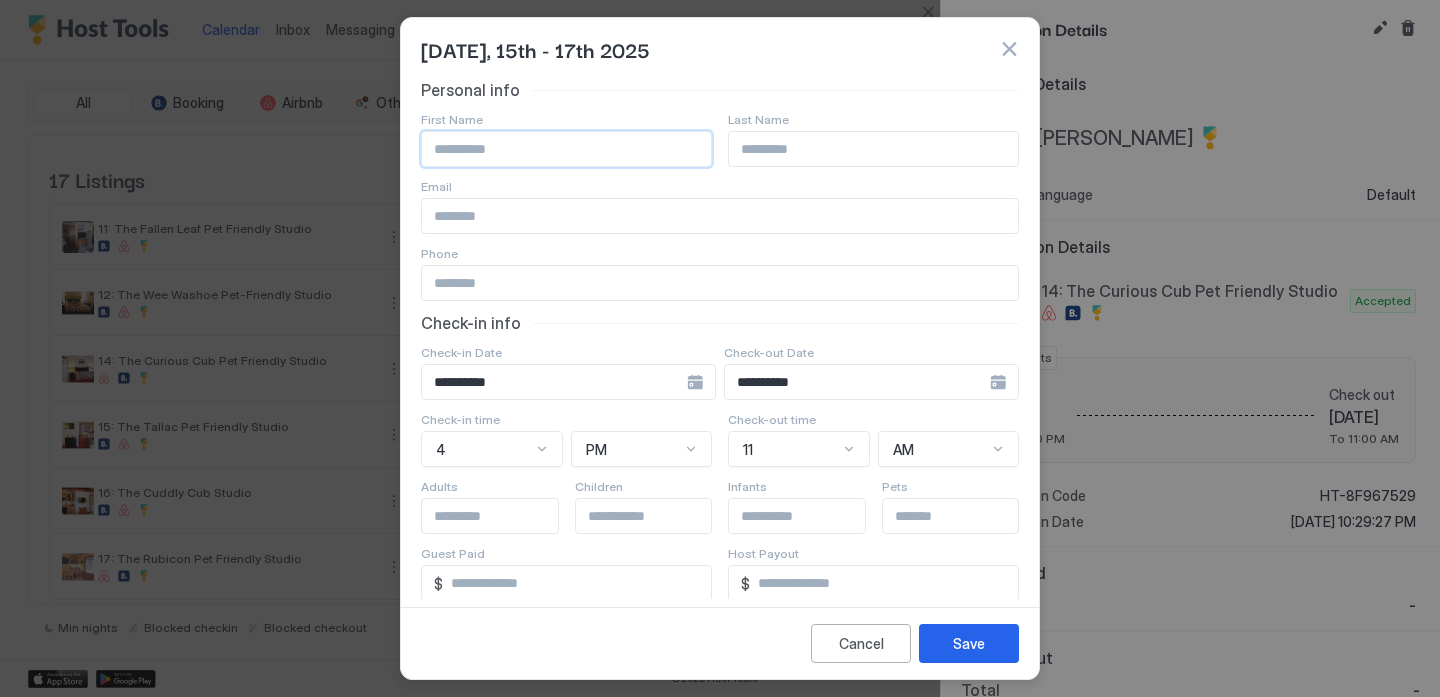 paste on "**********" 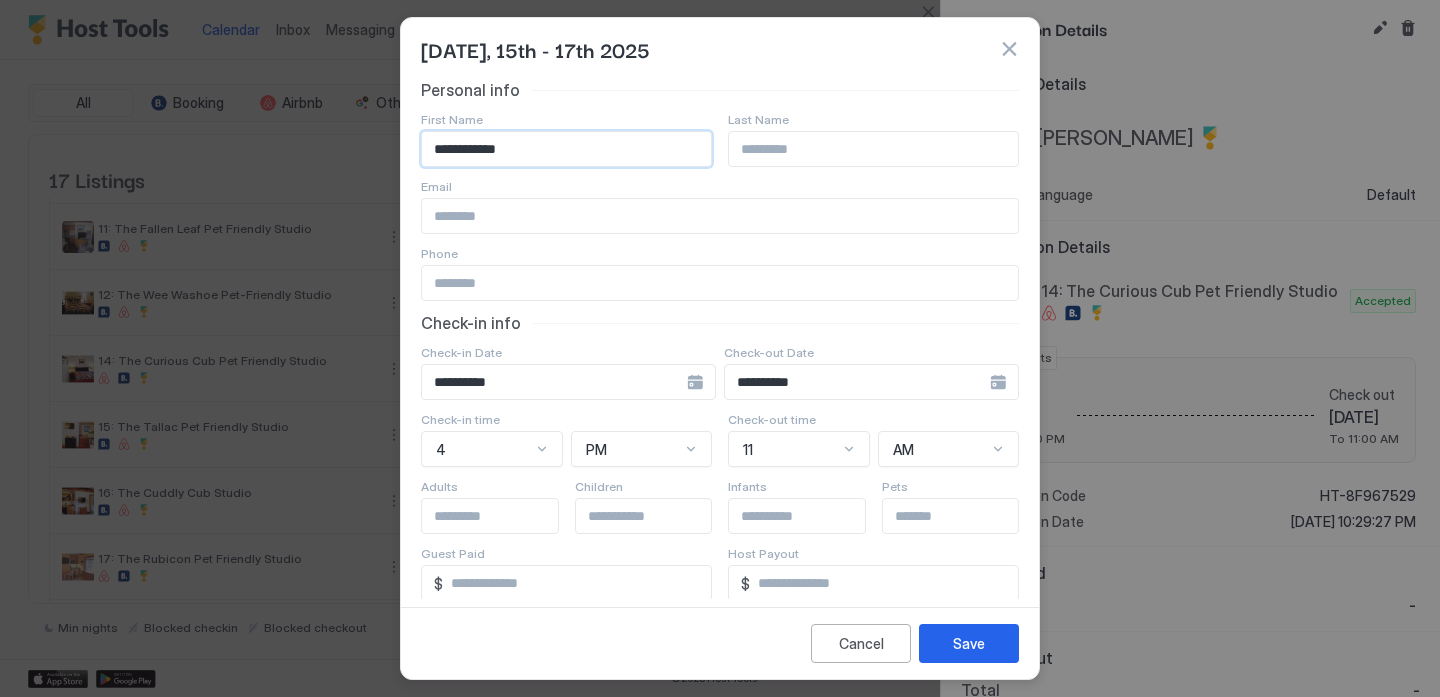 click on "**********" at bounding box center (566, 149) 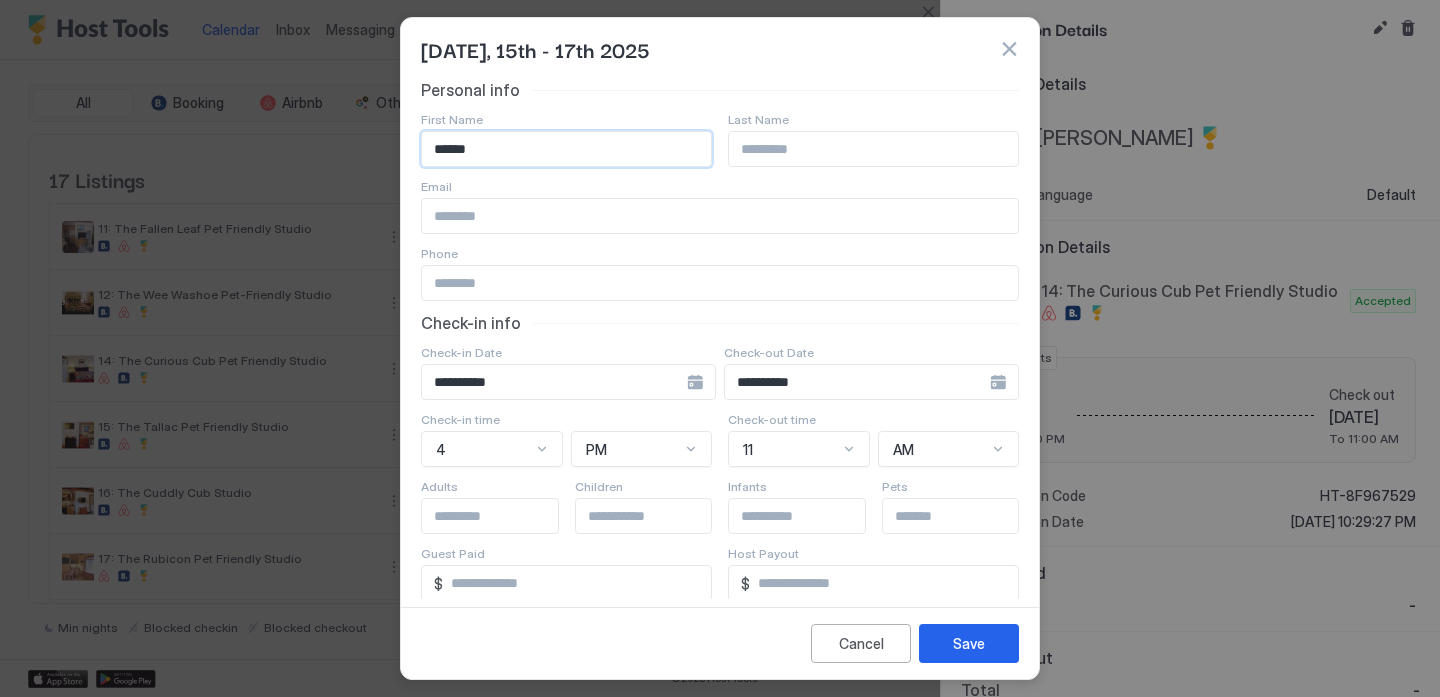 click at bounding box center [873, 149] 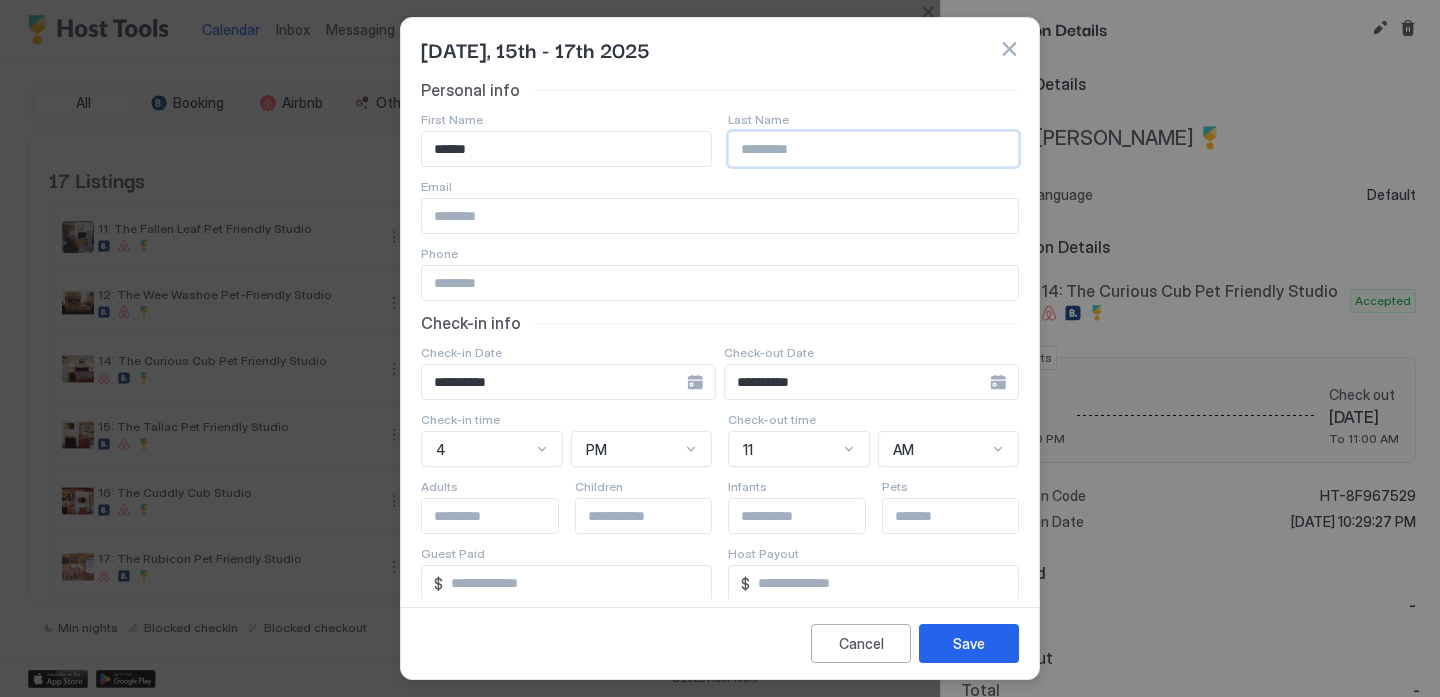 paste on "*****" 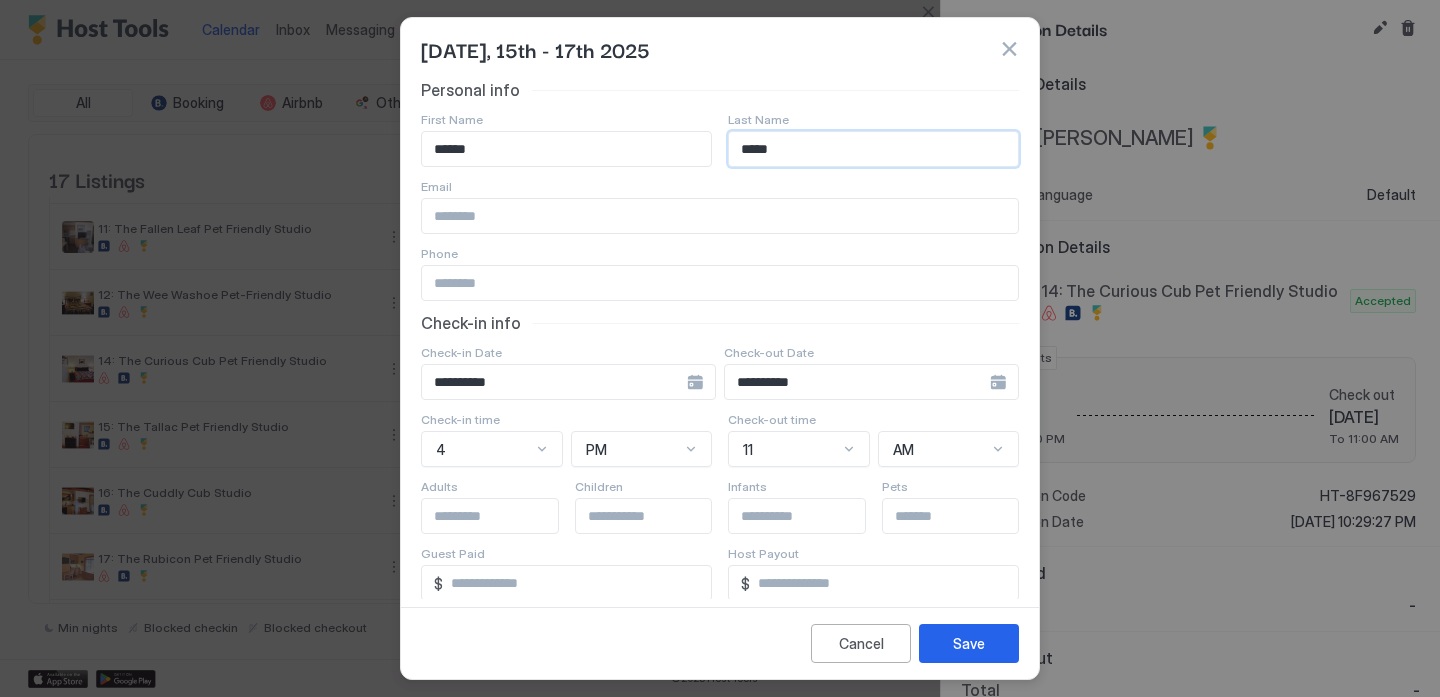 click at bounding box center (720, 216) 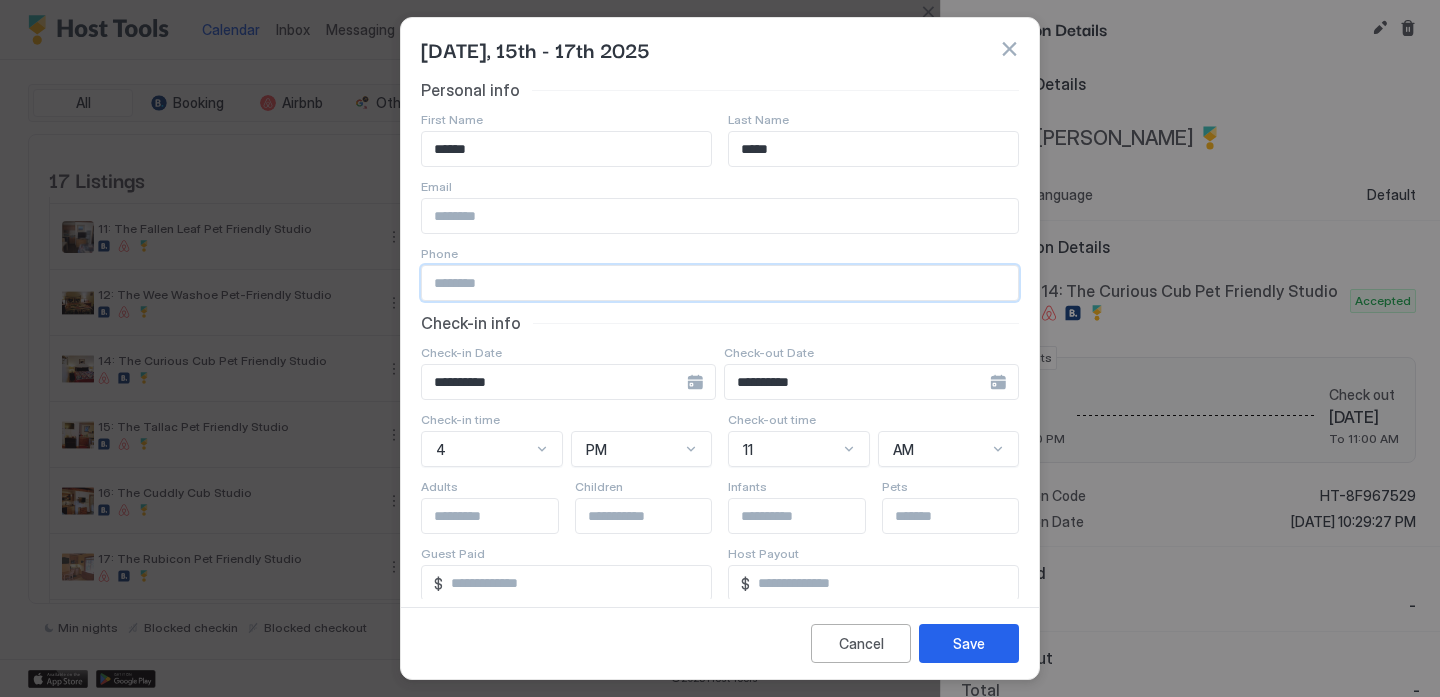 click at bounding box center [720, 283] 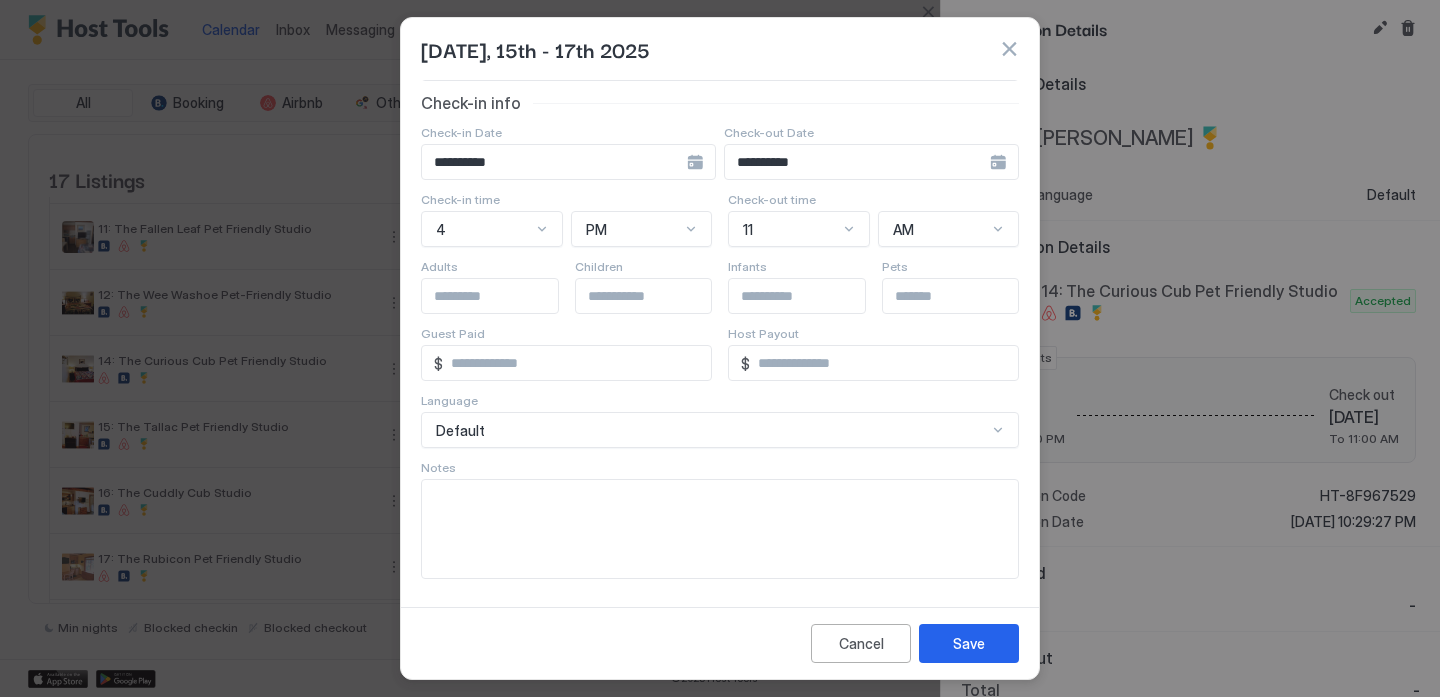 scroll, scrollTop: 221, scrollLeft: 0, axis: vertical 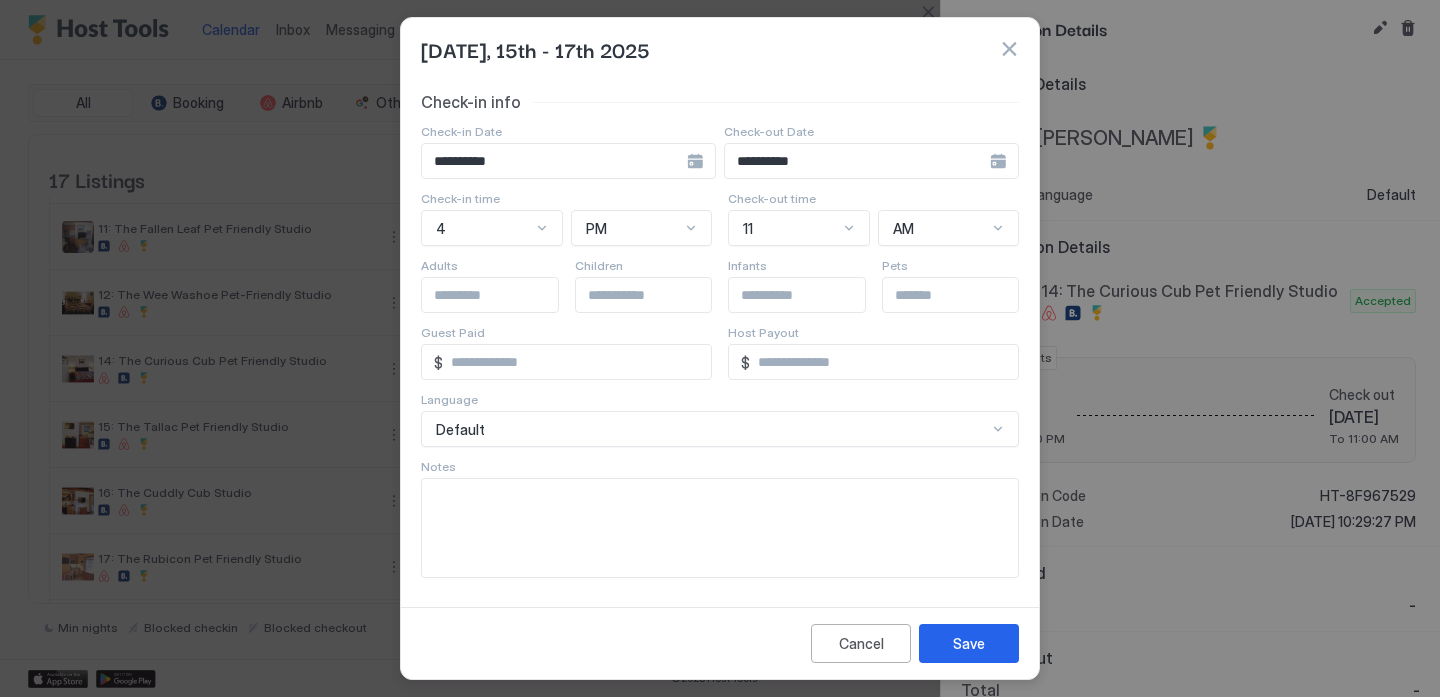 click at bounding box center (720, 528) 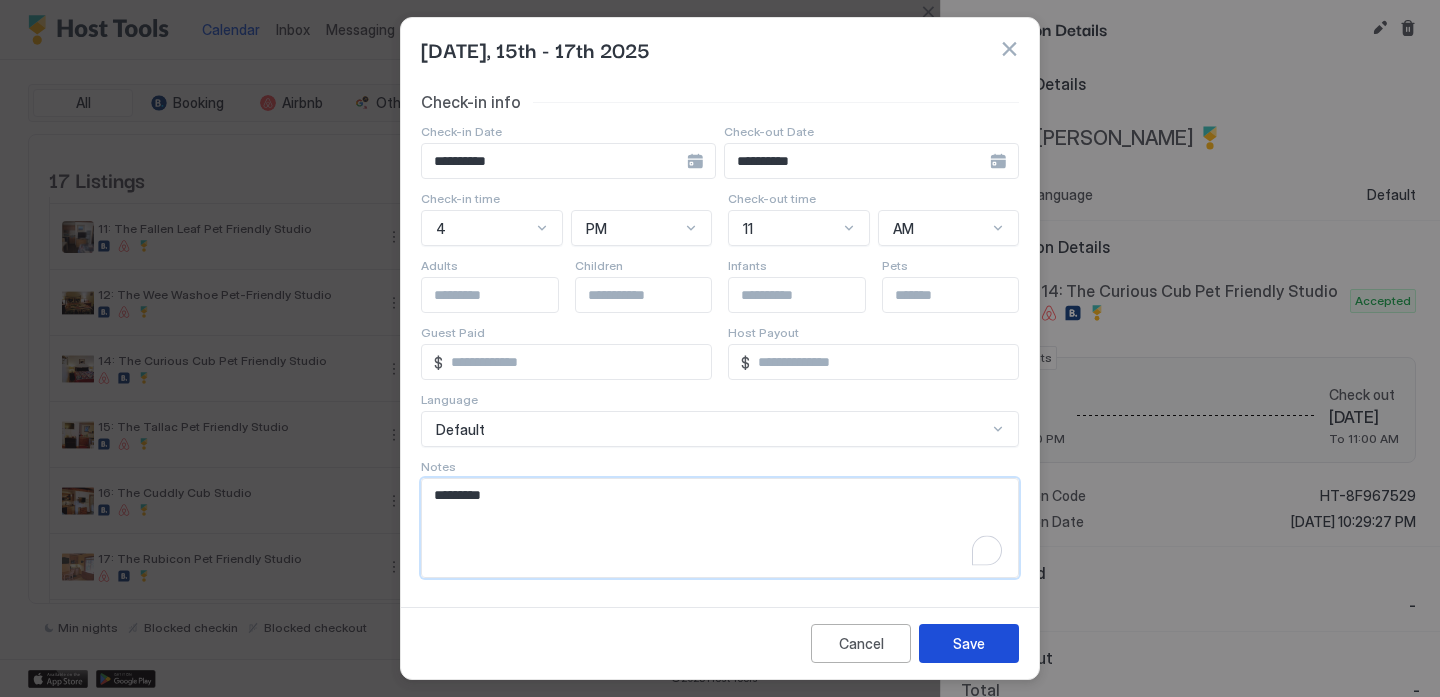 click on "Save" at bounding box center (969, 643) 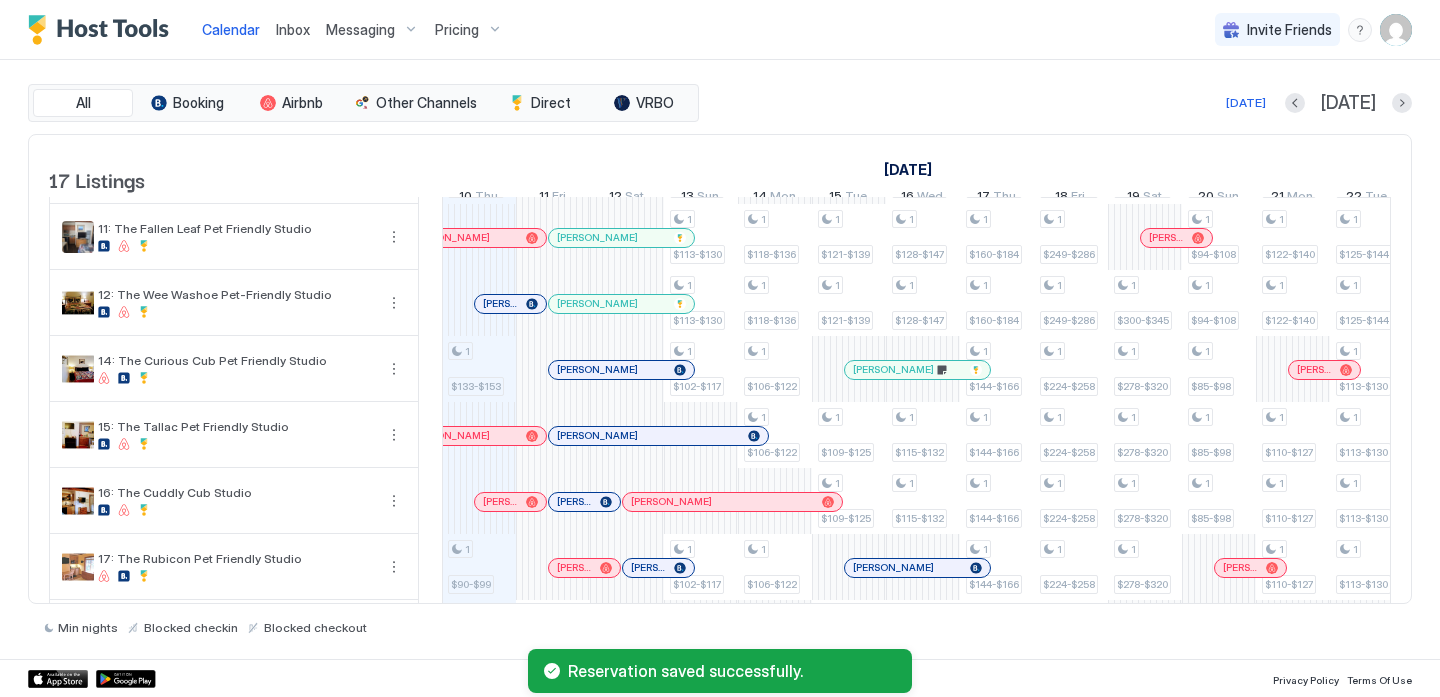 click at bounding box center (918, 370) 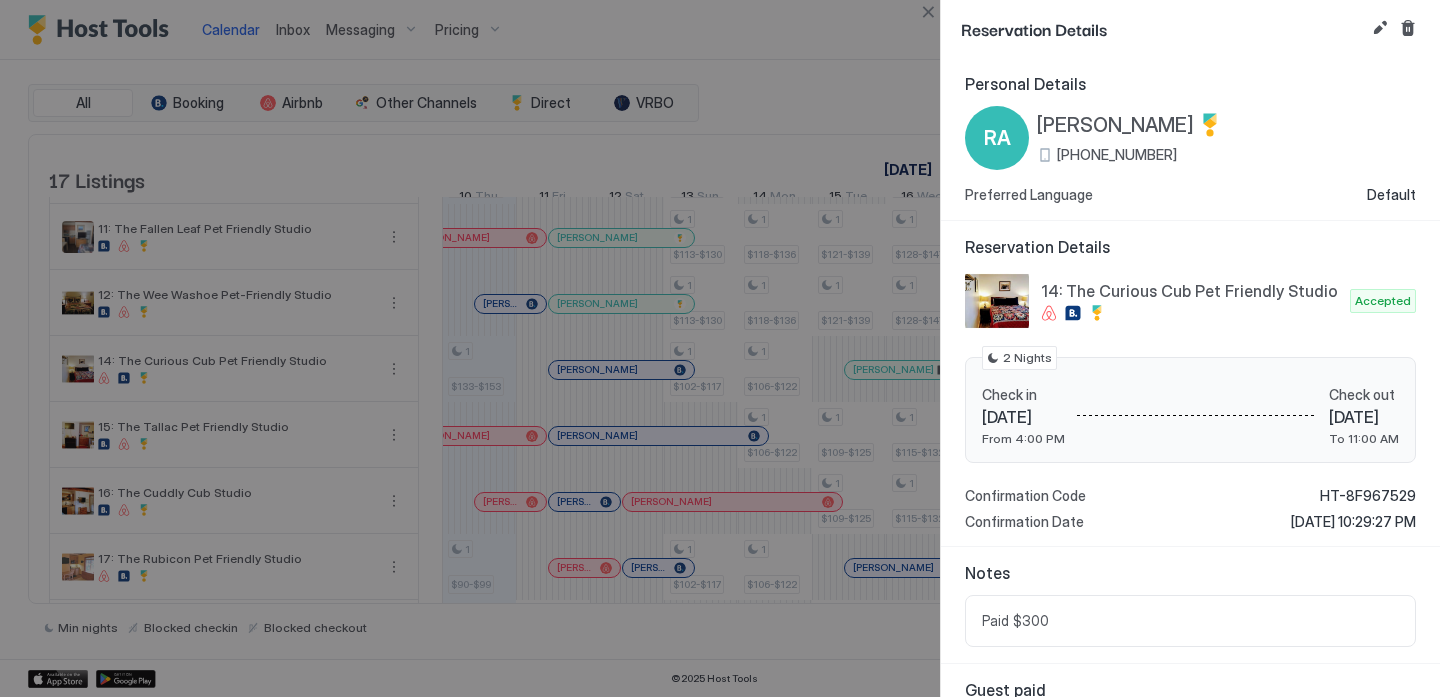 scroll, scrollTop: 135, scrollLeft: 0, axis: vertical 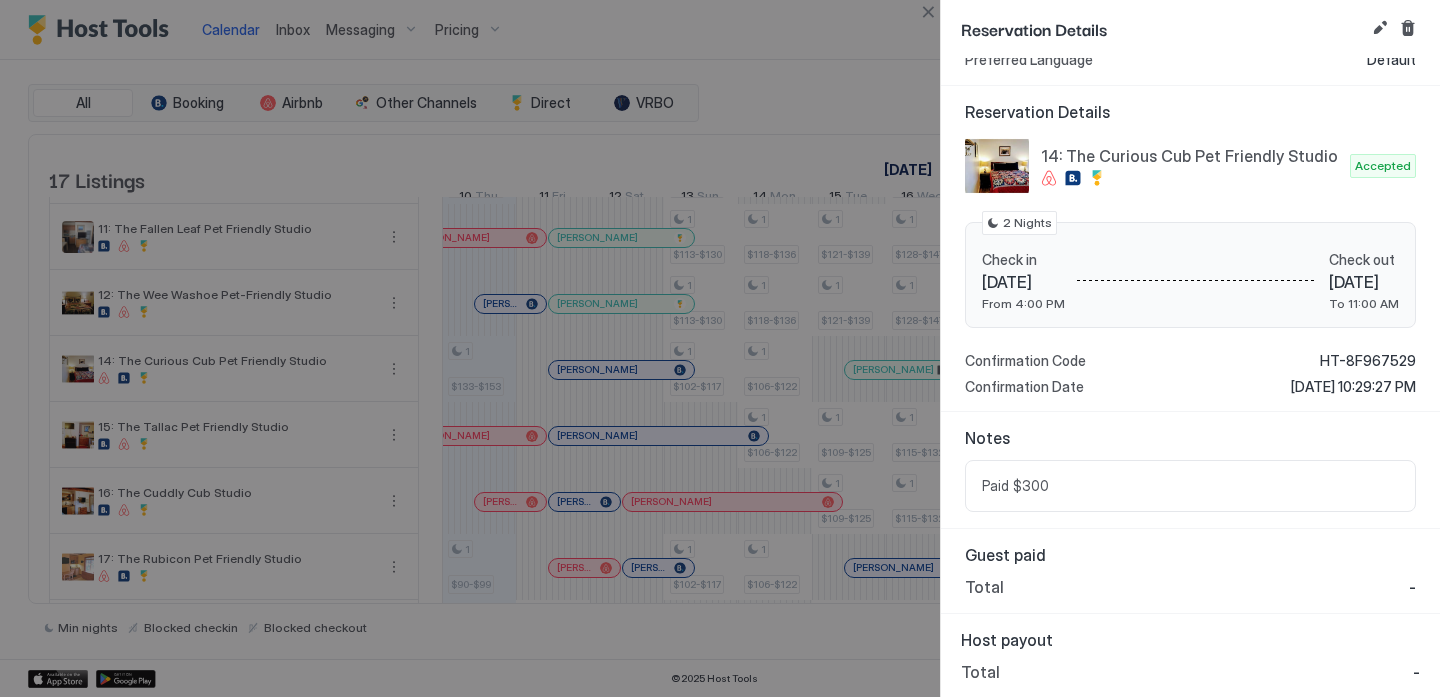 click at bounding box center (720, 348) 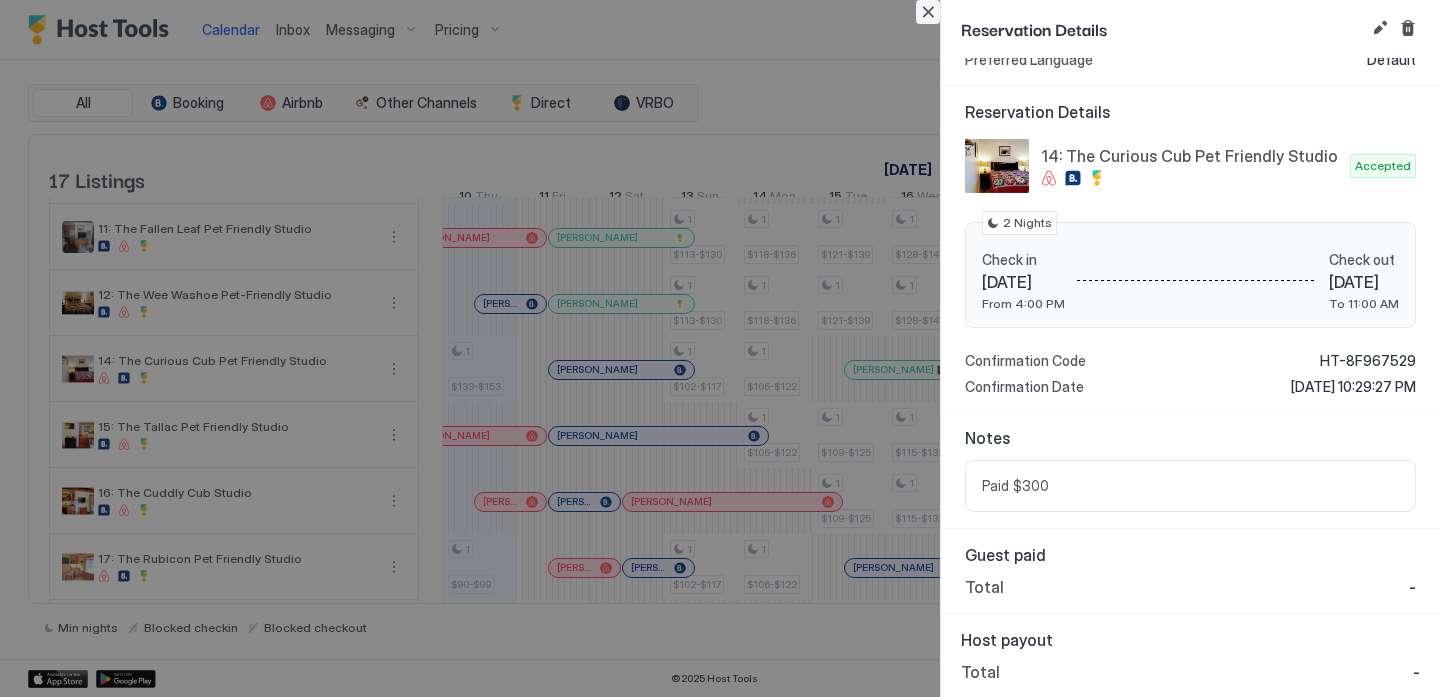 click at bounding box center (928, 12) 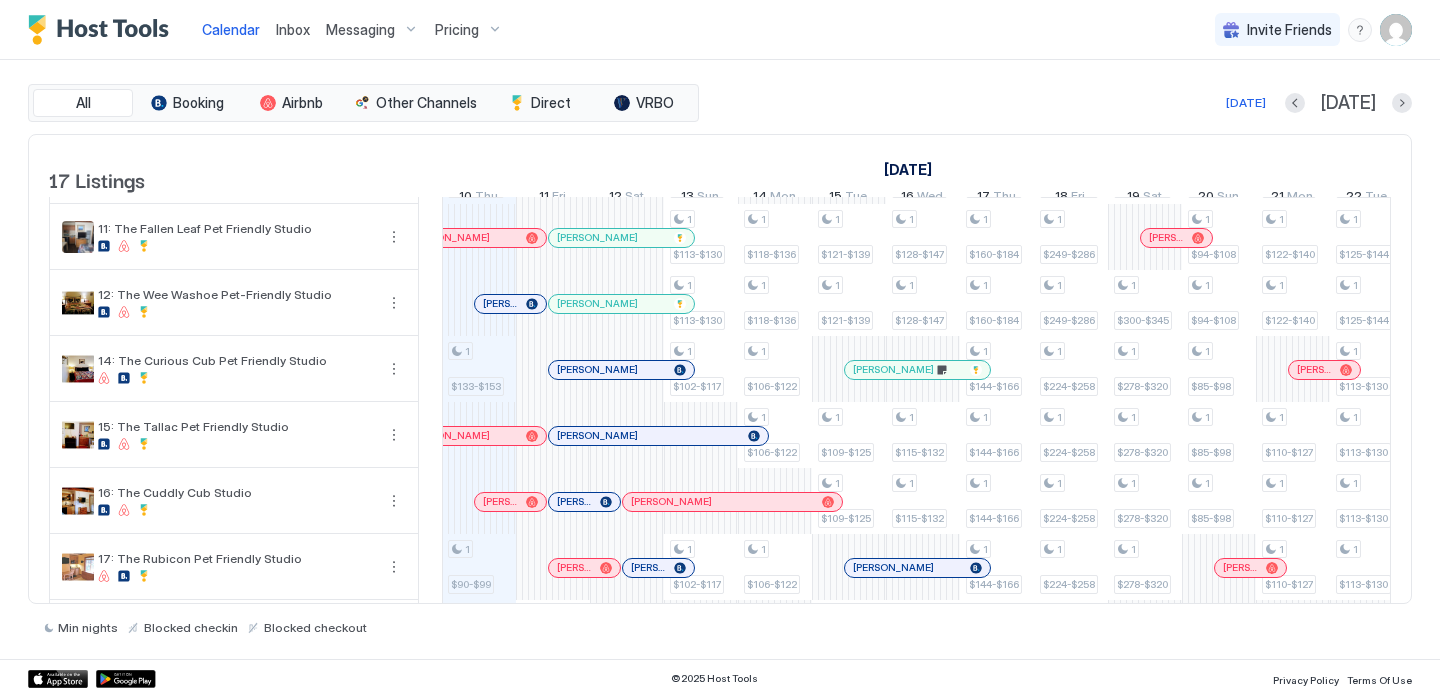 click at bounding box center (922, 568) 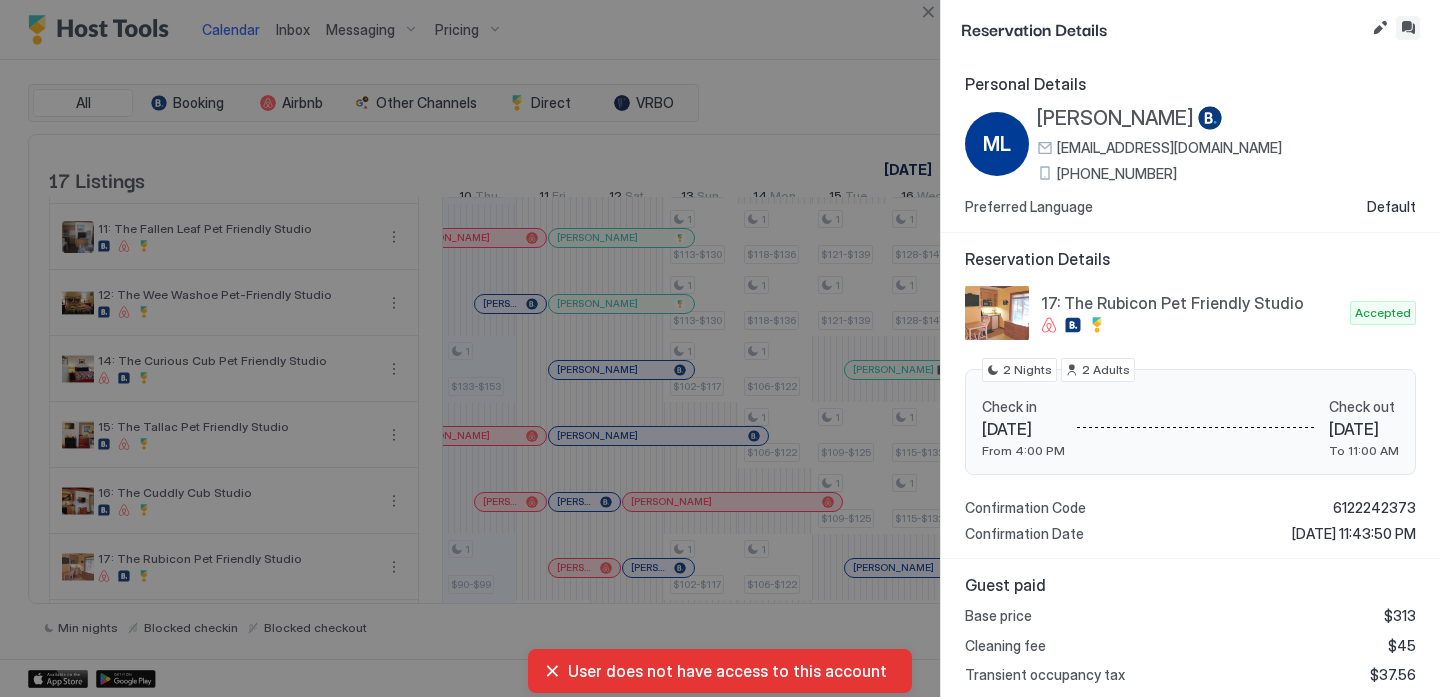 click at bounding box center (1408, 28) 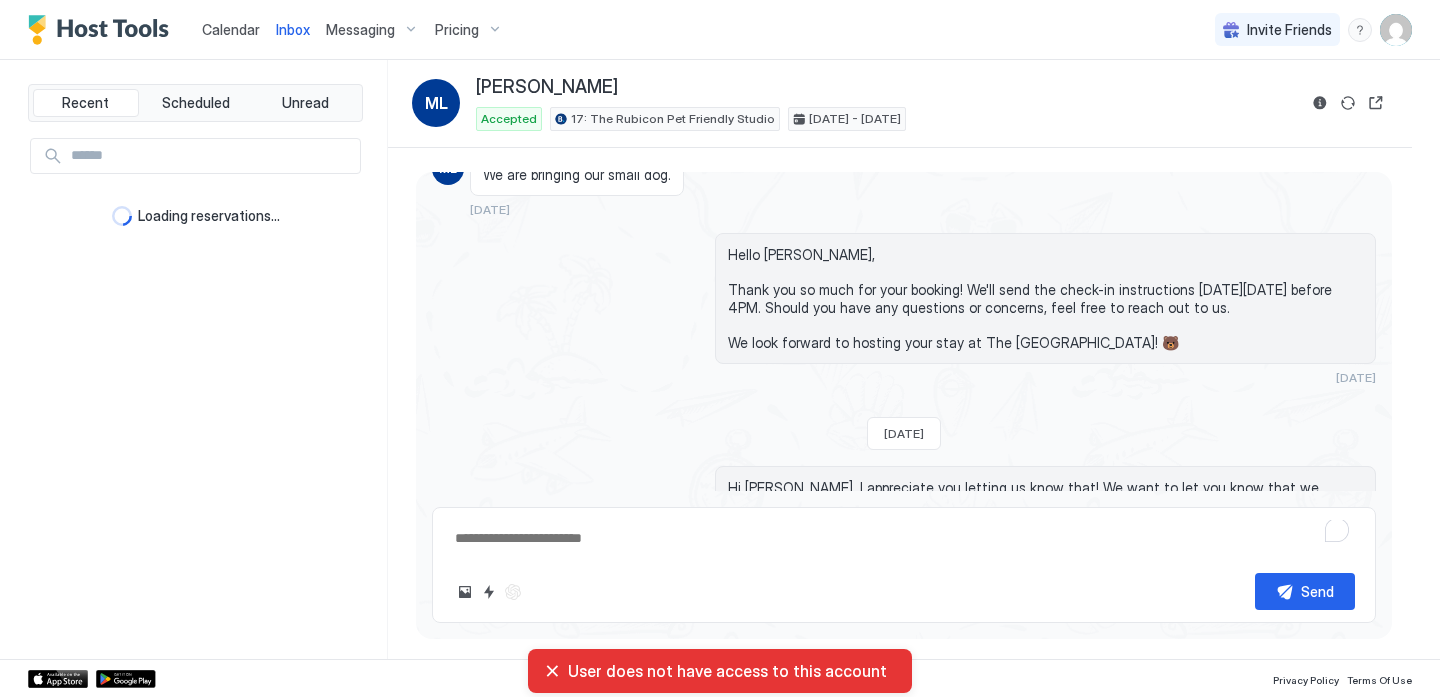 scroll, scrollTop: 0, scrollLeft: 0, axis: both 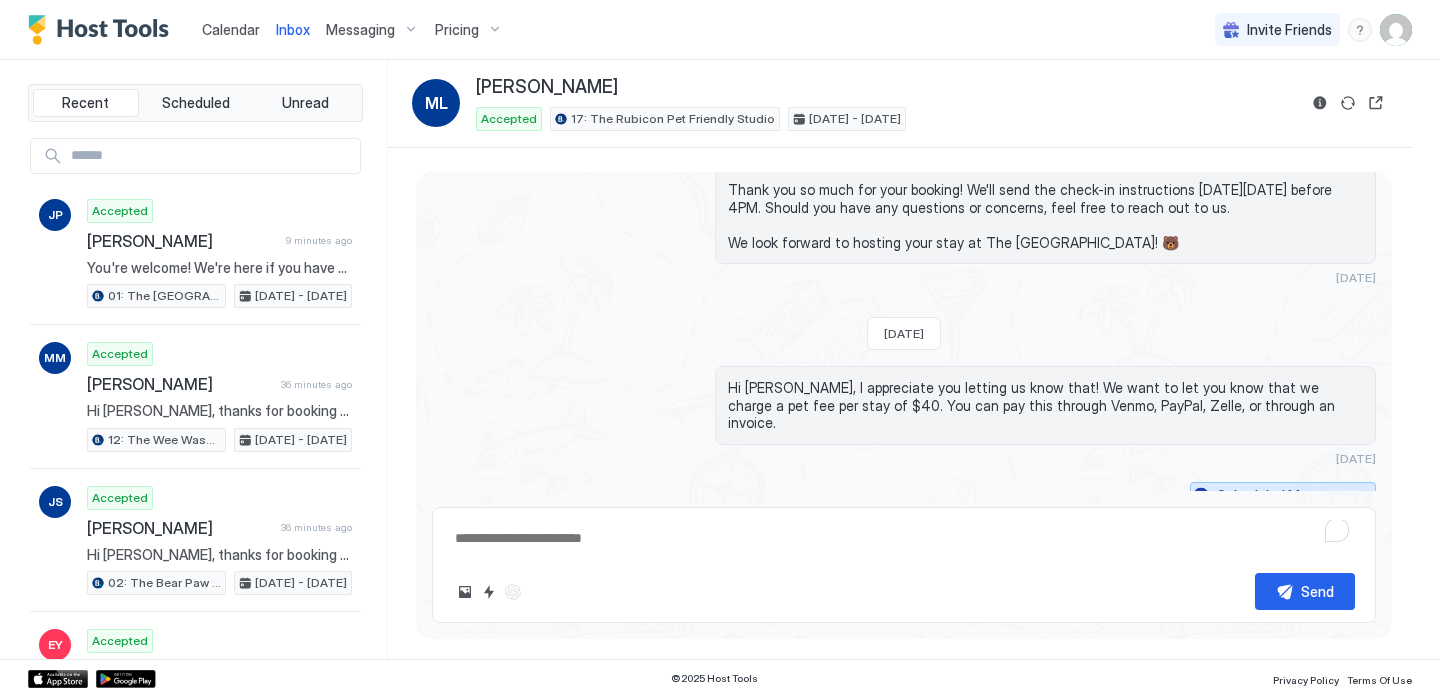 click on "Scheduled Messages" at bounding box center (1285, 495) 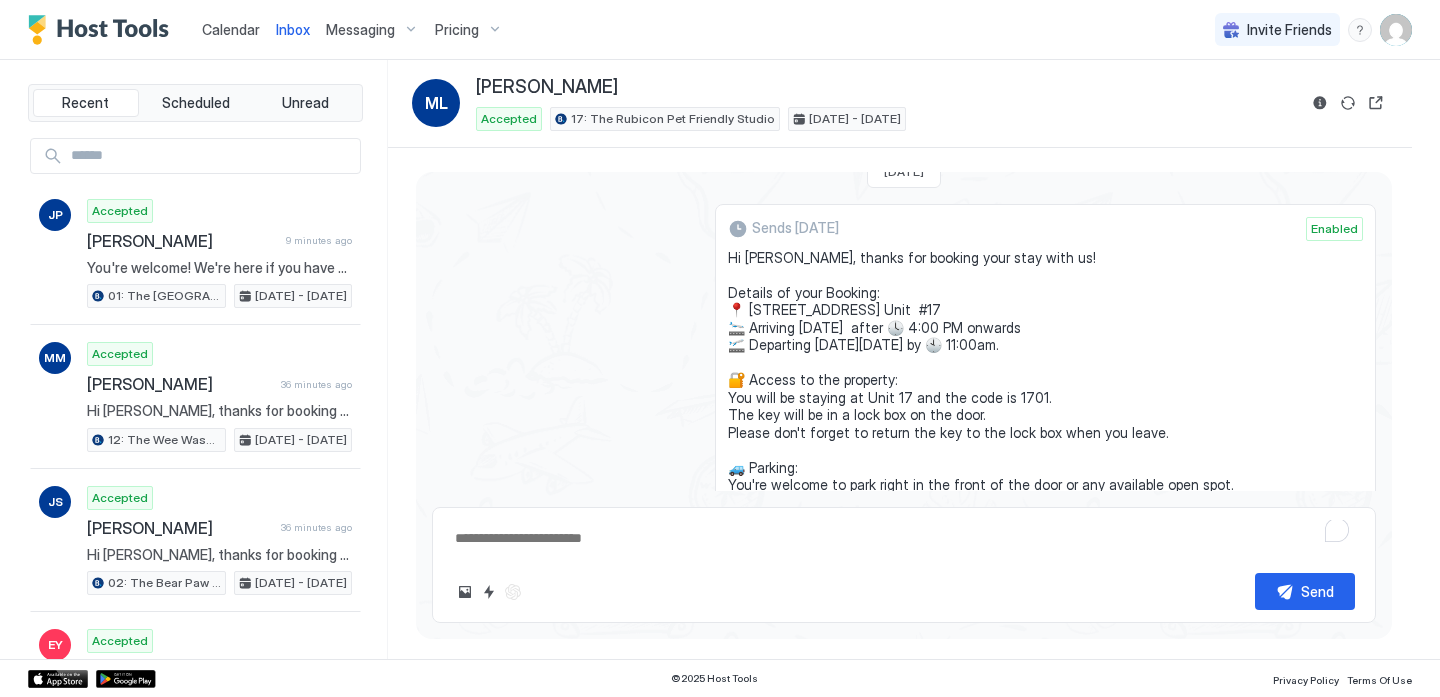 scroll, scrollTop: 574, scrollLeft: 0, axis: vertical 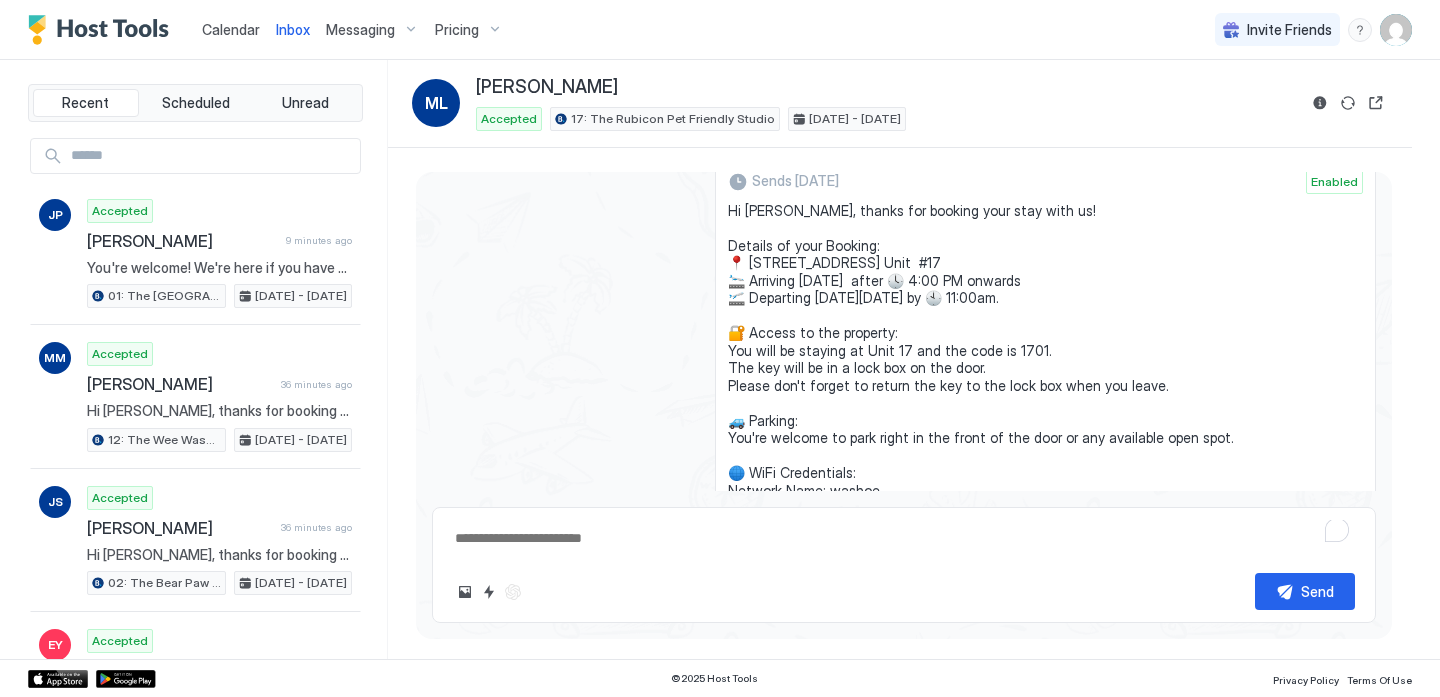 drag, startPoint x: 930, startPoint y: 367, endPoint x: 730, endPoint y: 197, distance: 262.4881 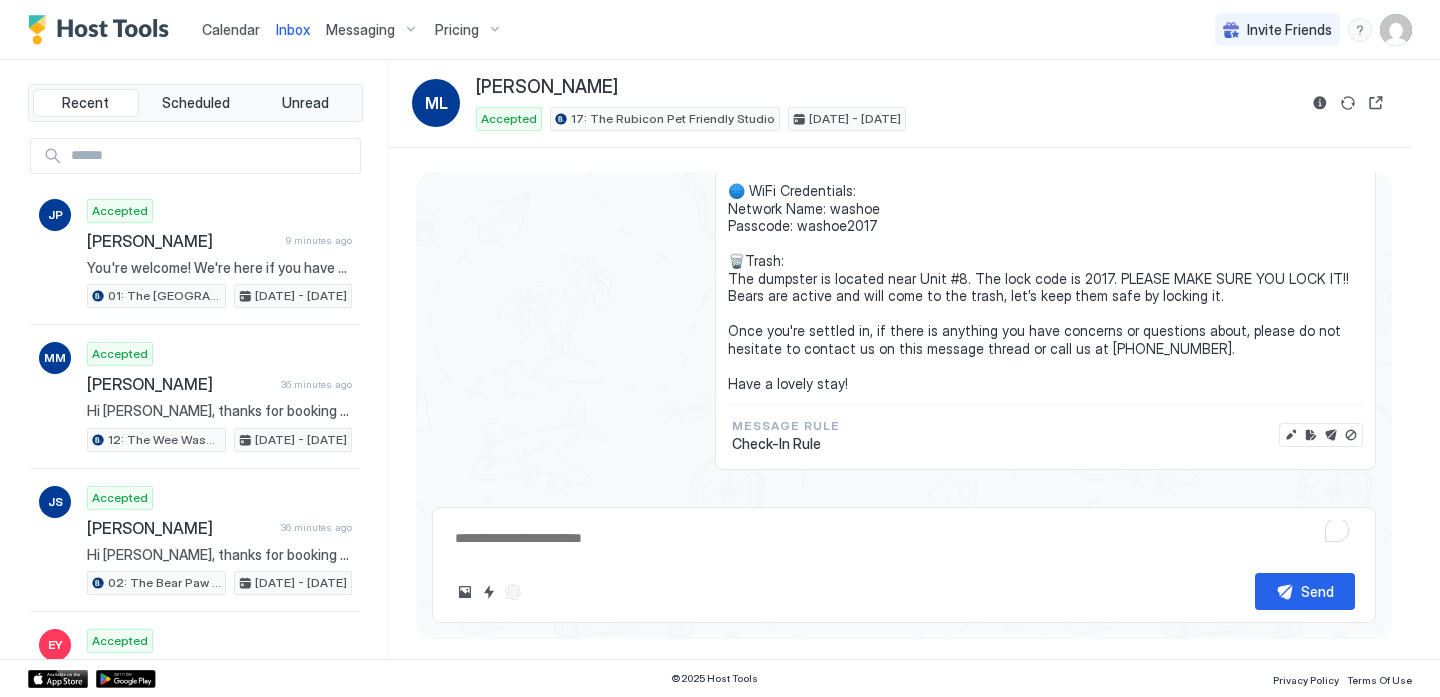 scroll, scrollTop: 860, scrollLeft: 0, axis: vertical 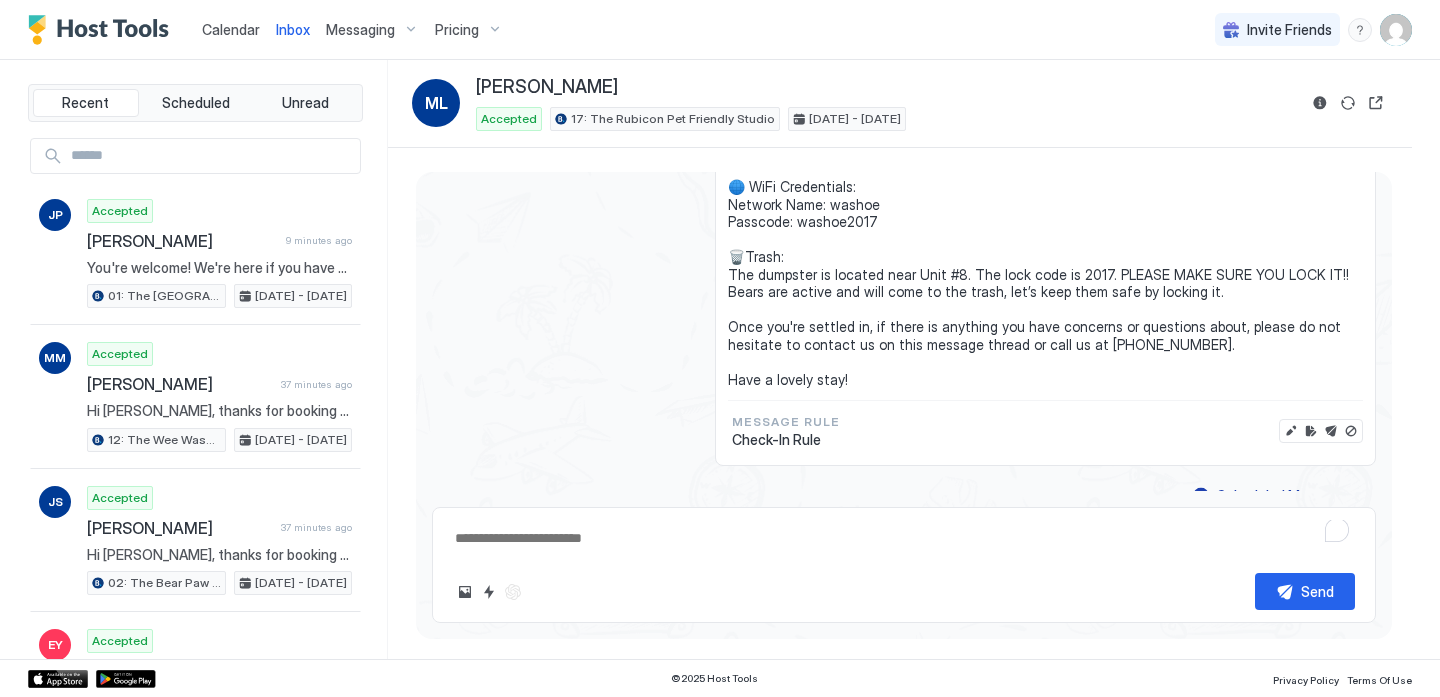 click on "Calendar" at bounding box center (231, 29) 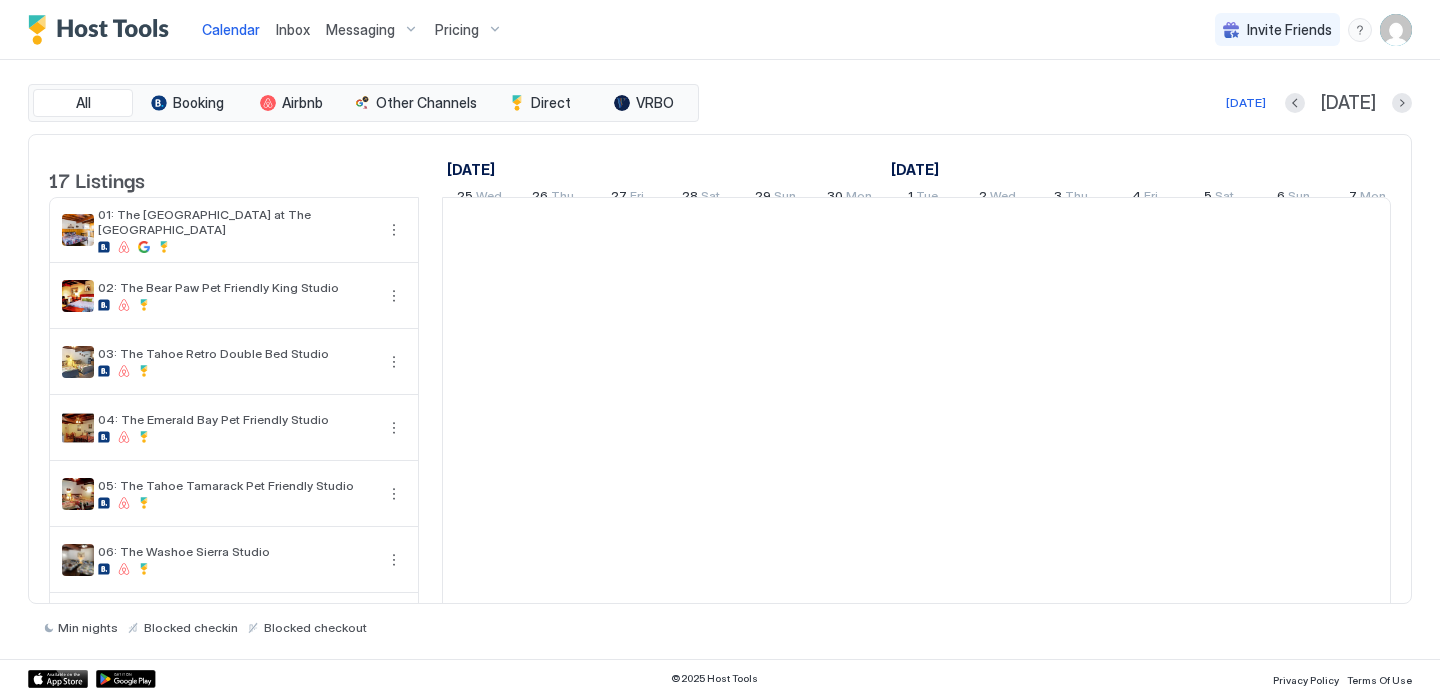 scroll, scrollTop: 0, scrollLeft: 1111, axis: horizontal 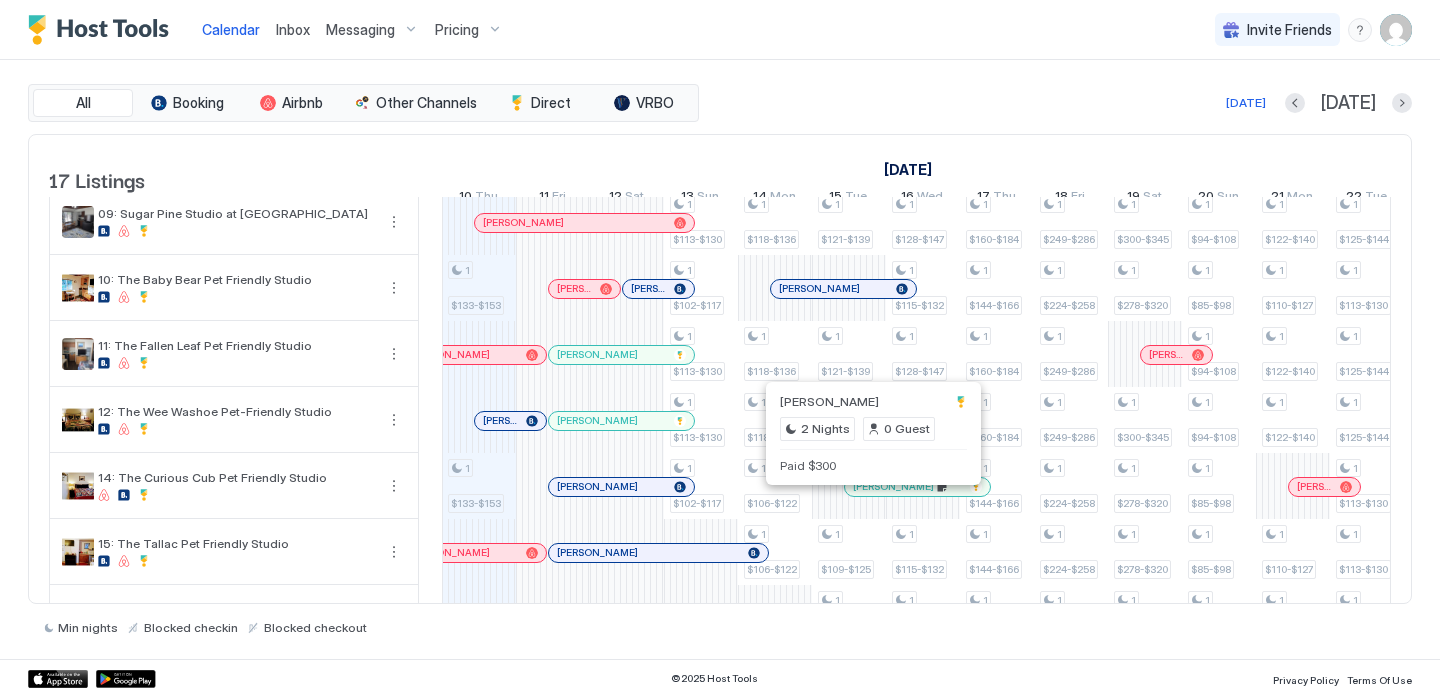 click at bounding box center [869, 487] 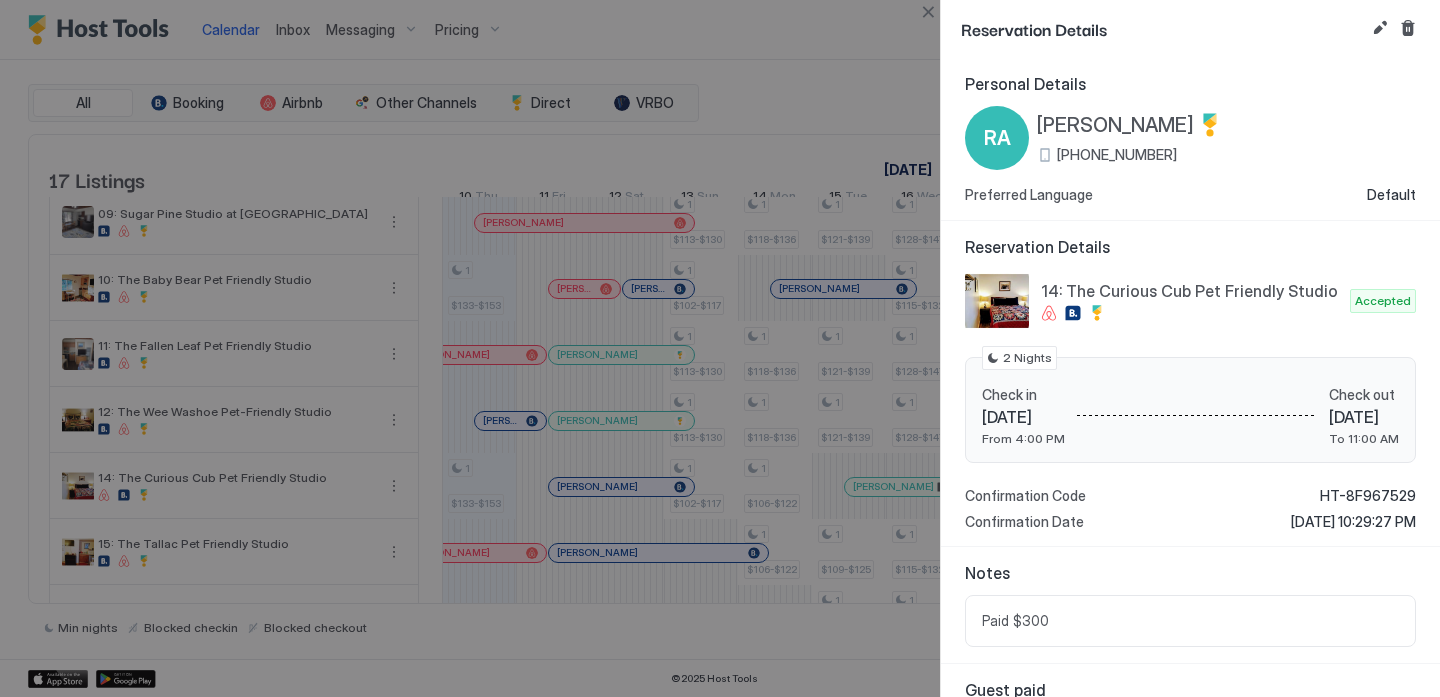 scroll, scrollTop: 9, scrollLeft: 0, axis: vertical 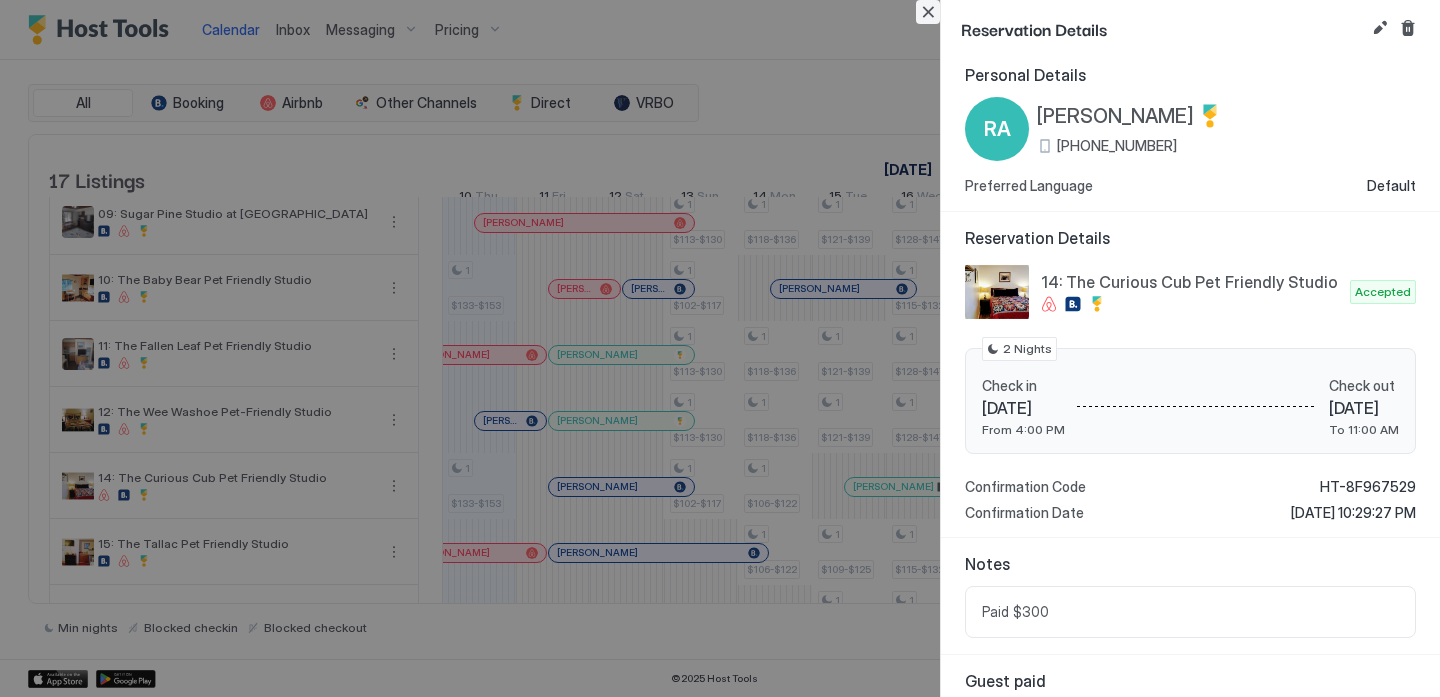 click at bounding box center [928, 12] 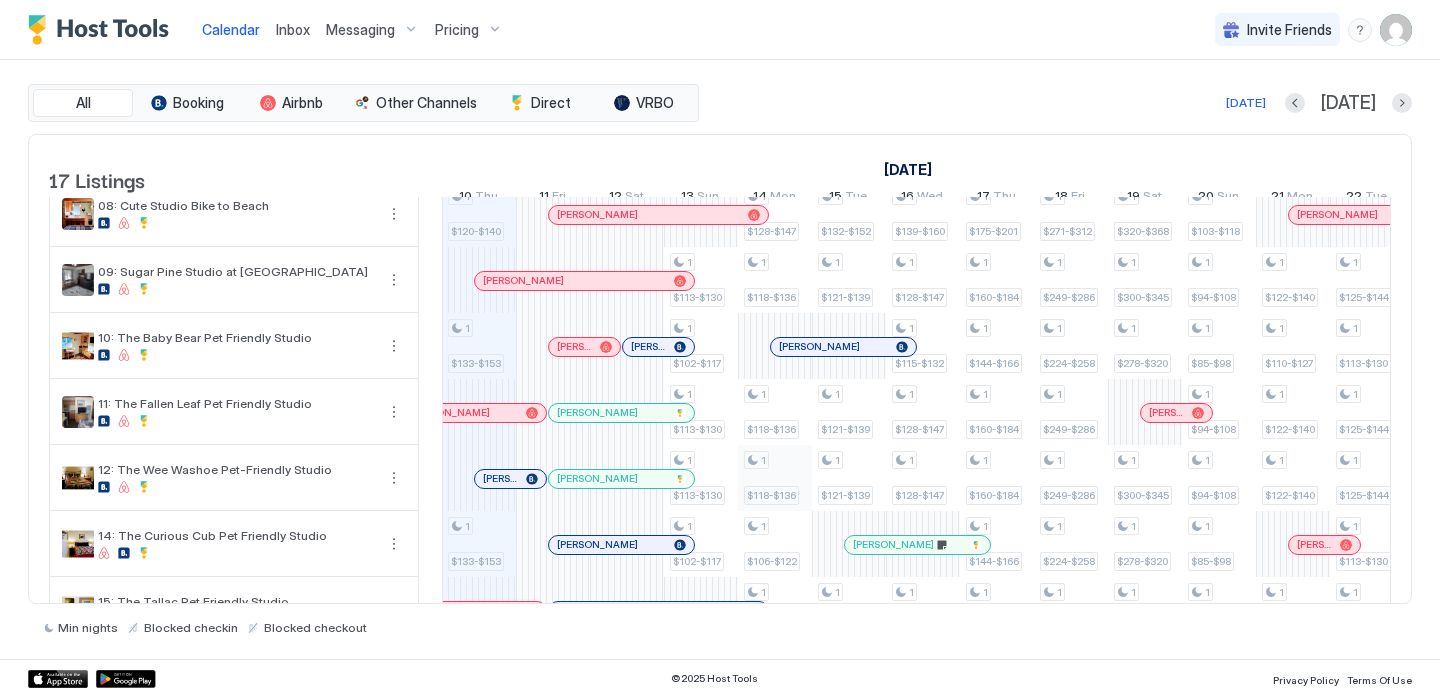 scroll, scrollTop: 454, scrollLeft: 0, axis: vertical 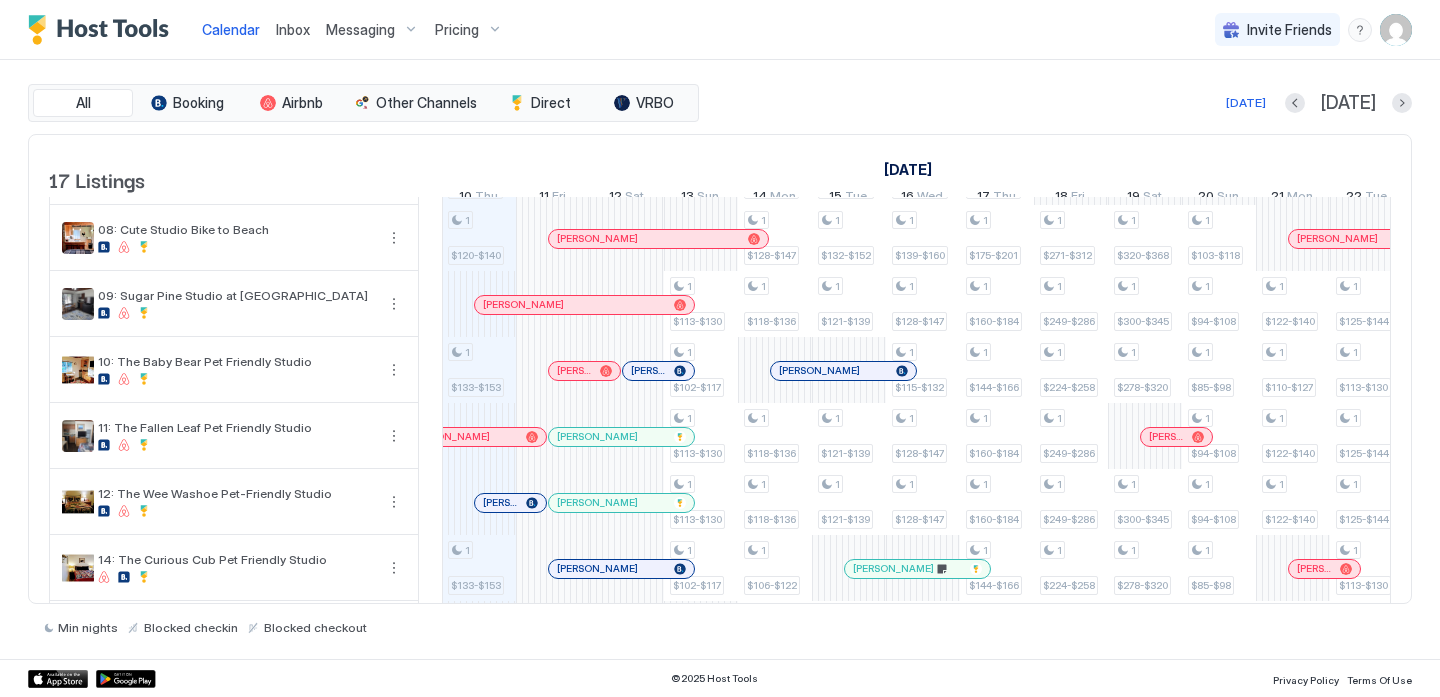 click at bounding box center [789, 371] 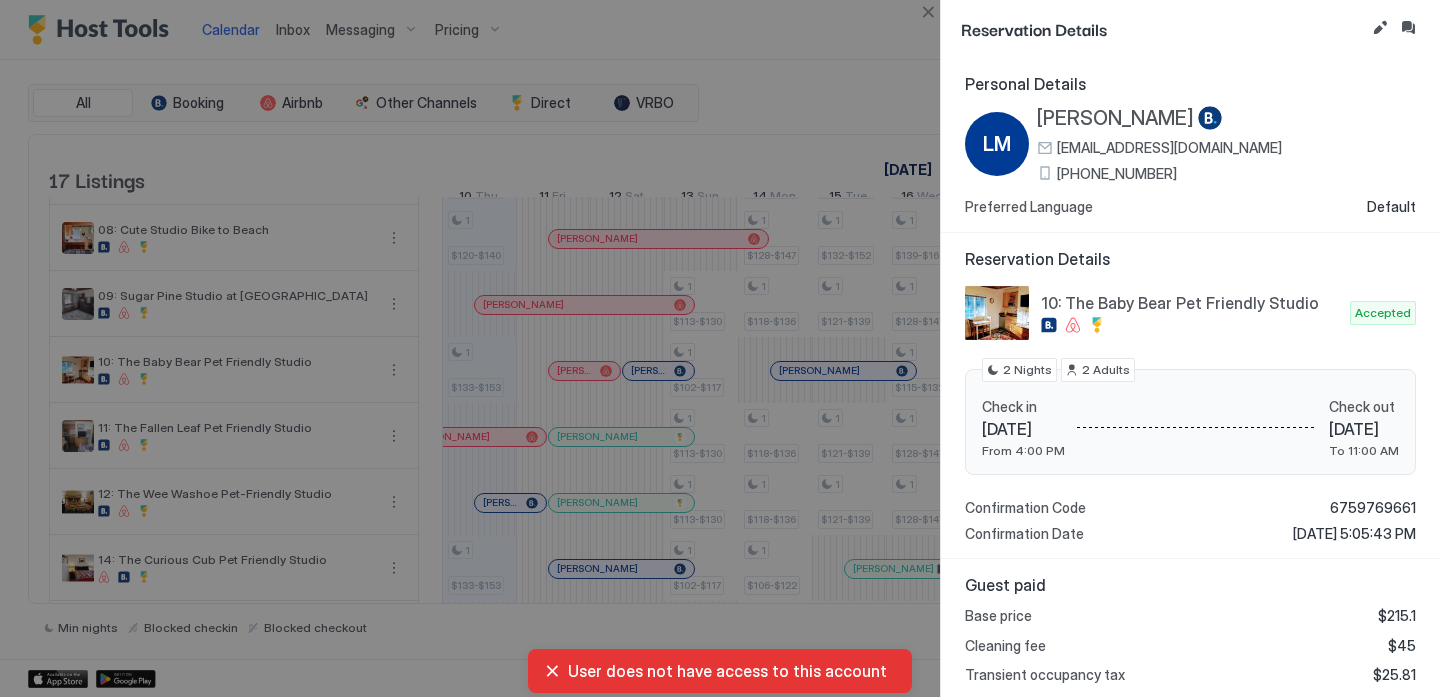 click on "[PHONE_NUMBER]" at bounding box center (1117, 174) 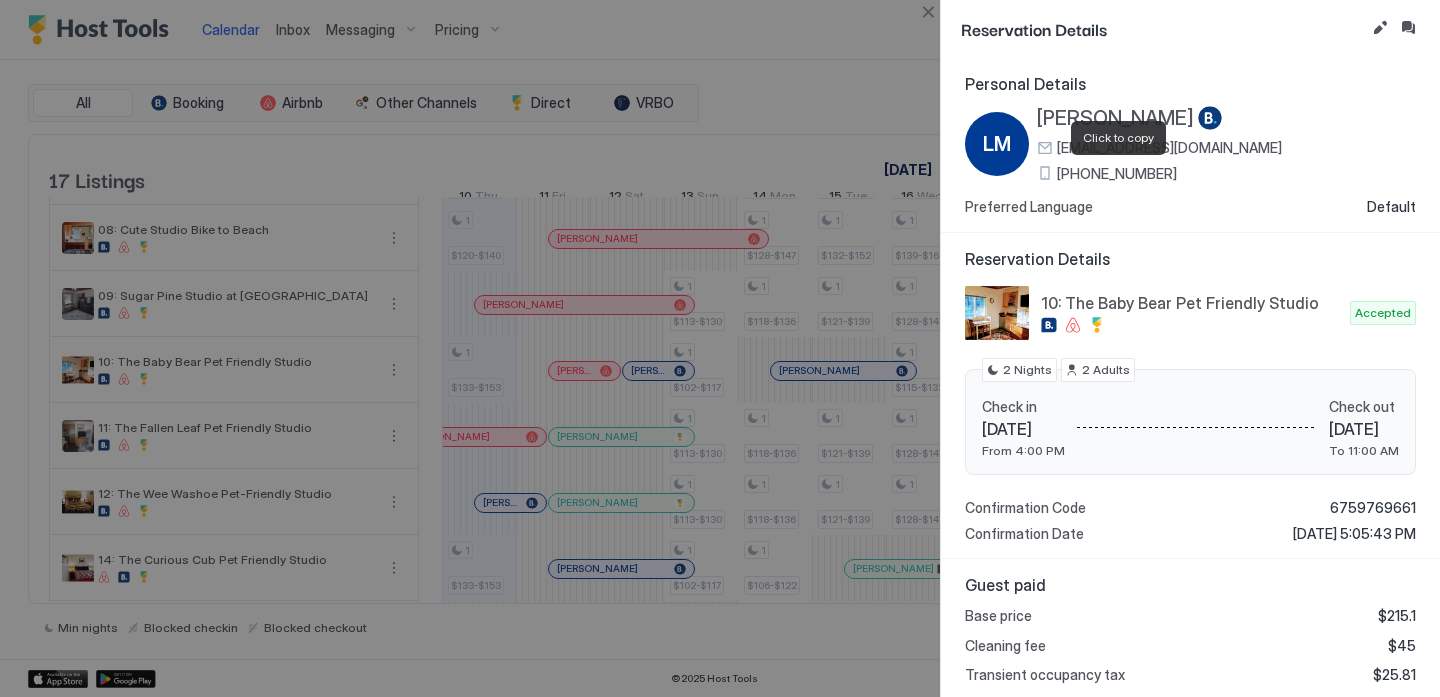 click on "[PHONE_NUMBER]" at bounding box center [1117, 174] 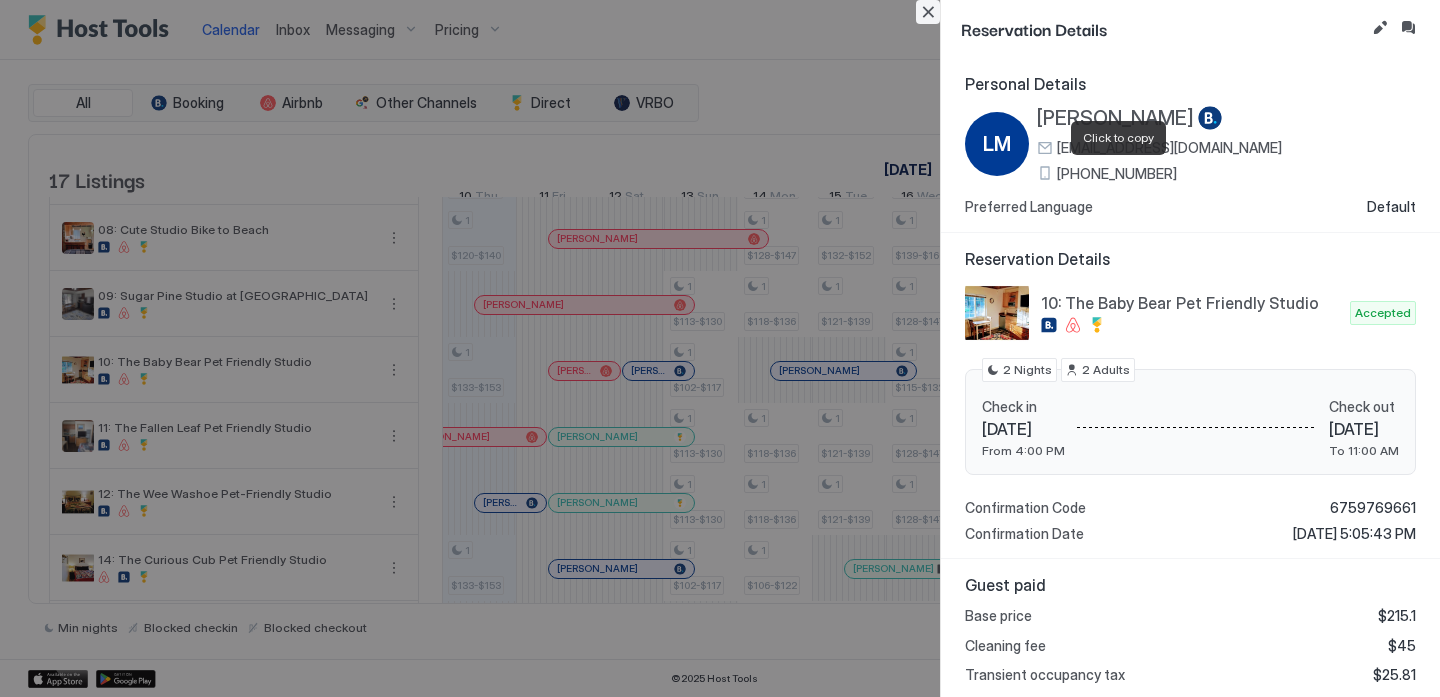 click at bounding box center [928, 12] 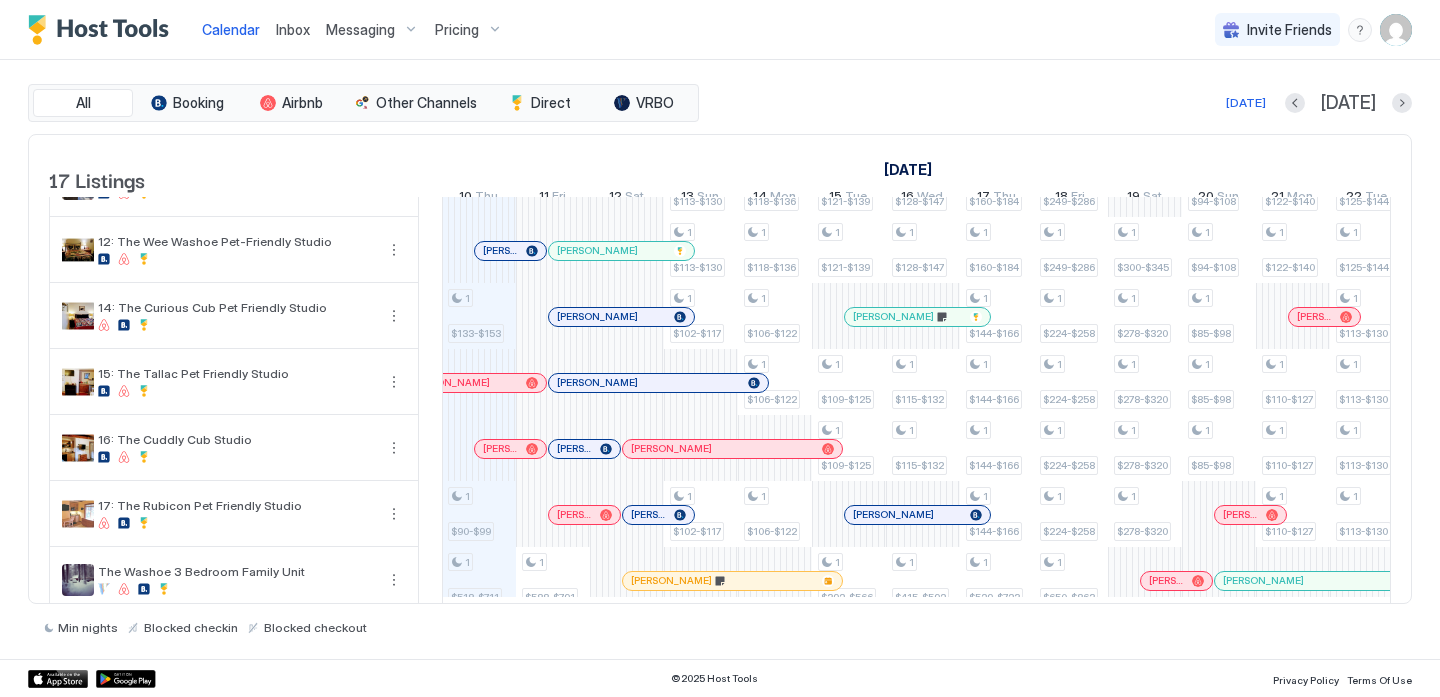 scroll, scrollTop: 733, scrollLeft: 0, axis: vertical 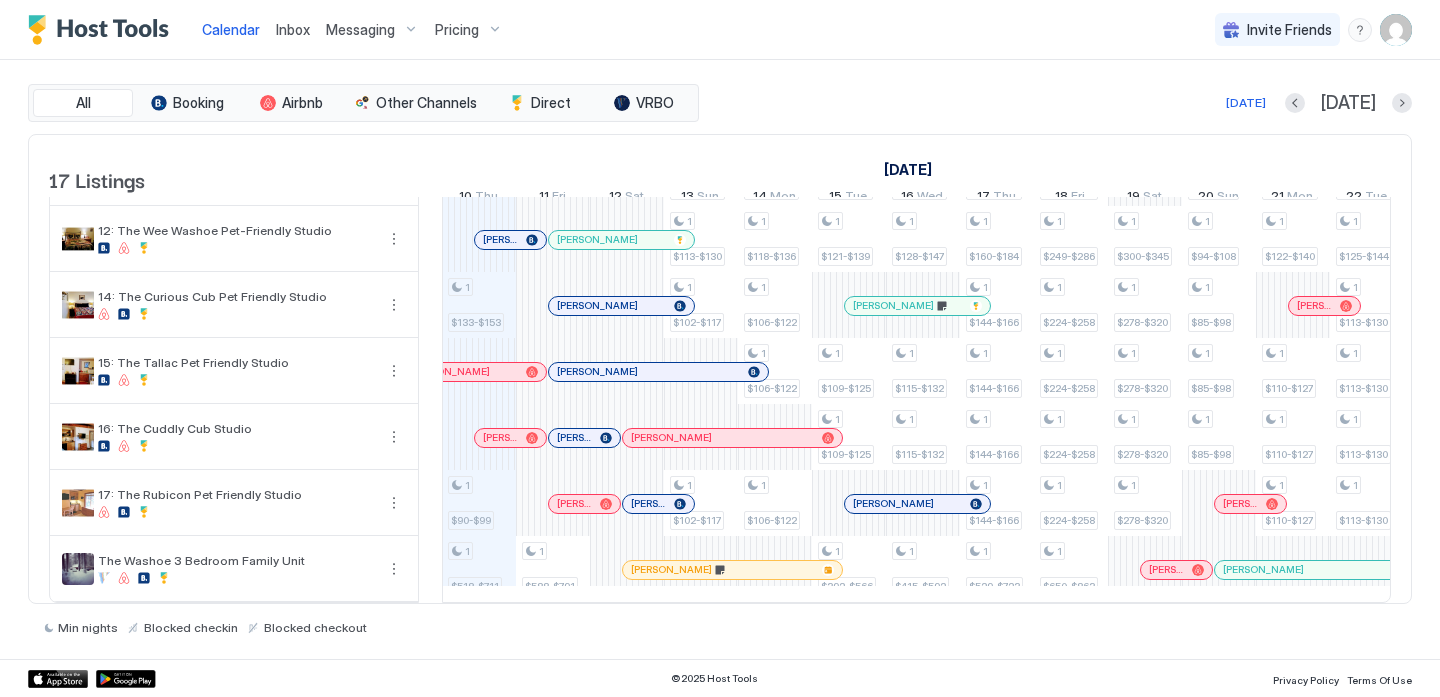click on "1 $120-$140 1 $173-$199 1 $161-$185 1 $120-$140 1 $133-$153 1 $133-$153 1 $90-$99 1 $518-$711 1 $588-$791 1 $124-$143 1 $124-$143 1 $153-$176 1 $124-$143 1 $153-$176 1 $113-$130 1 $102-$117 1 $113-$130 1 $113-$130 1 $102-$117 1 $102-$117 1 $128-$147 1 $128-$147 1 $154-$177 1 $128-$147 1 $154-$177 1 $128-$147 1 $128-$147 1 $118-$136 1 $118-$136 1 $118-$136 1 $106-$122 1 $106-$122 1 $106-$122 1 $132-$152 1 $132-$152 1 $154-$177 1 $132-$152 1 $154-$177 1 $154-$177 1 $132-$152 1 $132-$152 1 $121-$139 1 $121-$139 1 $121-$139 1 $109-$125 1 $109-$125 1 $392-$566 1 $139-$160 1 $139-$160 1 $159-$183 1 $139-$160 1 $159-$183 1 $159-$183 1 $139-$160 1 $139-$160 1 $128-$147 1 $115-$132 1 $128-$147 1 $128-$147 1 $115-$132 1 $115-$132 1 $415-$592 1 $175-$201 1 $175-$201 1 $195-$224 1 $175-$201 1 $195-$224 1 $175-$201 1 $175-$201 1 $160-$184 1 $144-$166 1 $160-$184 1 $160-$184 1 $144-$166 1 $144-$166 1 $144-$166 1 $144-$166 1 $529-$723 1 $271-$312 1 $271-$312 1 $314-$361 1 $271-$312 1 $314-$361 1 $271-$312 1 $249-$286 1 1 1" at bounding box center (1293, 41) 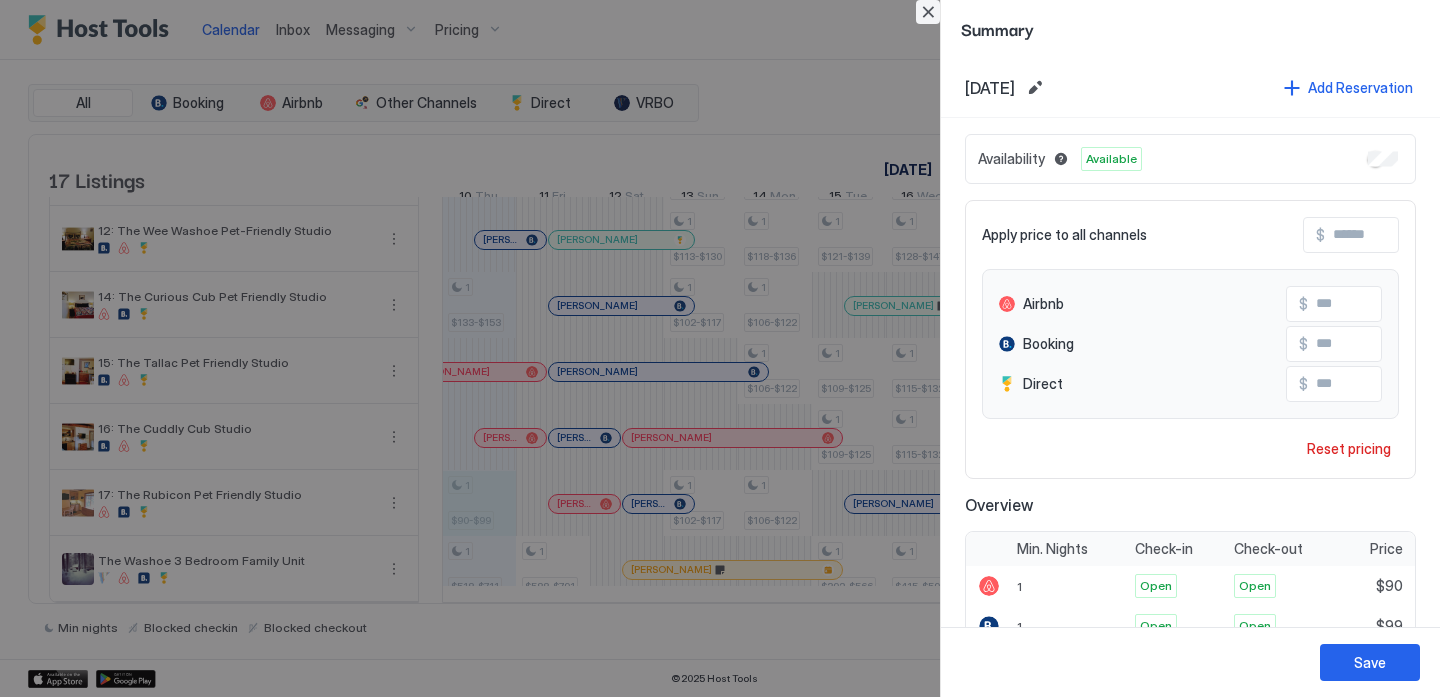 click at bounding box center [928, 12] 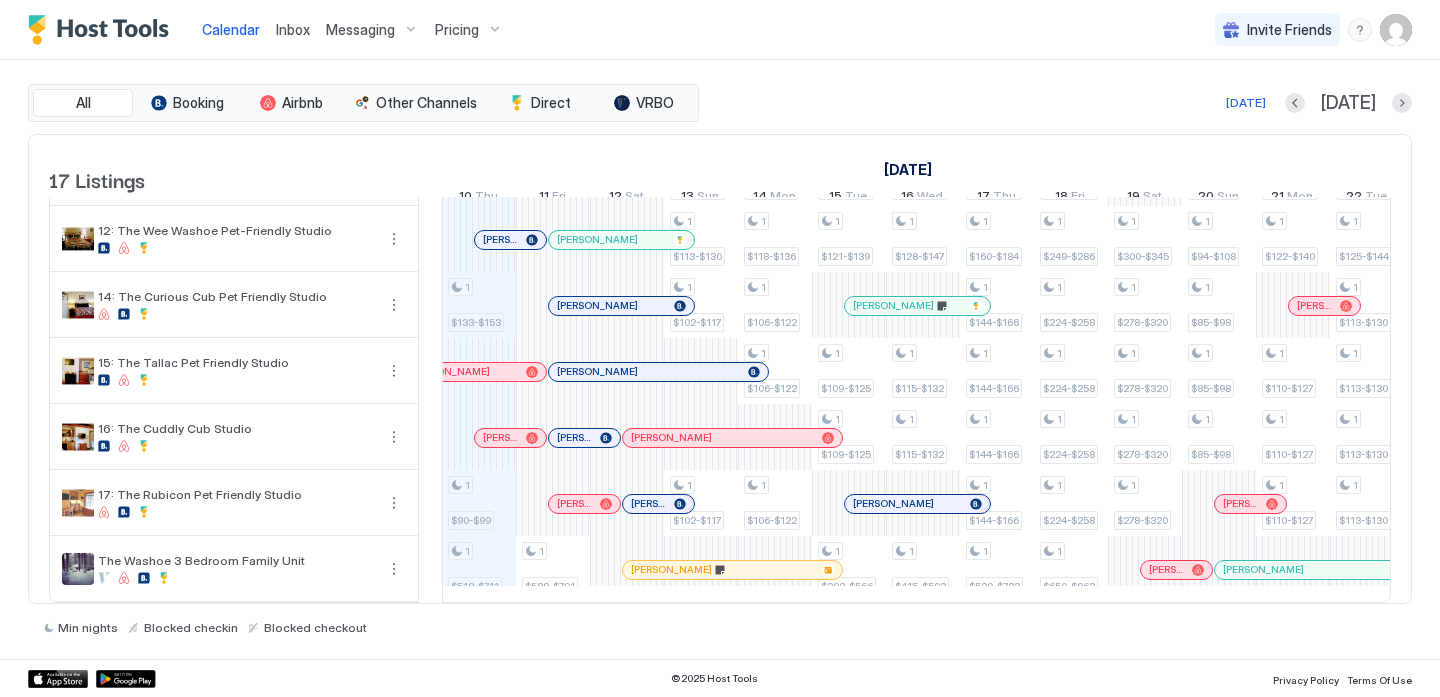click on "1 $120-$140 1 $173-$199 1 $161-$185 1 $120-$140 1 $133-$153 1 $133-$153 1 $90-$99 1 $518-$711 1 $588-$791 1 $124-$143 1 $124-$143 1 $153-$176 1 $124-$143 1 $153-$176 1 $113-$130 1 $102-$117 1 $113-$130 1 $113-$130 1 $102-$117 1 $102-$117 1 $128-$147 1 $128-$147 1 $154-$177 1 $128-$147 1 $154-$177 1 $128-$147 1 $128-$147 1 $118-$136 1 $118-$136 1 $118-$136 1 $106-$122 1 $106-$122 1 $106-$122 1 $132-$152 1 $132-$152 1 $154-$177 1 $132-$152 1 $154-$177 1 $154-$177 1 $132-$152 1 $132-$152 1 $121-$139 1 $121-$139 1 $121-$139 1 $109-$125 1 $109-$125 1 $392-$566 1 $139-$160 1 $139-$160 1 $159-$183 1 $139-$160 1 $159-$183 1 $159-$183 1 $139-$160 1 $139-$160 1 $128-$147 1 $115-$132 1 $128-$147 1 $128-$147 1 $115-$132 1 $115-$132 1 $415-$592 1 $175-$201 1 $175-$201 1 $195-$224 1 $175-$201 1 $195-$224 1 $175-$201 1 $175-$201 1 $160-$184 1 $144-$166 1 $160-$184 1 $160-$184 1 $144-$166 1 $144-$166 1 $144-$166 1 $144-$166 1 $529-$723 1 $271-$312 1 $271-$312 1 $314-$361 1 $271-$312 1 $314-$361 1 $271-$312 1 $249-$286 1 1 1" at bounding box center [1293, 41] 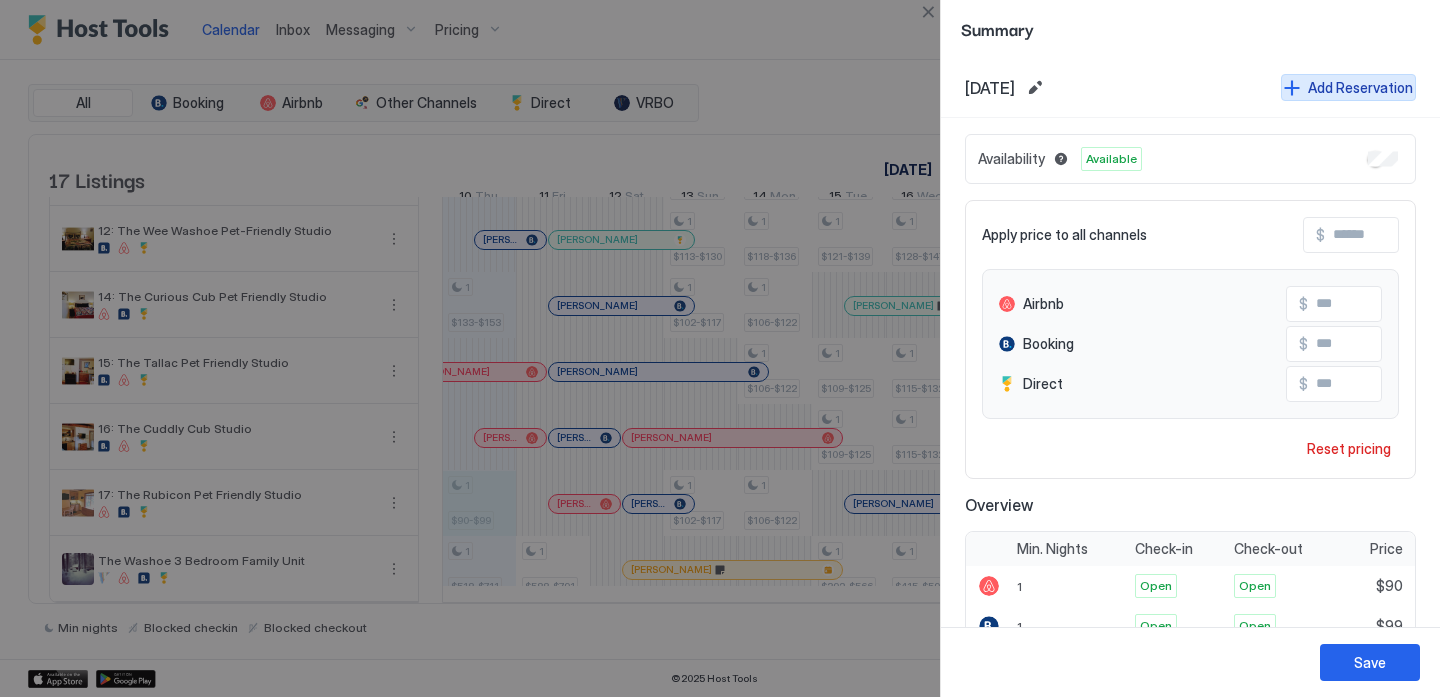 click on "Add Reservation" at bounding box center [1348, 87] 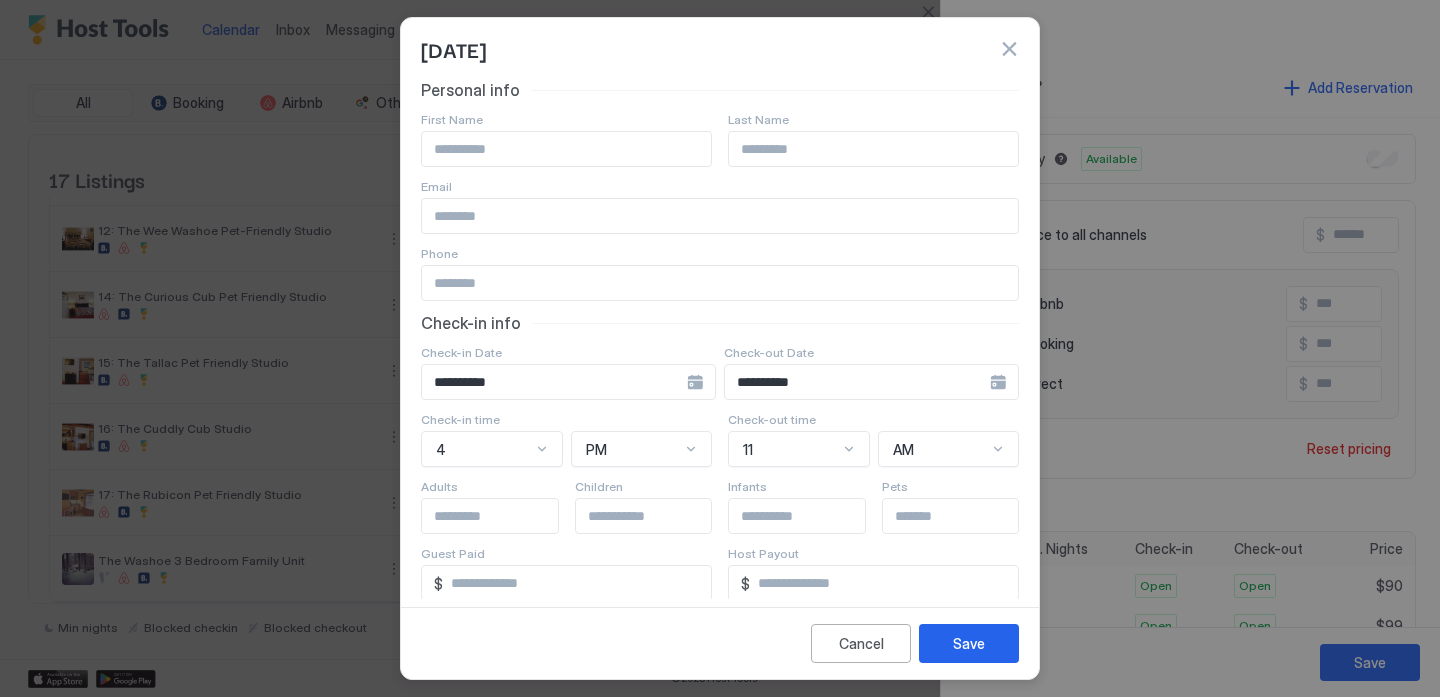 click at bounding box center [566, 149] 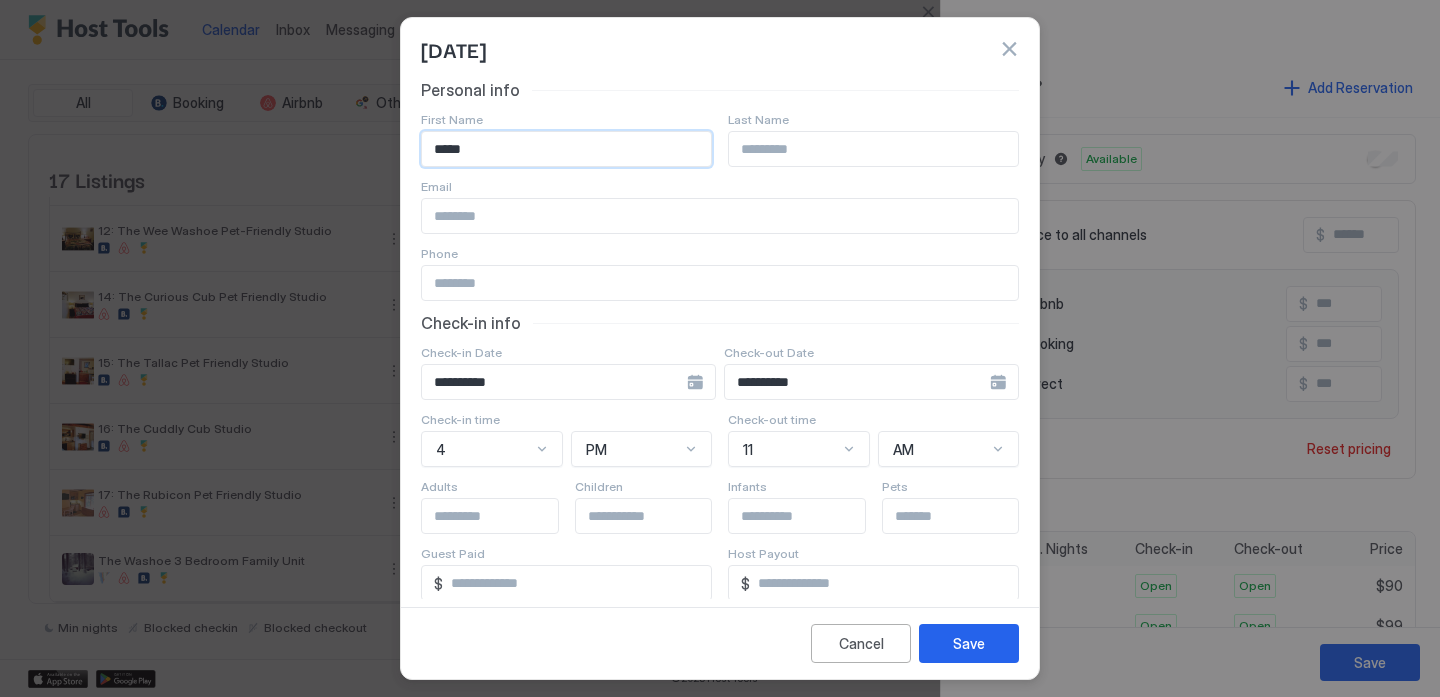 click at bounding box center [873, 149] 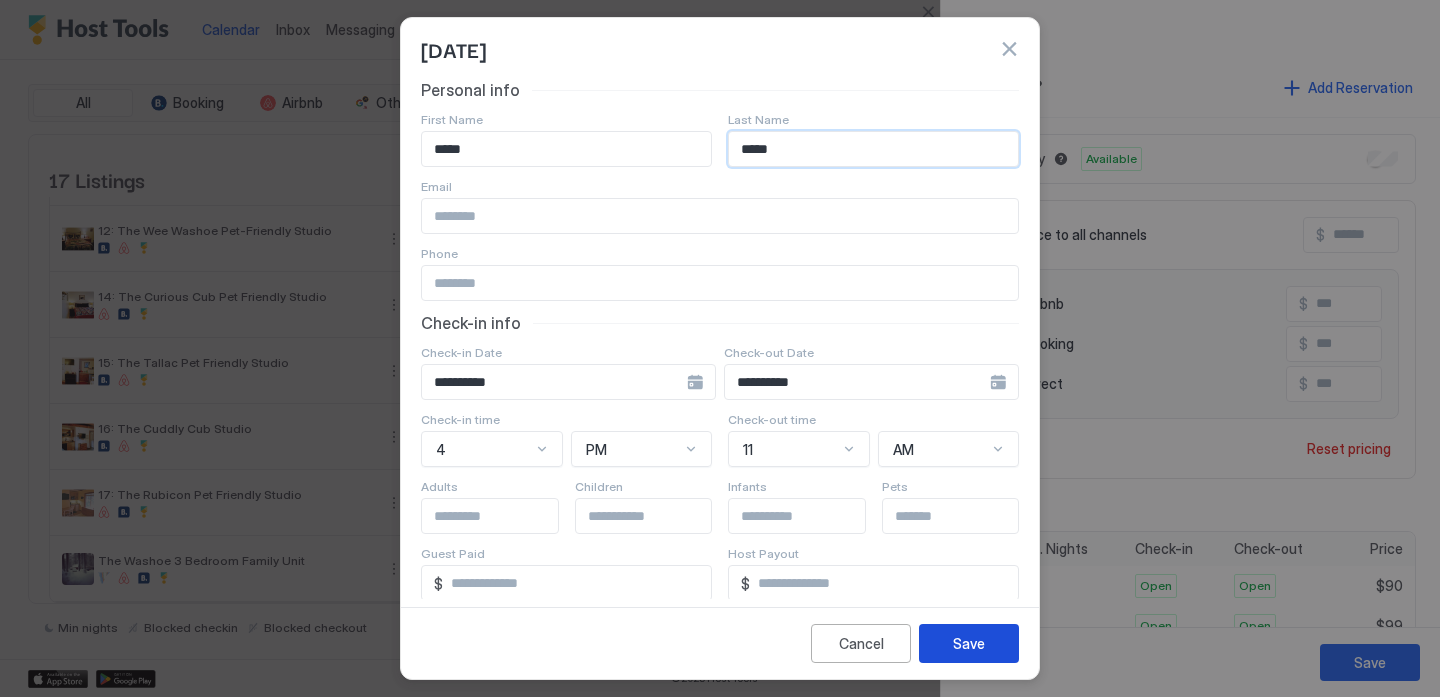 click on "Save" at bounding box center (969, 643) 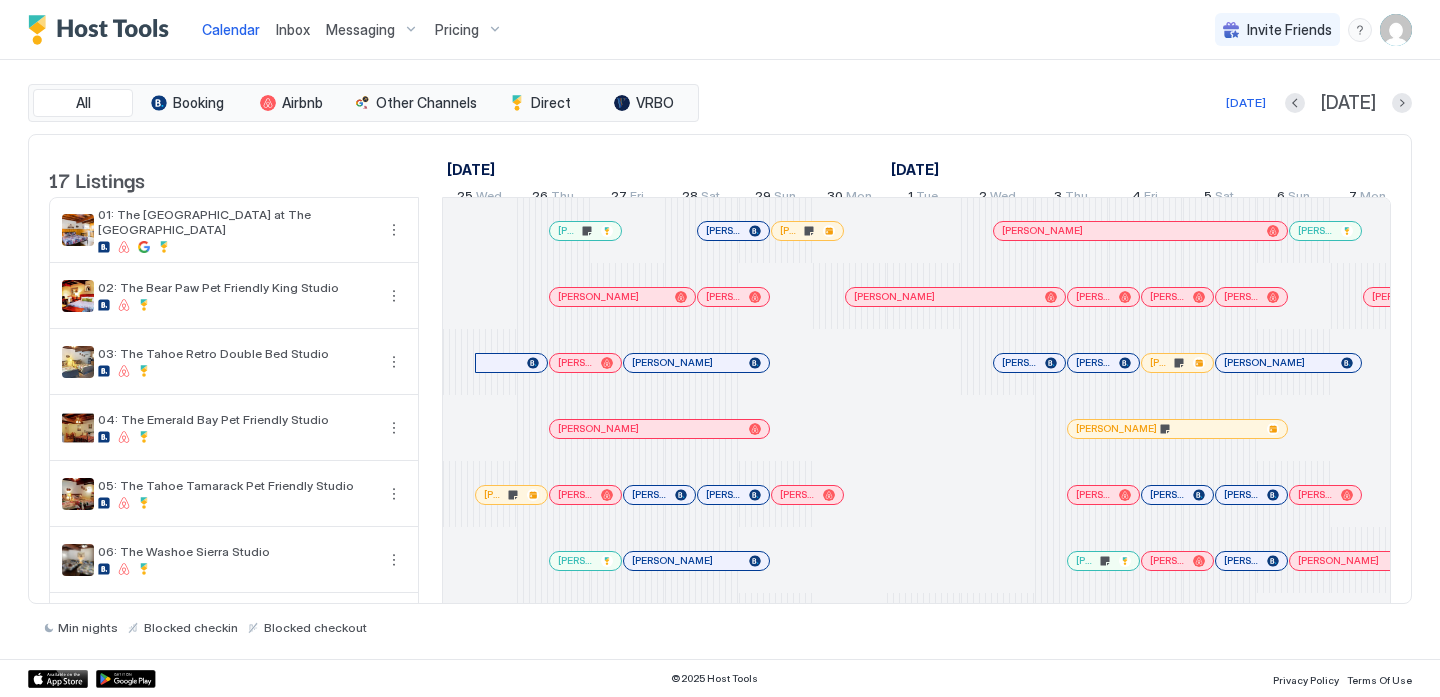 scroll, scrollTop: 0, scrollLeft: 0, axis: both 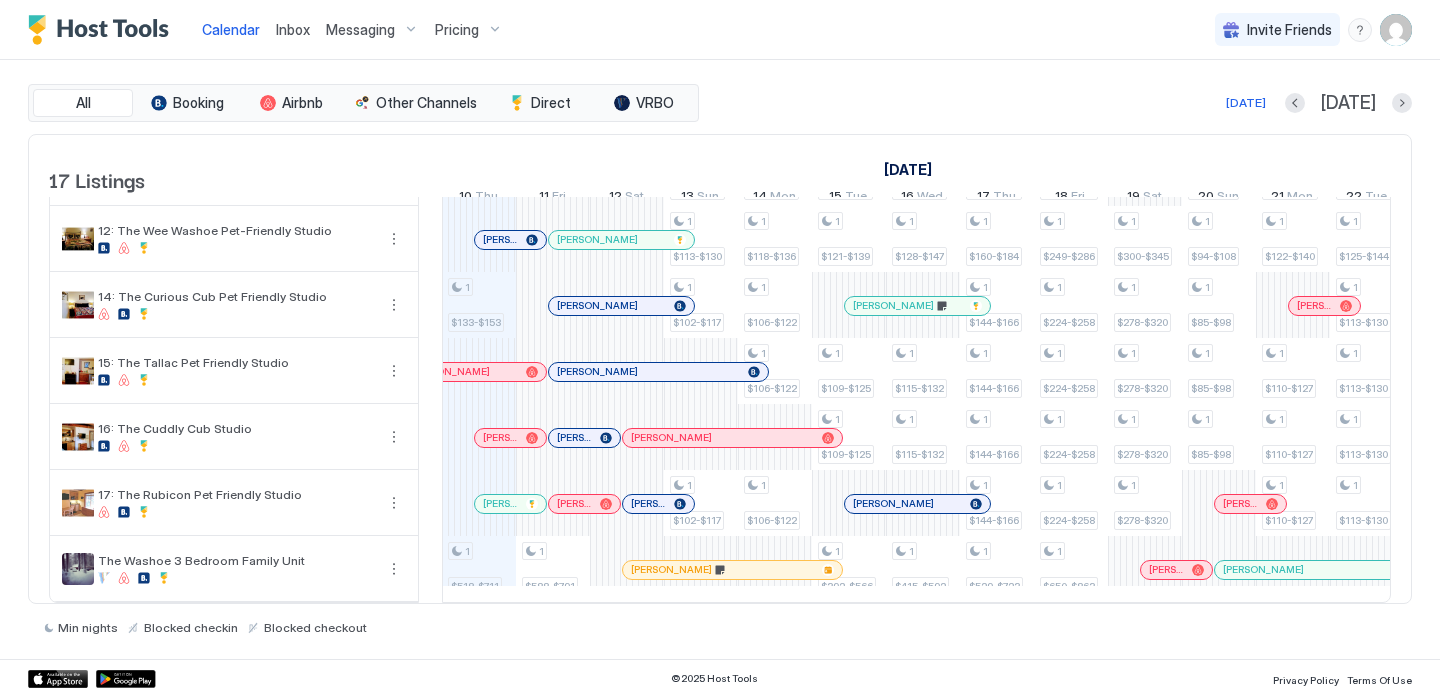 click at bounding box center (503, 504) 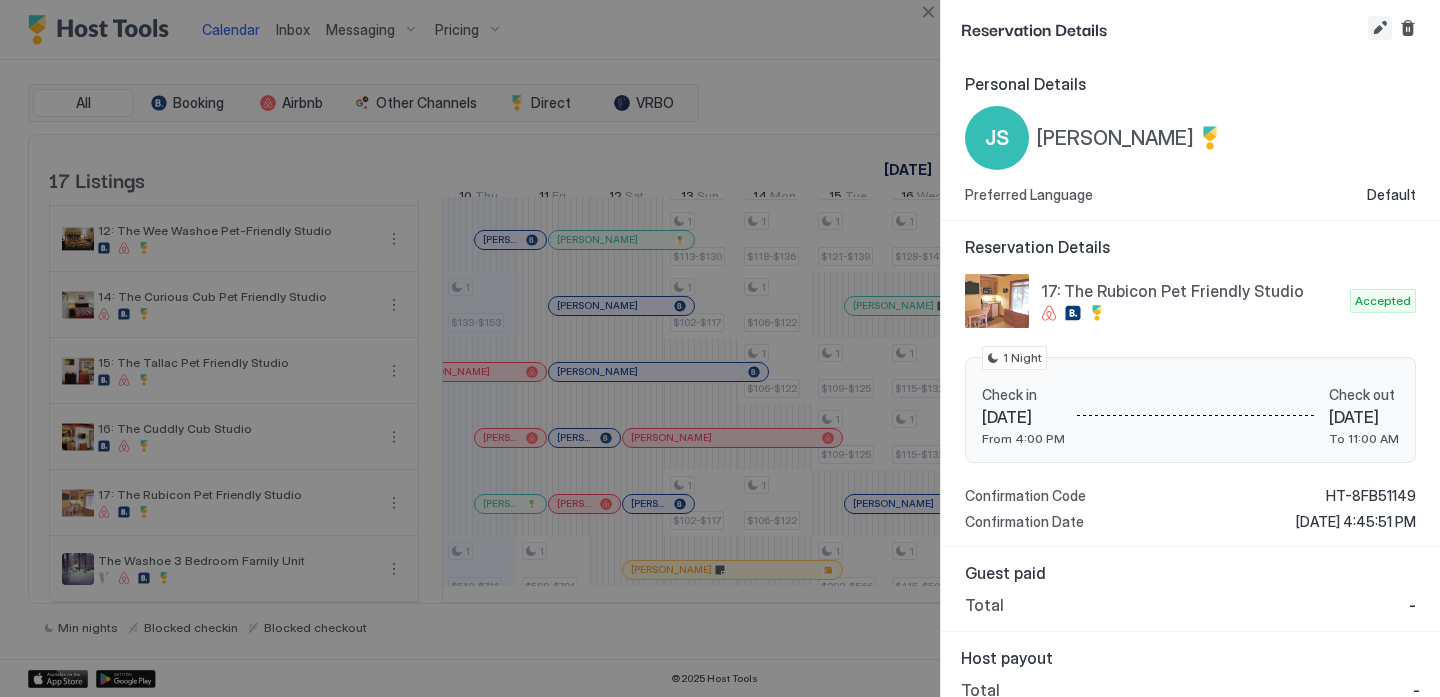 click at bounding box center (1380, 28) 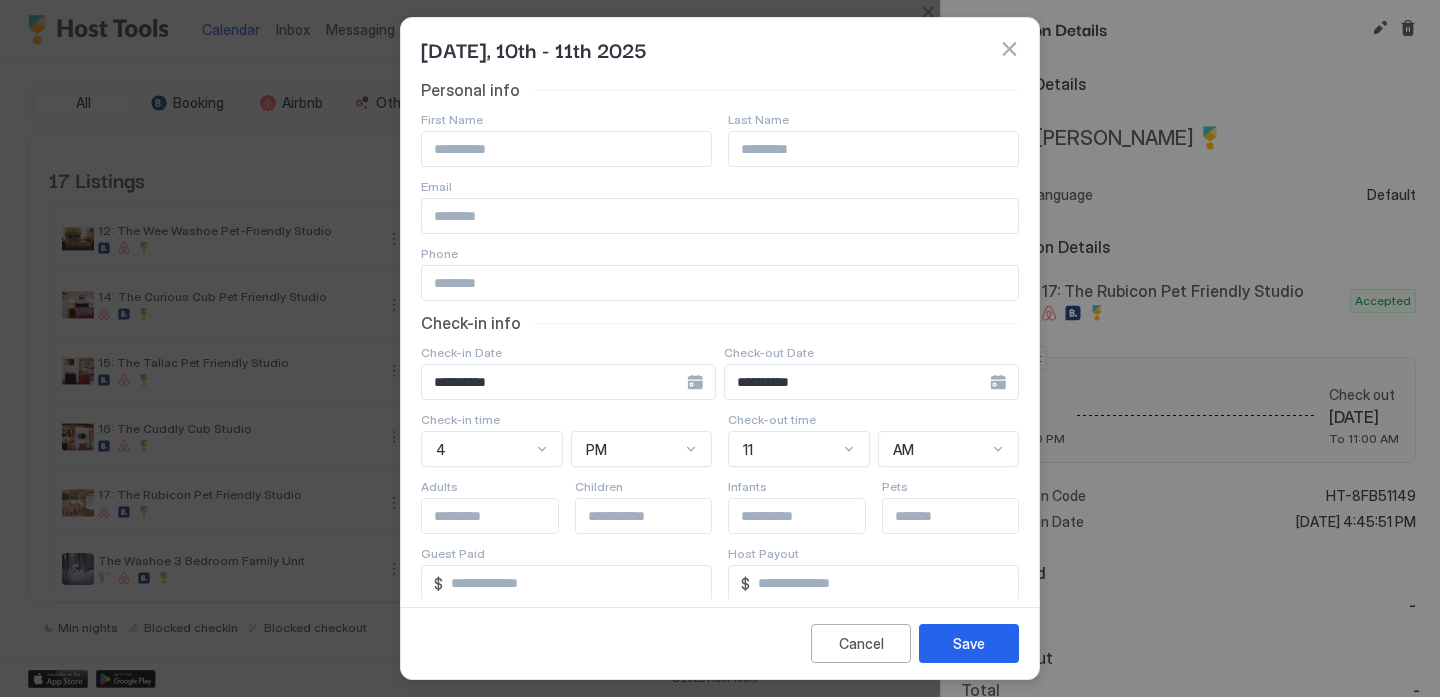 click at bounding box center (720, 283) 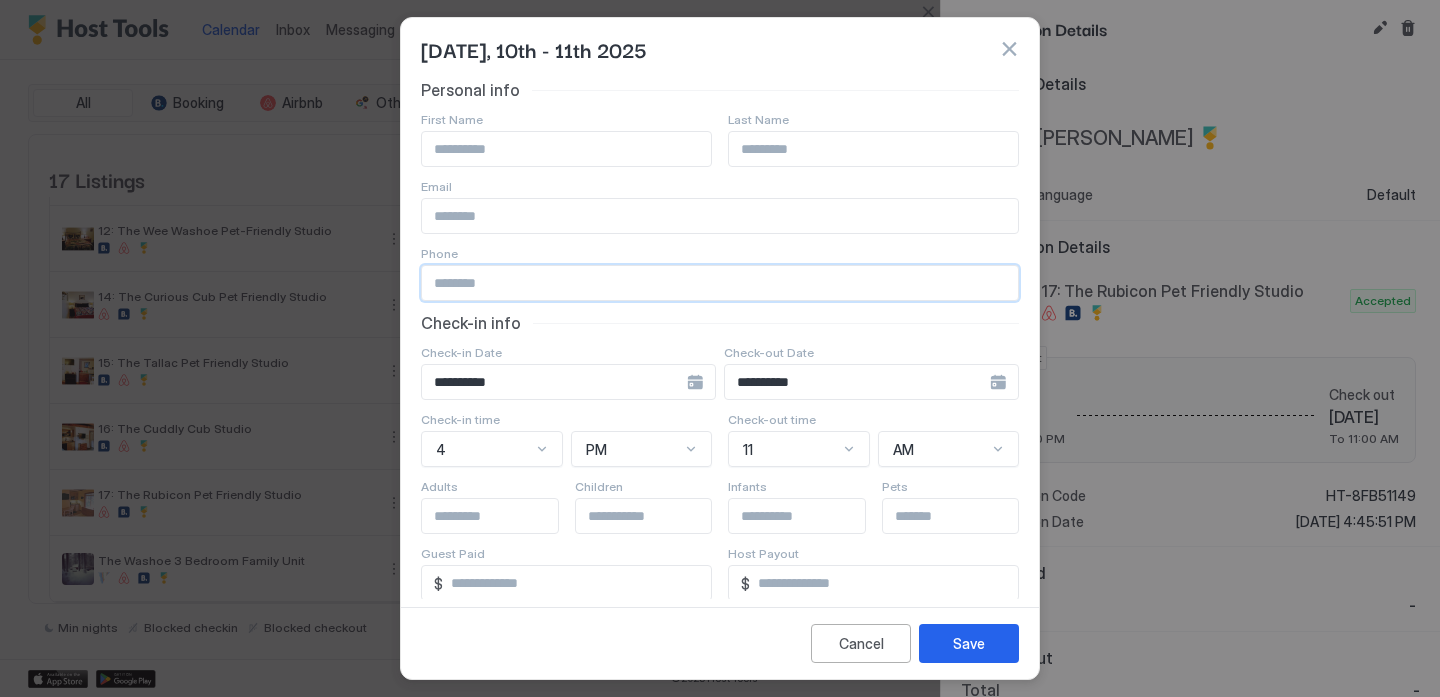 paste on "**********" 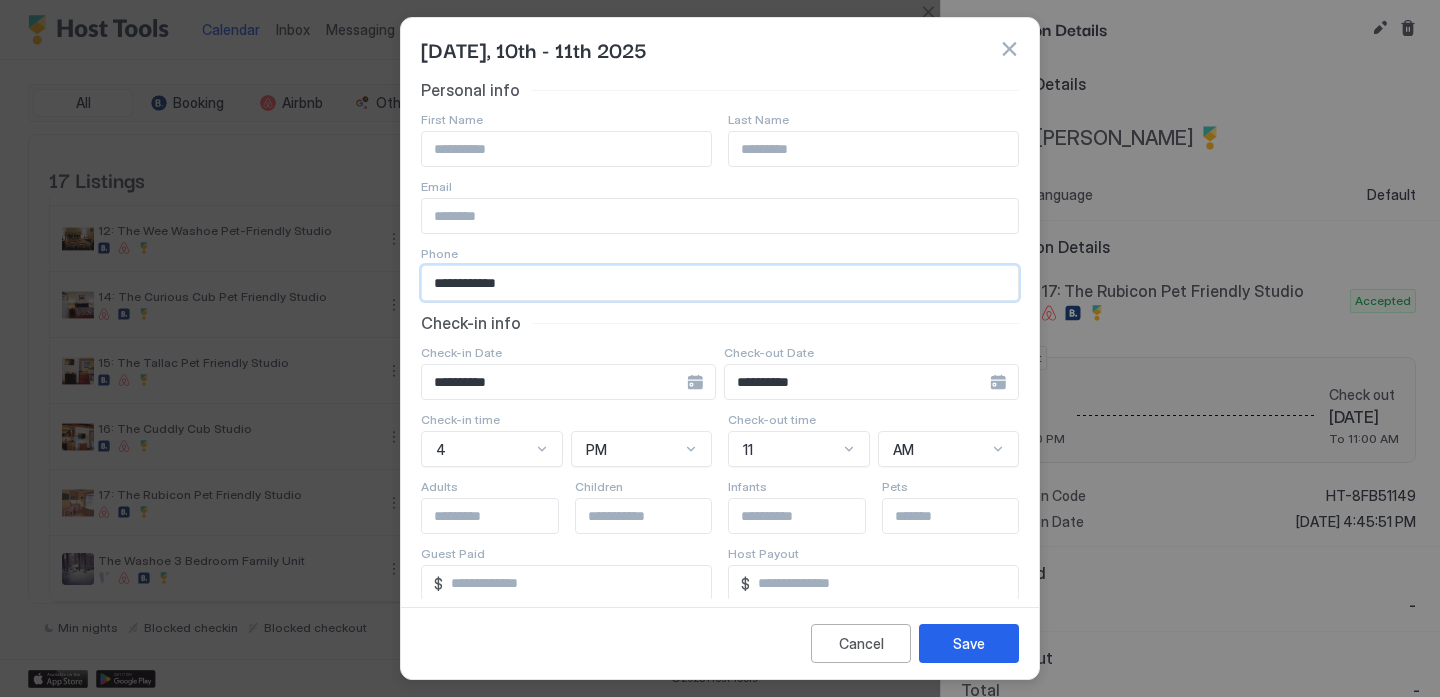 type on "**********" 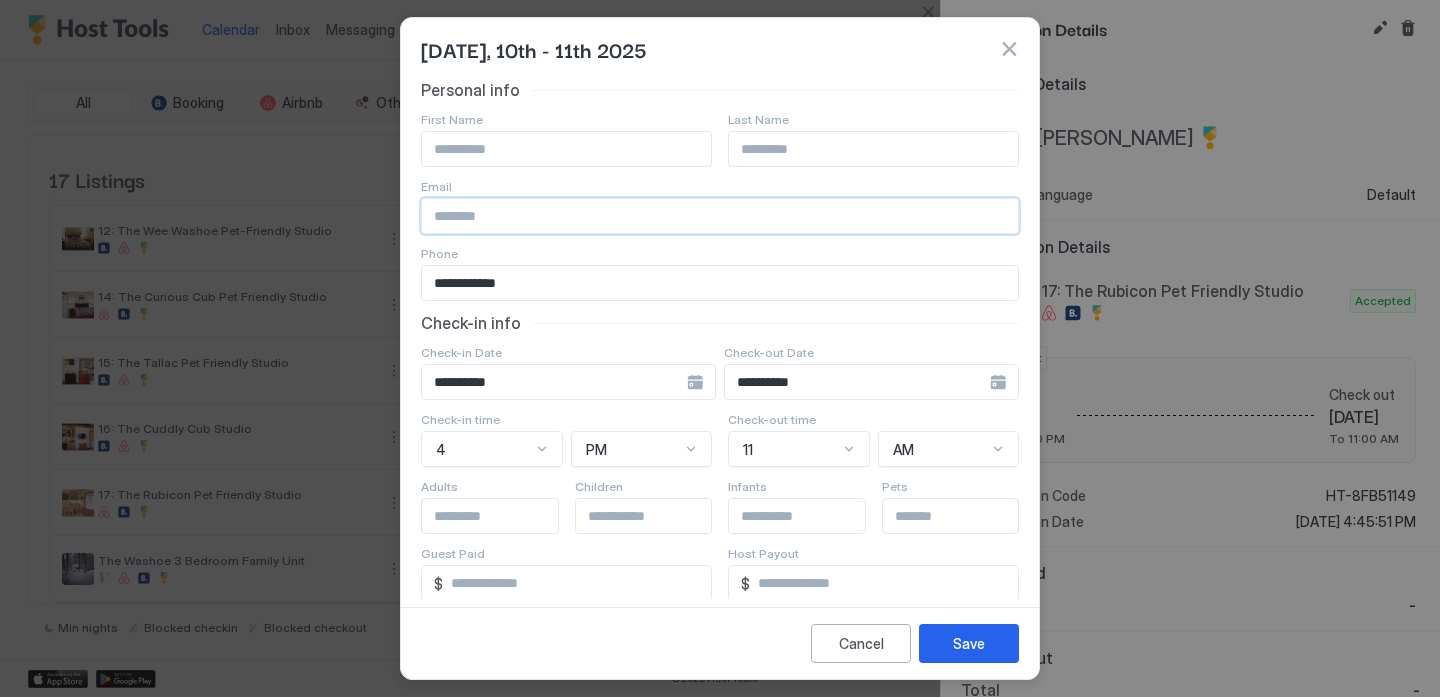 click at bounding box center (720, 216) 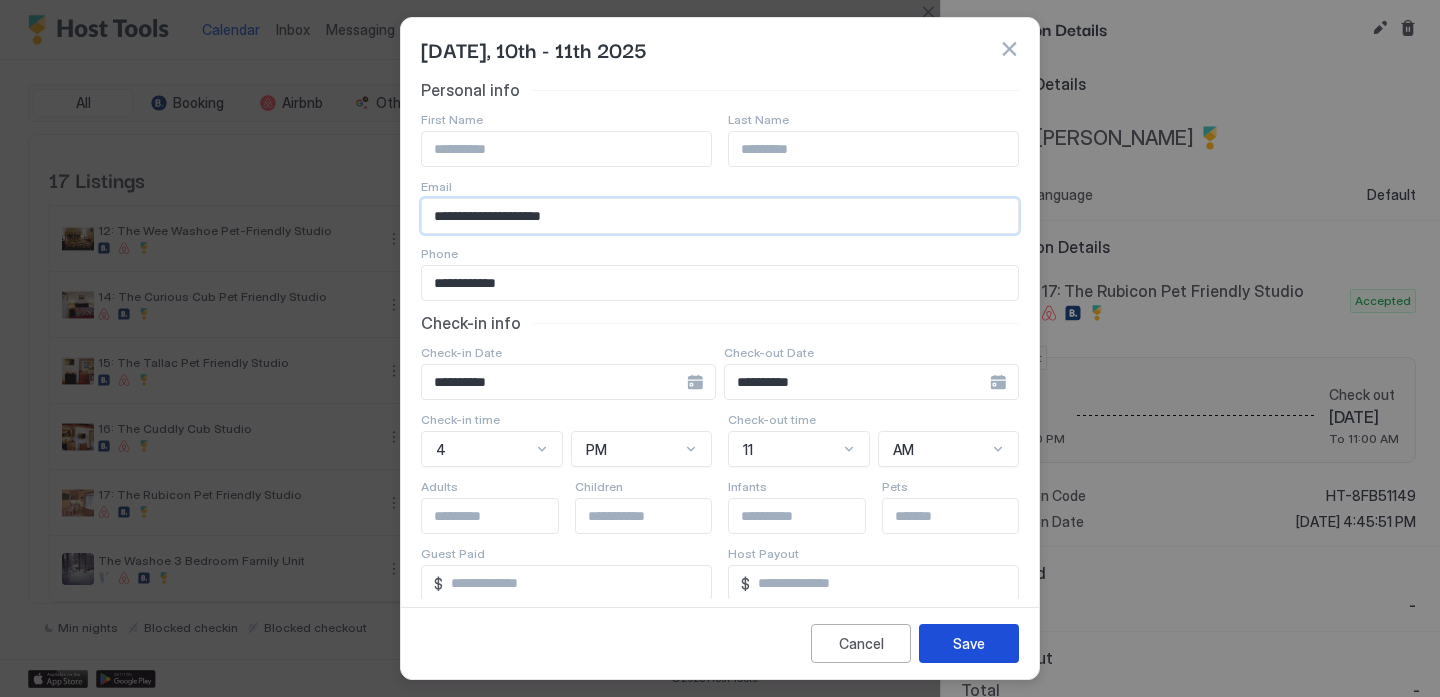 type on "**********" 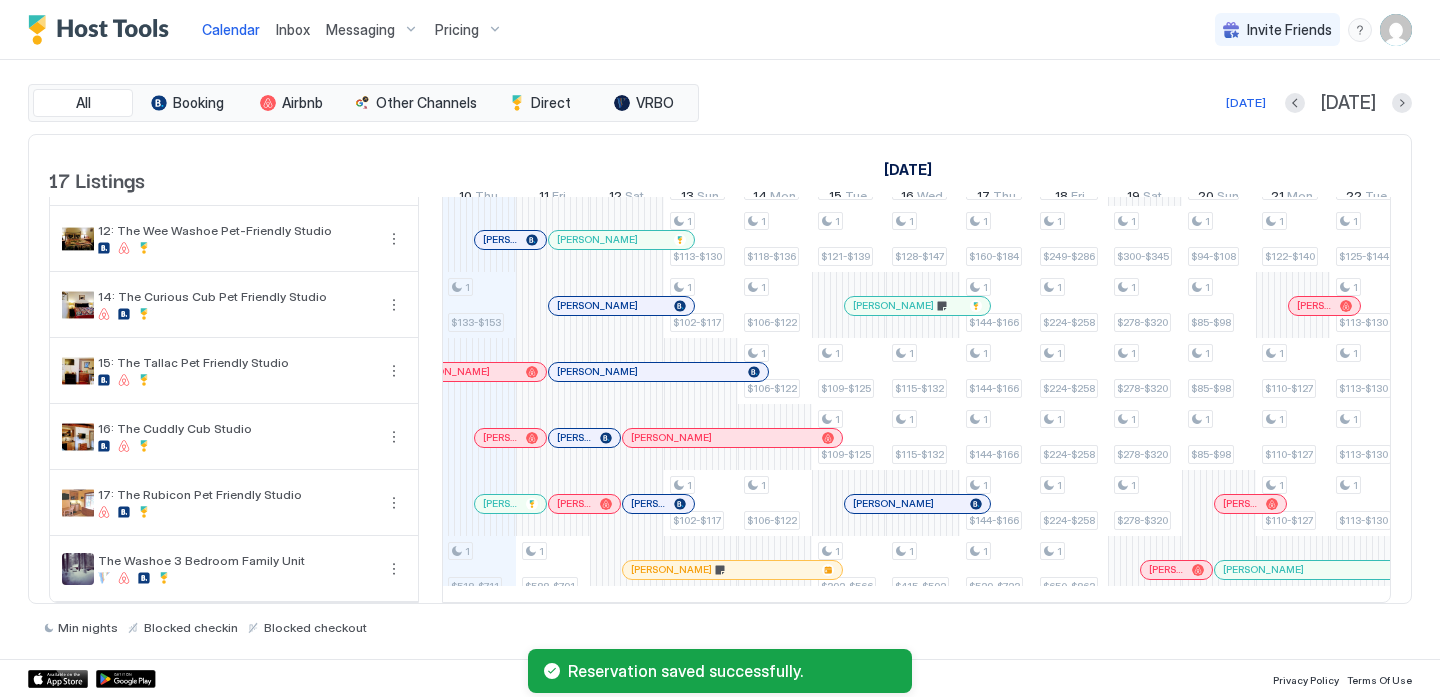 click at bounding box center (514, 504) 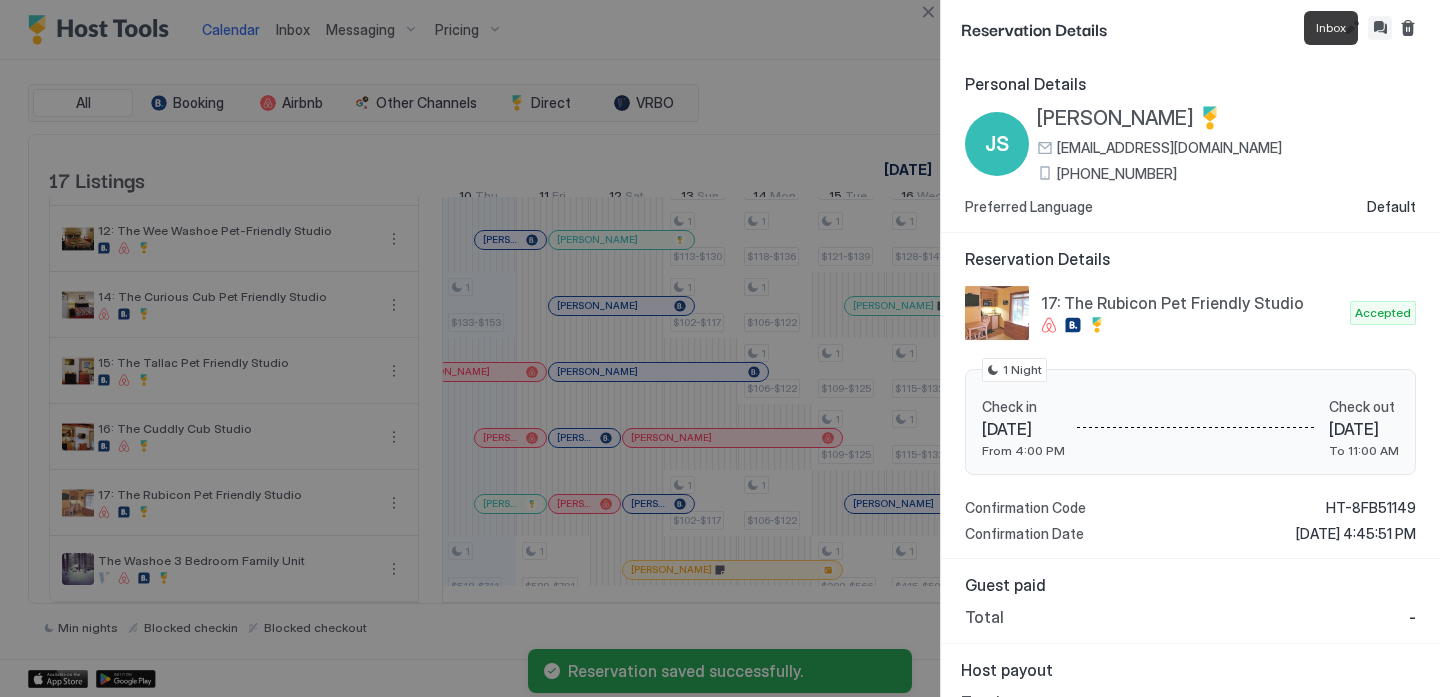 click at bounding box center (1380, 28) 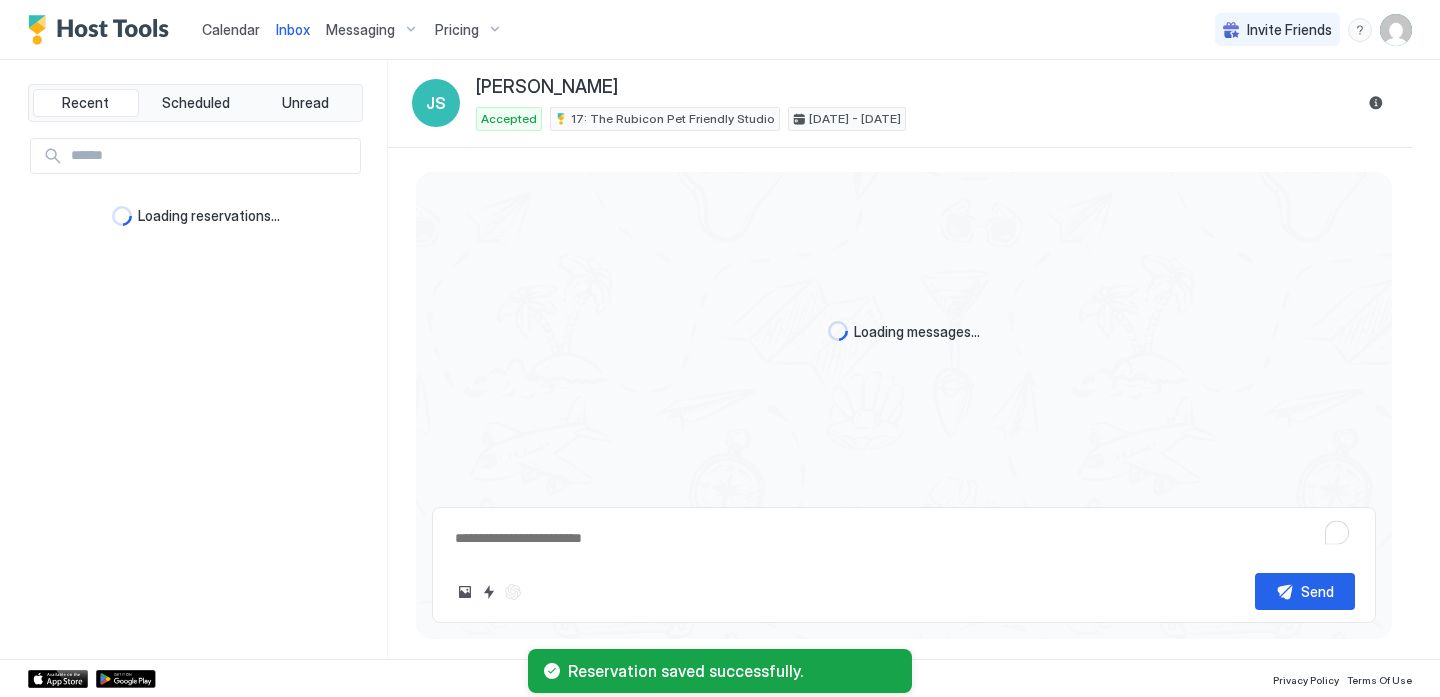 scroll, scrollTop: 265, scrollLeft: 0, axis: vertical 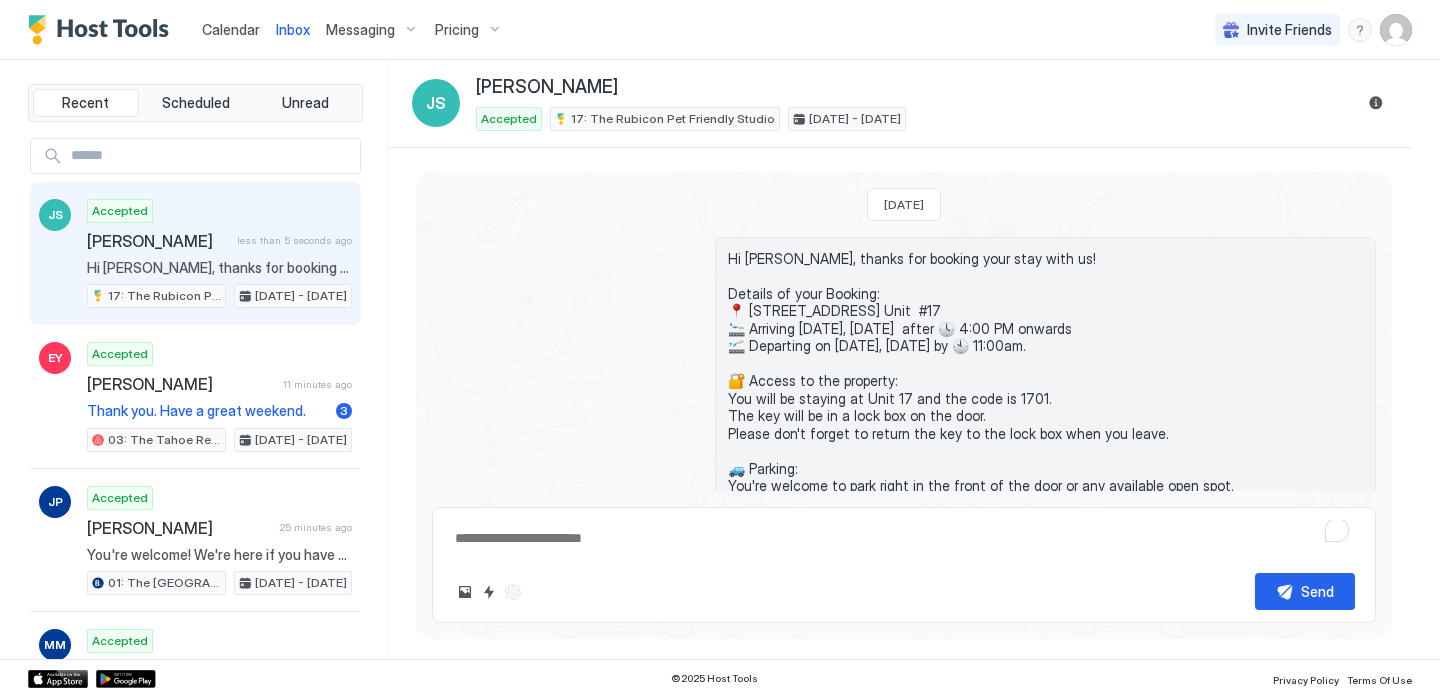 drag, startPoint x: 863, startPoint y: 440, endPoint x: 728, endPoint y: 258, distance: 226.60318 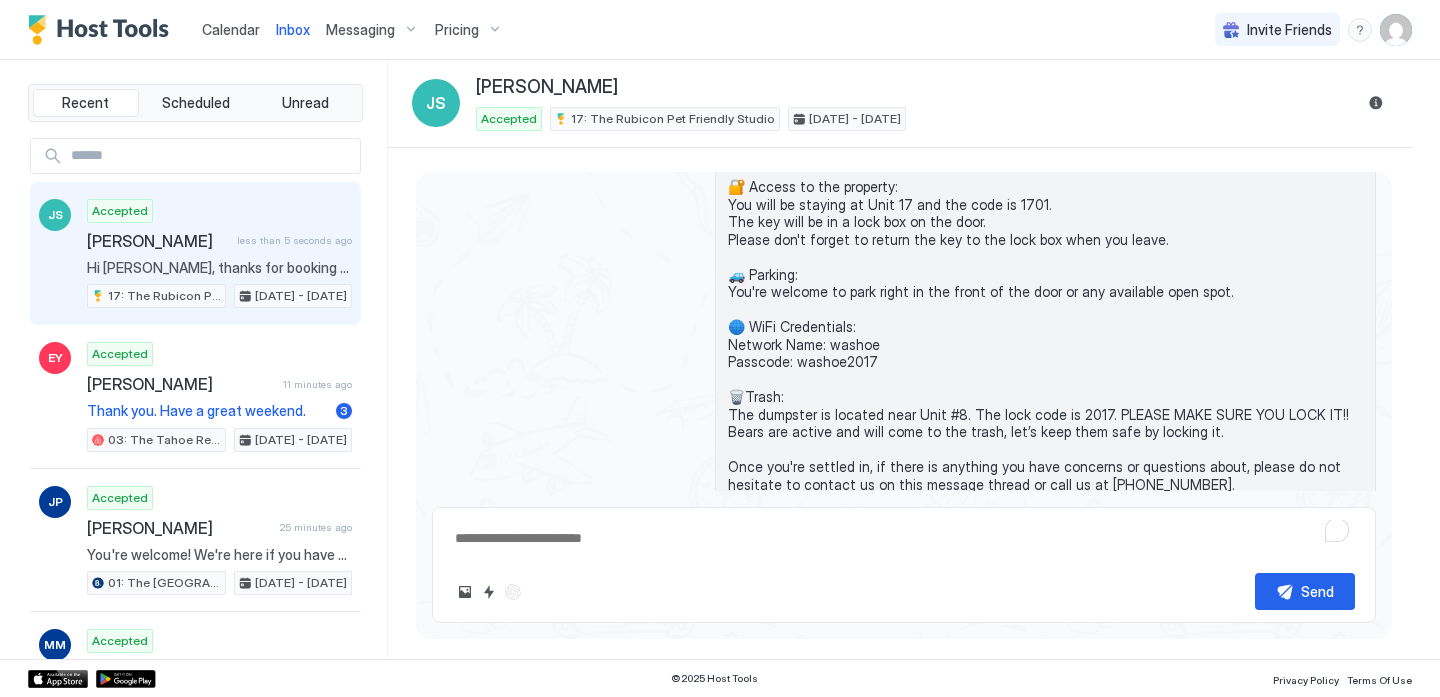 scroll, scrollTop: 265, scrollLeft: 0, axis: vertical 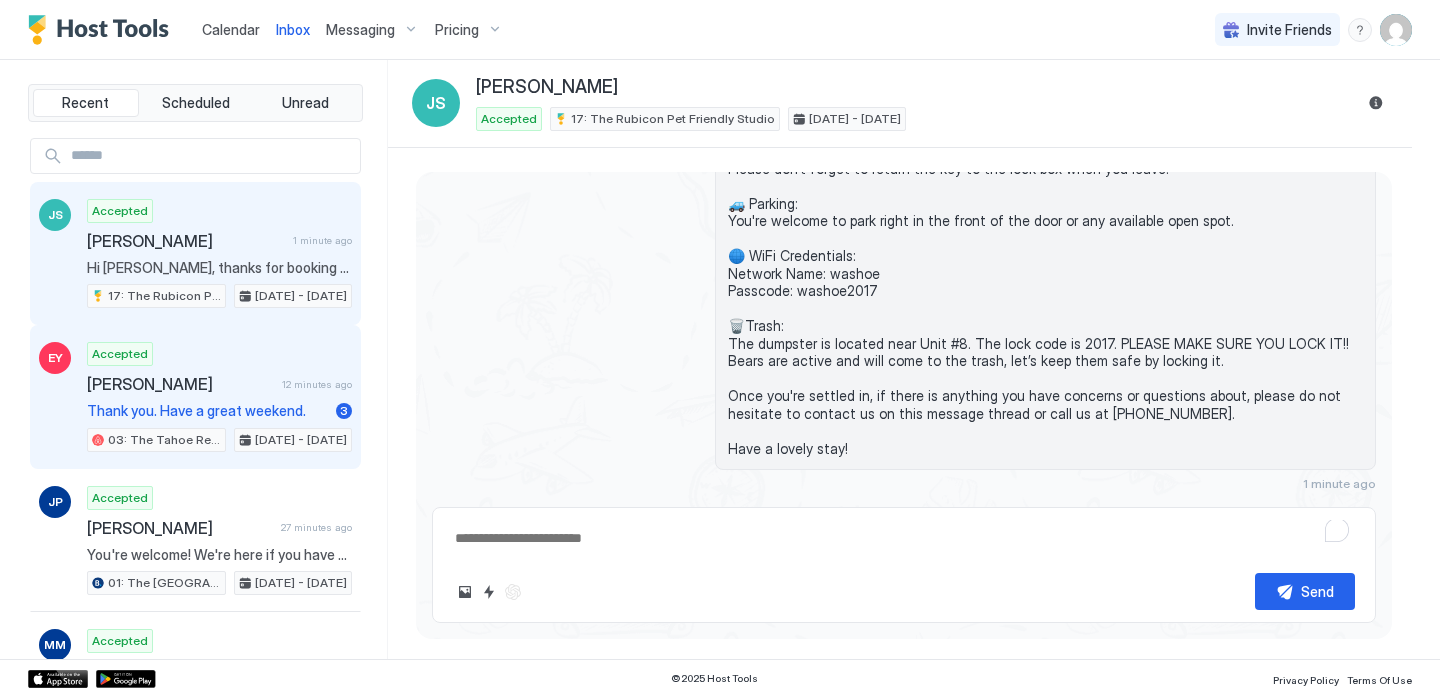 click on "[PERSON_NAME]" at bounding box center [180, 384] 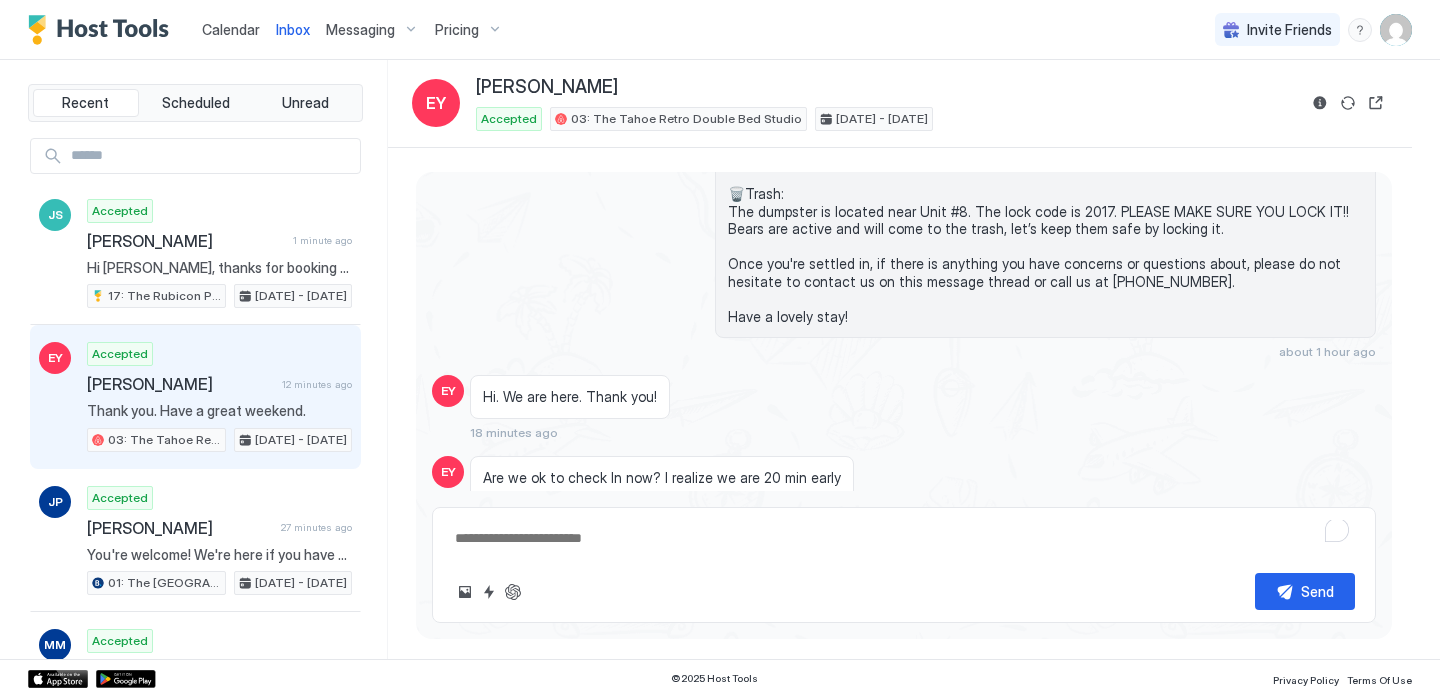 scroll, scrollTop: 1075, scrollLeft: 0, axis: vertical 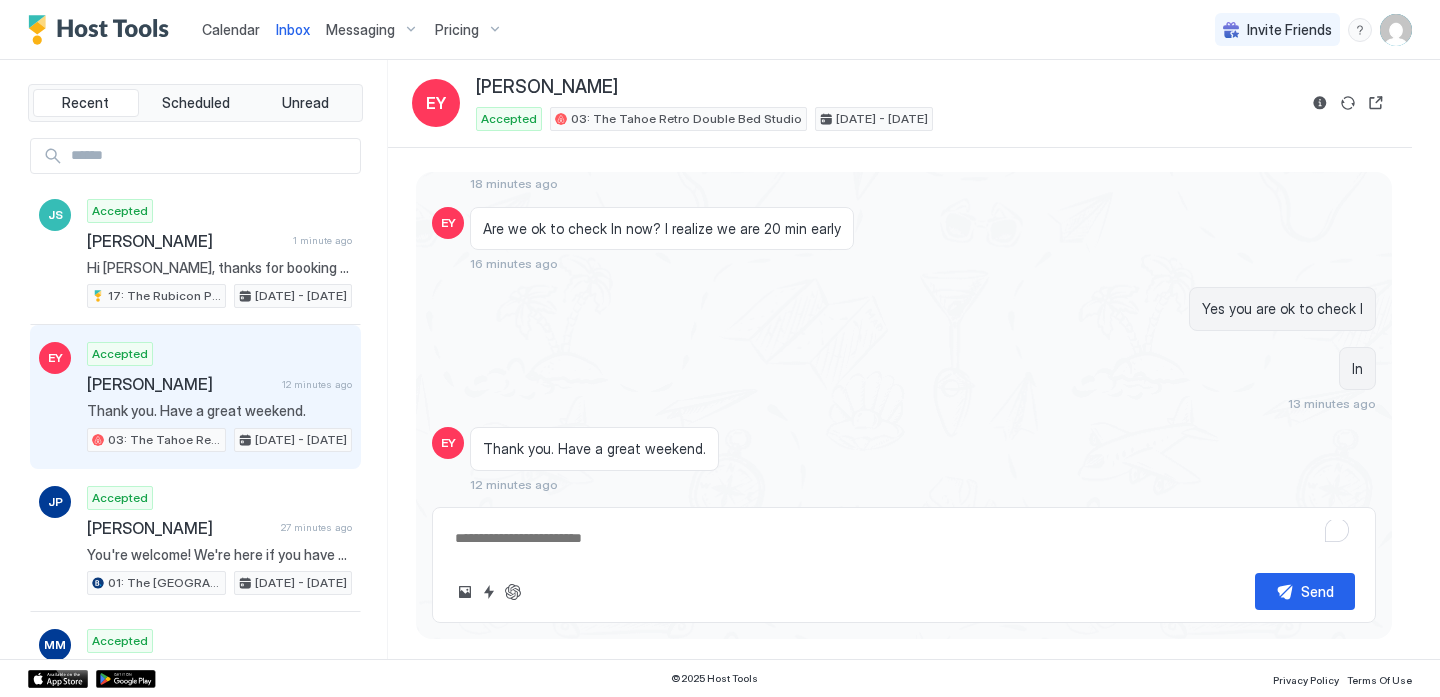 click at bounding box center (904, 538) 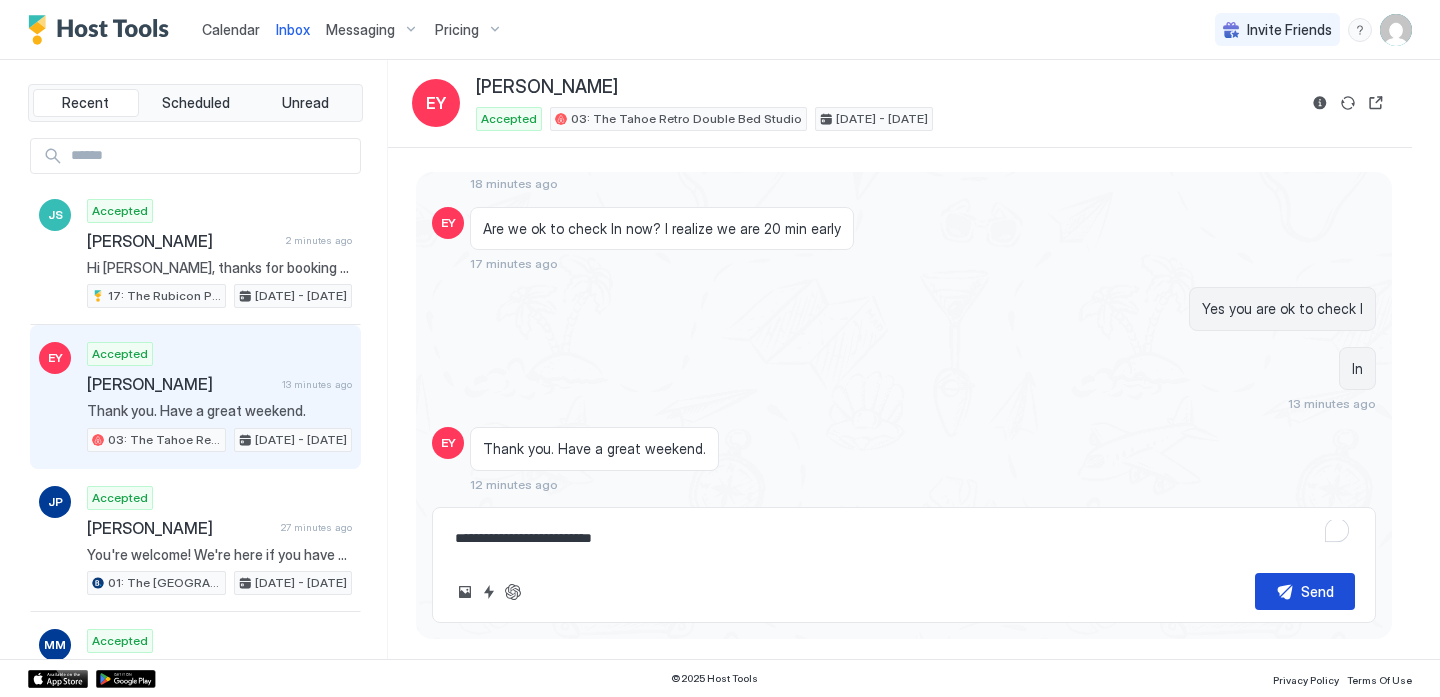 type on "**********" 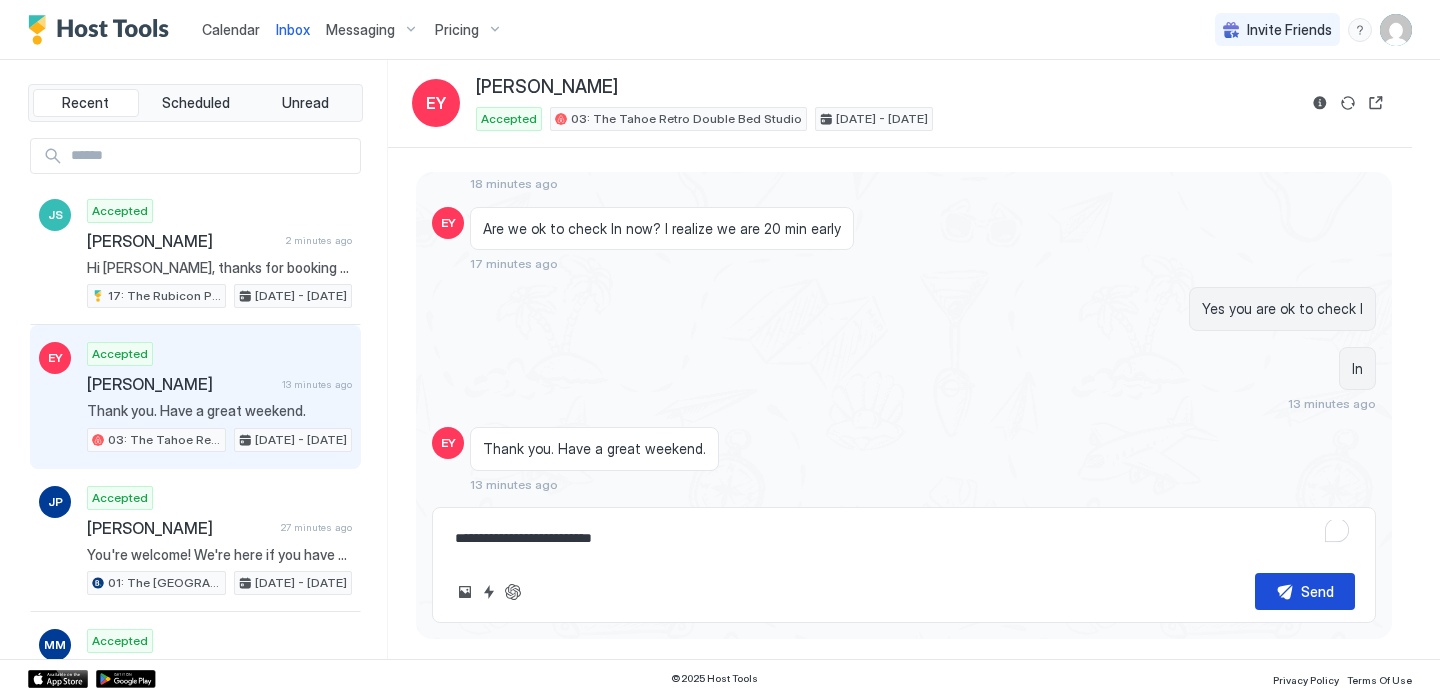 click on "Send" at bounding box center (1317, 591) 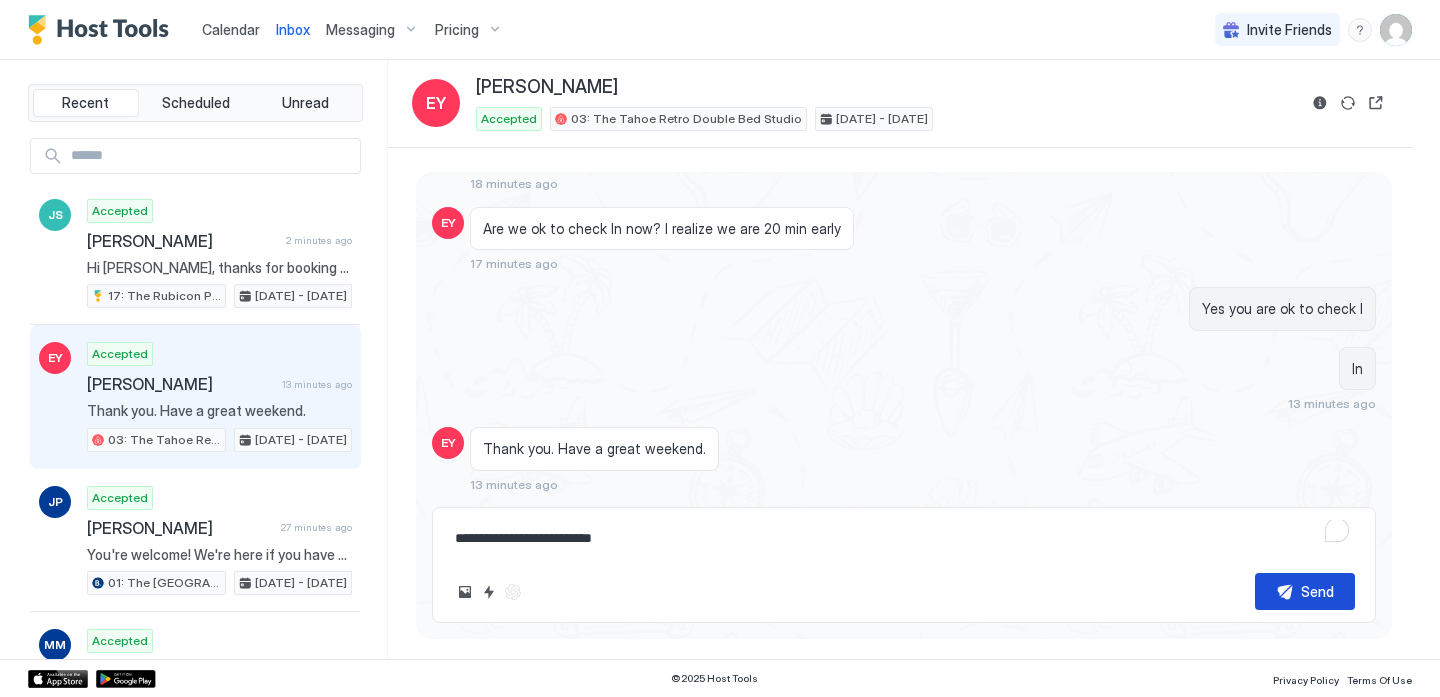 scroll, scrollTop: 1156, scrollLeft: 0, axis: vertical 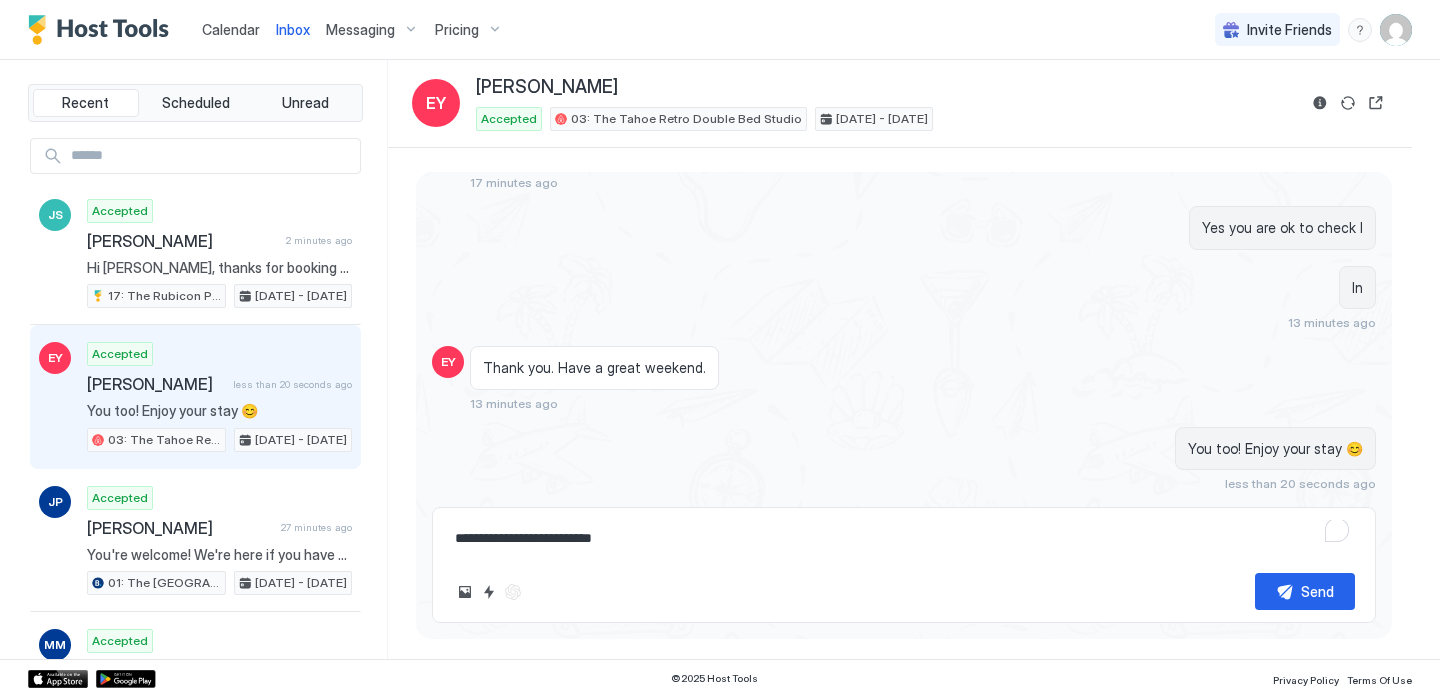 click on "Calendar" at bounding box center [231, 29] 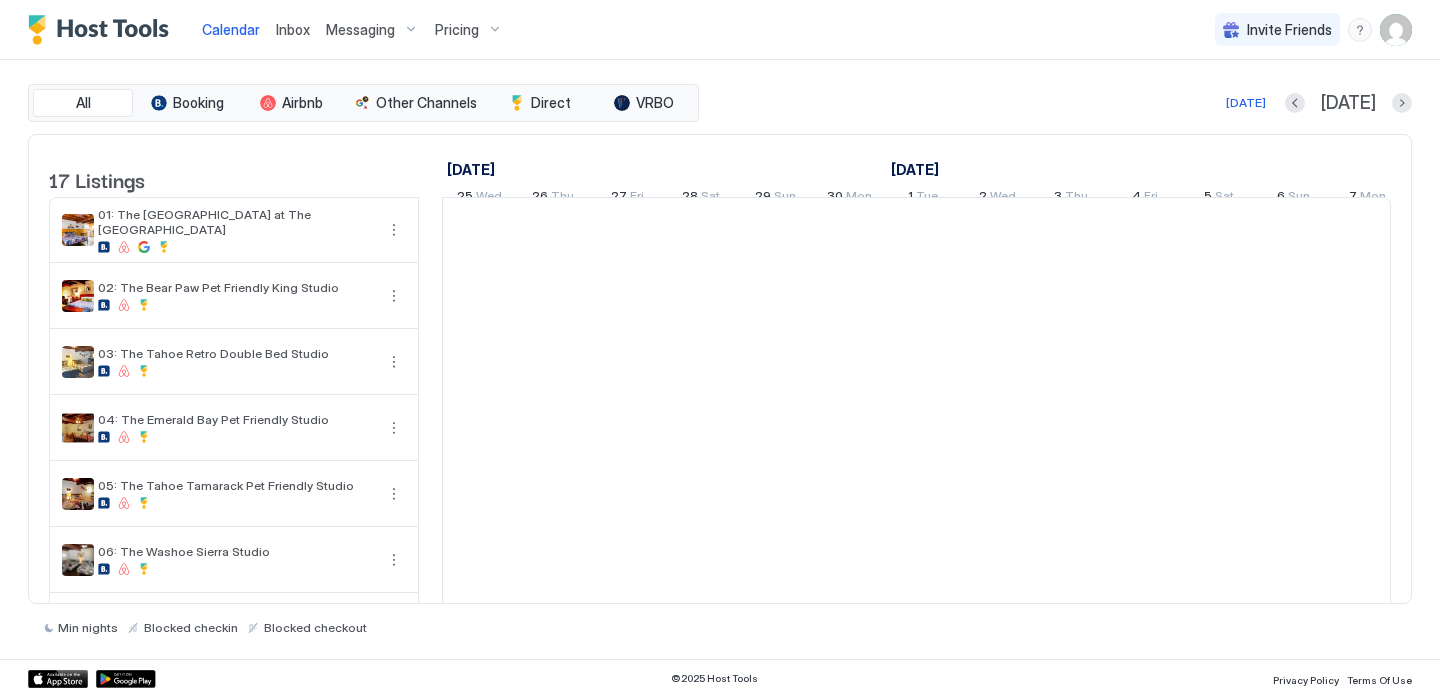 scroll, scrollTop: 0, scrollLeft: 1111, axis: horizontal 